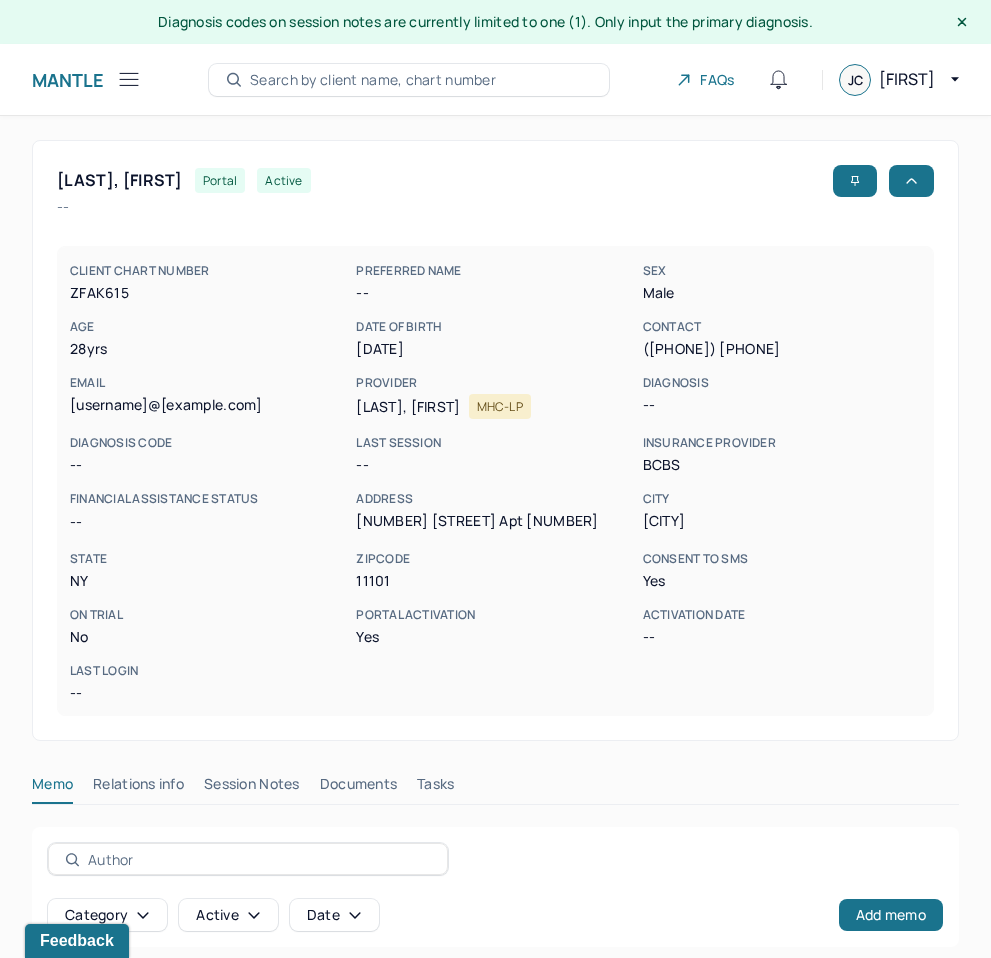 scroll, scrollTop: 0, scrollLeft: 0, axis: both 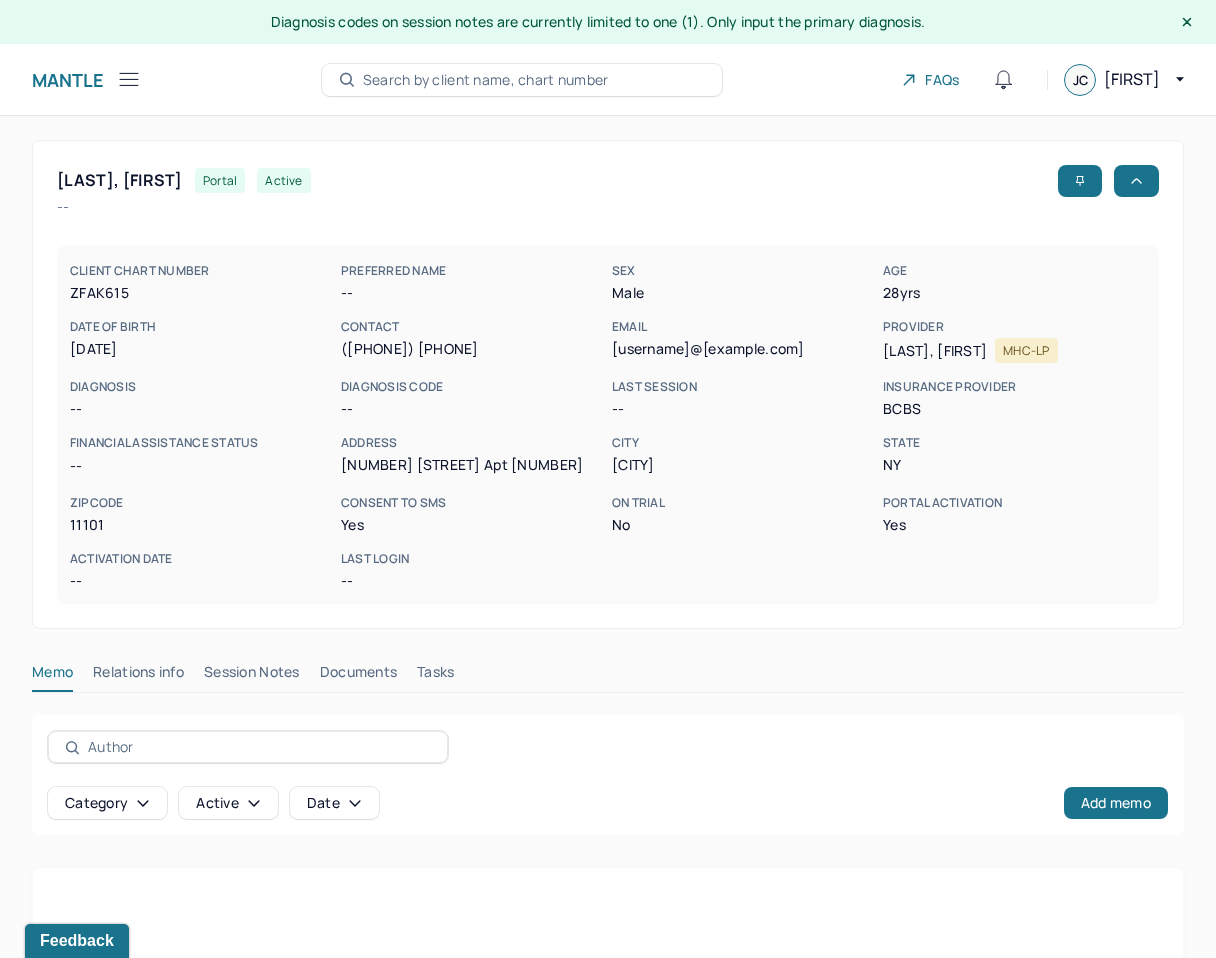 click 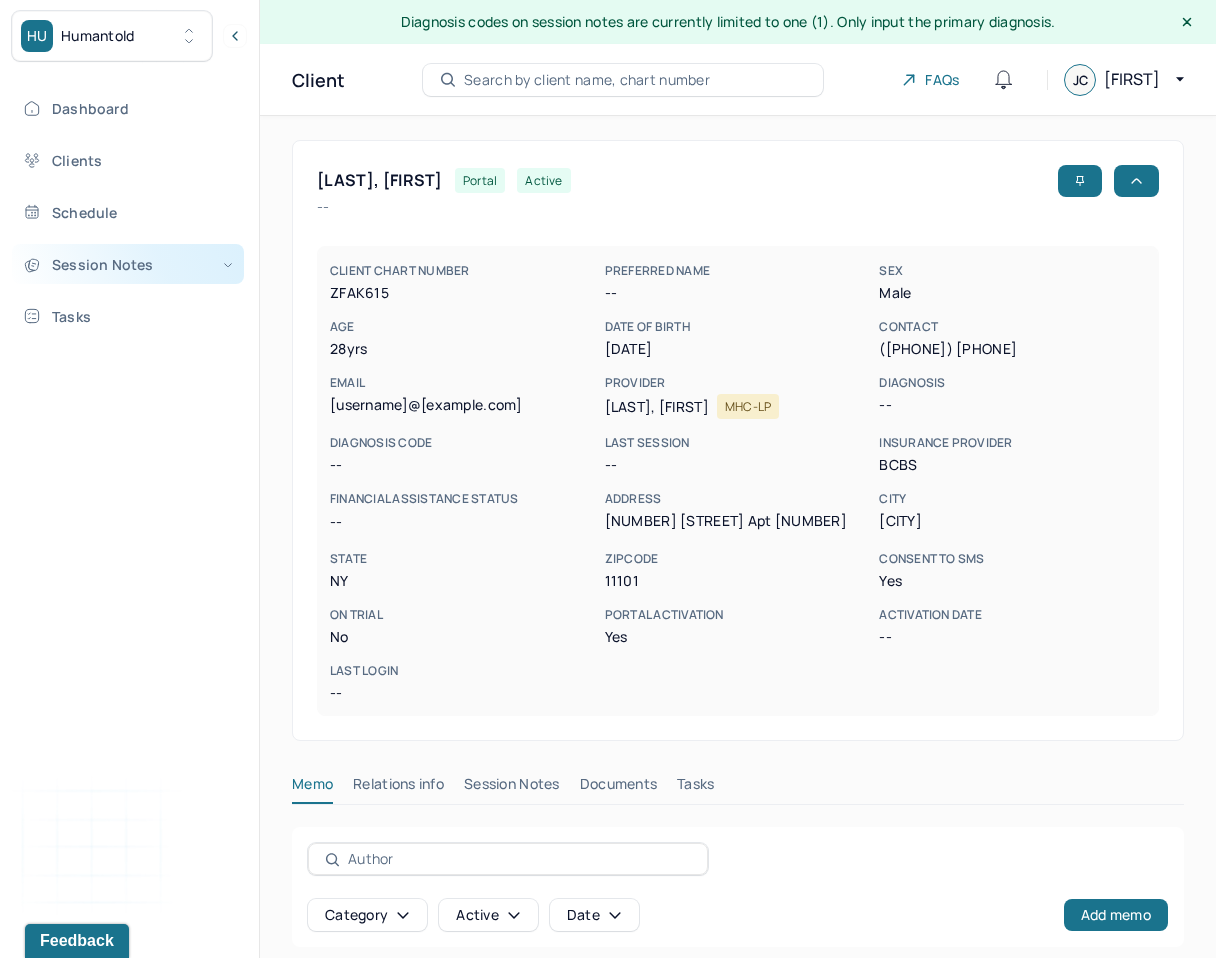 click on "Session Notes" at bounding box center (128, 264) 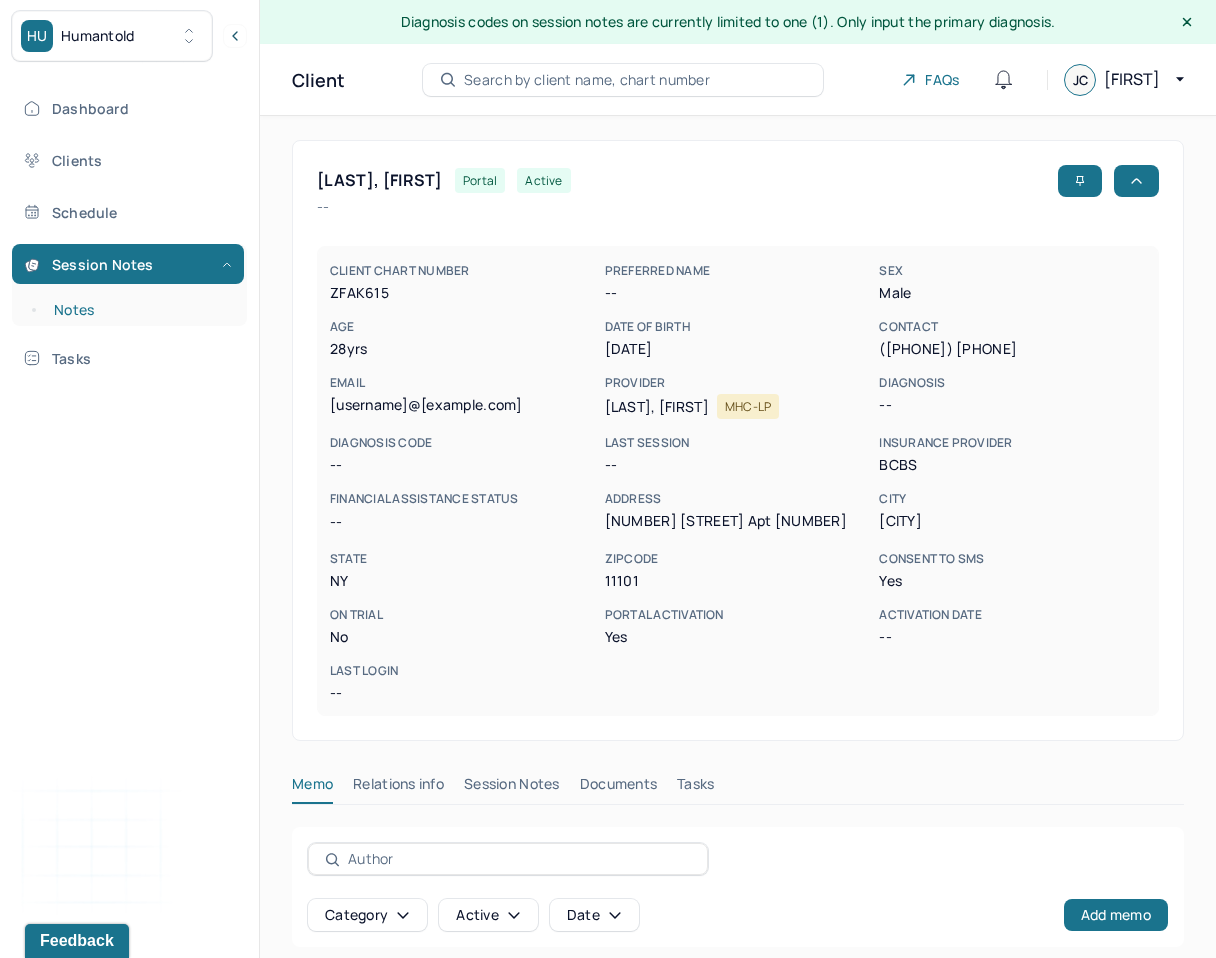 click on "Notes" at bounding box center [139, 310] 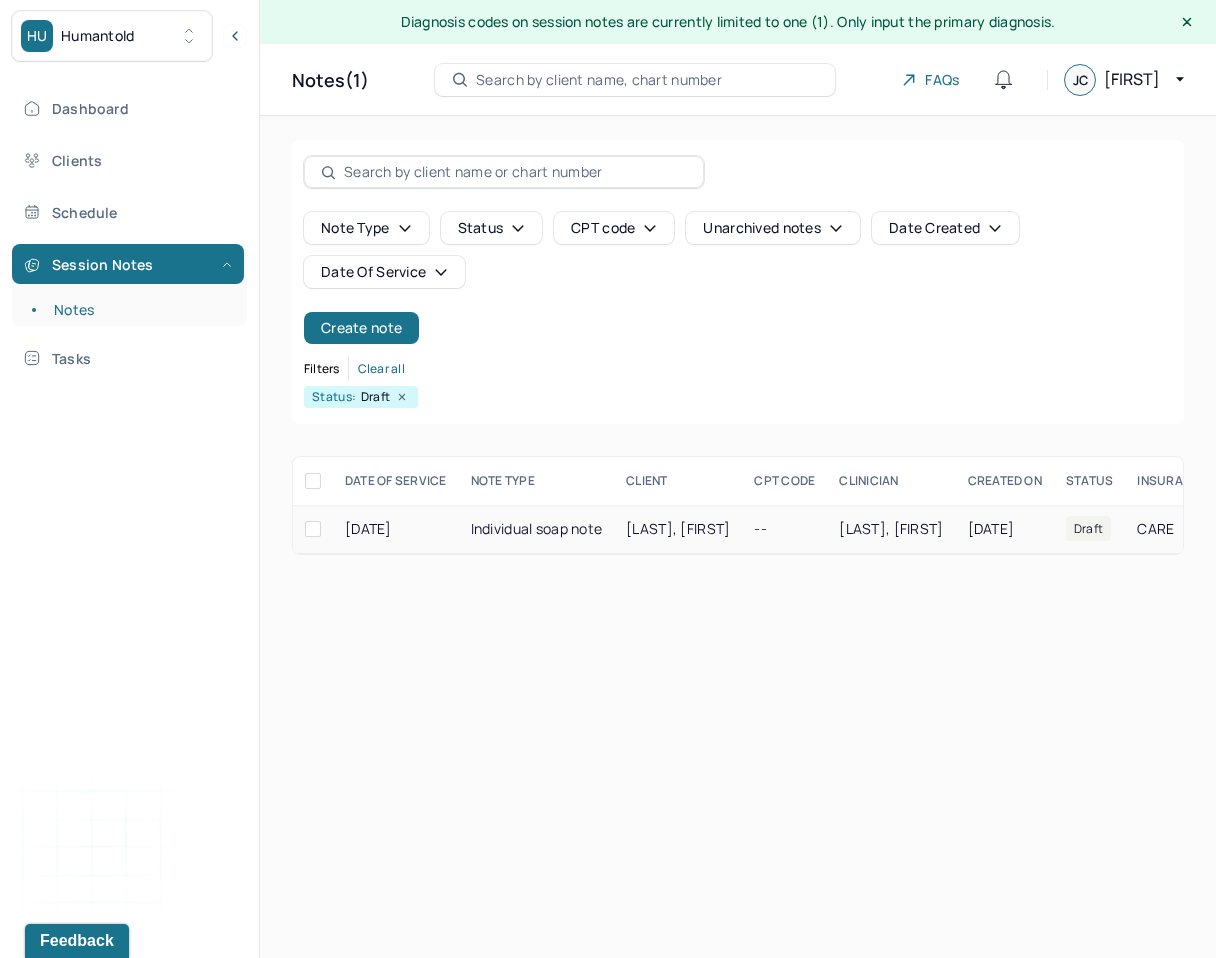 click on "TAO, YICHENG" at bounding box center (678, 528) 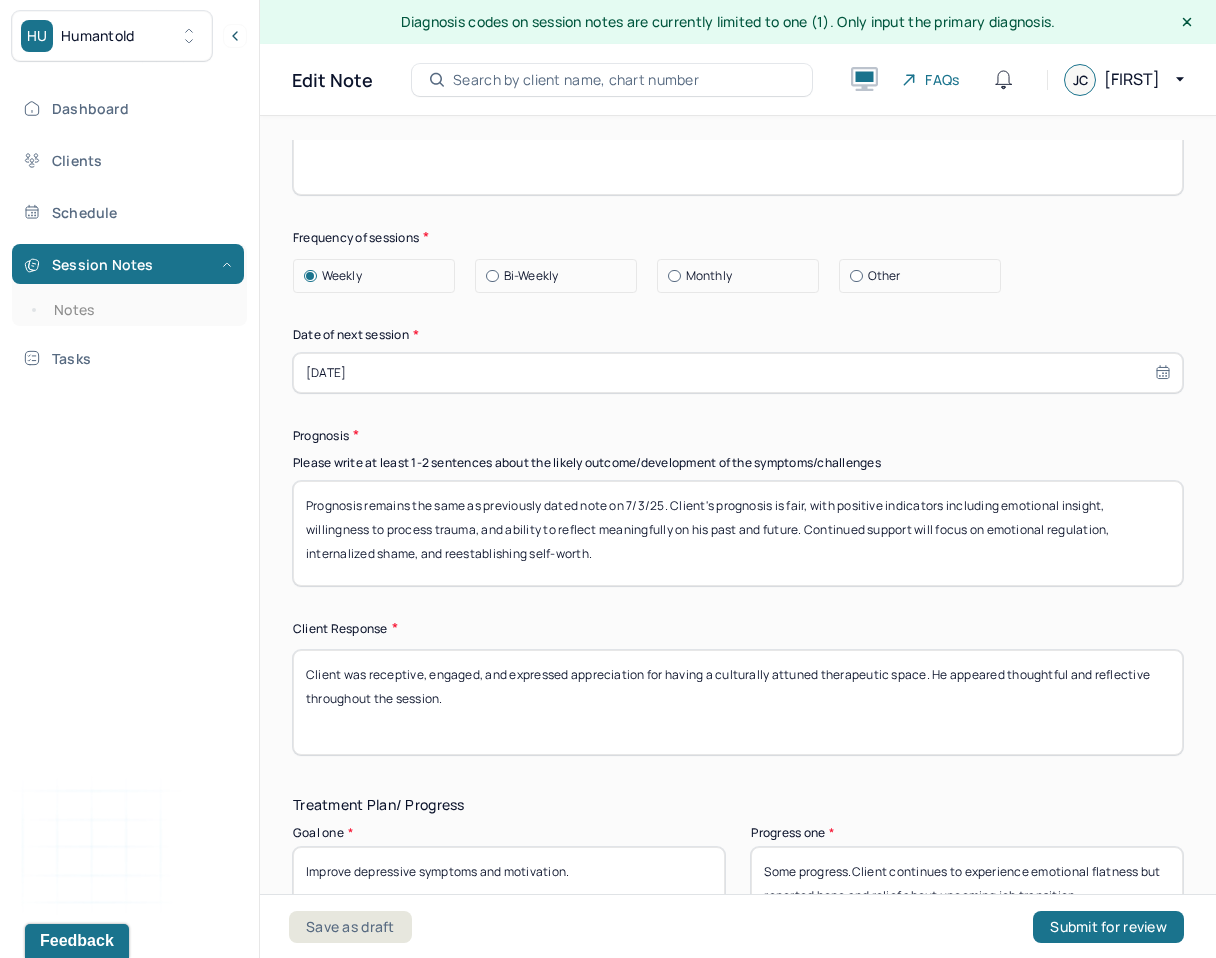 scroll, scrollTop: 2921, scrollLeft: 0, axis: vertical 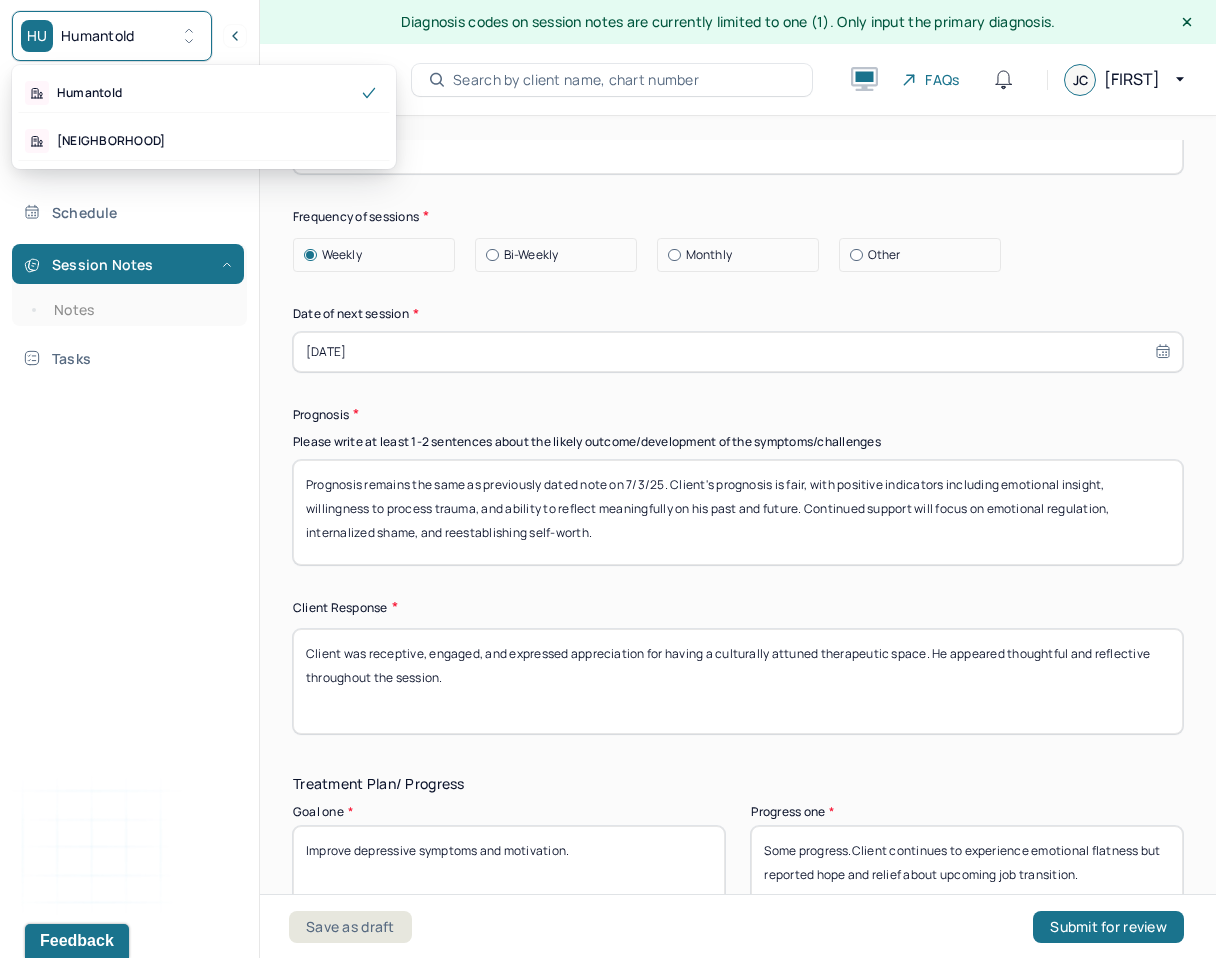 click on "HU Humantold" at bounding box center (112, 36) 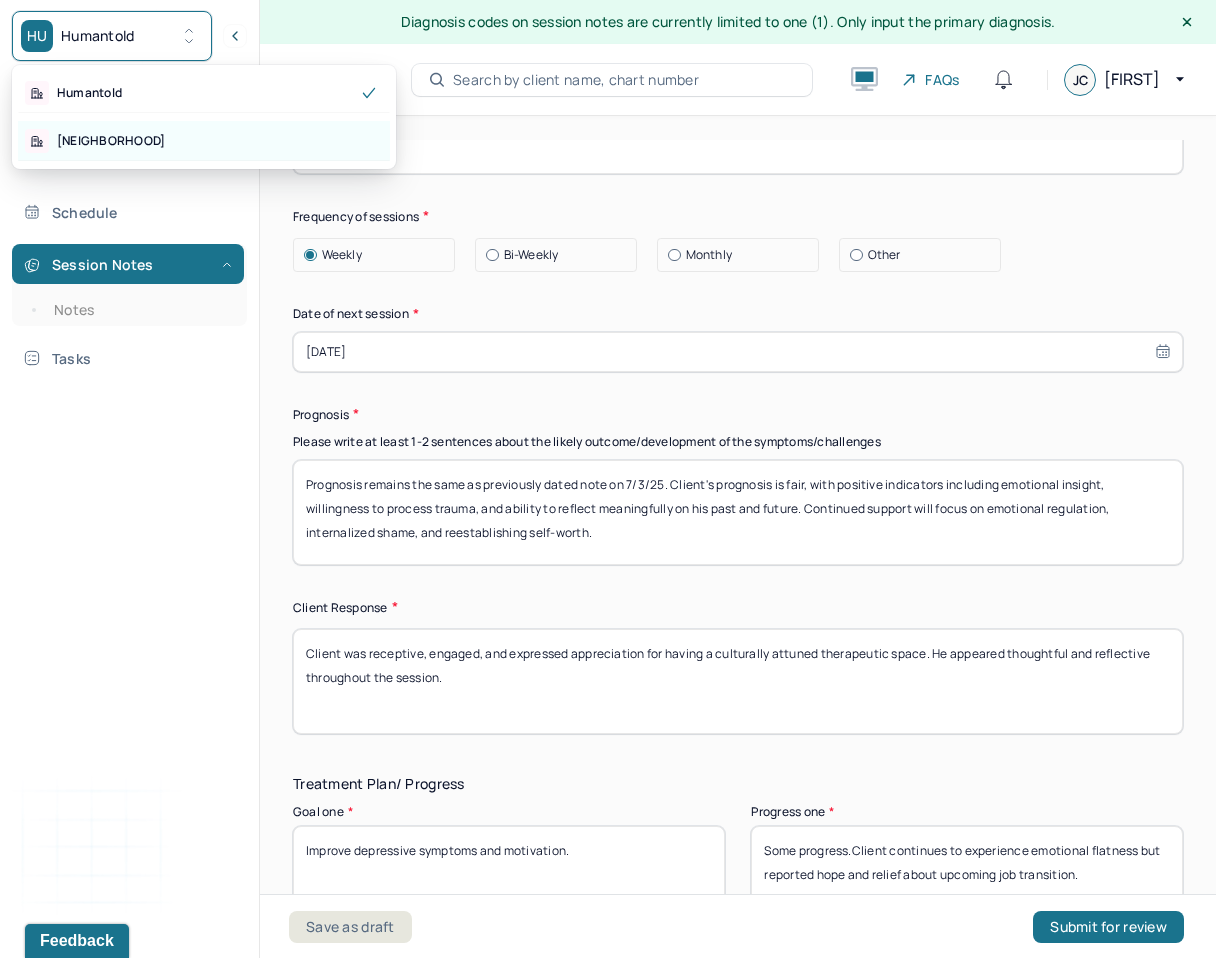 click on "[CITY]" at bounding box center [204, 141] 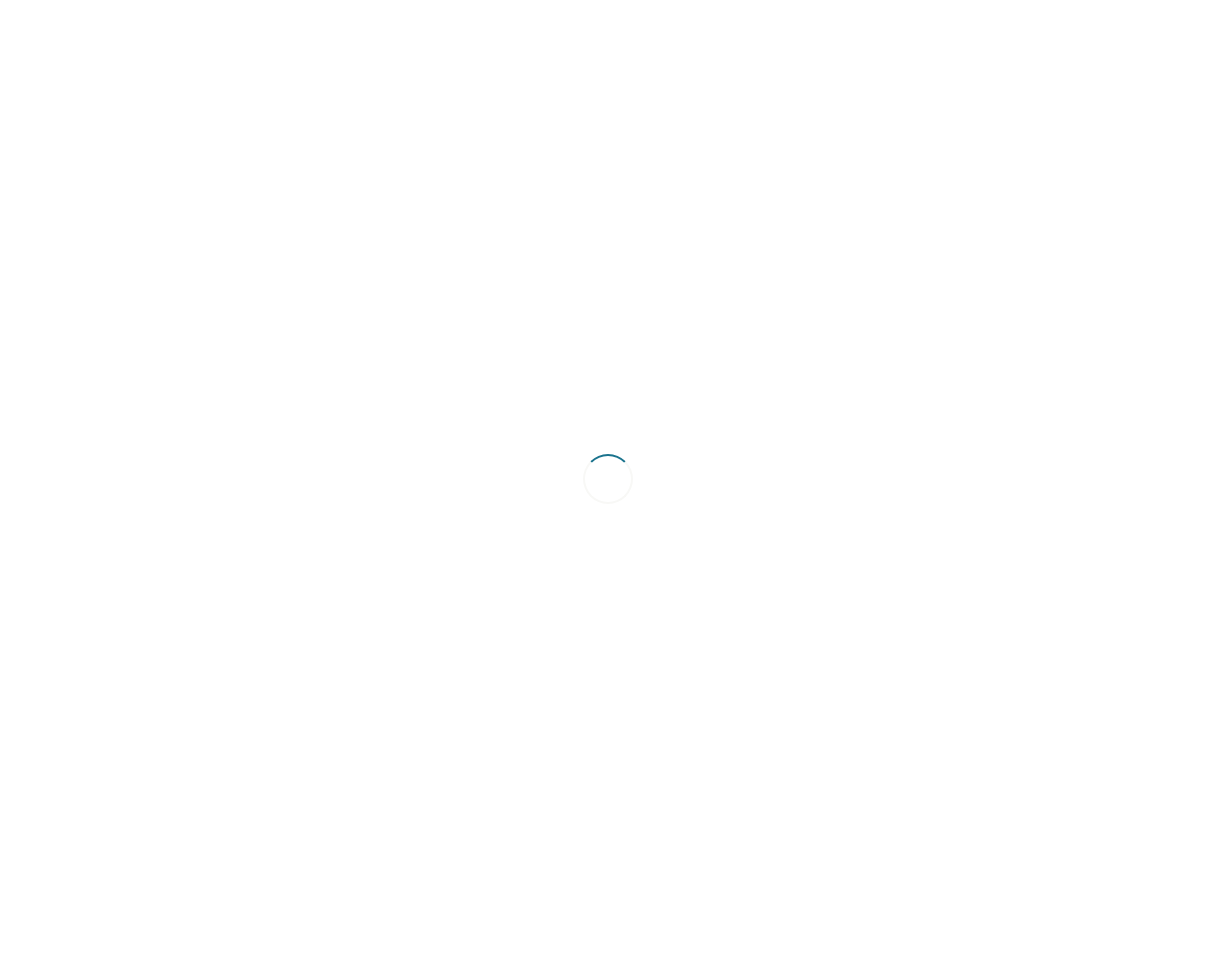 scroll, scrollTop: 0, scrollLeft: 0, axis: both 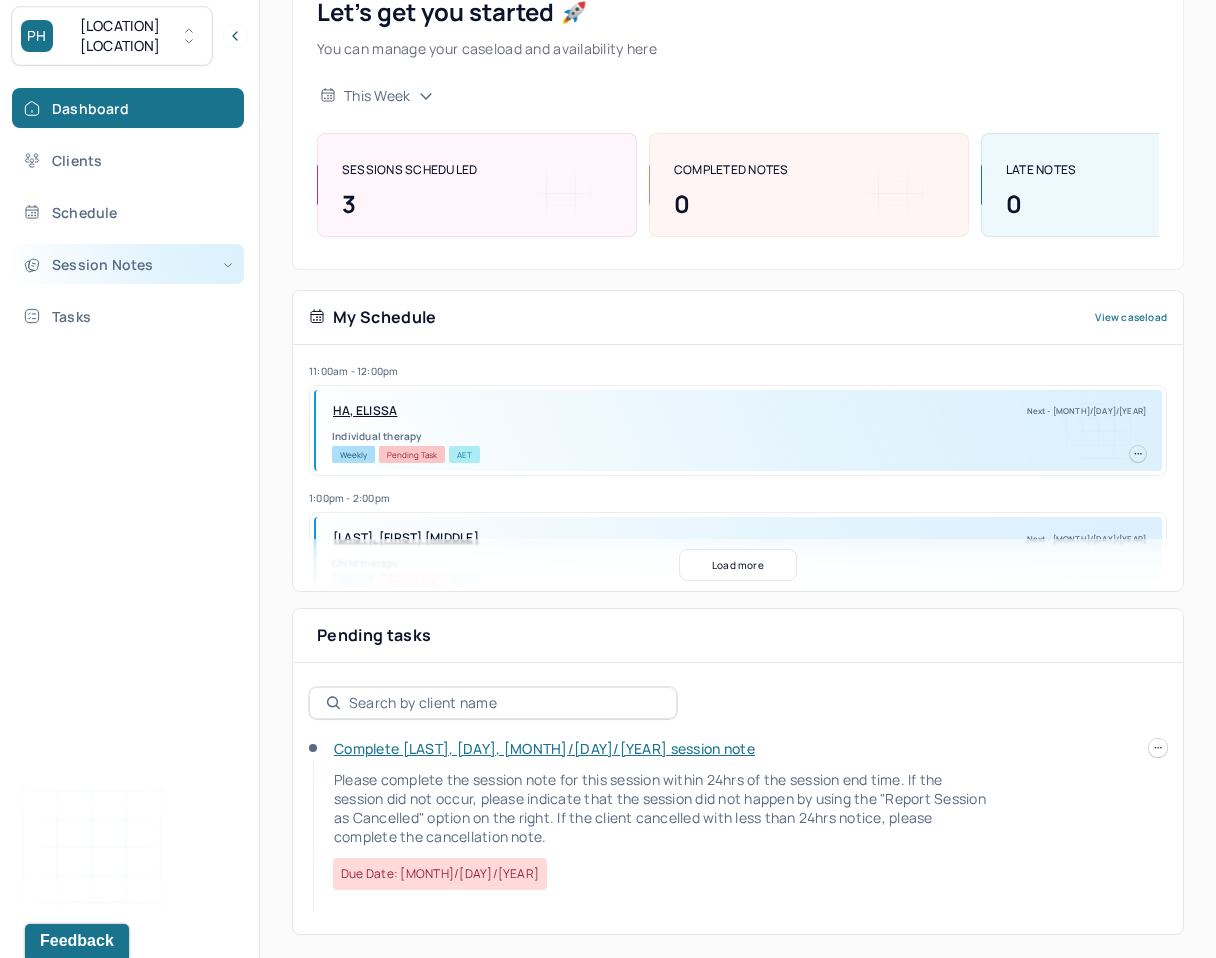 click on "Session Notes" at bounding box center (128, 264) 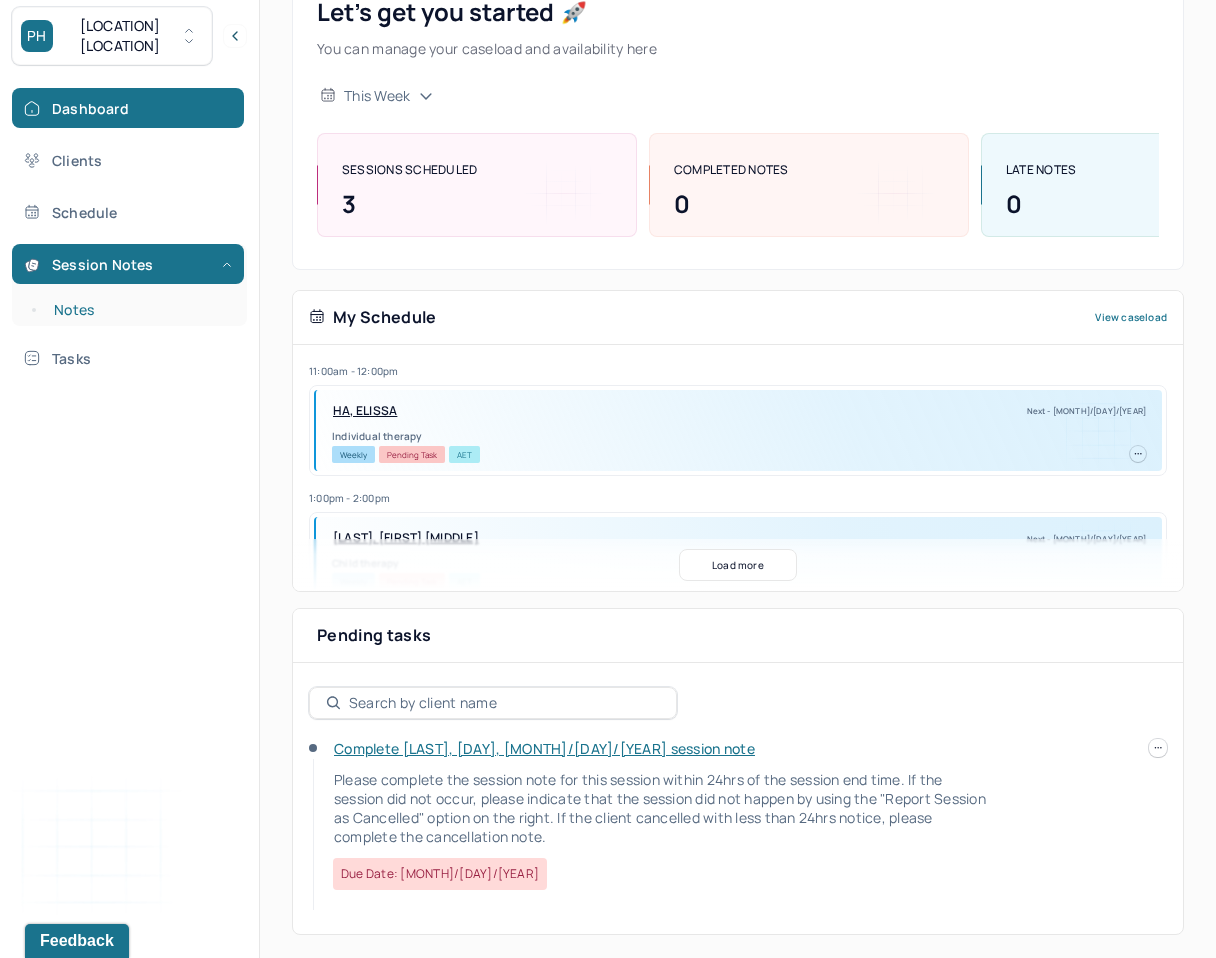 click on "Notes" at bounding box center (139, 310) 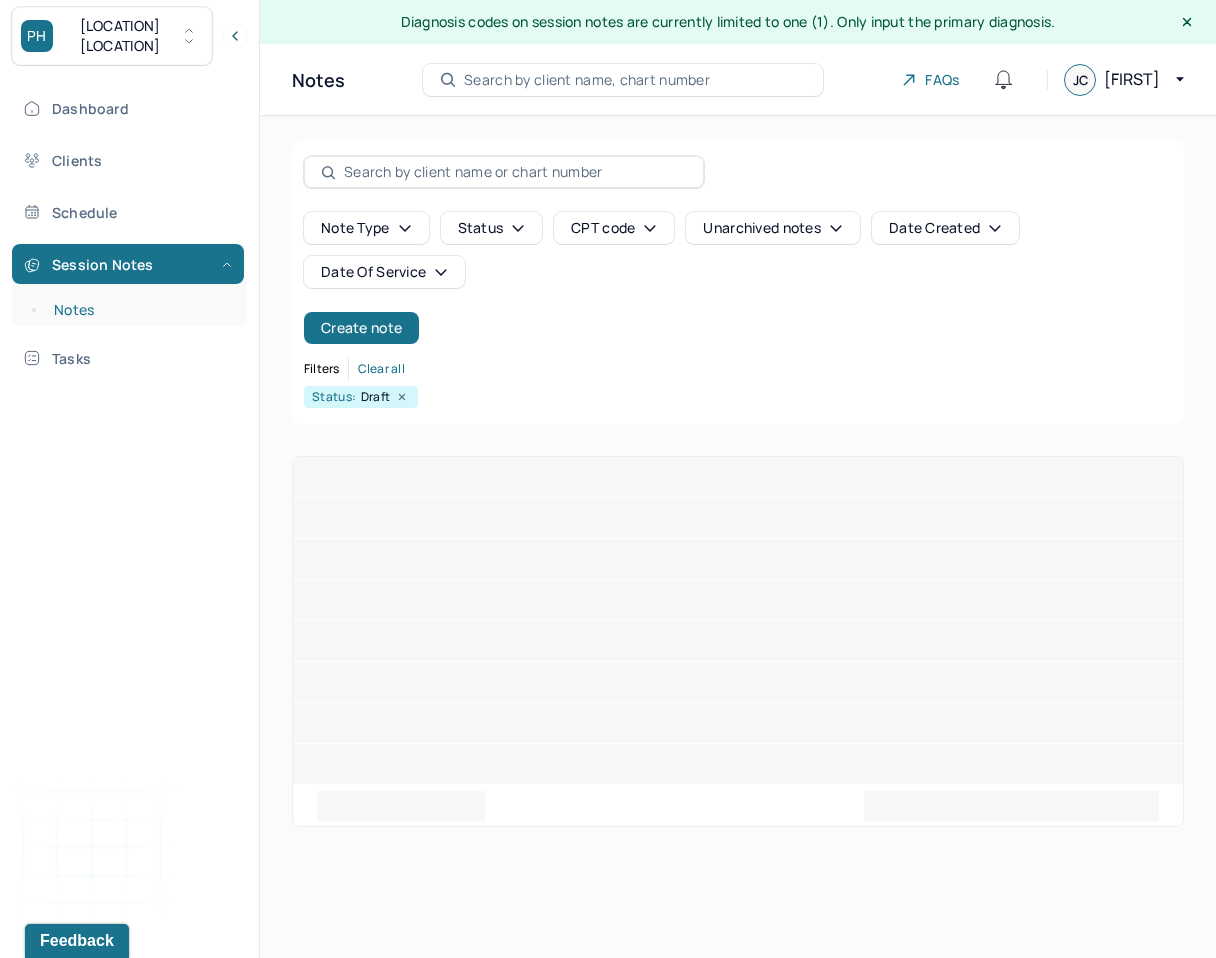scroll, scrollTop: 0, scrollLeft: 0, axis: both 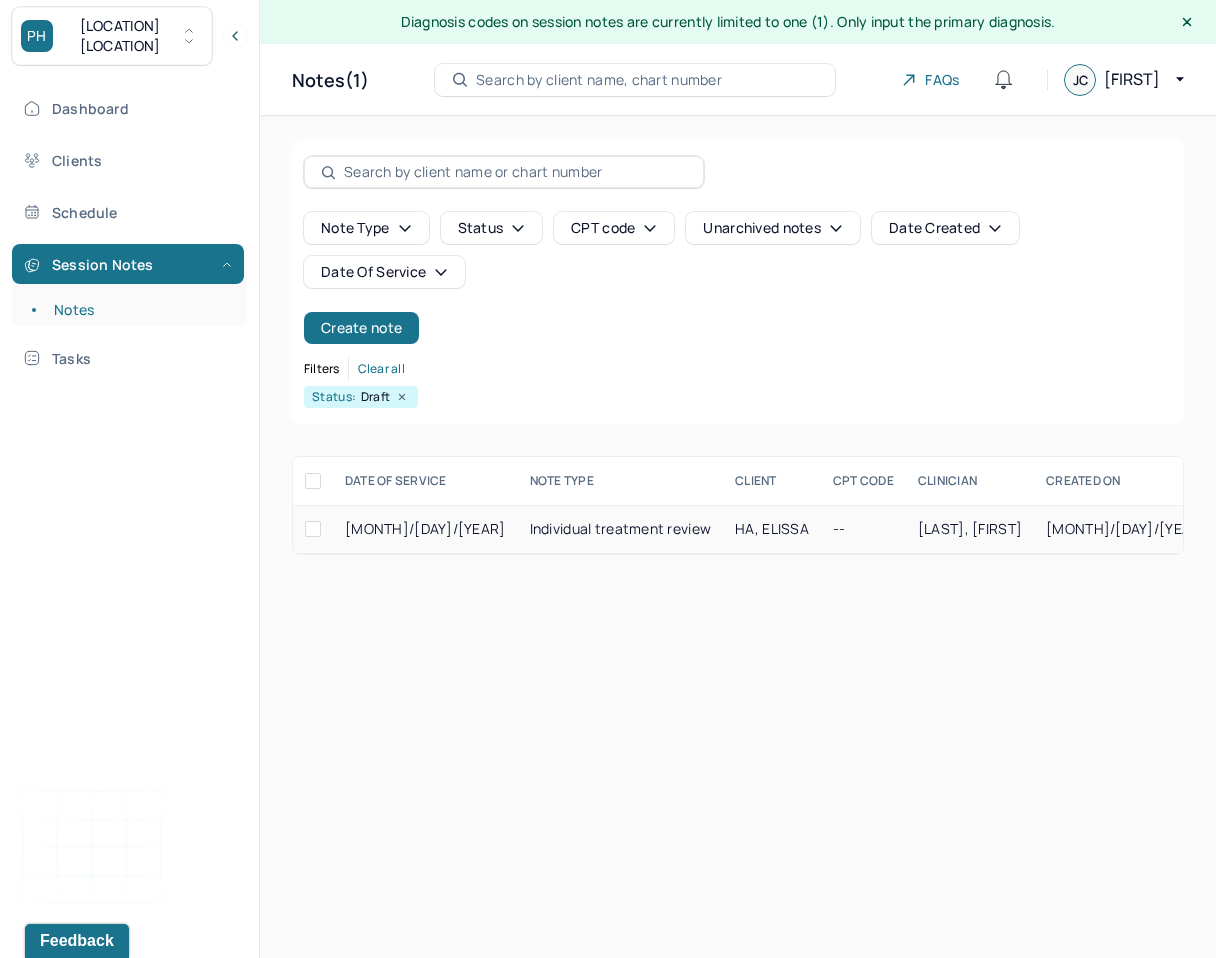 click on "Individual treatment review" at bounding box center (621, 529) 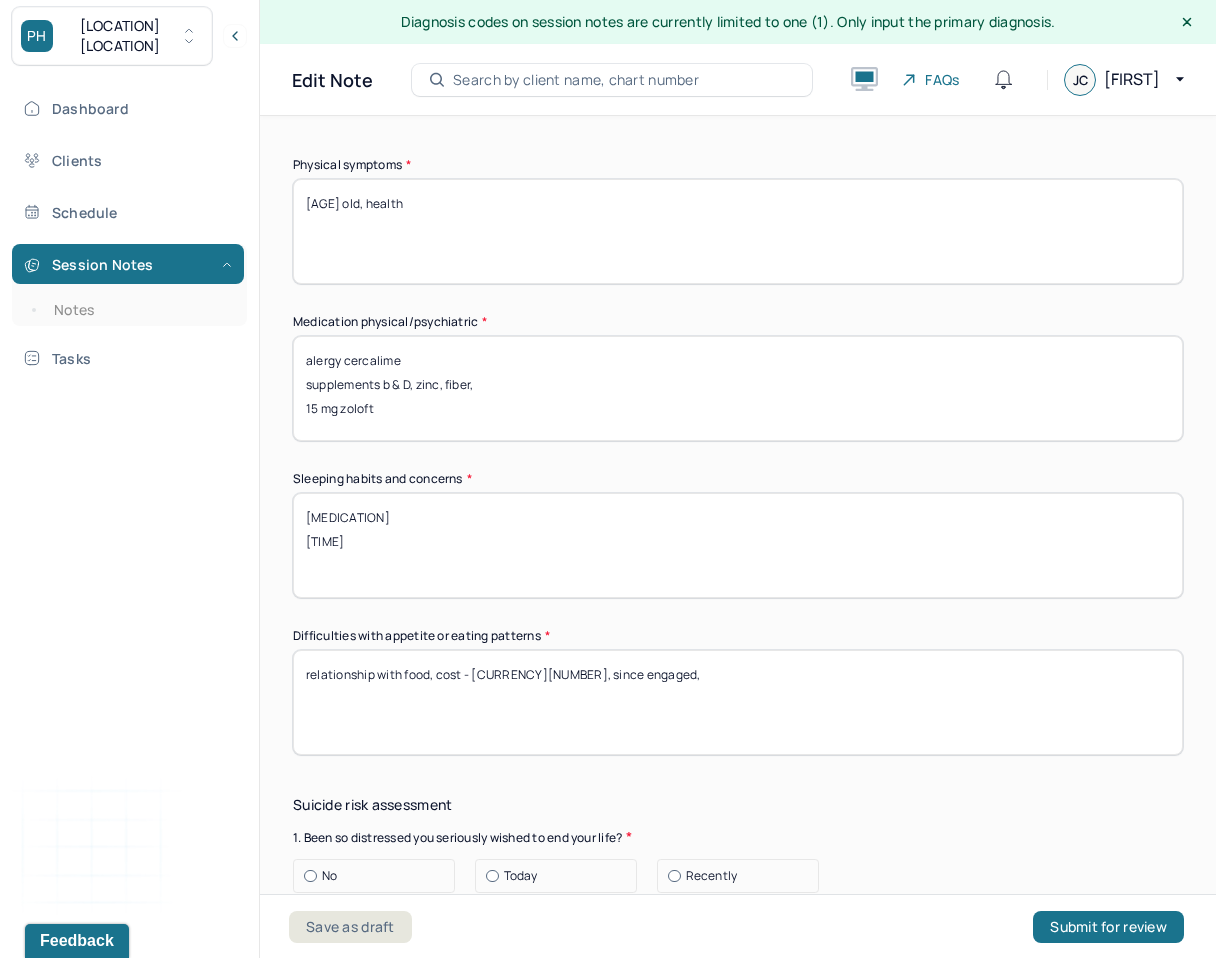 scroll, scrollTop: 1834, scrollLeft: 0, axis: vertical 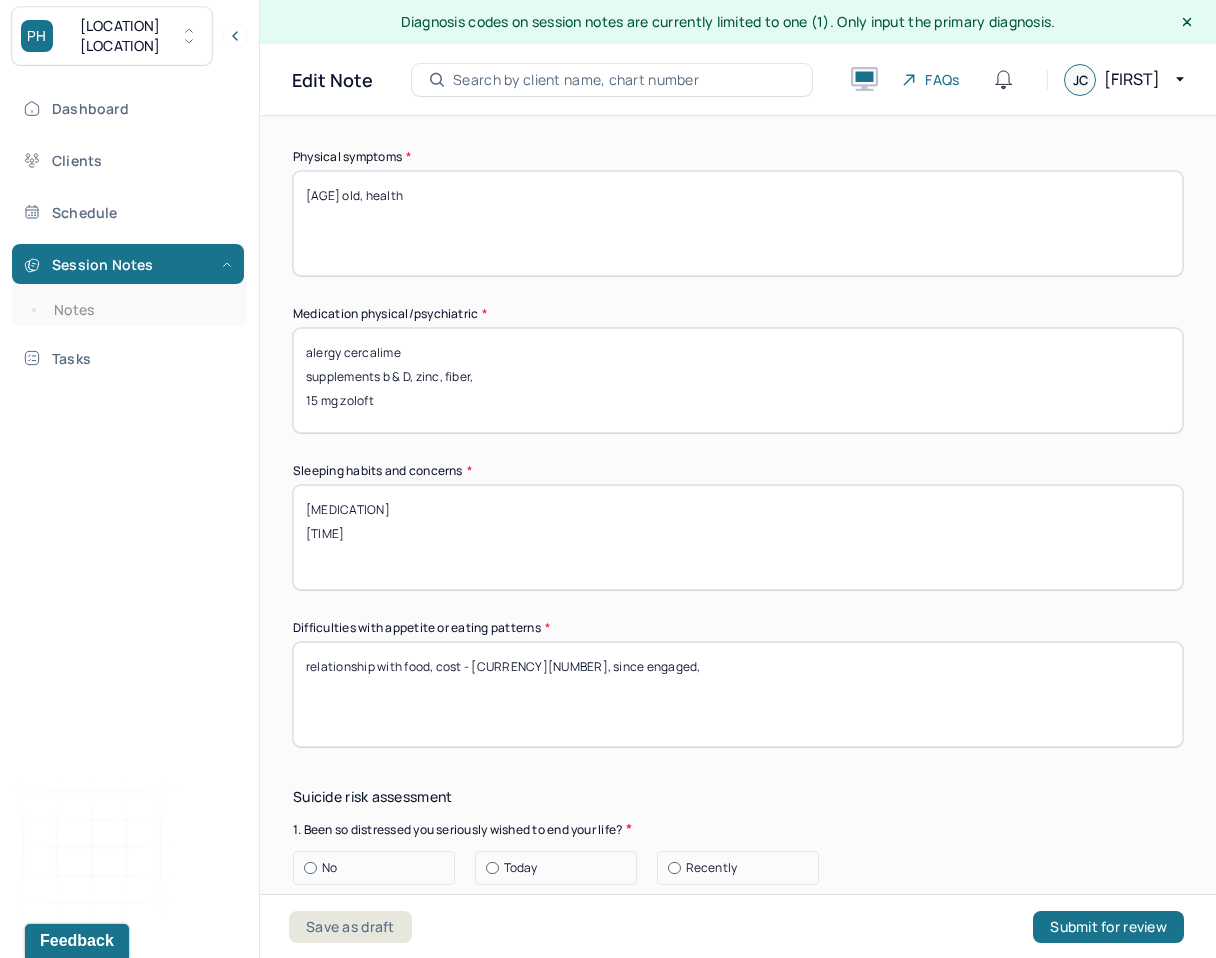 click on "PH [NEIGHBORHOOD]" at bounding box center (112, 36) 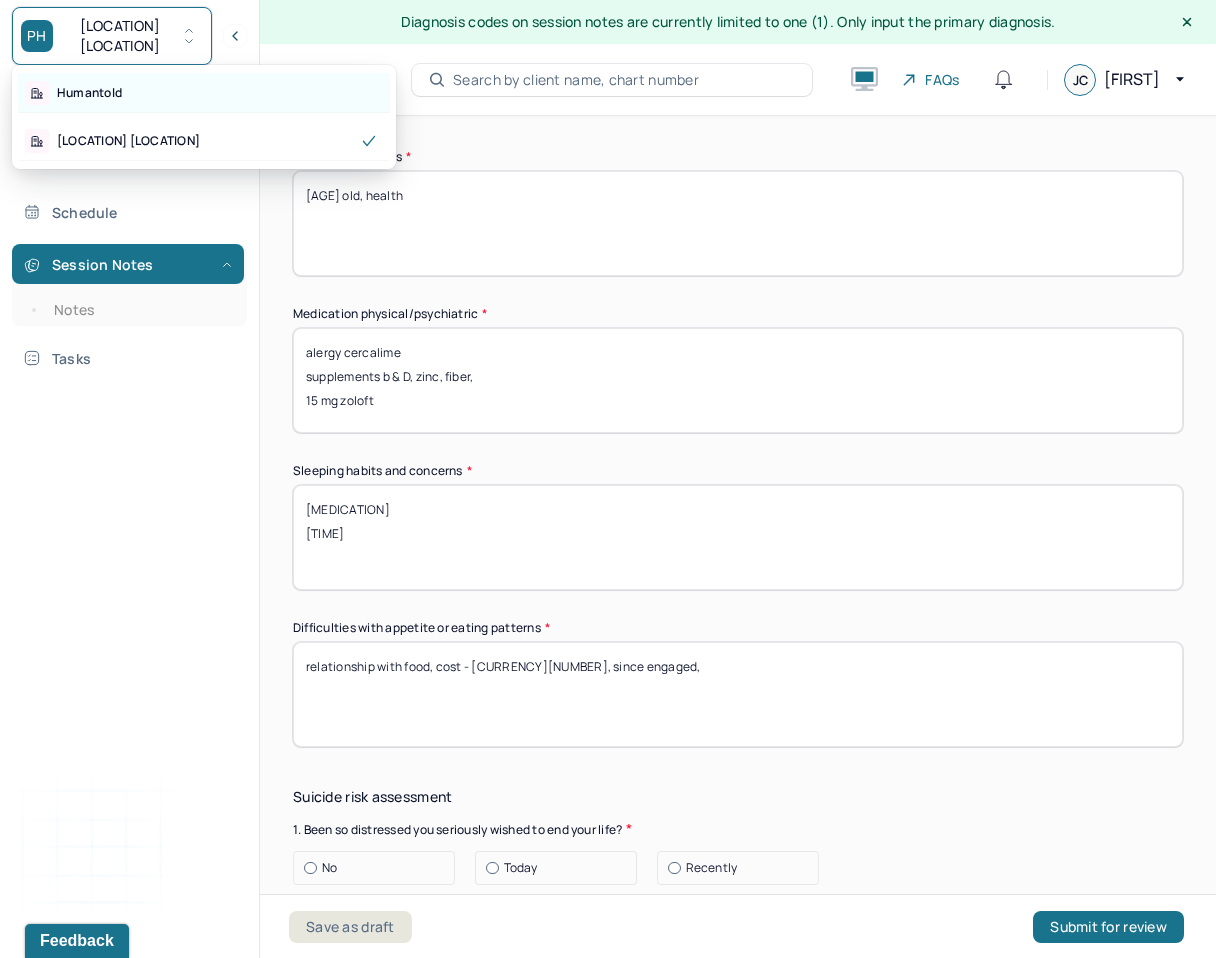 click on "Humantold" at bounding box center (204, 93) 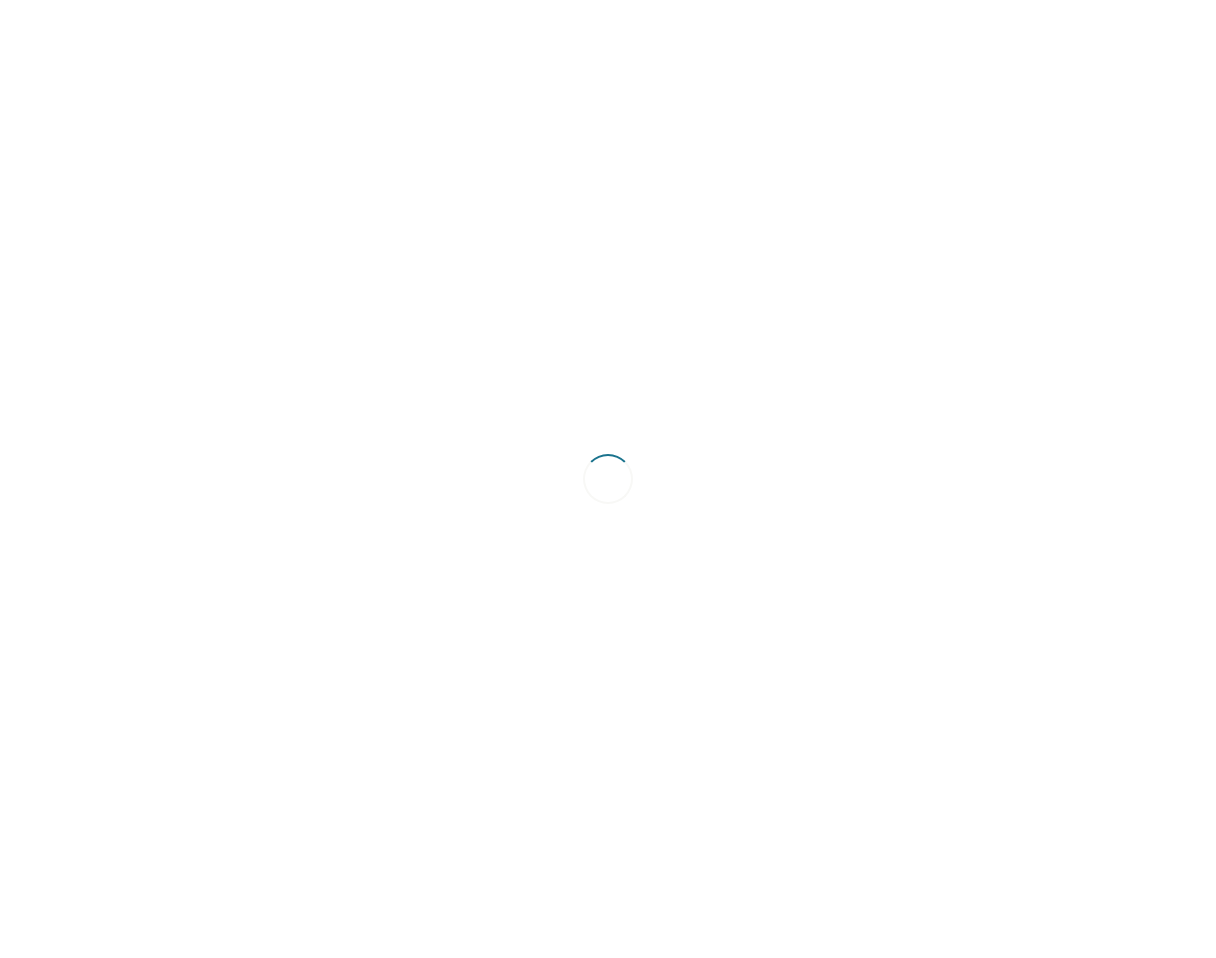 scroll, scrollTop: 0, scrollLeft: 0, axis: both 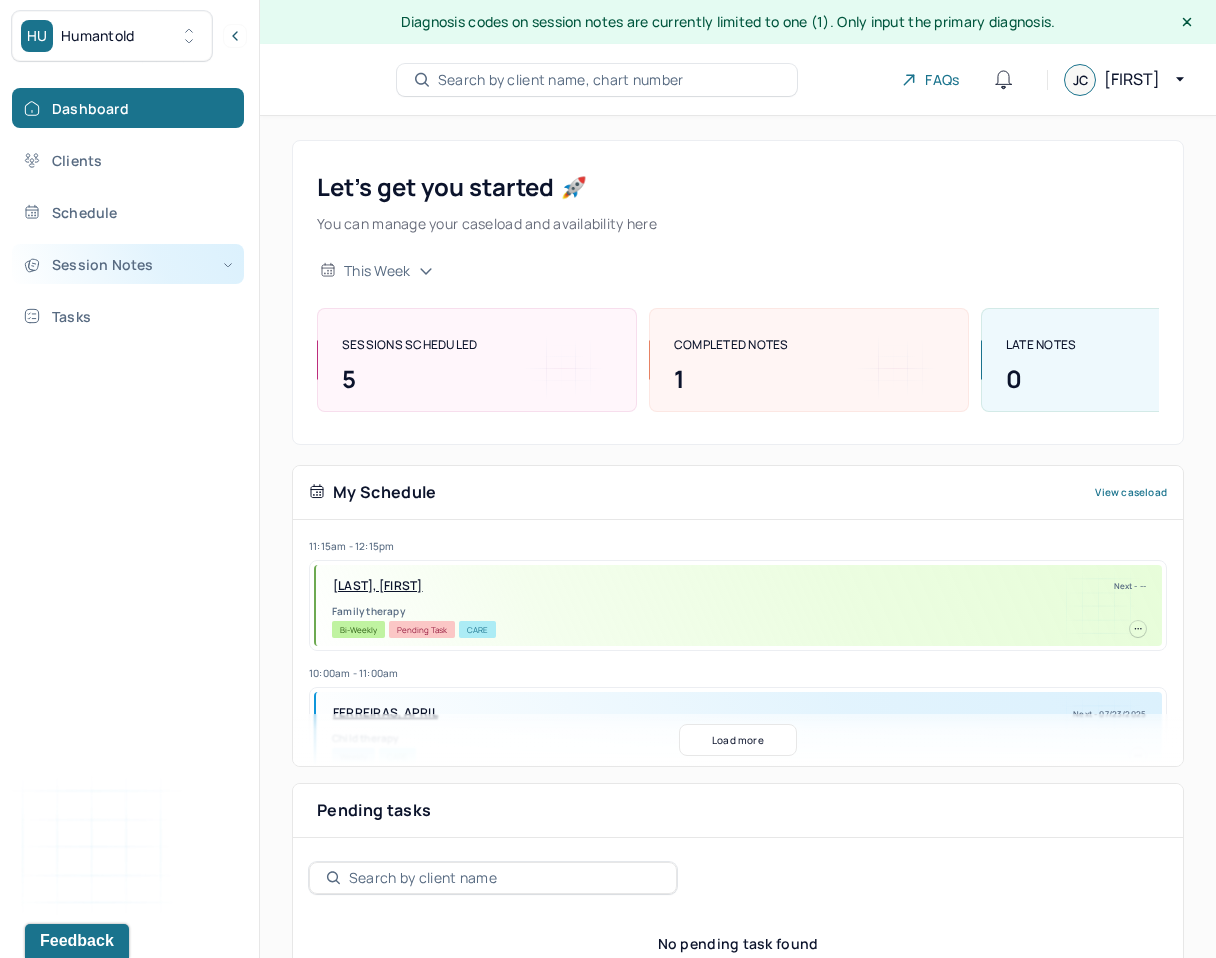 click on "Session Notes" at bounding box center [128, 264] 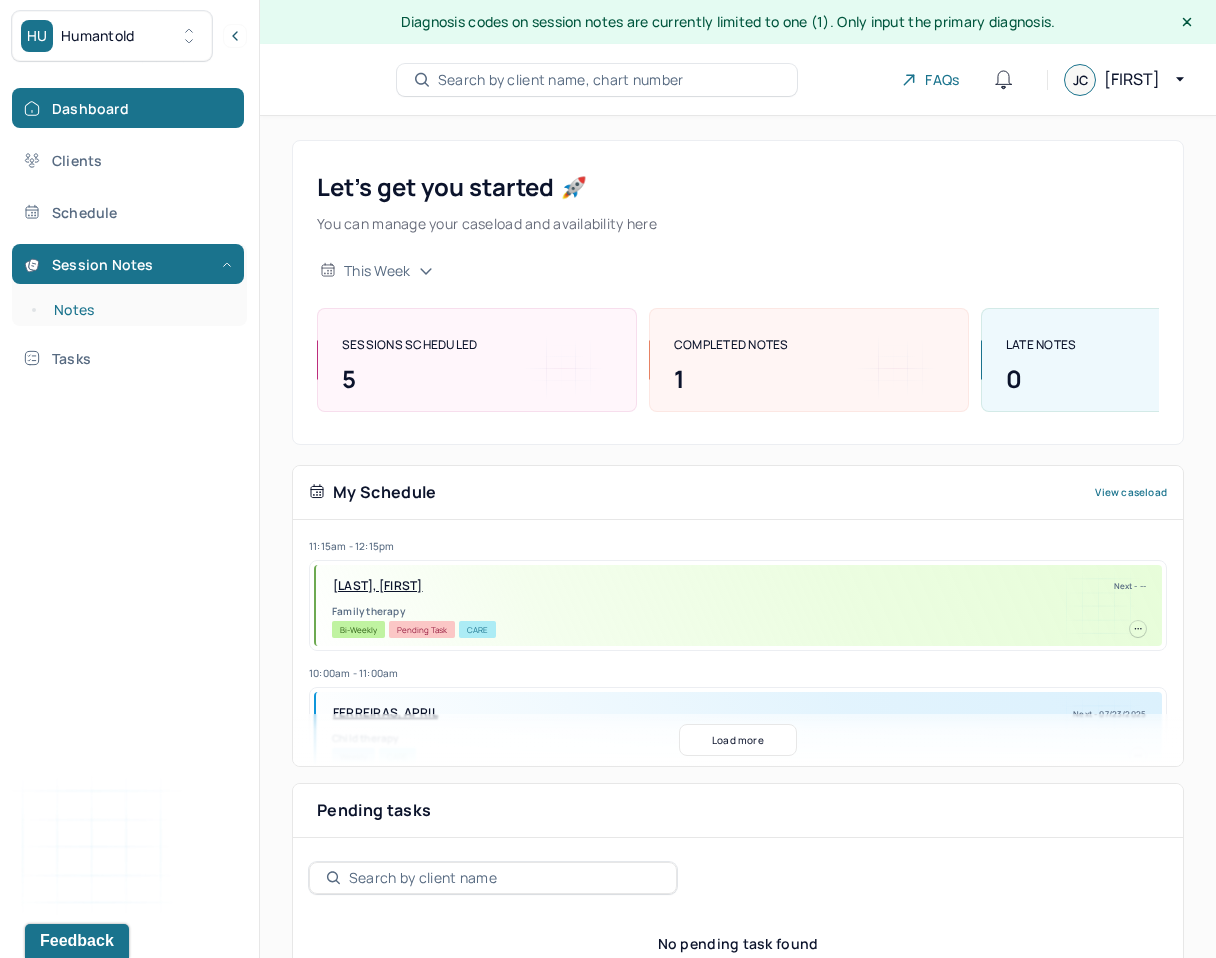 click on "Notes" at bounding box center (139, 310) 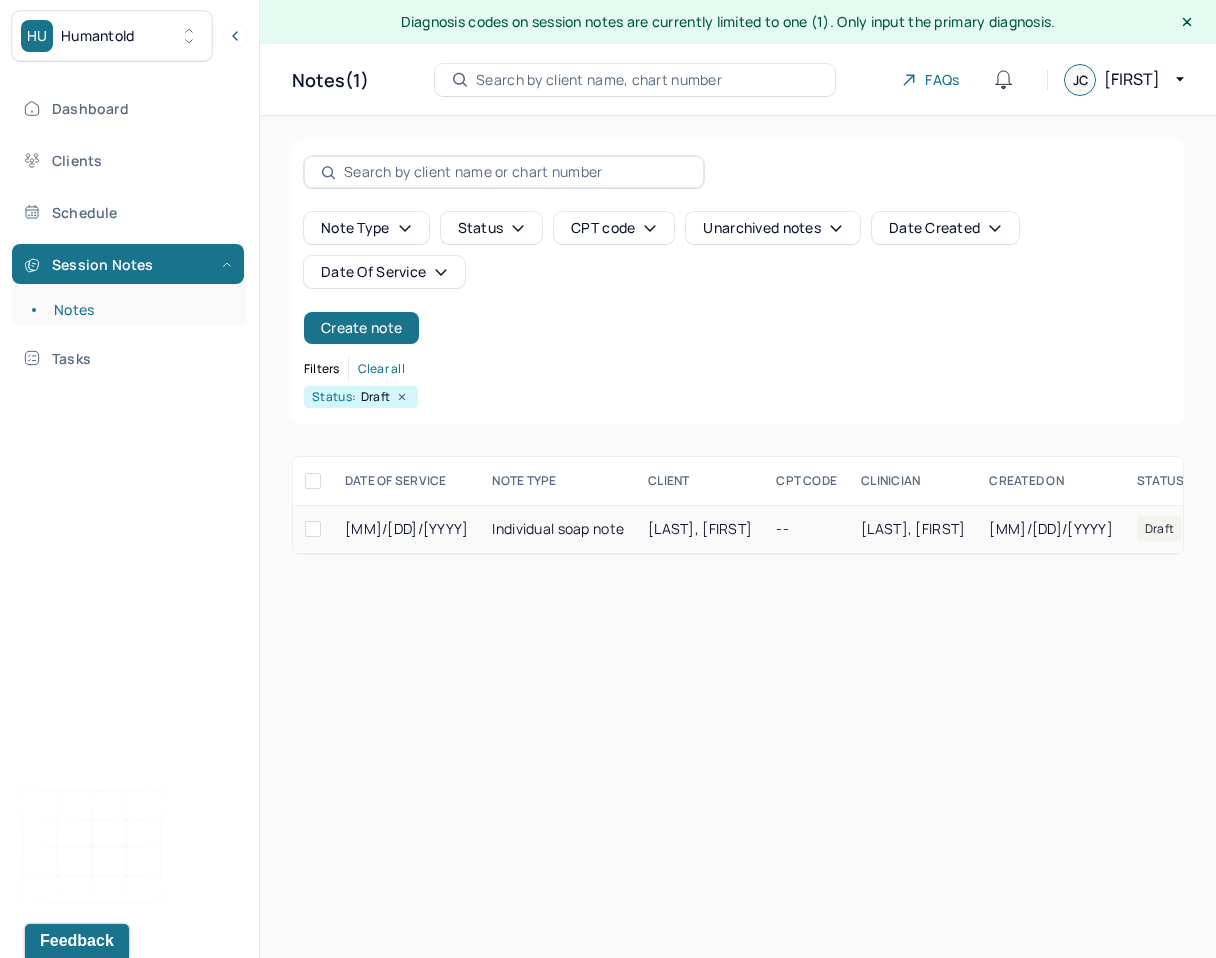 click on "Individual soap note" at bounding box center [558, 529] 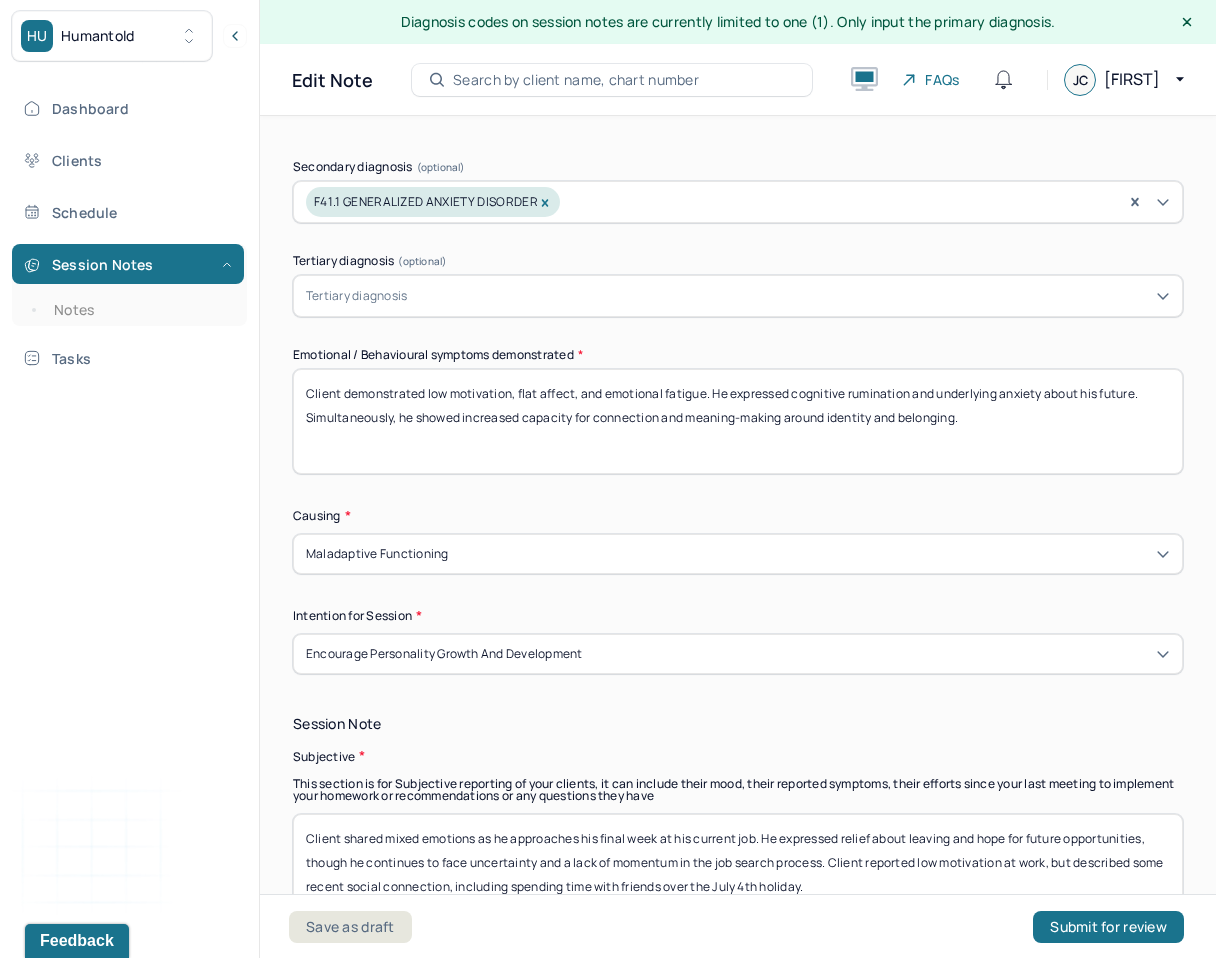 scroll, scrollTop: 895, scrollLeft: 0, axis: vertical 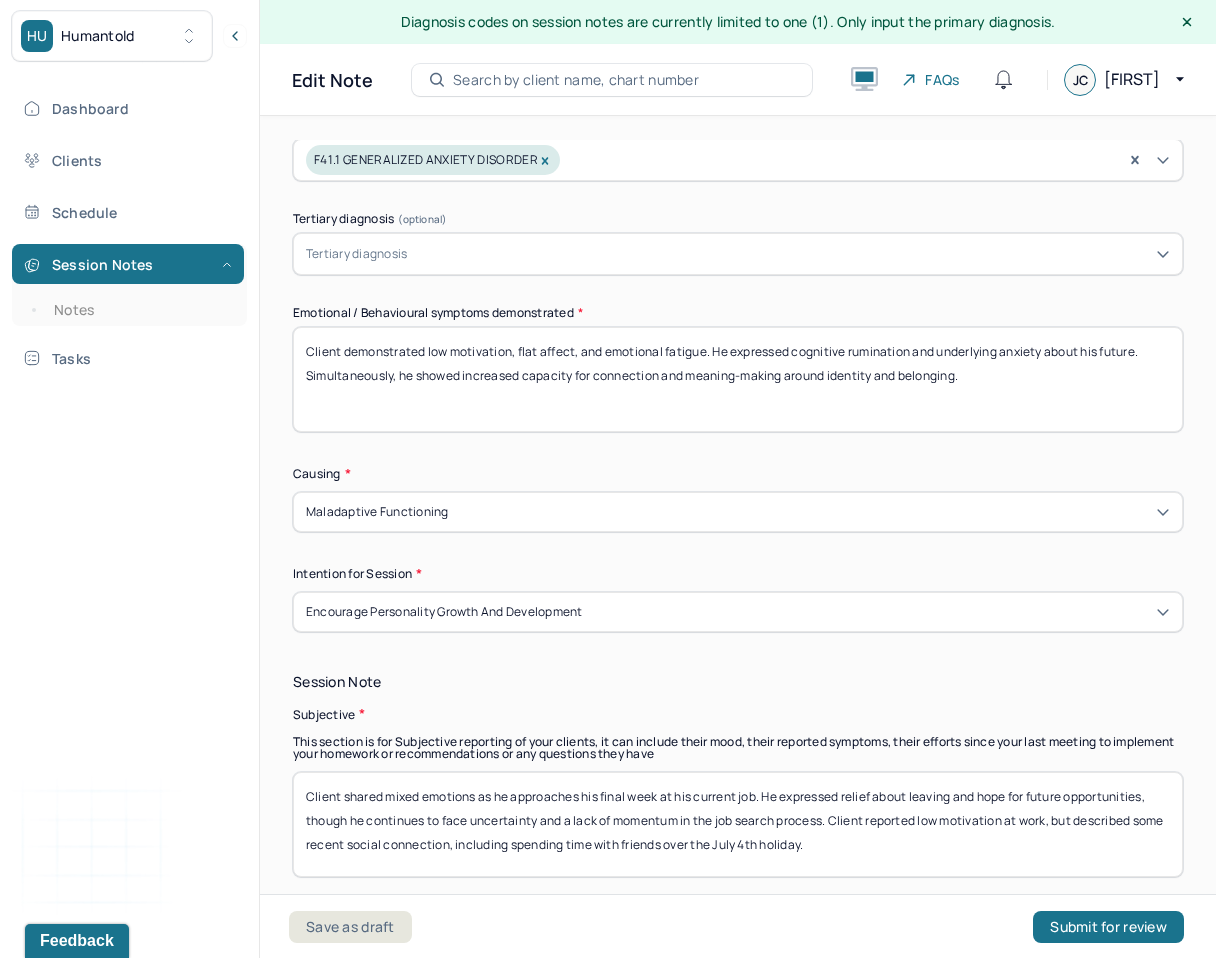 click on "Client demonstrated low motivation, flat affect, and emotional fatigue. He expressed cognitive rumination and underlying anxiety about his future. Simultaneously, he showed increased capacity for connection and meaning-making around identity and belonging." at bounding box center (738, 379) 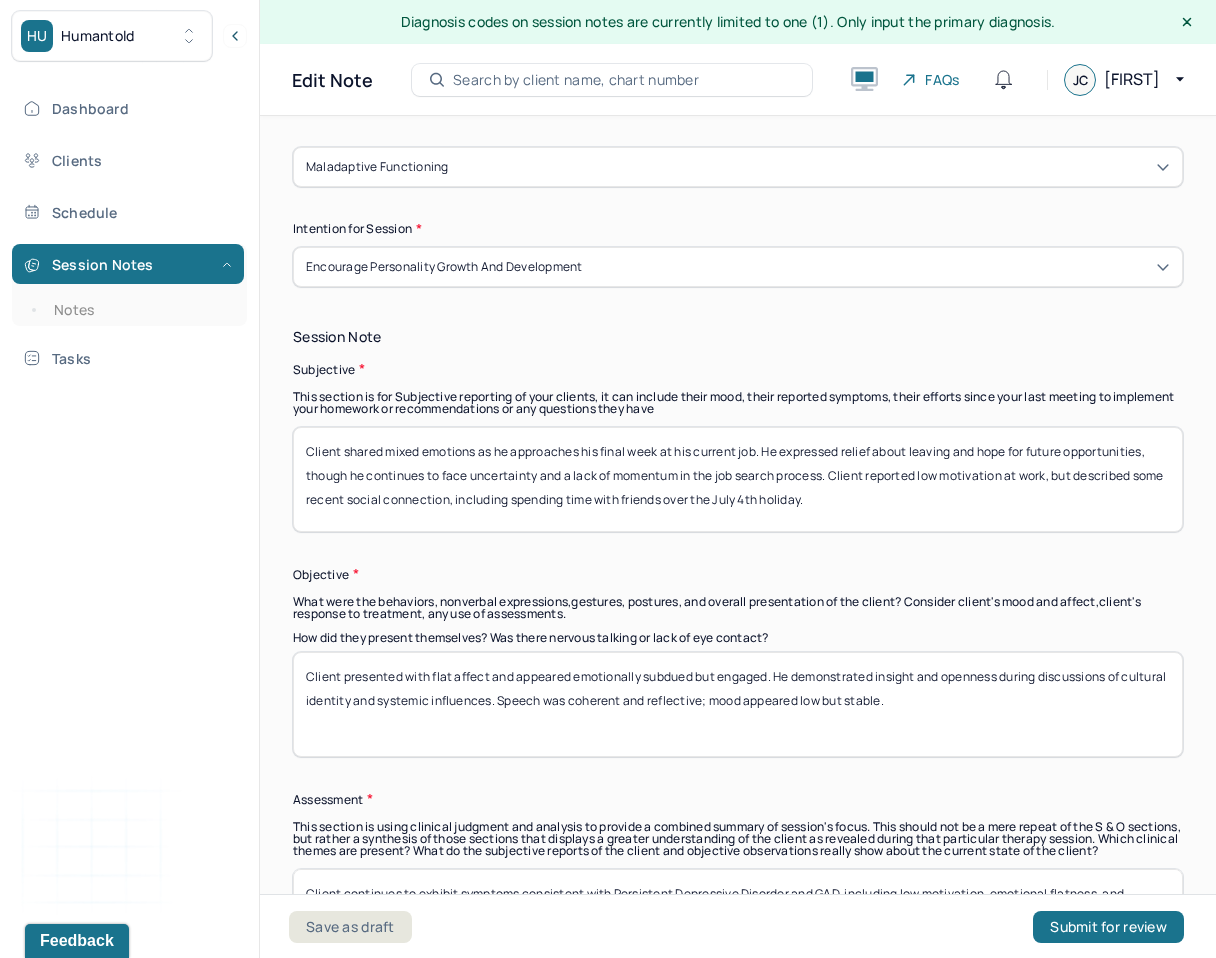 scroll, scrollTop: 1249, scrollLeft: 0, axis: vertical 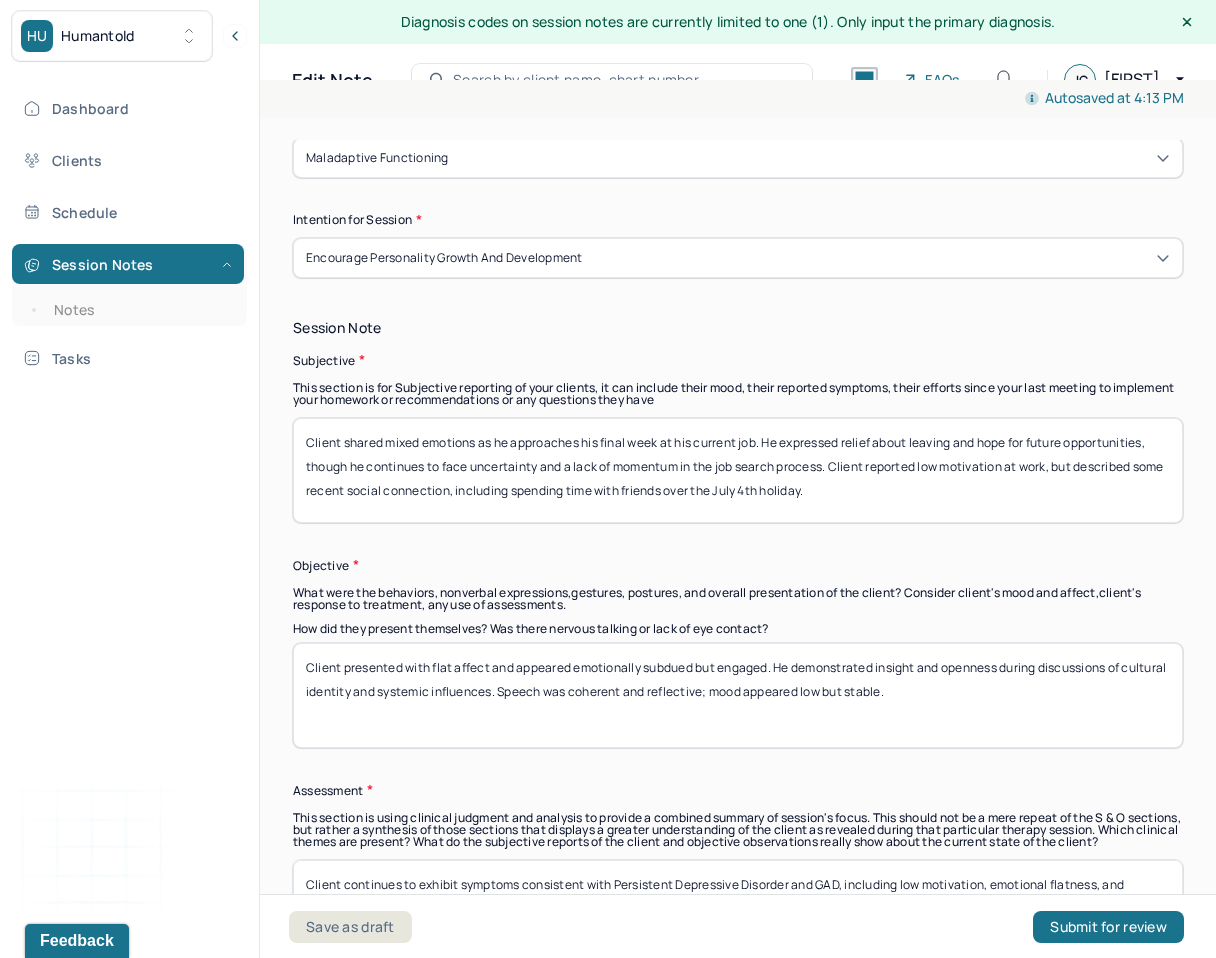 type on "Client reported wanting to address anxiety around career instability and financial pressure. Client reported wanting to work through relational dependency, unresolved grief, and self-critical thought patterns." 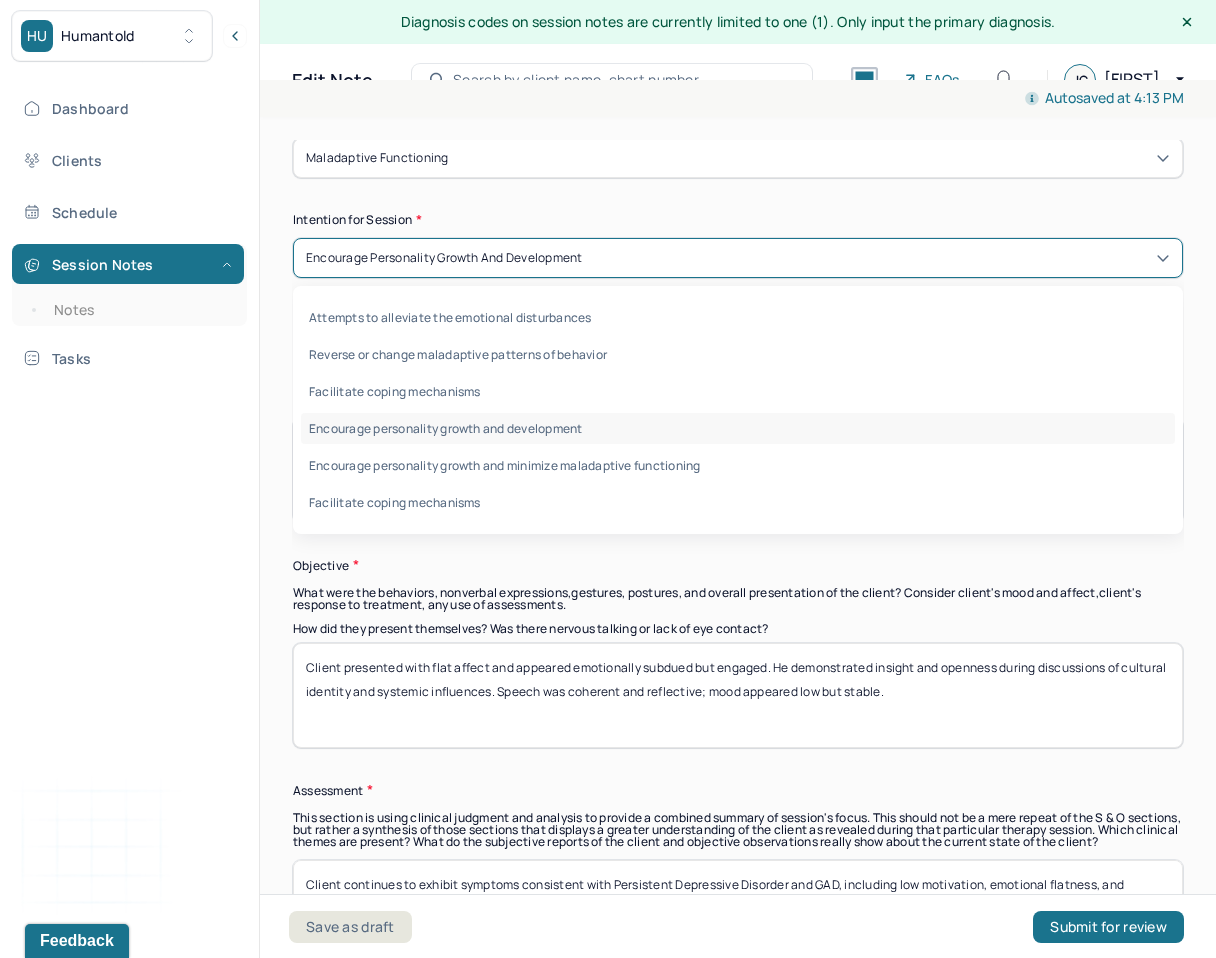 click on "Attempts to alleviate the emotional disturbances Reverse or change maladaptive patterns of behavior Facilitate coping mechanisms Encourage personality growth and development Encourage personality growth and minimize maladaptive functioning Facilitate coping mechanisms" at bounding box center [738, 410] 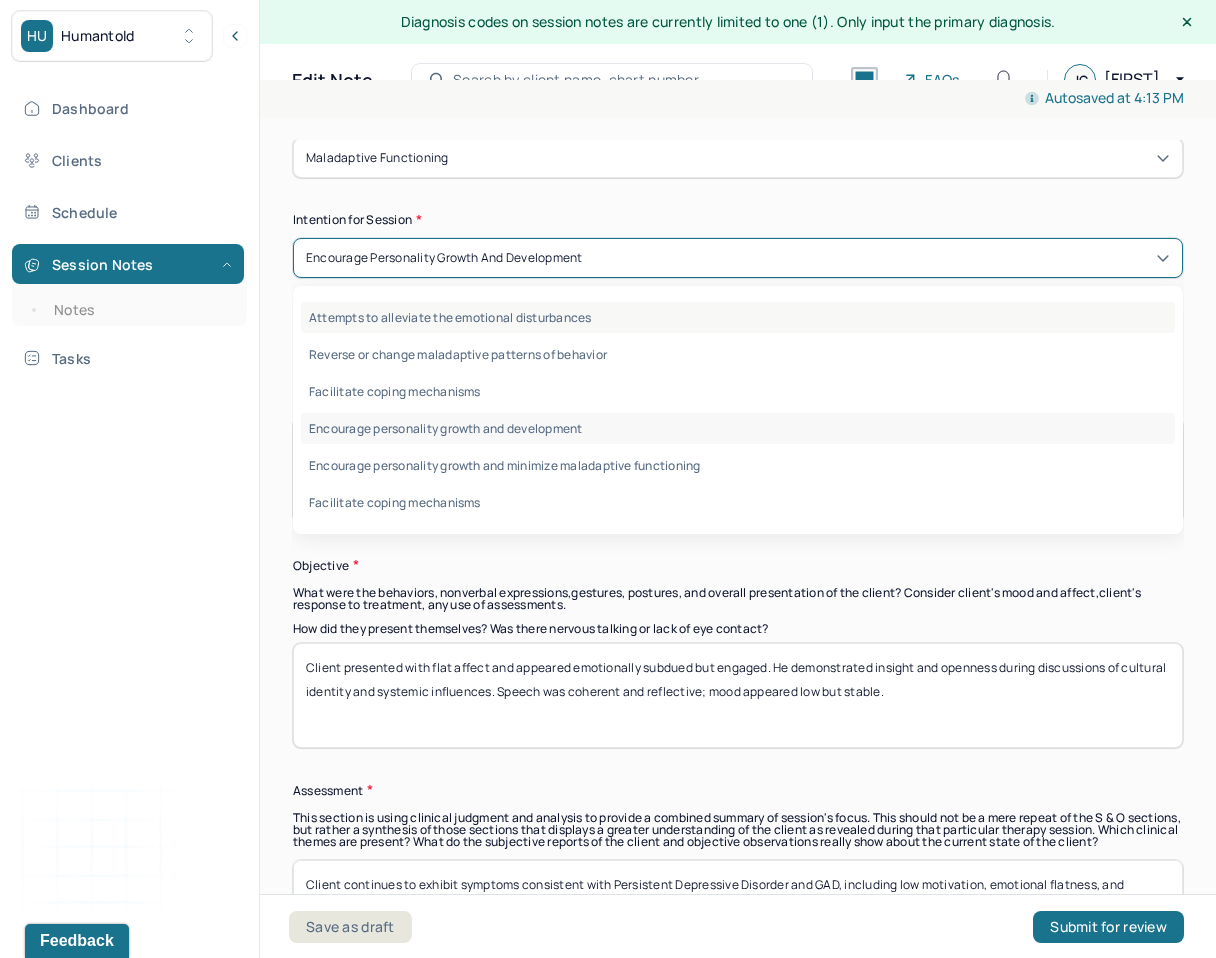 click on "Attempts to alleviate the emotional disturbances" at bounding box center [738, 317] 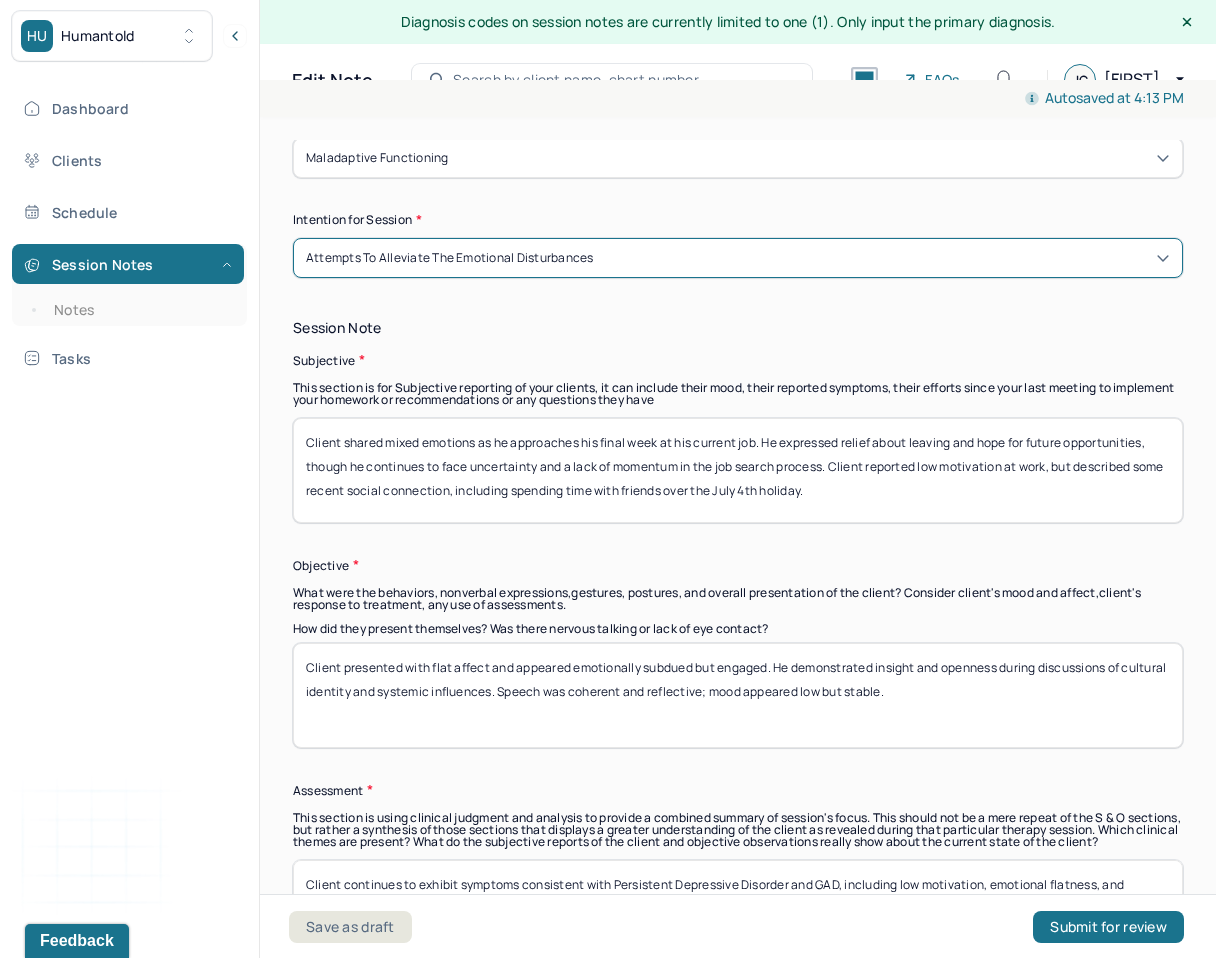 click on "Client shared mixed emotions as he approaches his final week at his current job. He expressed relief about leaving and hope for future opportunities, though he continues to face uncertainty and a lack of momentum in the job search process. Client reported low motivation at work, but described some recent social connection, including spending time with friends over the July 4th holiday." at bounding box center [738, 470] 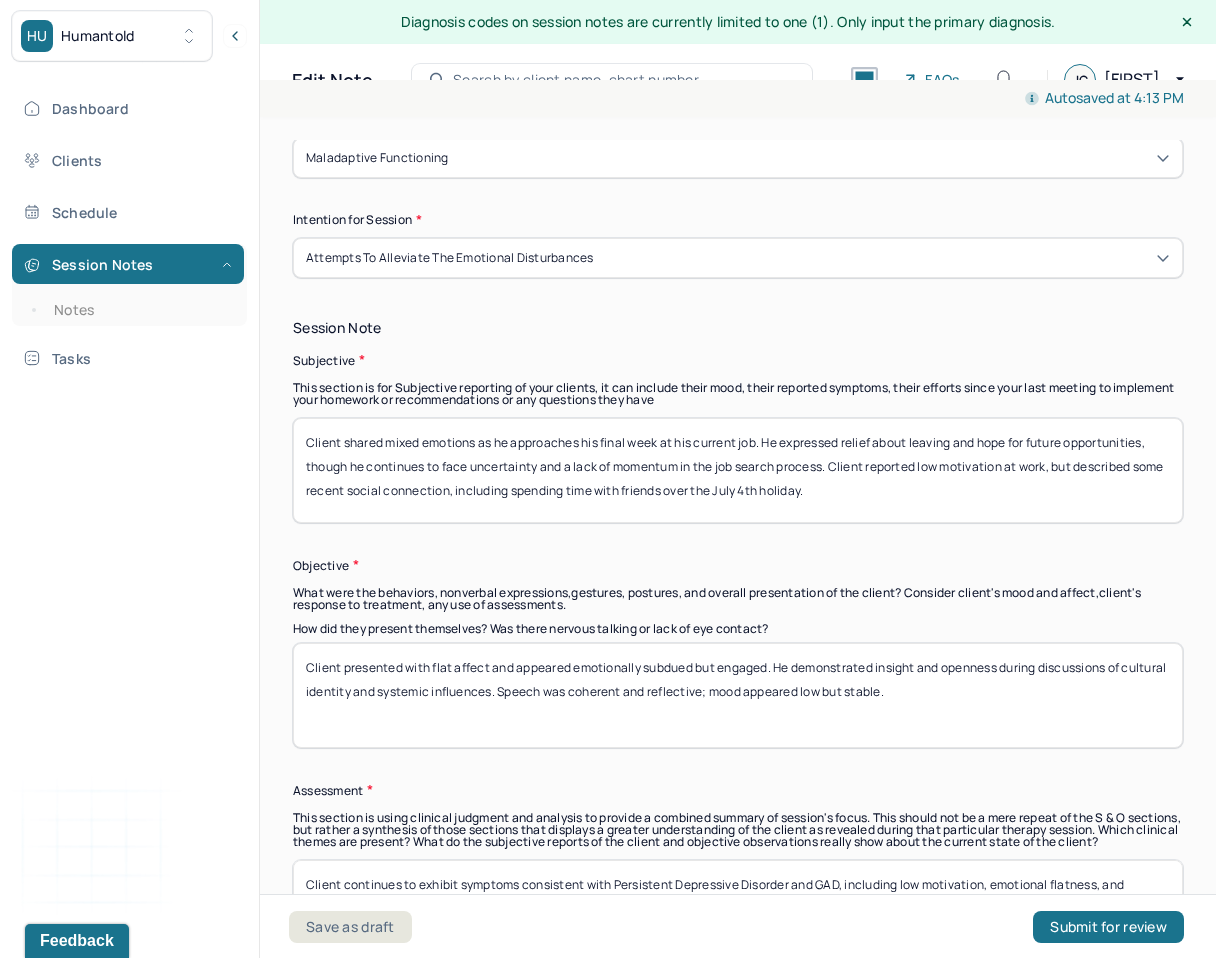 click on "Client shared mixed emotions as he approaches his final week at his current job. He expressed relief about leaving and hope for future opportunities, though he continues to face uncertainty and a lack of momentum in the job search process. Client reported low motivation at work, but described some recent social connection, including spending time with friends over the July 4th holiday." at bounding box center (738, 470) 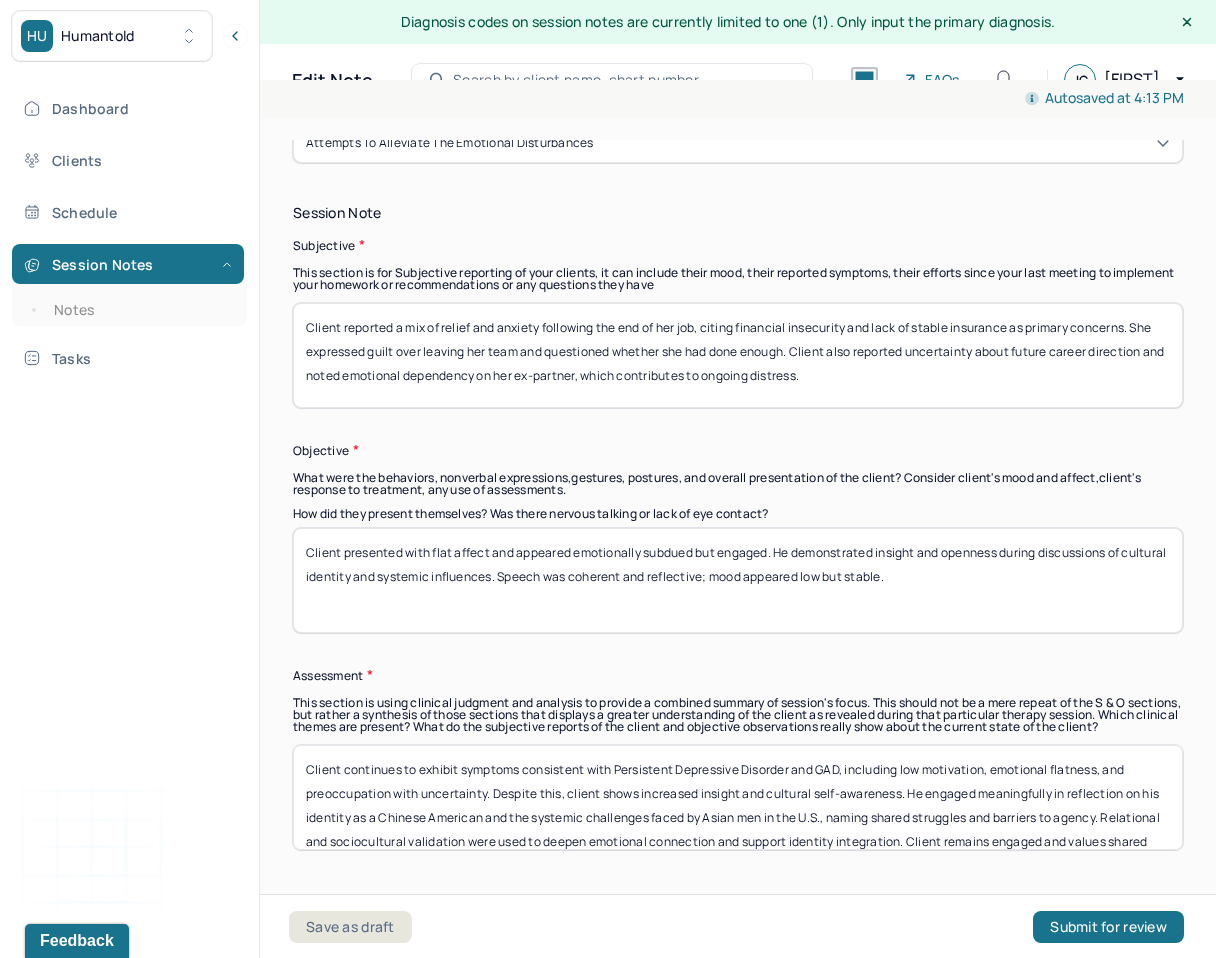scroll, scrollTop: 1376, scrollLeft: 0, axis: vertical 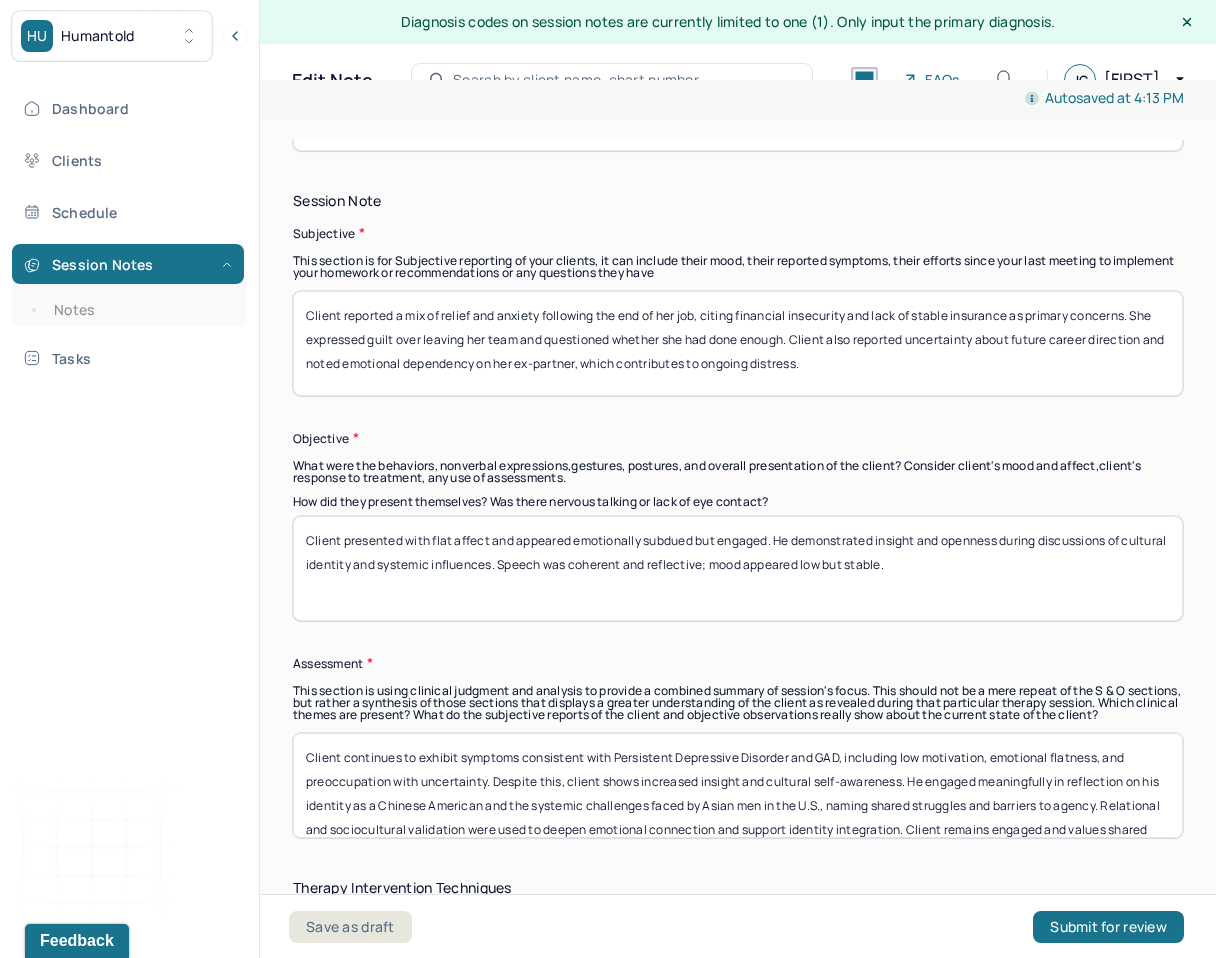 type on "Client reported a mix of relief and anxiety following the end of her job, citing financial insecurity and lack of stable insurance as primary concerns. She expressed guilt over leaving her team and questioned whether she had done enough. Client also reported uncertainty about future career direction and noted emotional dependency on her ex-partner, which contributes to ongoing distress." 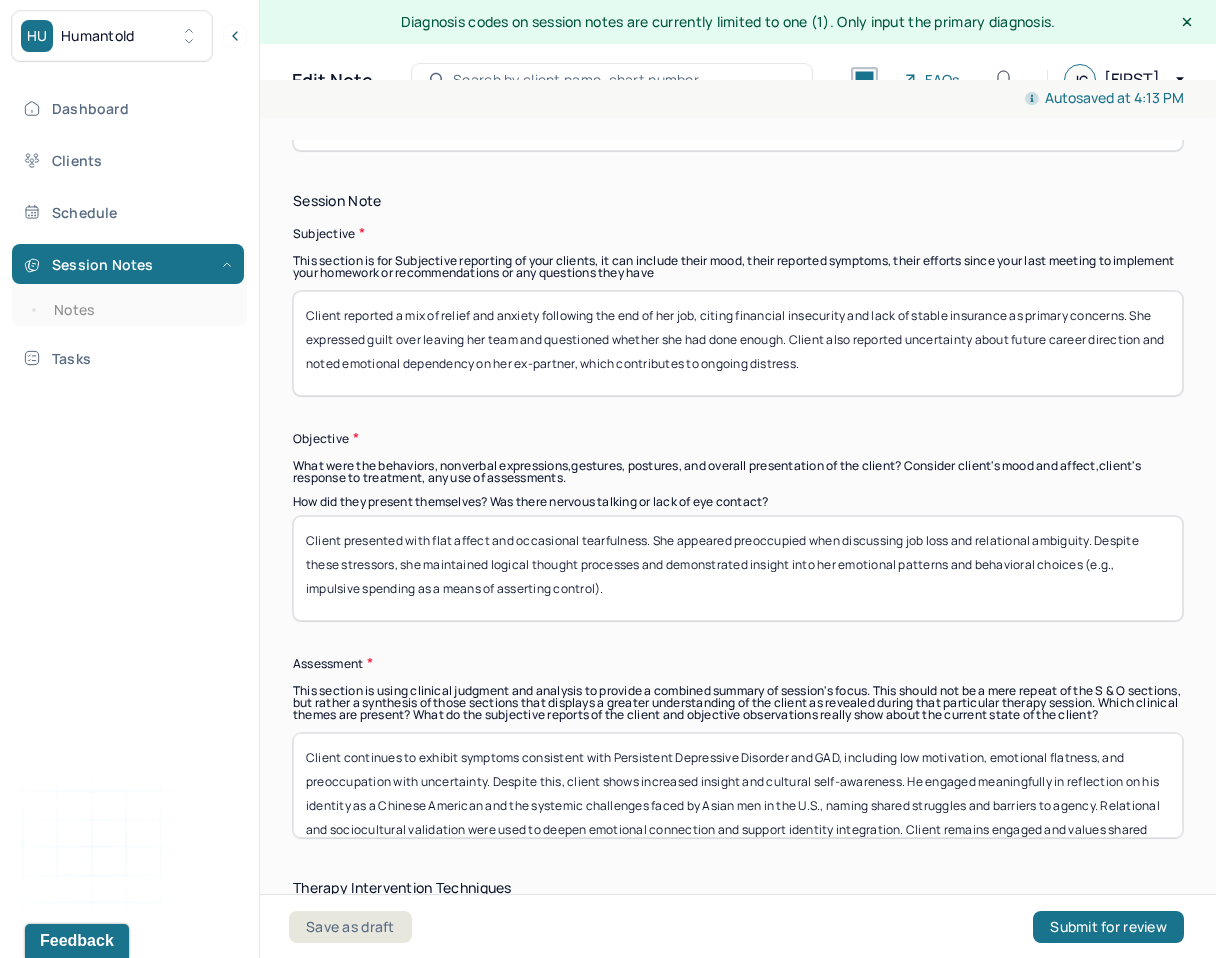 click on "Client presented with flat affect and occasional tearfulness. She appeared preoccupied when discussing job loss and relational ambiguity. Despite these stressors, she maintained logical thought processes and demonstrated insight into her emotional patterns and behavioral choices (e.g., impulsive spending as a means of asserting control)." at bounding box center [738, 568] 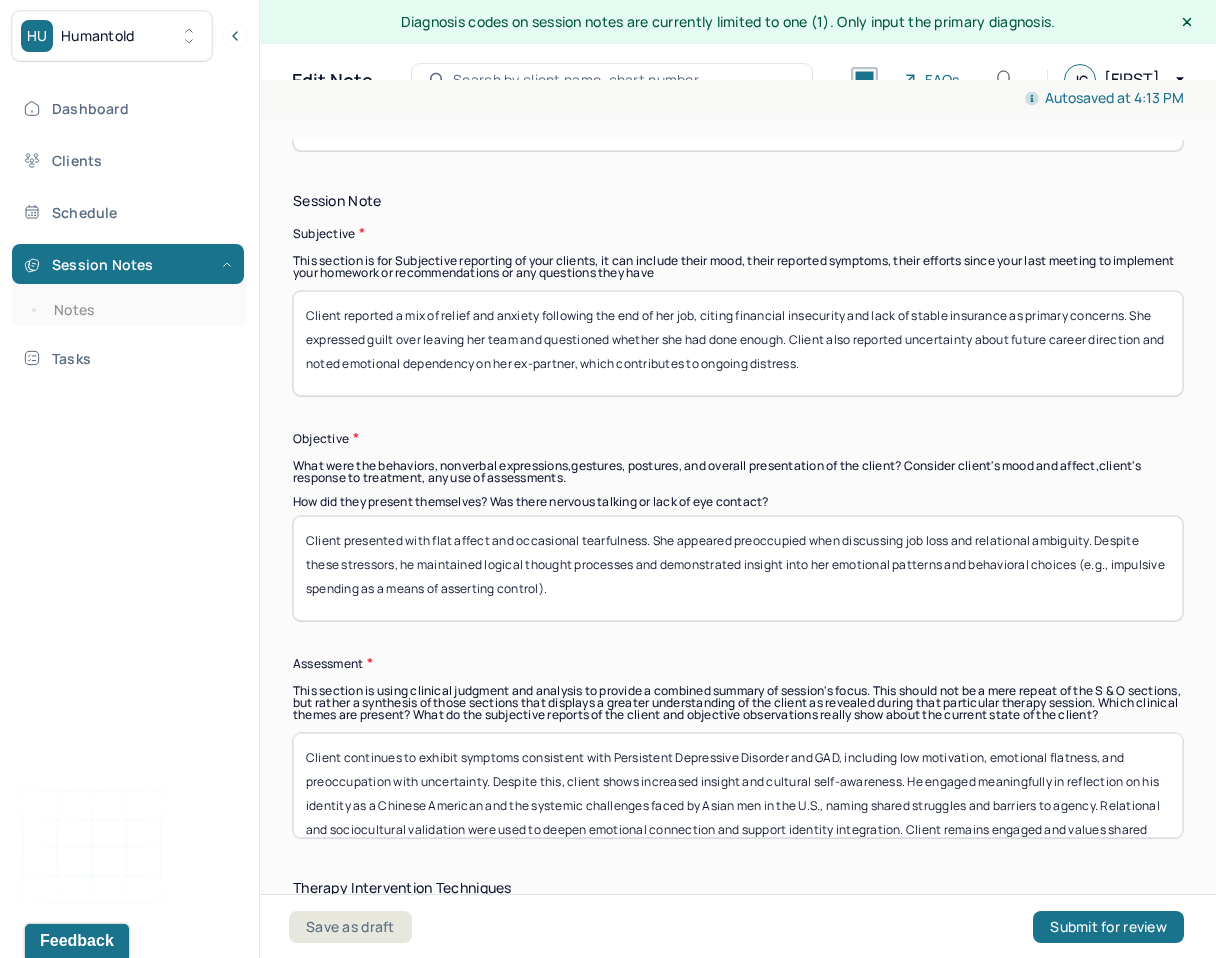scroll, scrollTop: 6, scrollLeft: 0, axis: vertical 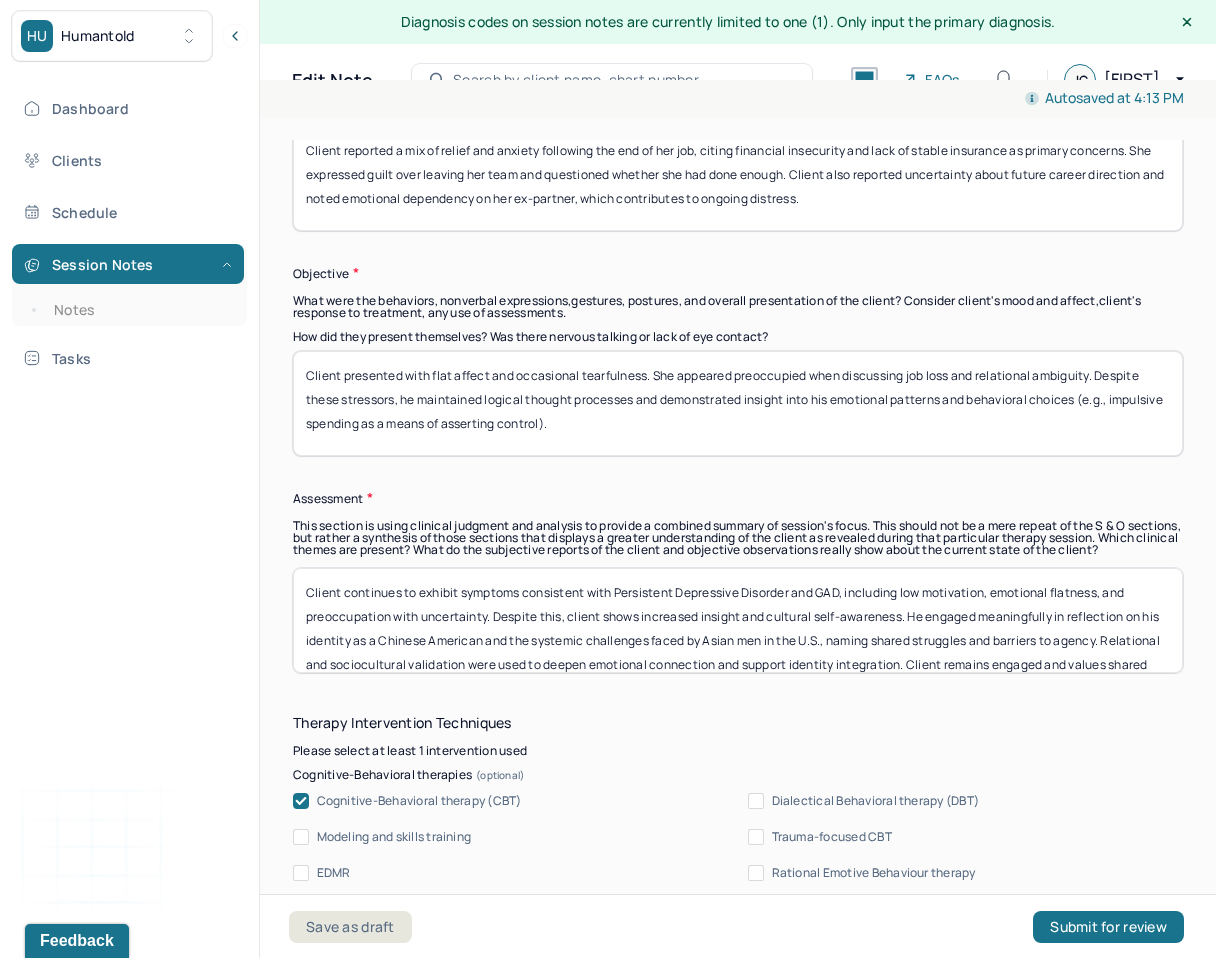 click on "Client presented with flat affect and occasional tearfulness. She appeared preoccupied when discussing job loss and relational ambiguity. Despite these stressors, he maintained logical thought processes and demonstrated insight into his emotional patterns and behavioral choices (e.g., impulsive spending as a means of asserting control)." at bounding box center [738, 403] 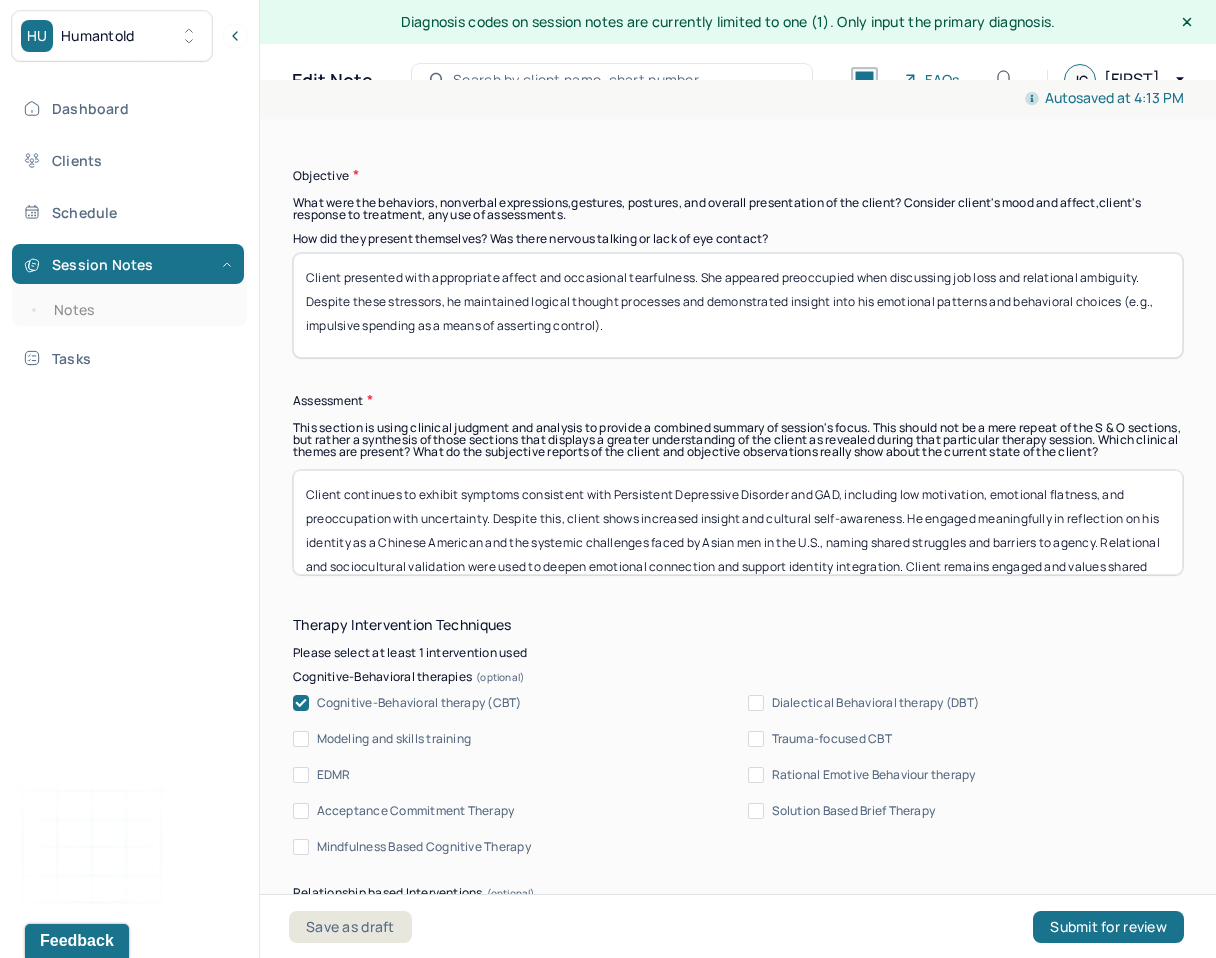scroll, scrollTop: 1689, scrollLeft: 0, axis: vertical 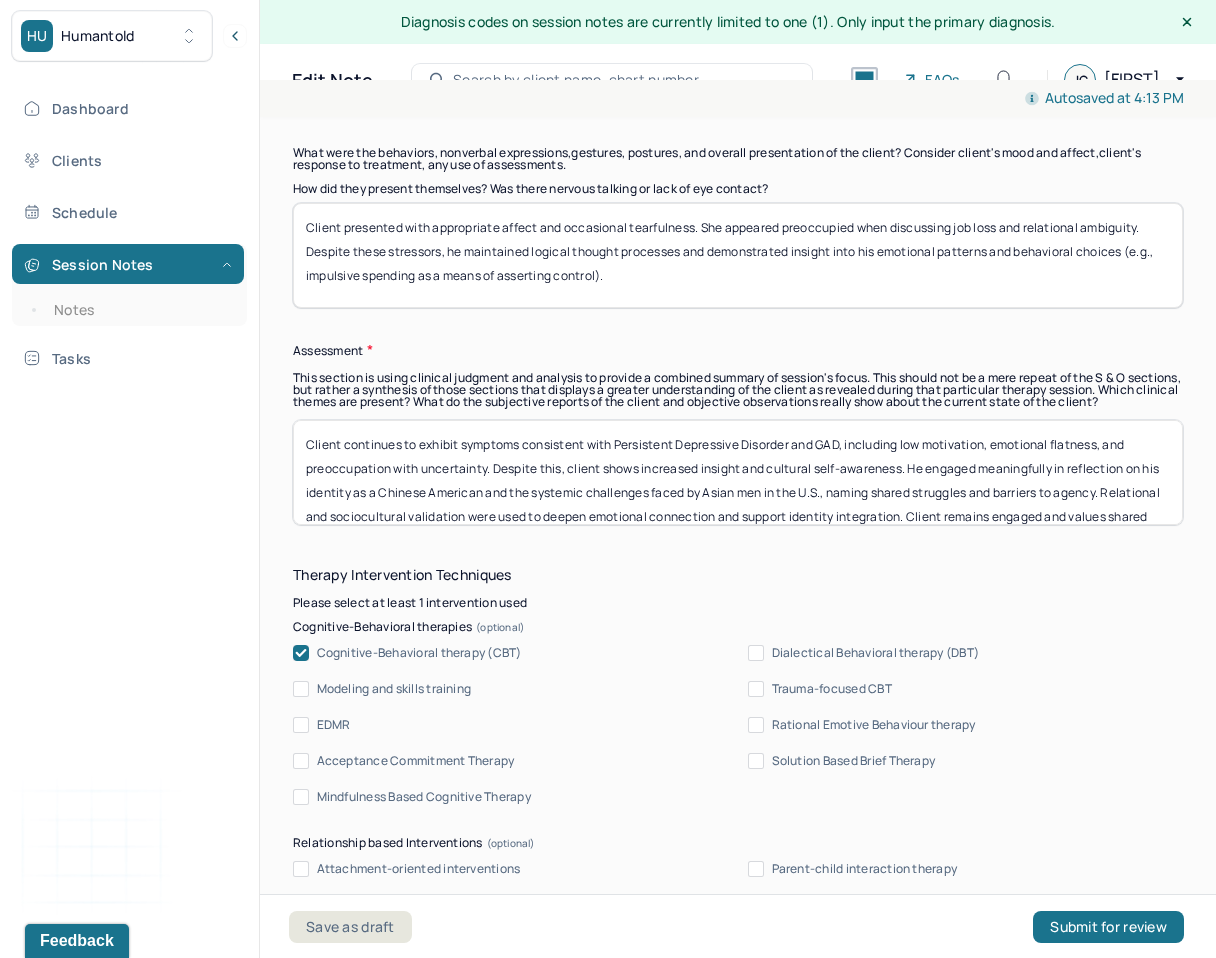 type on "Client presented with appropriate affect and occasional tearfulness. She appeared preoccupied when discussing job loss and relational ambiguity. Despite these stressors, he maintained logical thought processes and demonstrated insight into his emotional patterns and behavioral choices (e.g., impulsive spending as a means of asserting control)." 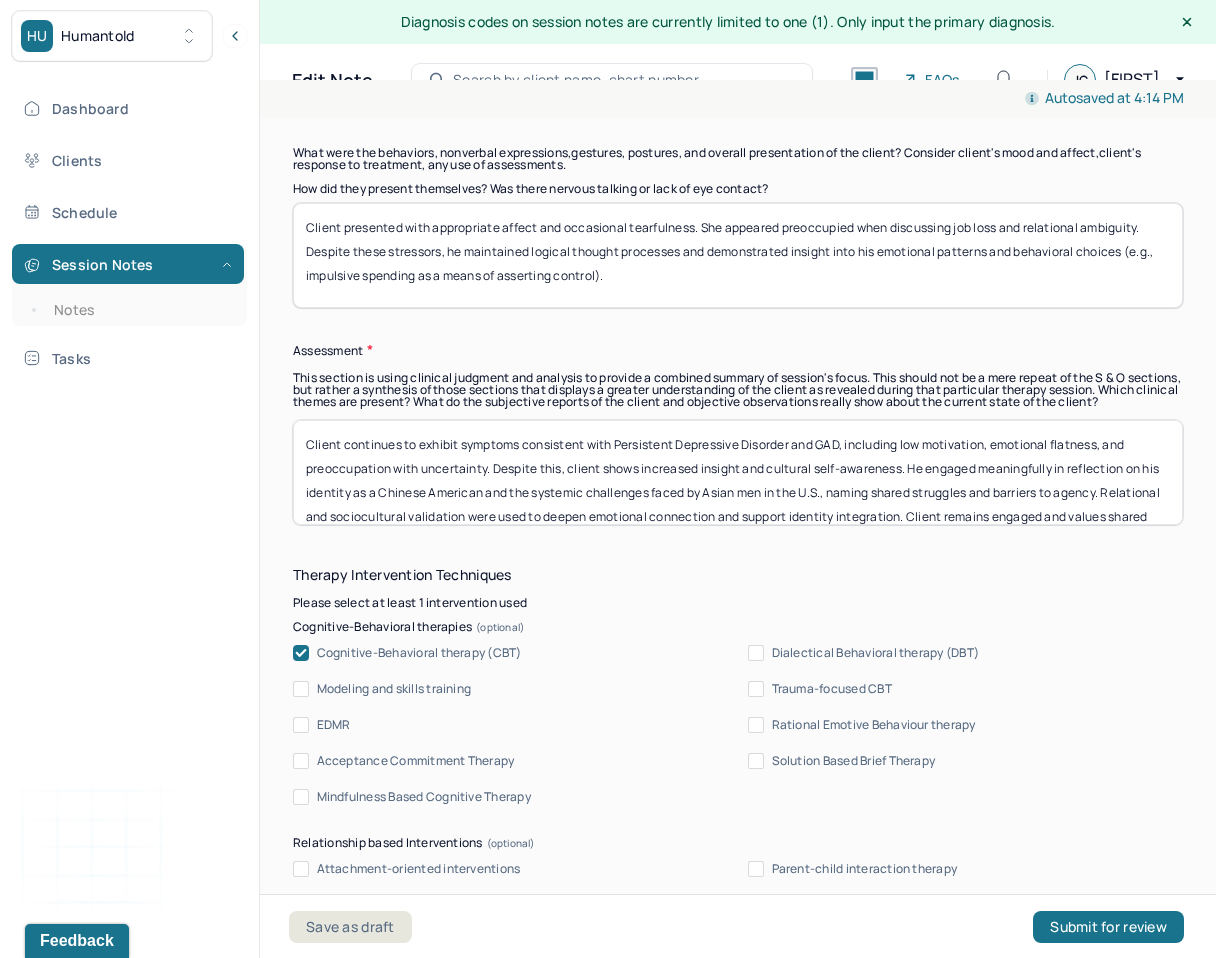 click on "Client continues to exhibit symptoms consistent with Persistent Depressive Disorder and GAD, including low motivation, emotional flatness, and preoccupation with uncertainty. Despite this, client shows increased insight and cultural self-awareness. He engaged meaningfully in reflection on his identity as a Chinese American and the systemic challenges faced by Asian men in the U.S., naming shared struggles and barriers to agency. Relational and sociocultural validation were used to deepen emotional connection and support identity integration. Client remains engaged and values shared cultural understanding in the therapeutic relationship." at bounding box center [738, 472] 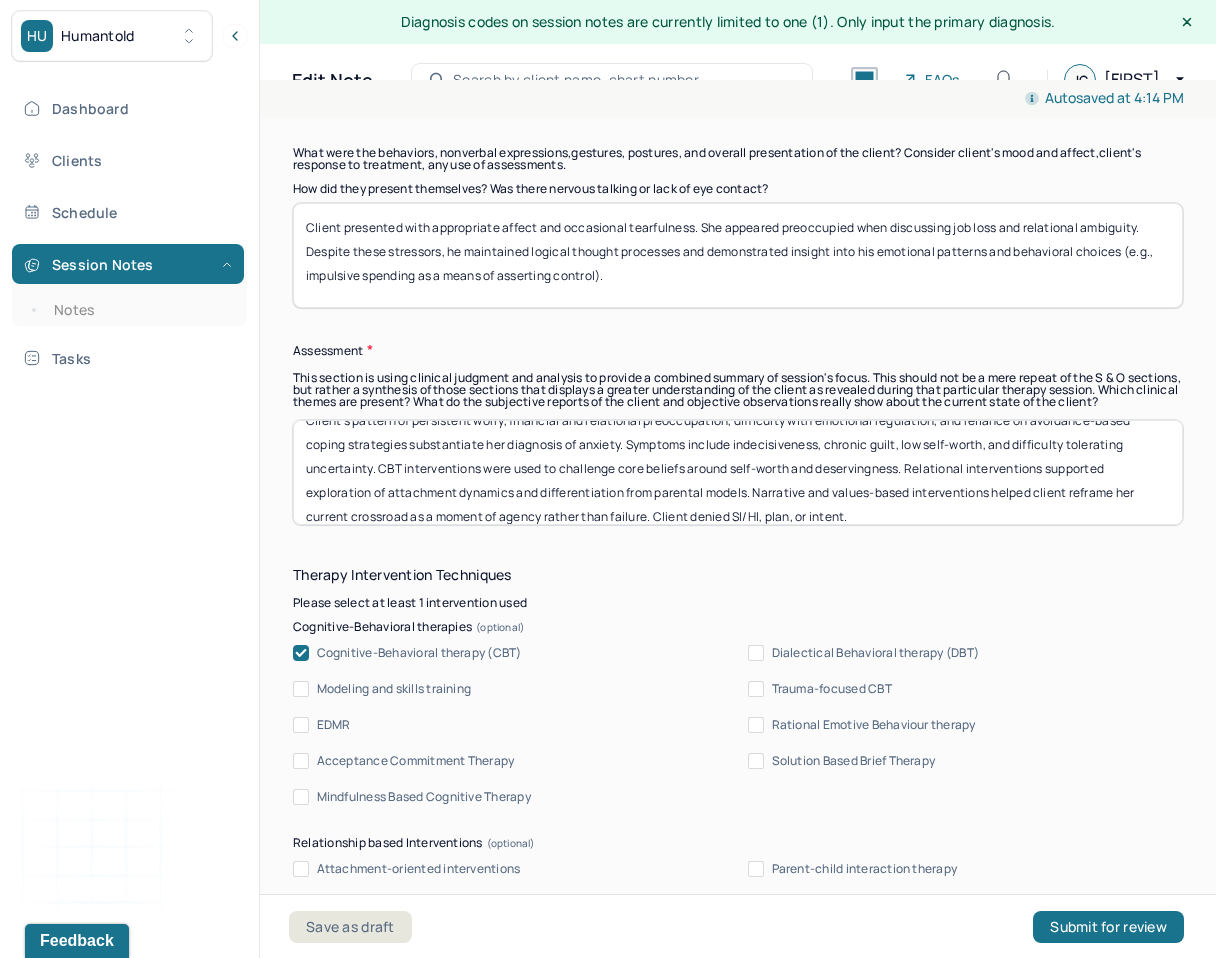 scroll, scrollTop: 0, scrollLeft: 0, axis: both 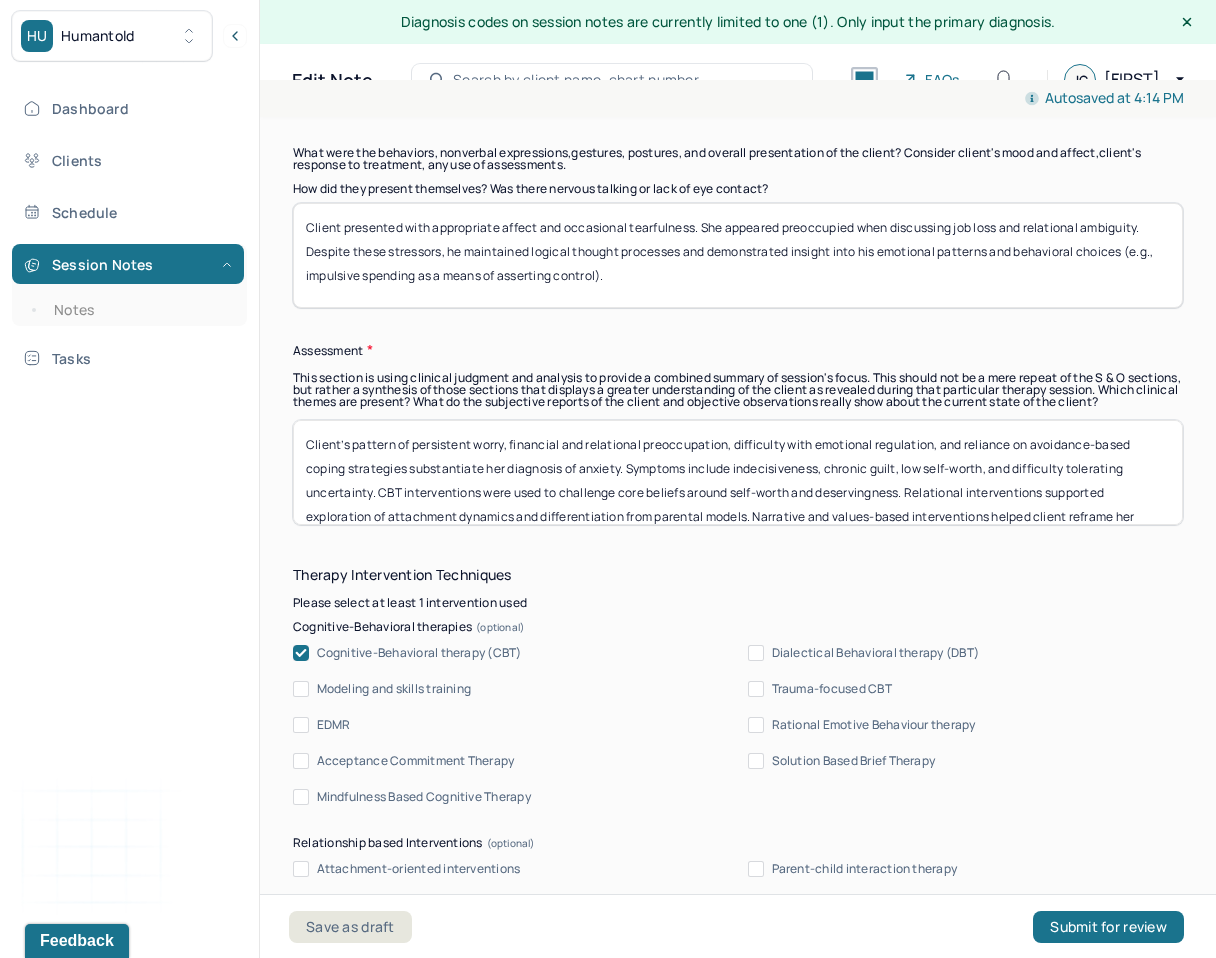 click on "Client’s pattern of persistent worry, financial and relational preoccupation, difficulty with emotional regulation, and reliance on avoidance-based coping strategies substantiate her diagnosis of anxiety. Symptoms include indecisiveness, chronic guilt, low self-worth, and difficulty tolerating uncertainty. CBT interventions were used to challenge core beliefs around self-worth and deservingness. Relational interventions supported exploration of attachment dynamics and differentiation from parental models. Narrative and values-based interventions helped client reframe her current crossroad as a moment of agency rather than failure. Client denied SI/HI, plan, or intent." at bounding box center (738, 472) 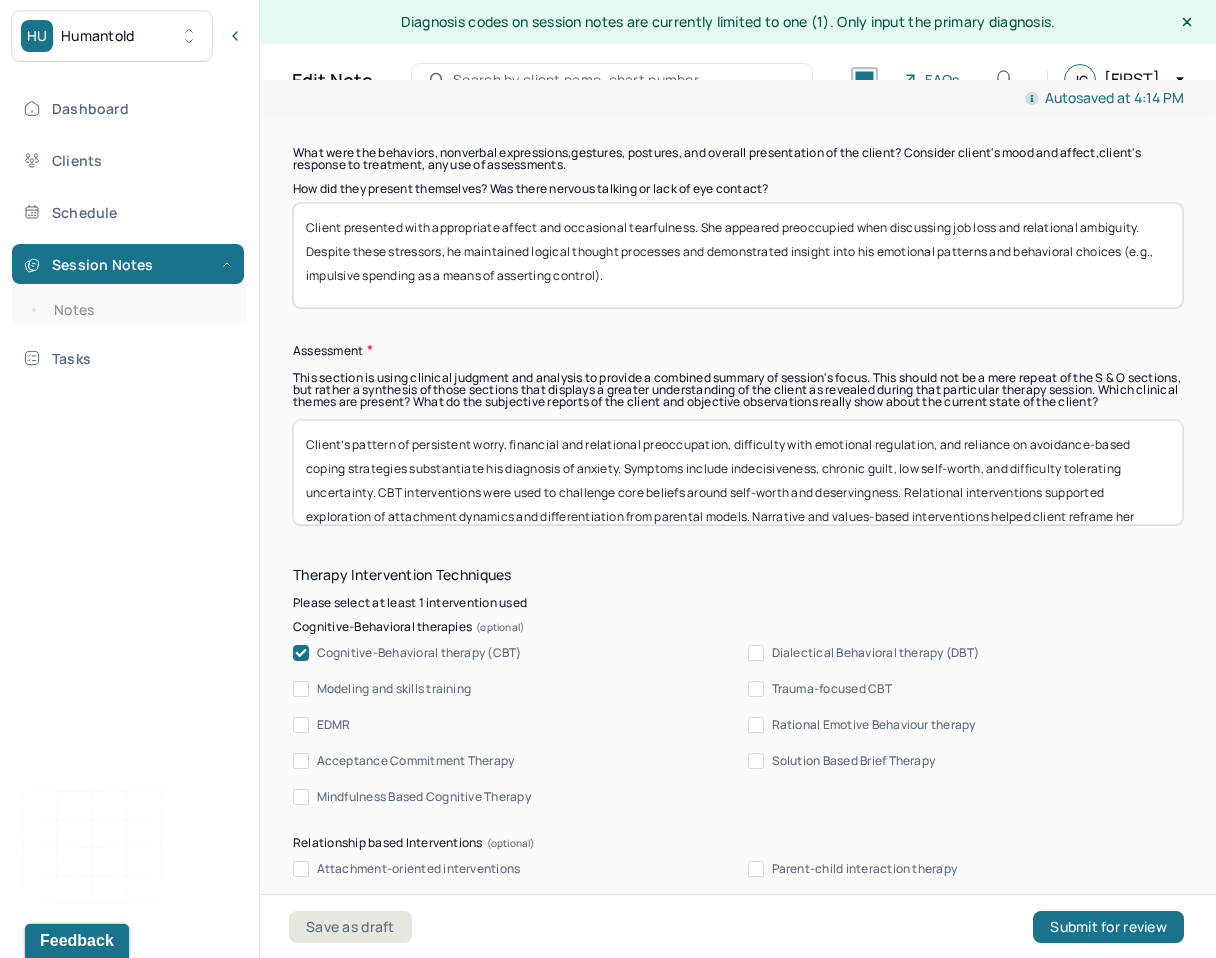 click on "Client’s pattern of persistent worry, financial and relational preoccupation, difficulty with emotional regulation, and reliance on avoidance-based coping strategies substantiate her diagnosis of anxiety. Symptoms include indecisiveness, chronic guilt, low self-worth, and difficulty tolerating uncertainty. CBT interventions were used to challenge core beliefs around self-worth and deservingness. Relational interventions supported exploration of attachment dynamics and differentiation from parental models. Narrative and values-based interventions helped client reframe her current crossroad as a moment of agency rather than failure. Client denied SI/HI, plan, or intent." at bounding box center (738, 472) 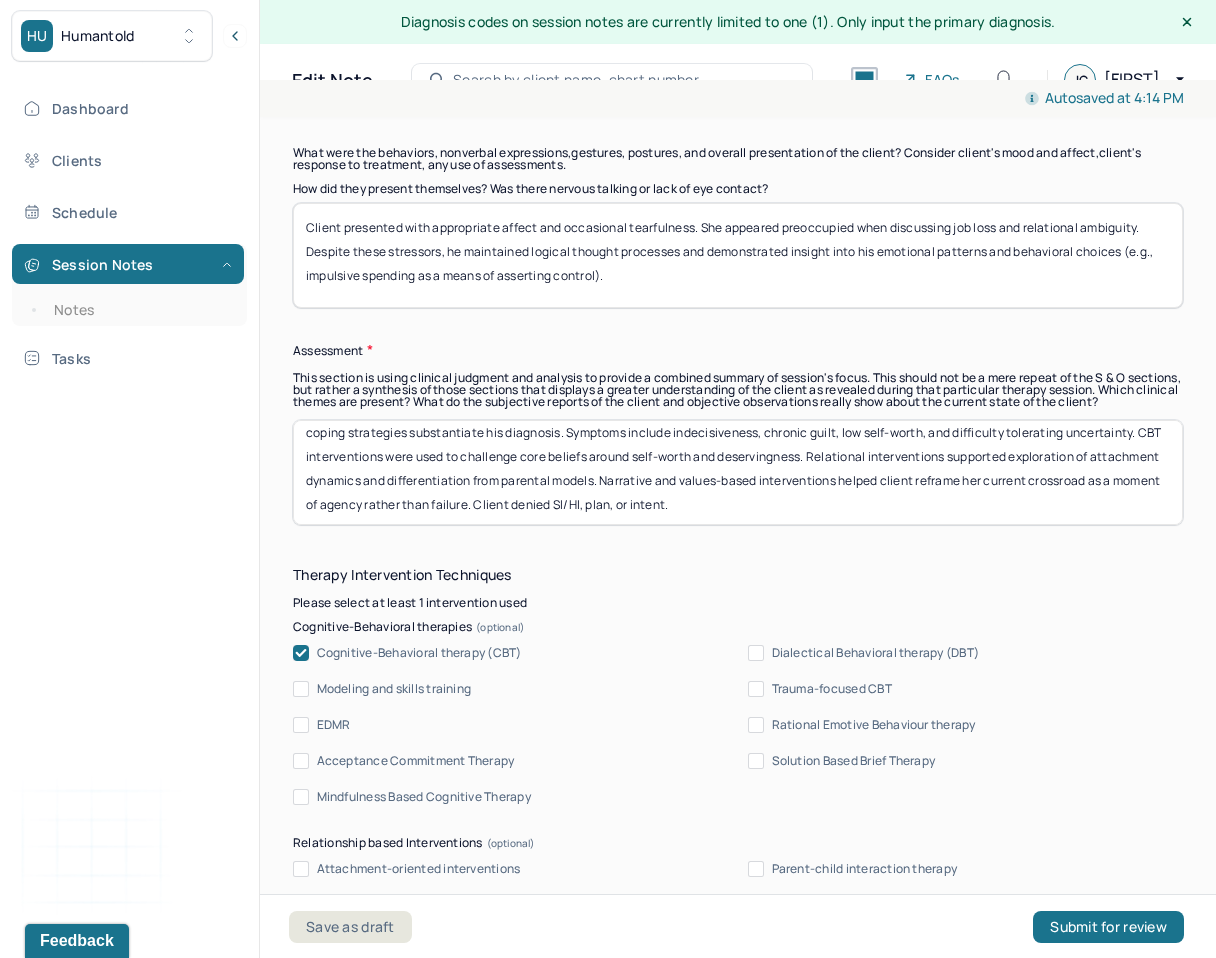 scroll, scrollTop: 40, scrollLeft: 0, axis: vertical 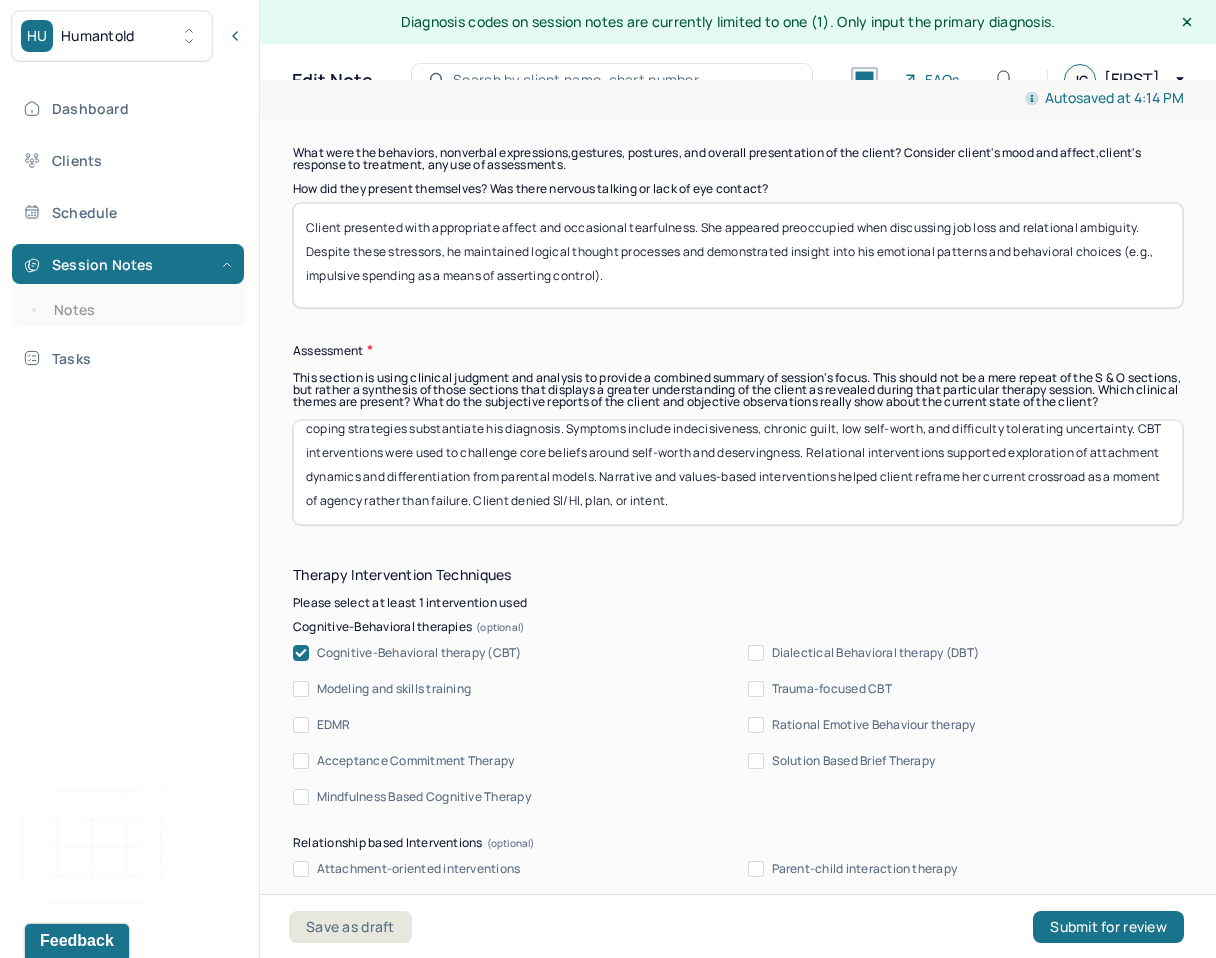 drag, startPoint x: 492, startPoint y: 463, endPoint x: 785, endPoint y: 486, distance: 293.90134 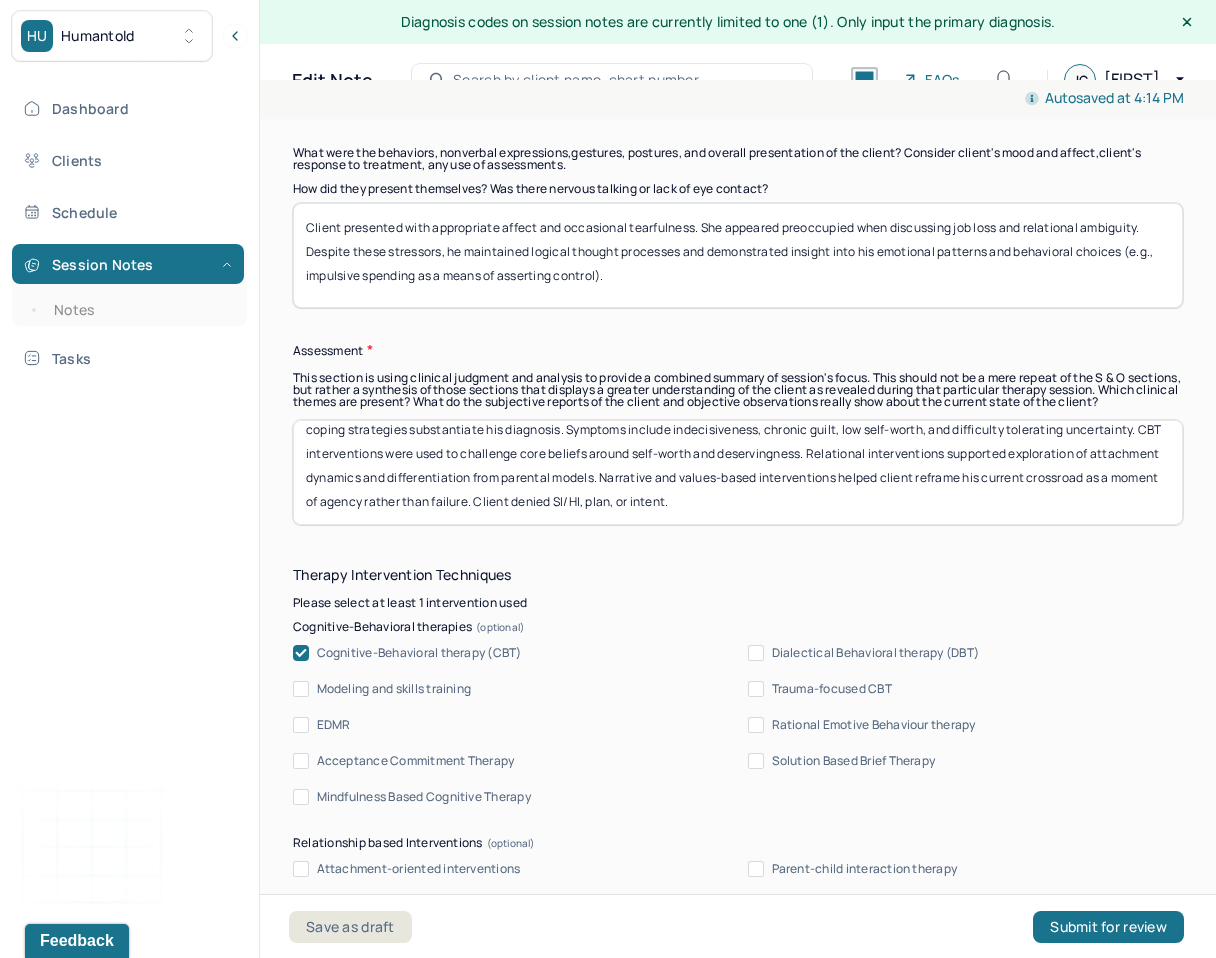 scroll, scrollTop: 40, scrollLeft: 0, axis: vertical 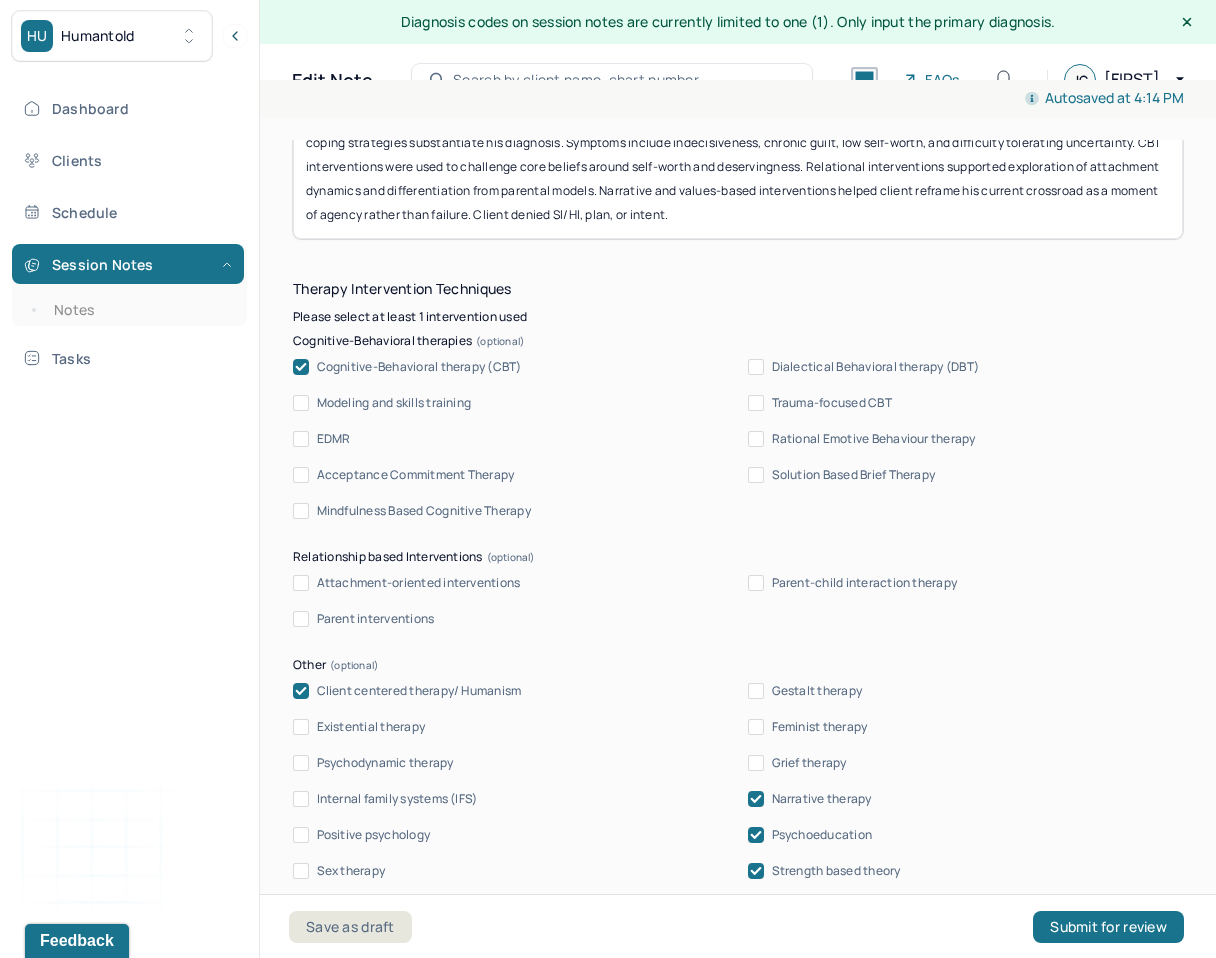 type on "Client’s pattern of persistent worry, financial and relational preoccupation, difficulty with emotional regulation, and reliance on avoidance-based coping strategies substantiate his diagnosis. Symptoms include indecisiveness, chronic guilt, low self-worth, and difficulty tolerating uncertainty. CBT interventions were used to challenge core beliefs around self-worth and deservingness. Relational interventions supported exploration of attachment dynamics and differentiation from parental models. Narrative and values-based interventions helped client reframe his current crossroad as a moment of agency rather than failure. Client denied SI/HI, plan, or intent." 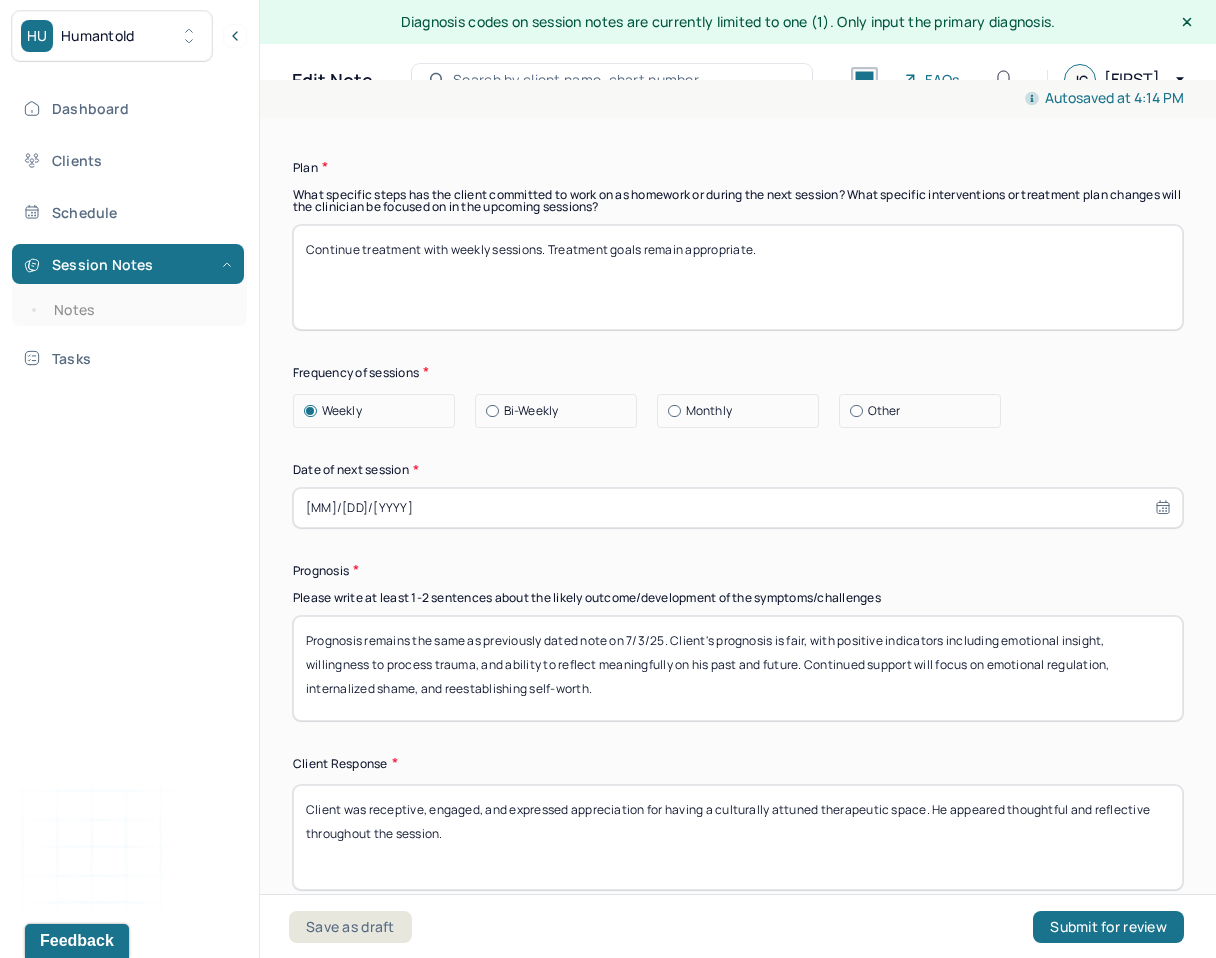 scroll, scrollTop: 2775, scrollLeft: 0, axis: vertical 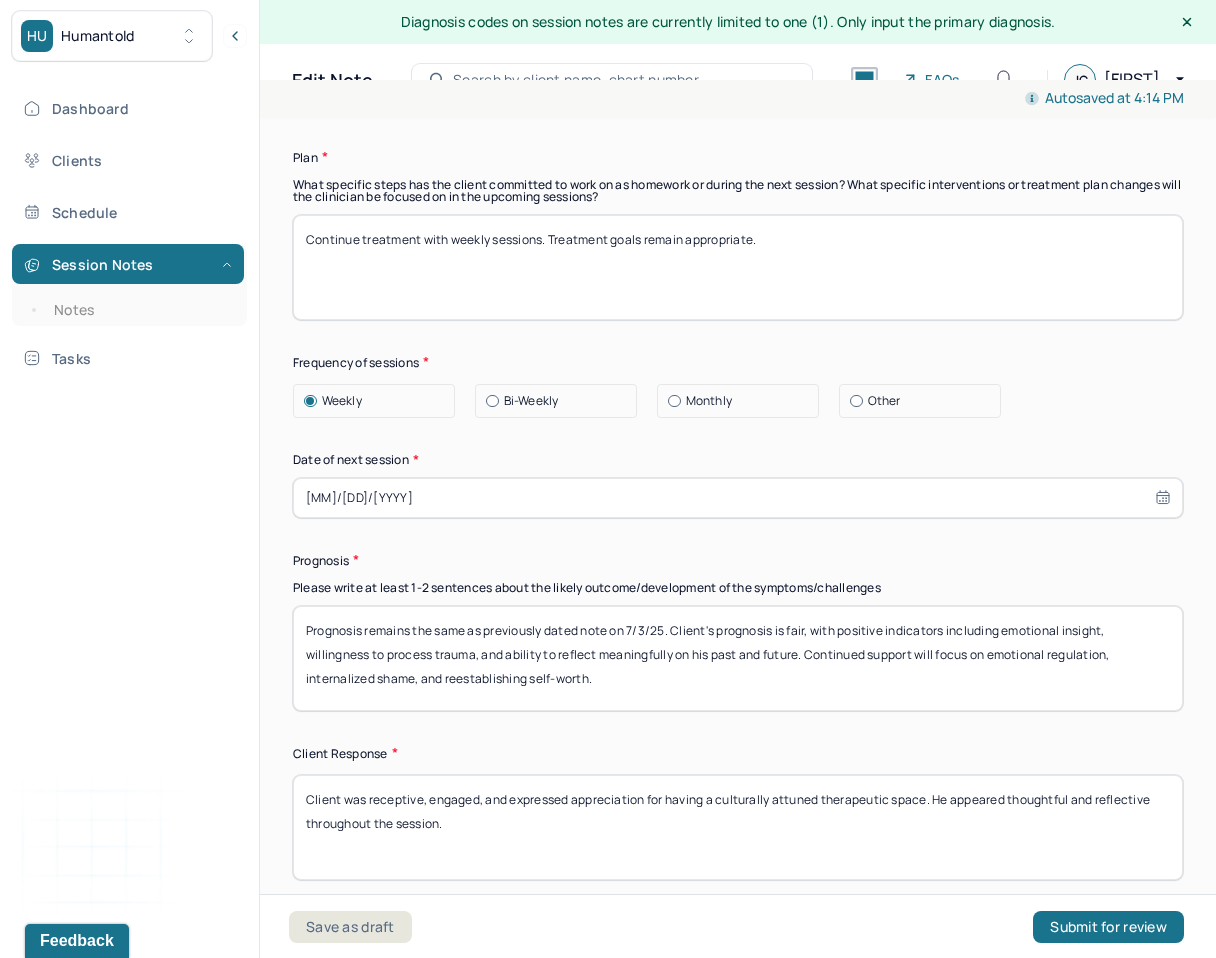 click on "Client was receptive, engaged, and expressed appreciation for having a culturally attuned therapeutic space. He appeared thoughtful and reflective throughout the session." at bounding box center (738, 827) 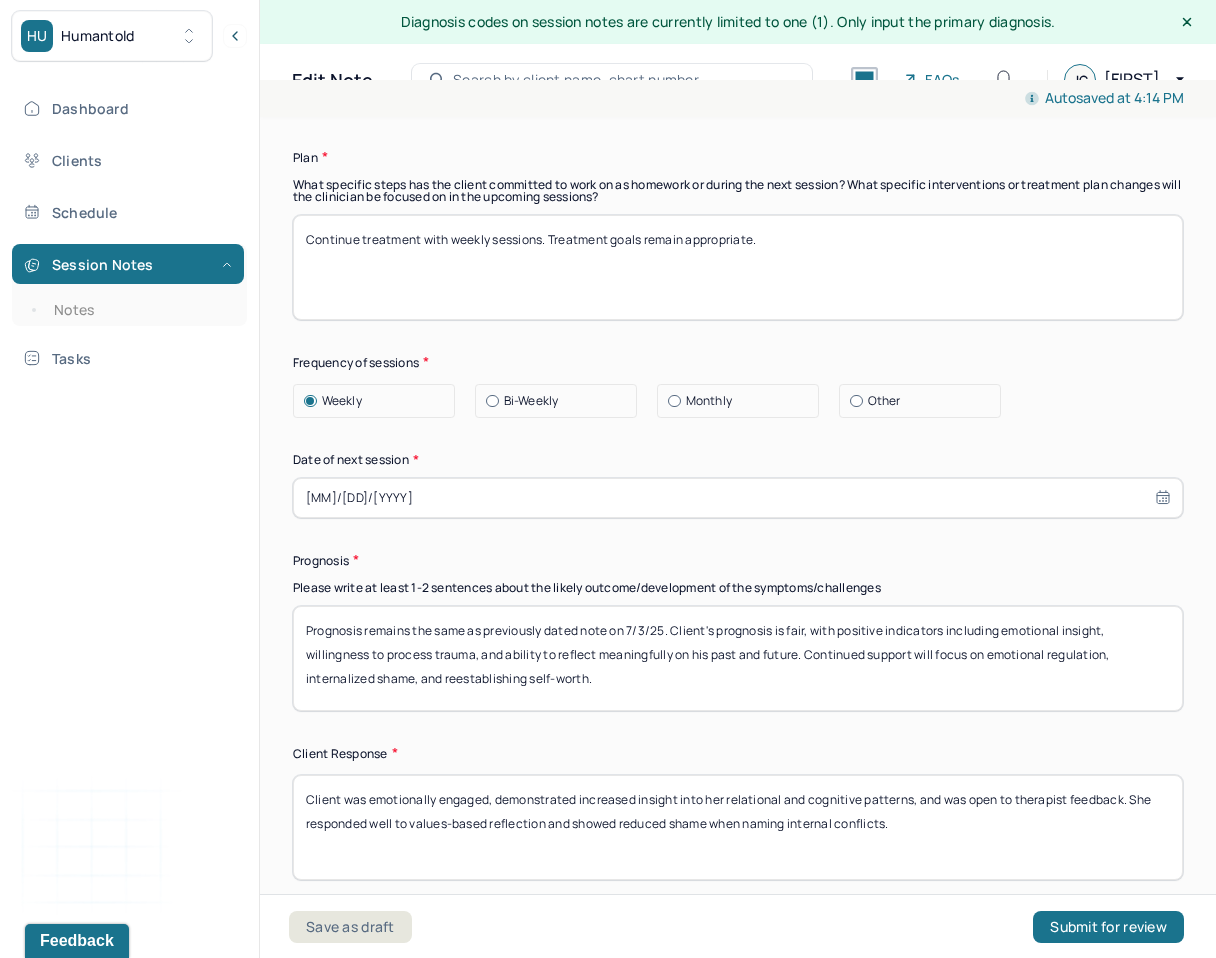 click on "Client was receptive, engaged, and expressed appreciation for having a culturally attuned therapeutic space. He appeared thoughtful and reflective throughout the session." at bounding box center [738, 827] 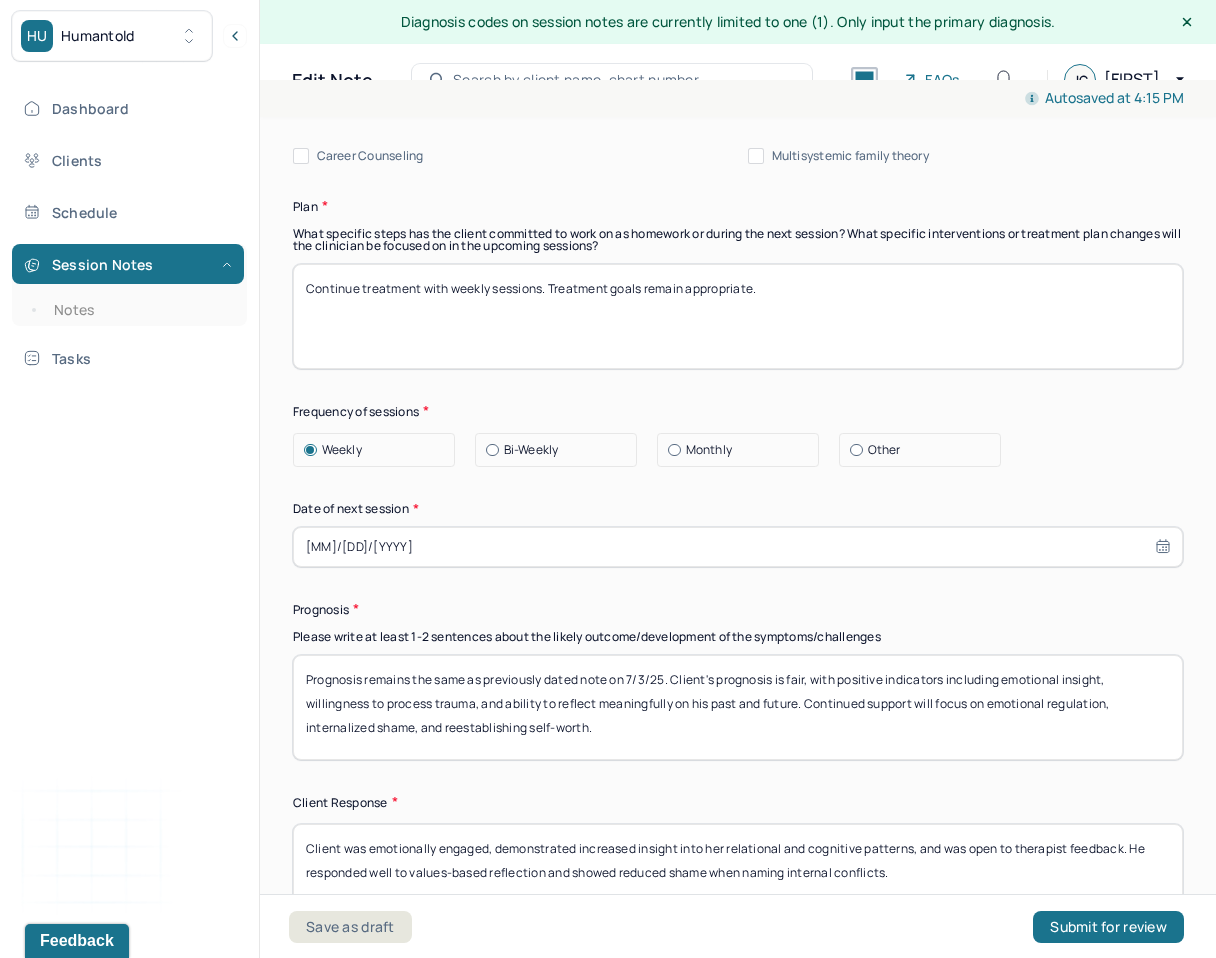 scroll, scrollTop: 2722, scrollLeft: 0, axis: vertical 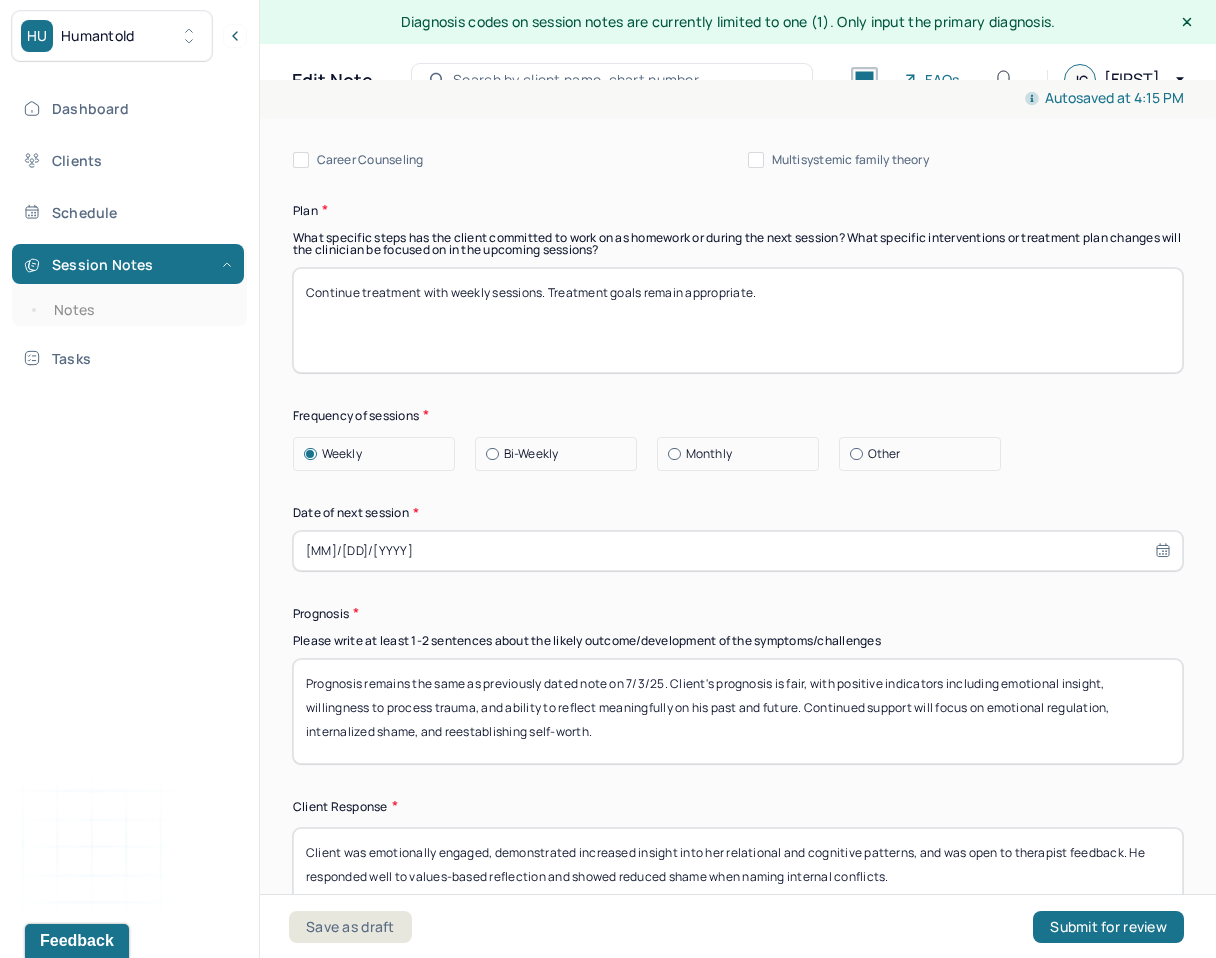 type on "Client was emotionally engaged, demonstrated increased insight into her relational and cognitive patterns, and was open to therapist feedback. He responded well to values-based reflection and showed reduced shame when naming internal conflicts." 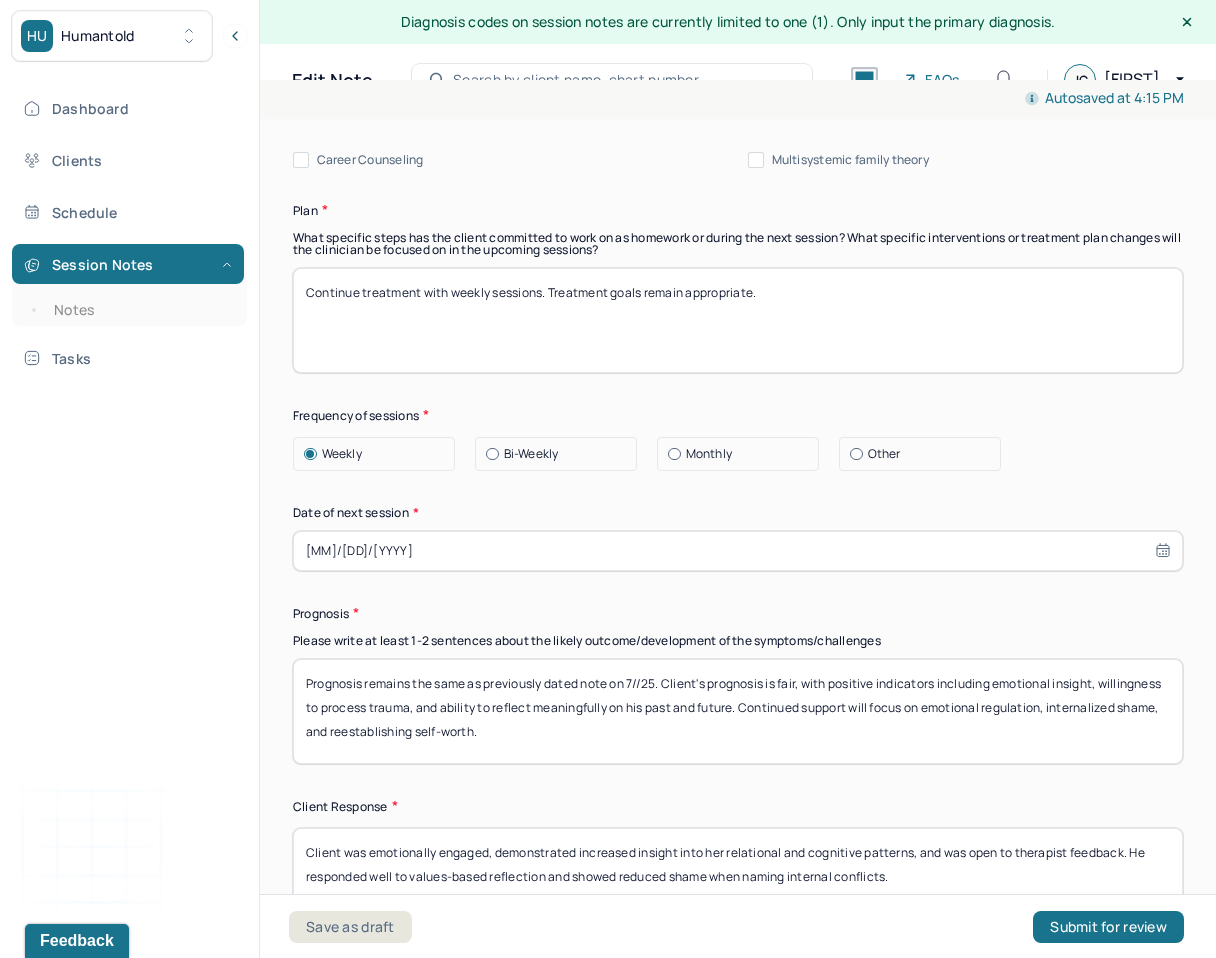 type on "Prognosis remains the same as previously dated note on 7//25. Client's prognosis is fair, with positive indicators including emotional insight, willingness to process trauma, and ability to reflect meaningfully on his past and future. Continued support will focus on emotional regulation, internalized shame, and reestablishing self-worth." 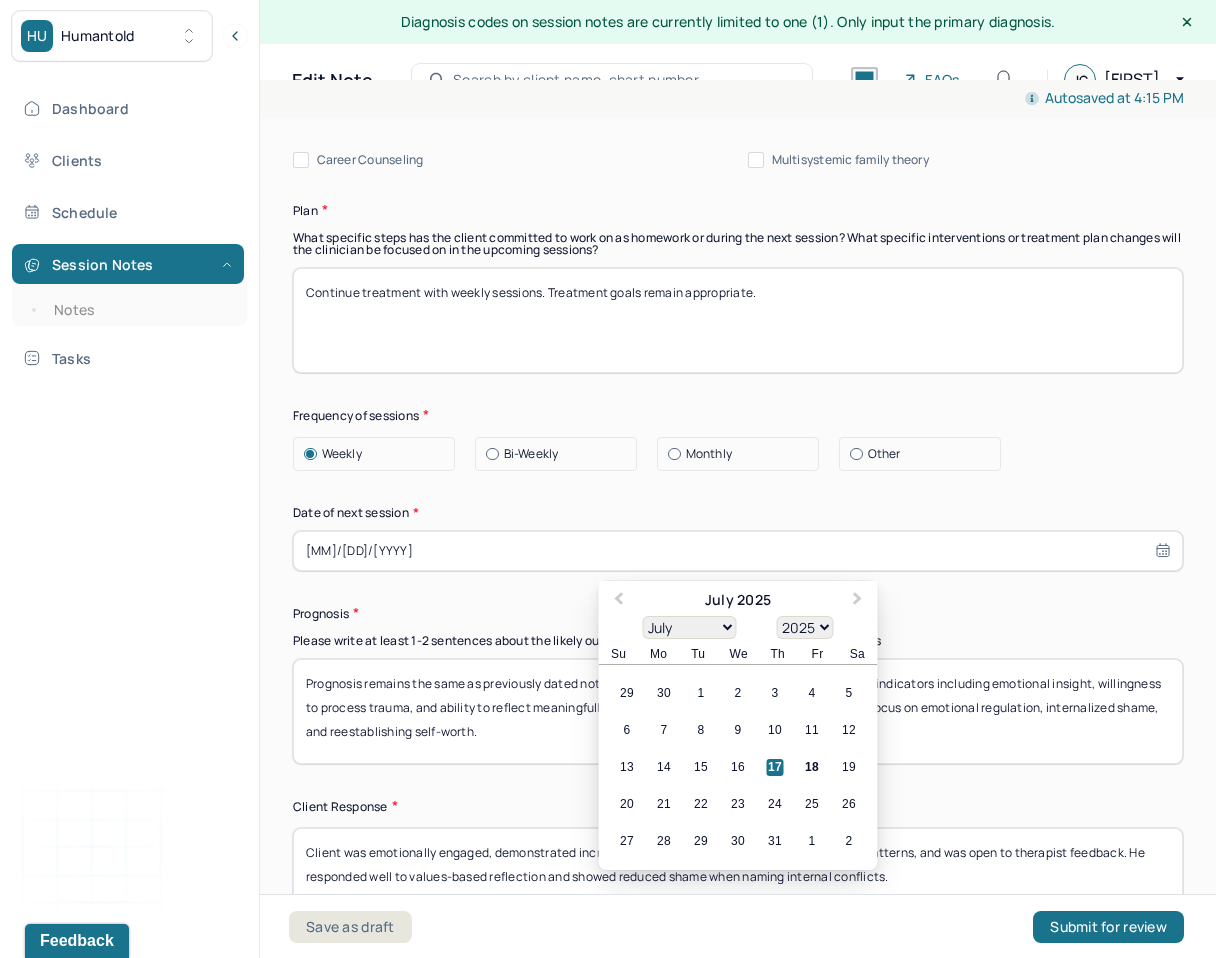 click on "07/17/2025" at bounding box center (738, 551) 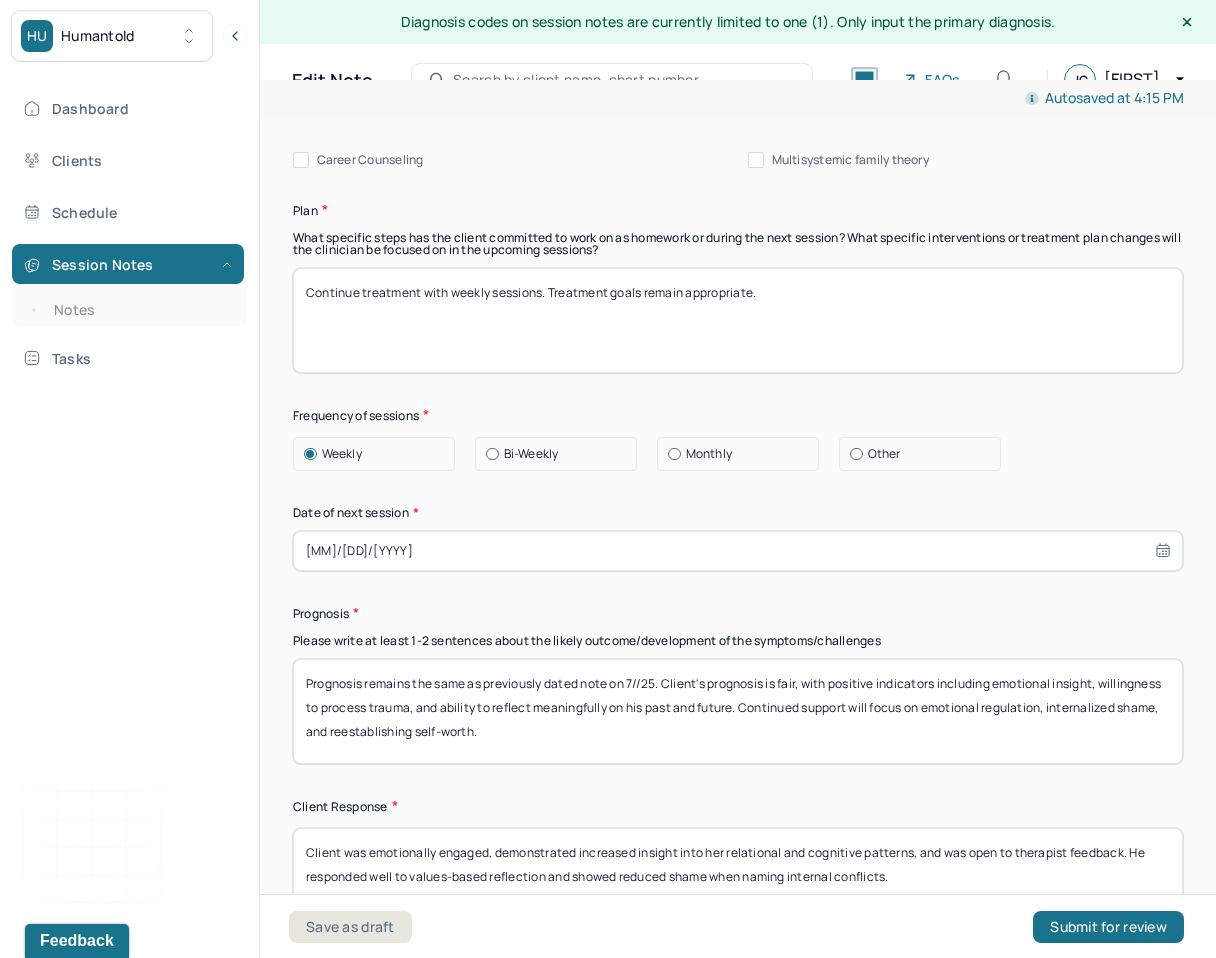 click on "Please write at least 1-2 sentences about the likely outcome/development of the symptoms/challenges" at bounding box center (738, 641) 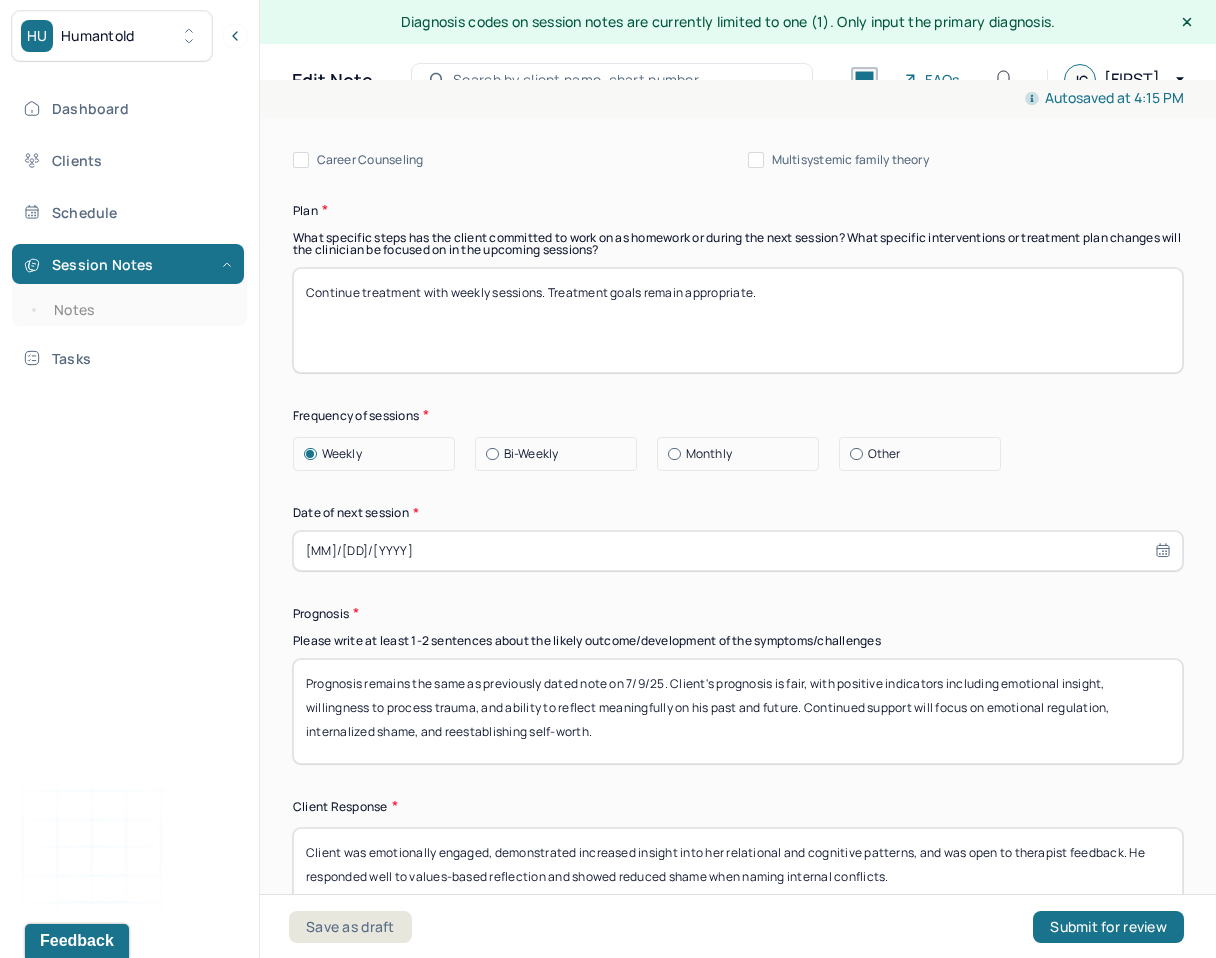type on "Prognosis remains the same as previously dated note on 7/9/25. Client's prognosis is fair, with positive indicators including emotional insight, willingness to process trauma, and ability to reflect meaningfully on his past and future. Continued support will focus on emotional regulation, internalized shame, and reestablishing self-worth." 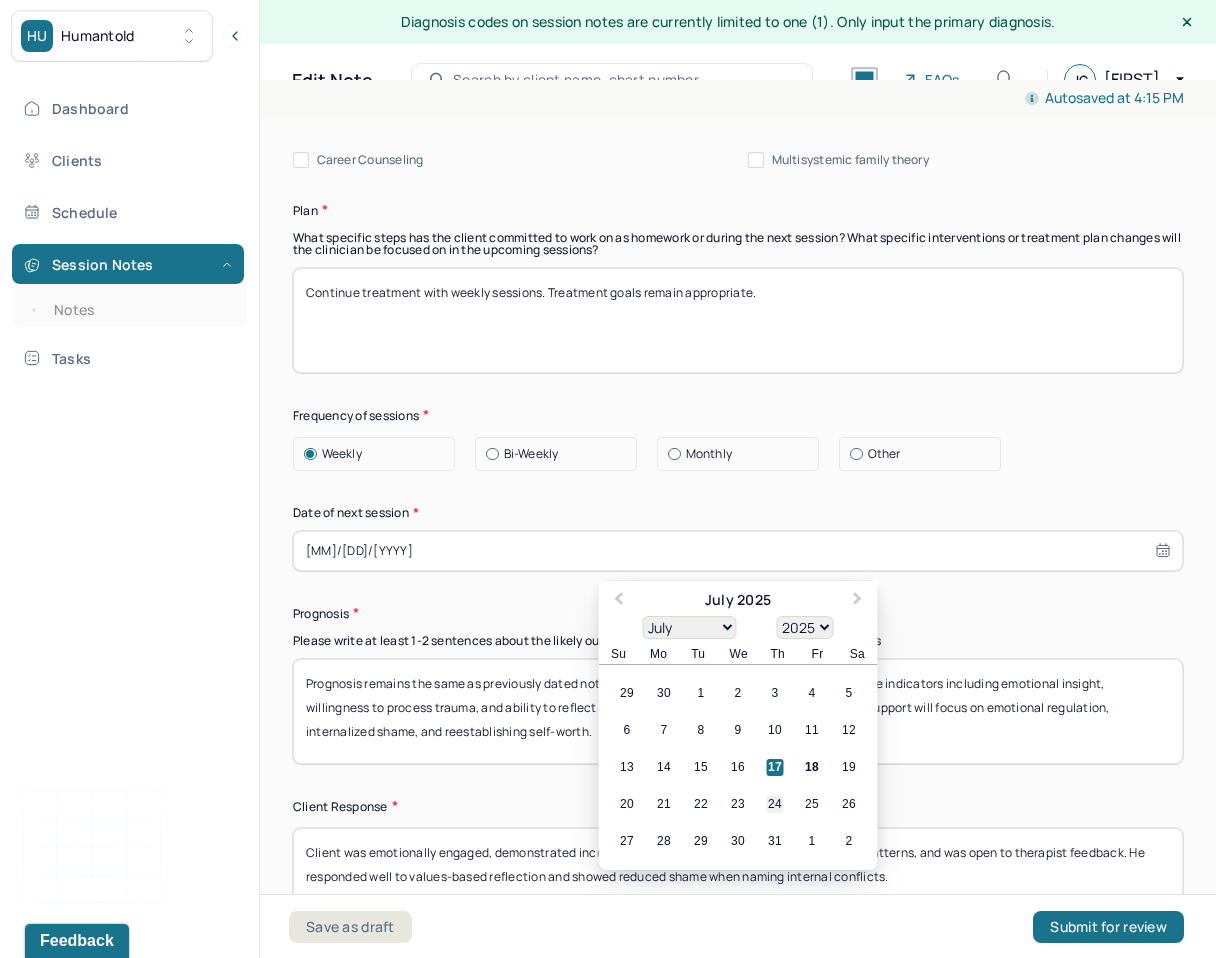 click on "24" at bounding box center [775, 804] 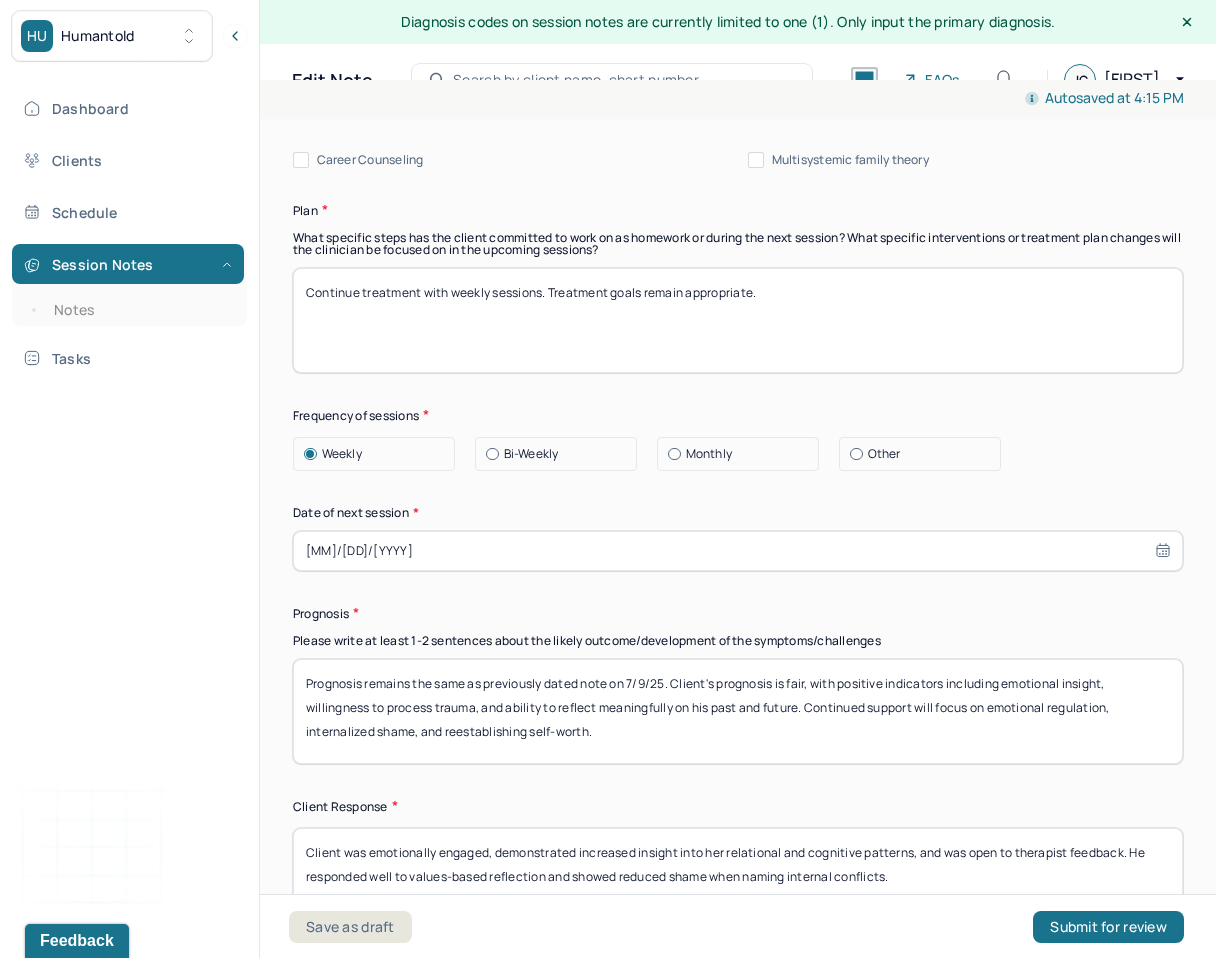 click on "Prognosis remains the same as previously dated note on 7/9/25. Client's prognosis is fair, with positive indicators including emotional insight, willingness to process trauma, and ability to reflect meaningfully on his past and future. Continued support will focus on emotional regulation, internalized shame, and reestablishing self-worth." at bounding box center (738, 711) 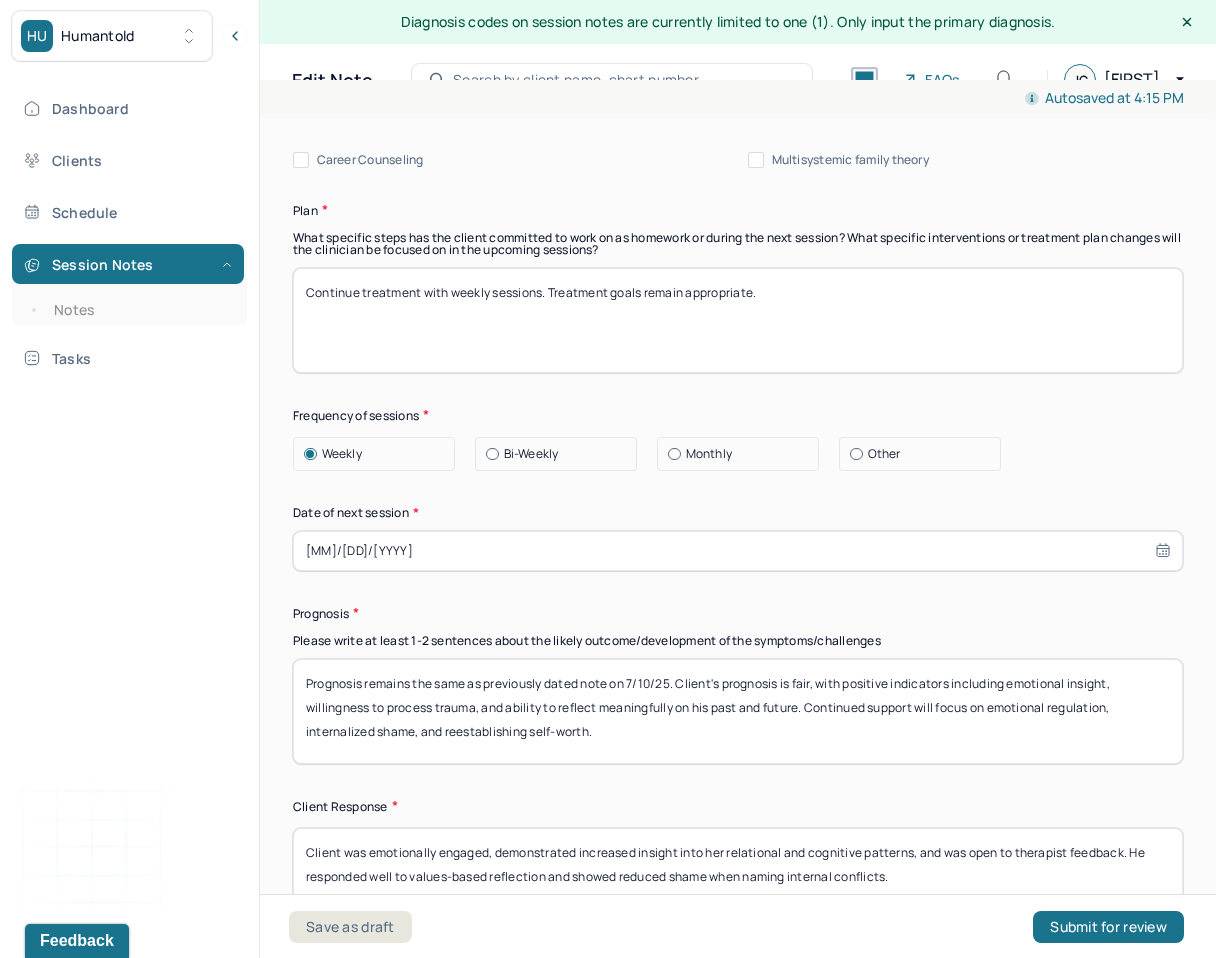 type on "Prognosis remains the same as previously dated note on 7/10/25. Client's prognosis is fair, with positive indicators including emotional insight, willingness to process trauma, and ability to reflect meaningfully on his past and future. Continued support will focus on emotional regulation, internalized shame, and reestablishing self-worth." 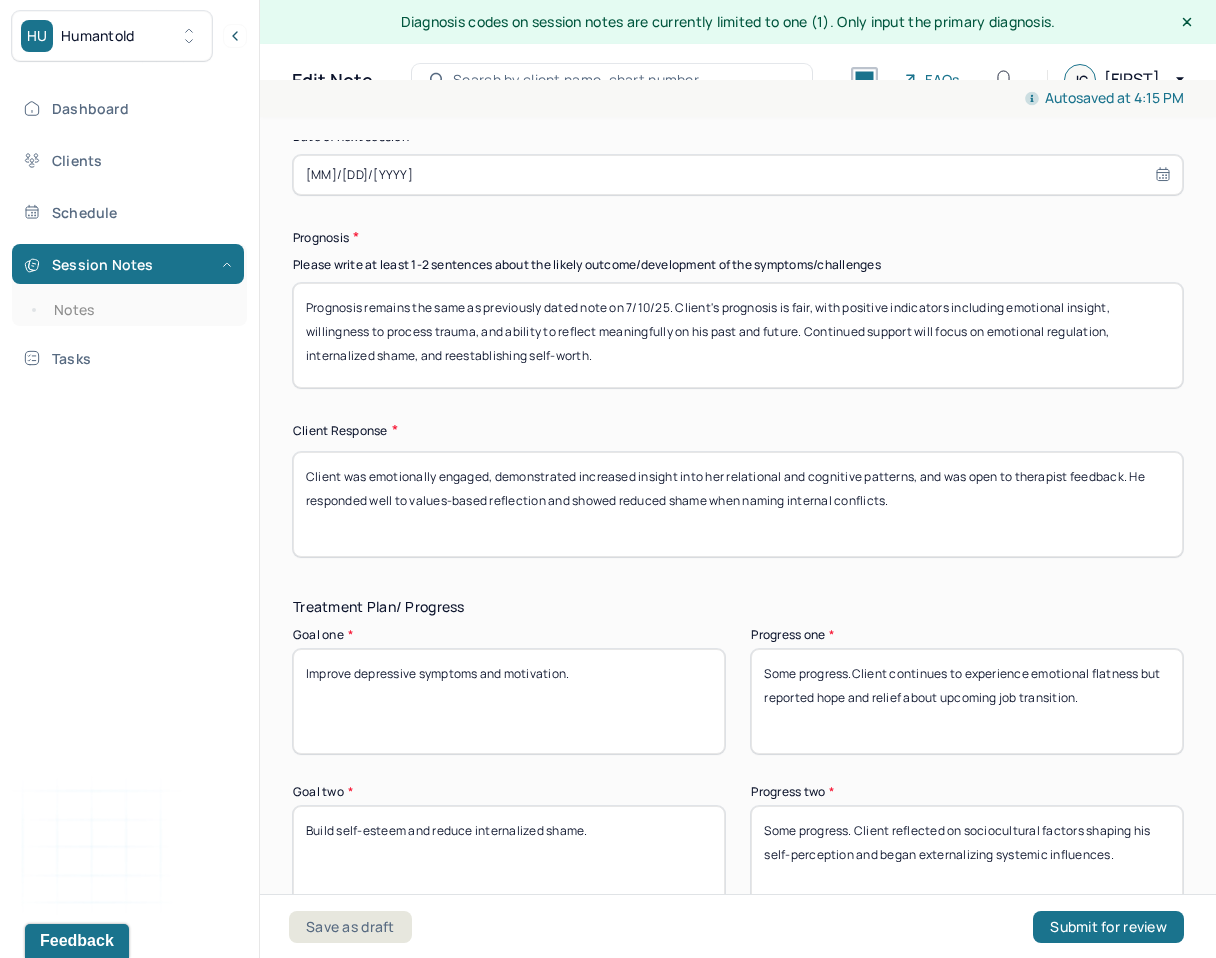scroll, scrollTop: 3162, scrollLeft: 0, axis: vertical 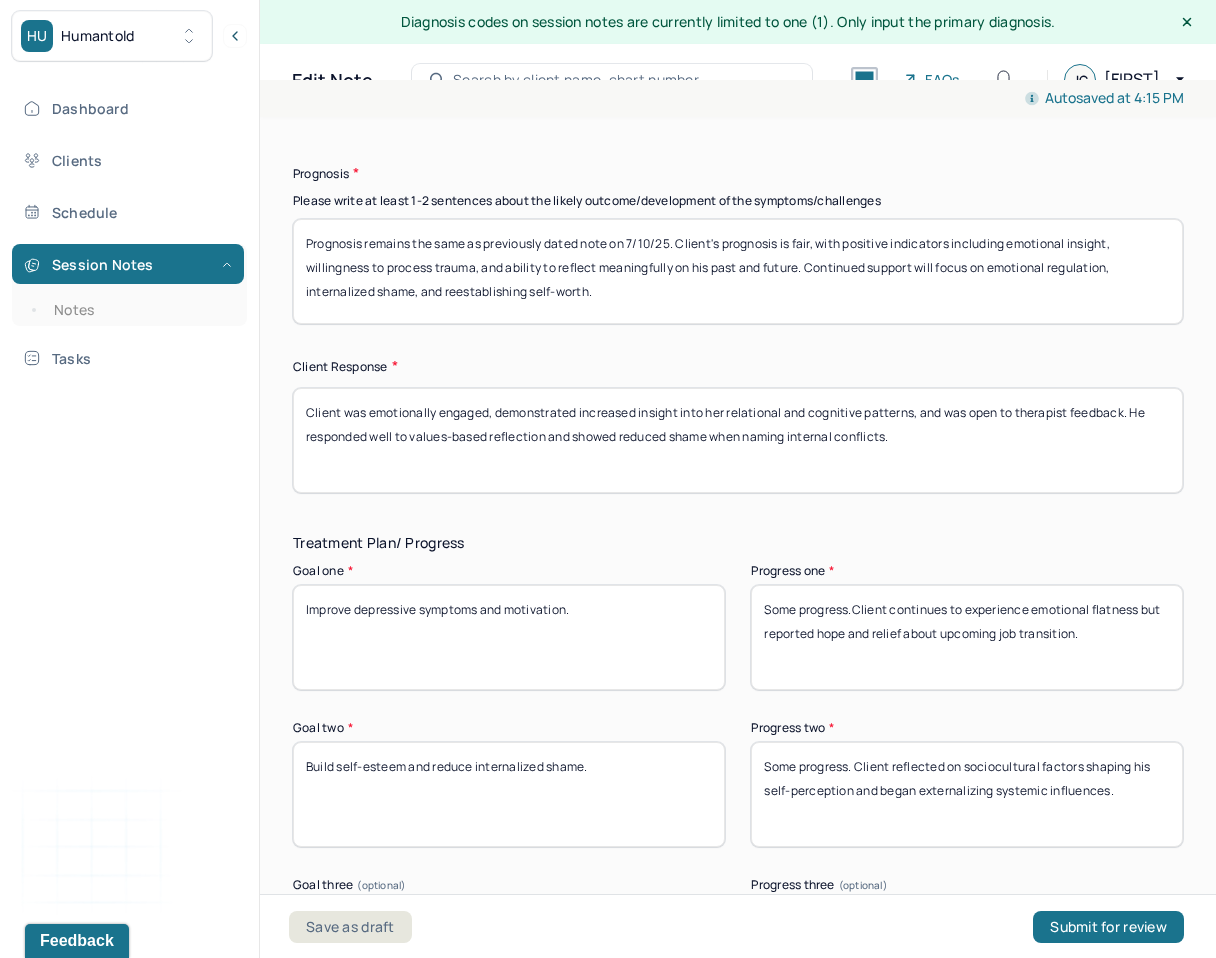 paste on "has shown progress in identifying triggers and developing insight into how her cognitive patterns contribute to emotional dysregulation." 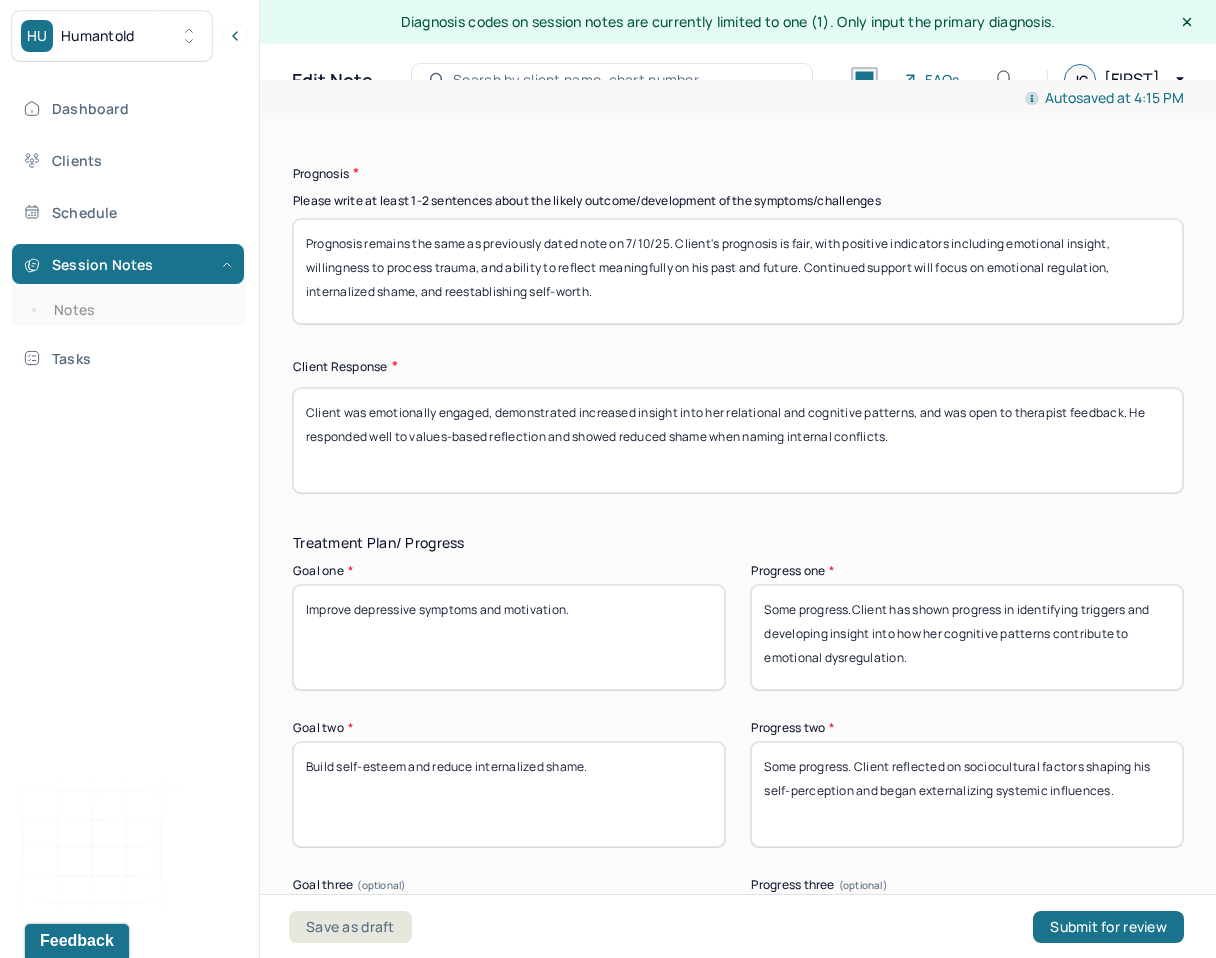 drag, startPoint x: 856, startPoint y: 616, endPoint x: 1139, endPoint y: 670, distance: 288.1059 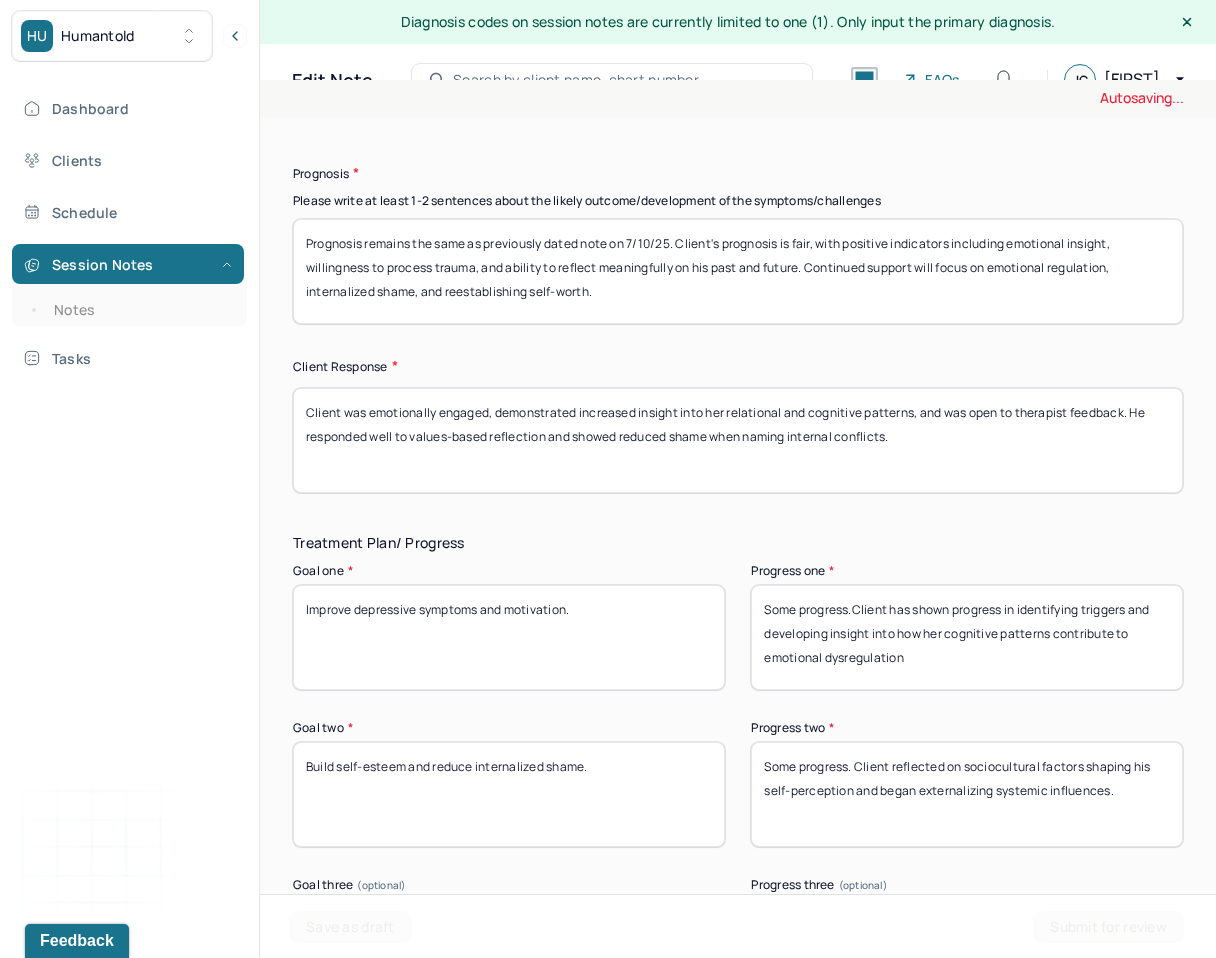 click on "Some progress.Client continues to experience emotional flatness but reported hope and relief about upcoming job transition." at bounding box center (967, 637) 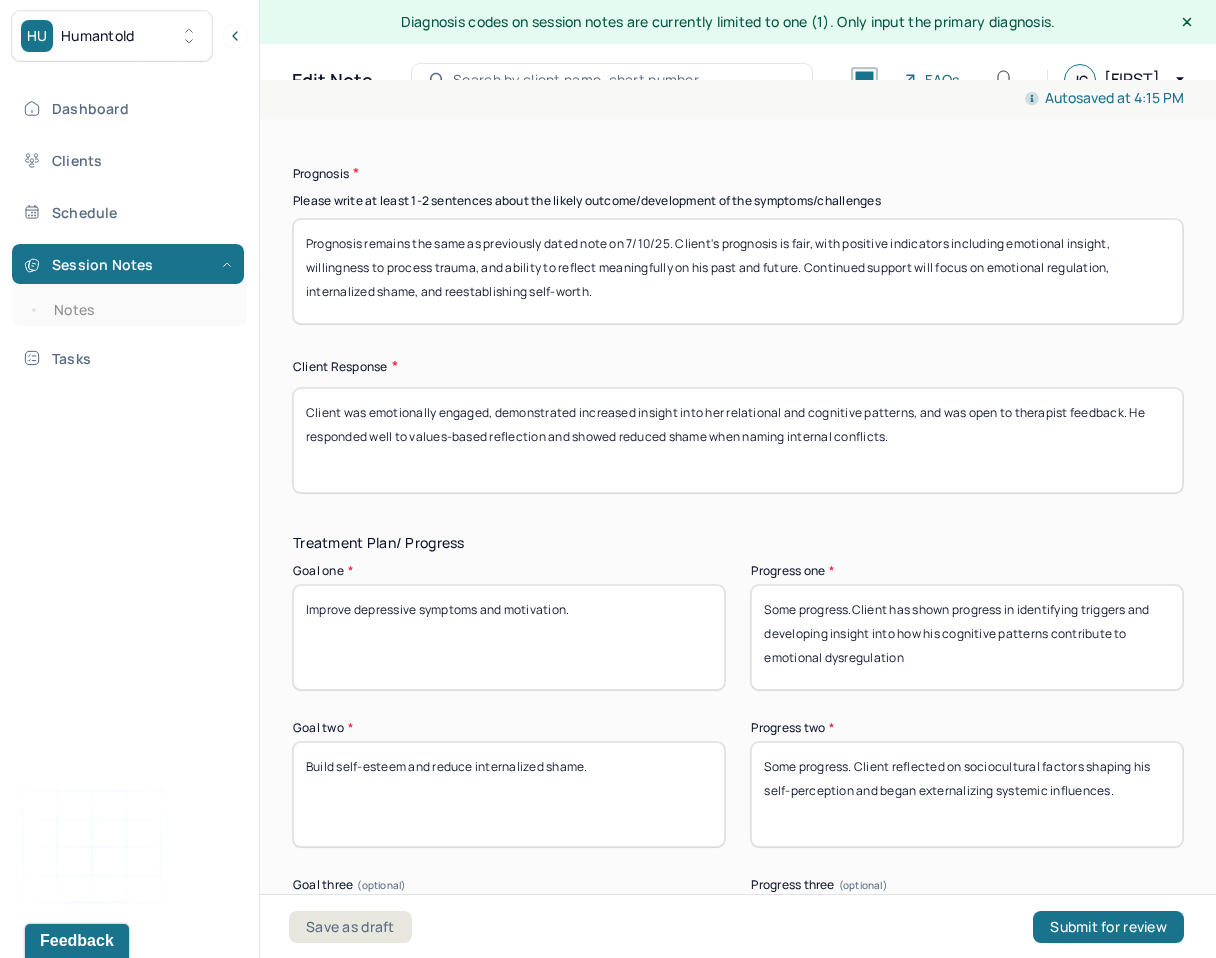 scroll, scrollTop: 1, scrollLeft: 0, axis: vertical 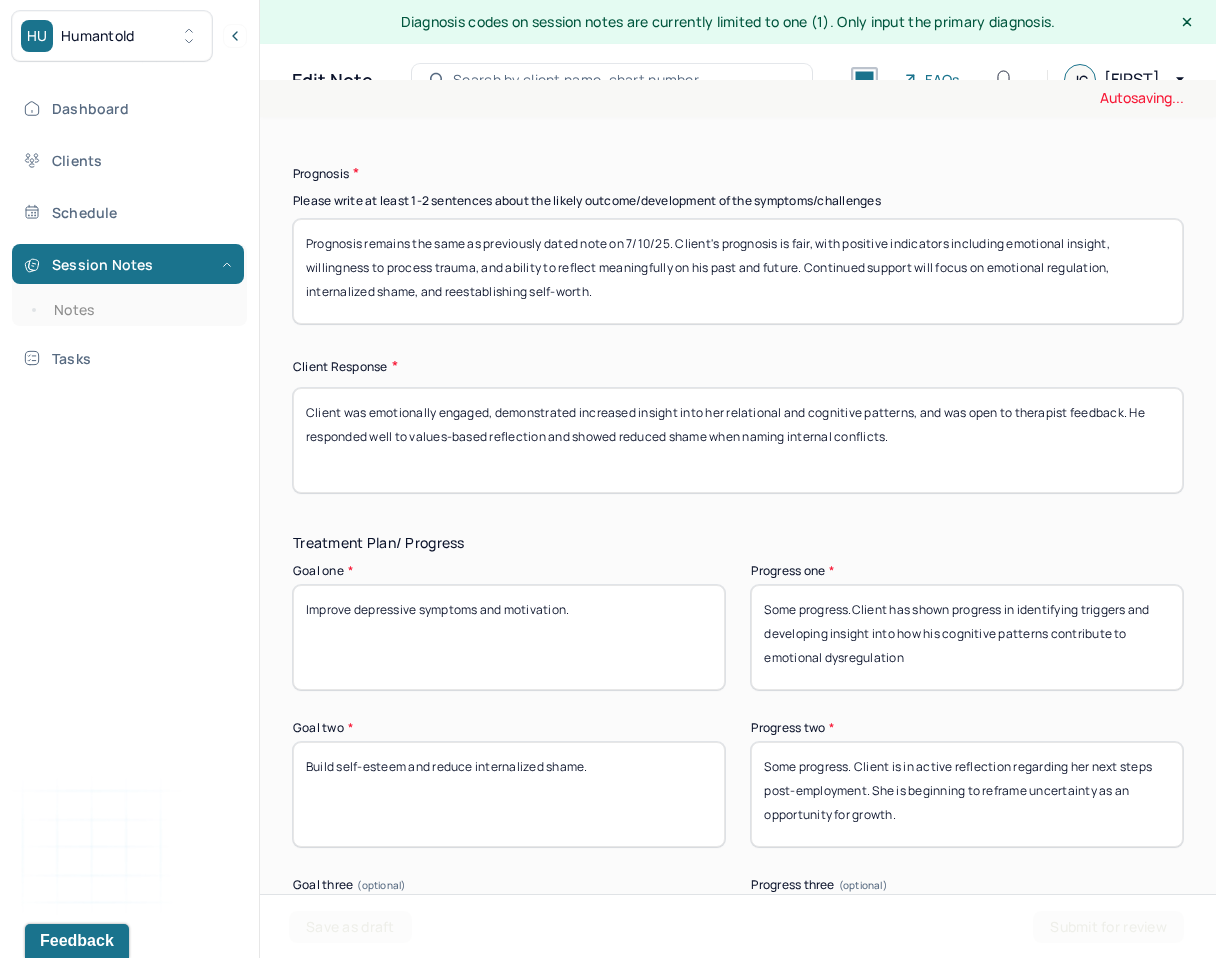 click on "Some progress. Client reflected on sociocultural factors shaping his self-perception and began externalizing systemic influences." at bounding box center (967, 794) 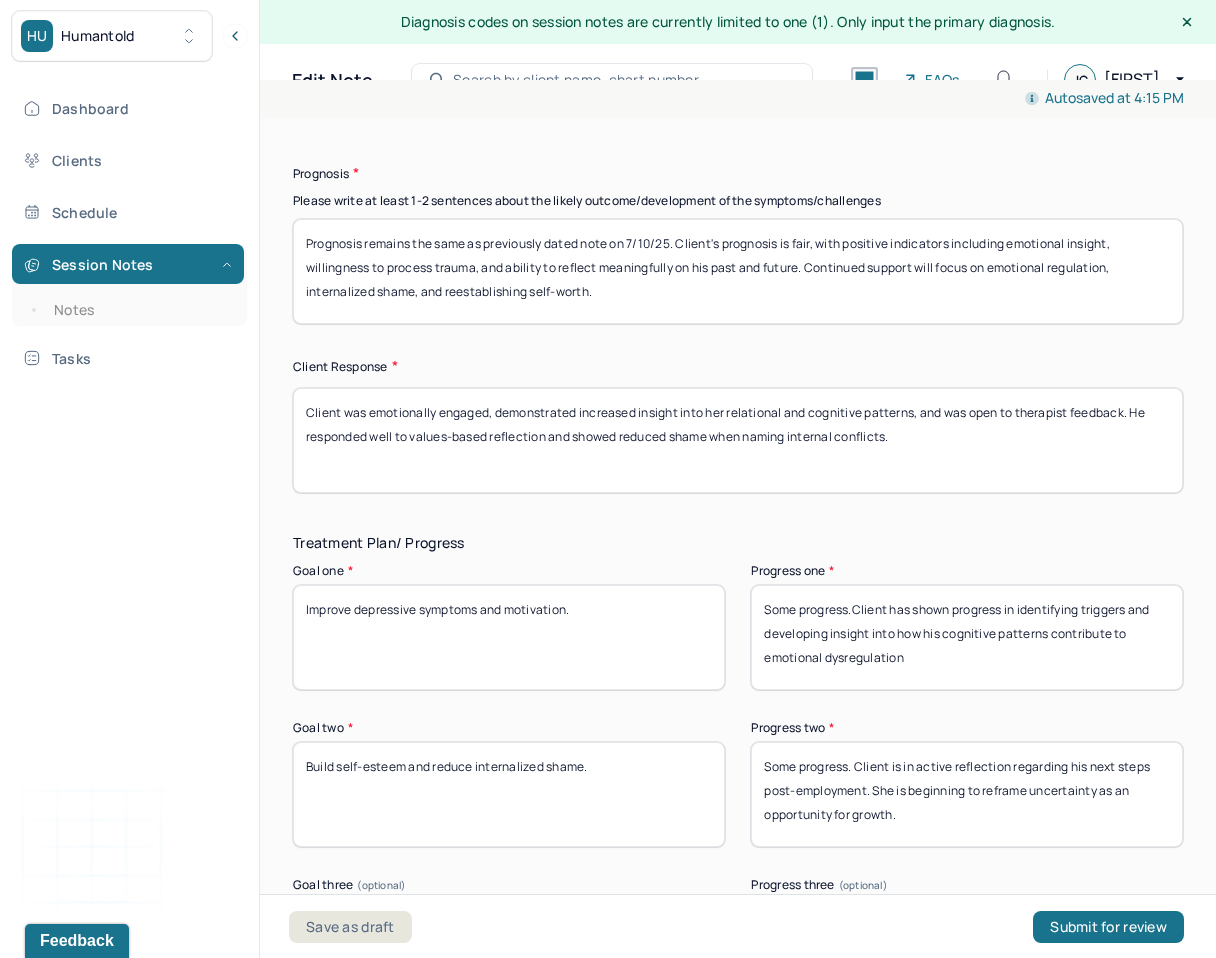 scroll, scrollTop: 3173, scrollLeft: 0, axis: vertical 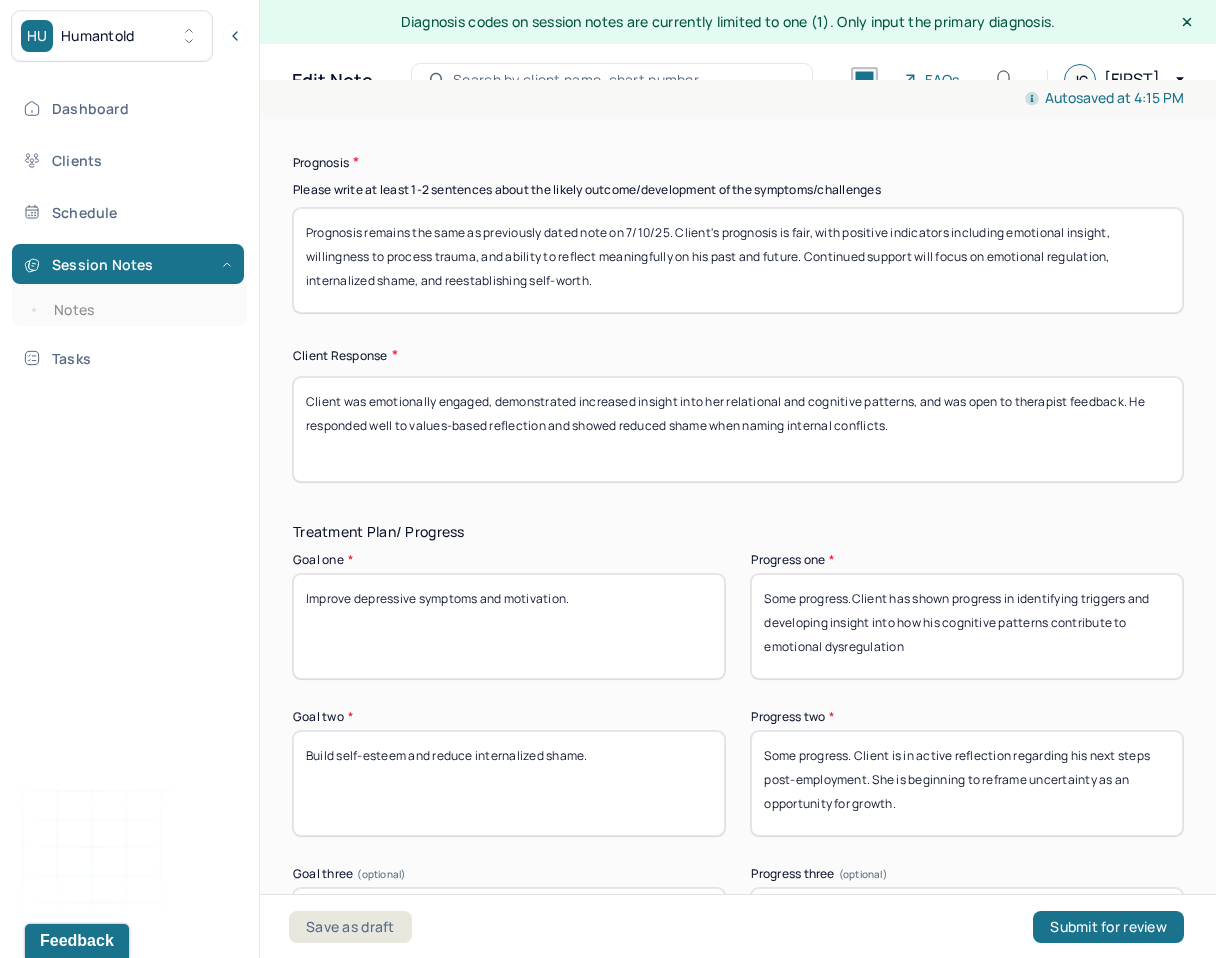 click on "Some progress. Client is in active reflection regarding her next steps post-employment. She is beginning to reframe uncertainty as an opportunity for growth." at bounding box center (967, 783) 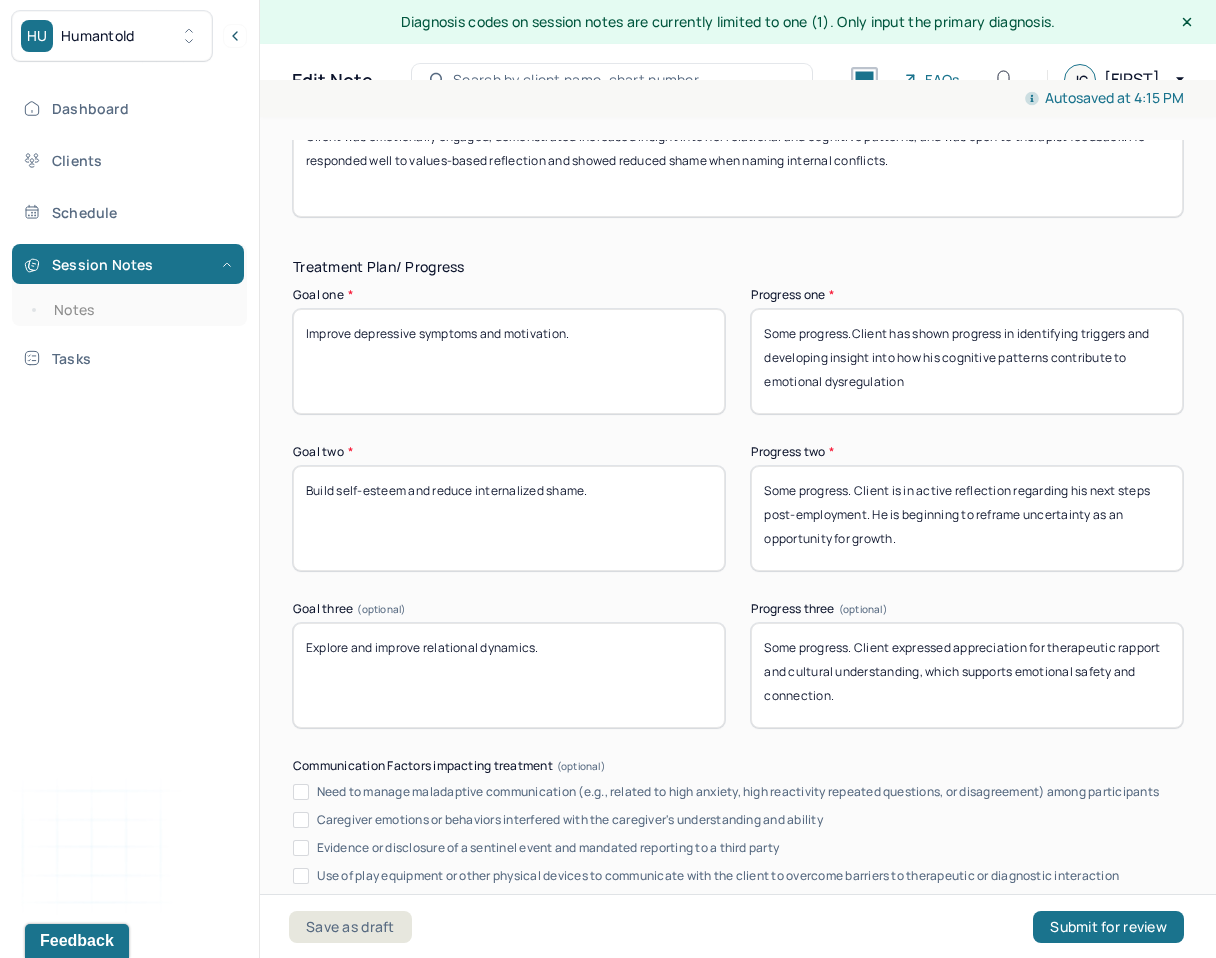 scroll, scrollTop: 3438, scrollLeft: 0, axis: vertical 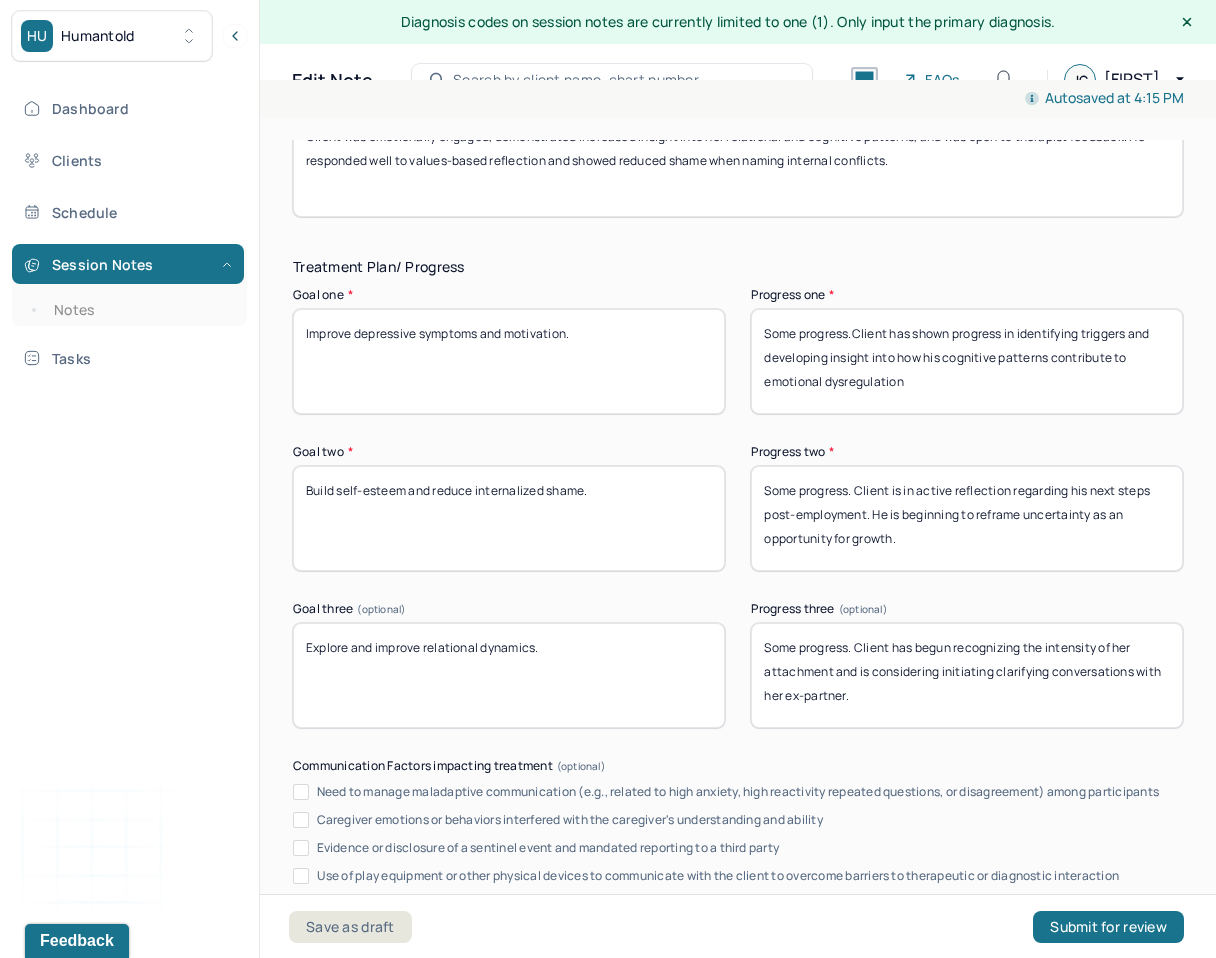 drag, startPoint x: 857, startPoint y: 647, endPoint x: 974, endPoint y: 724, distance: 140.06427 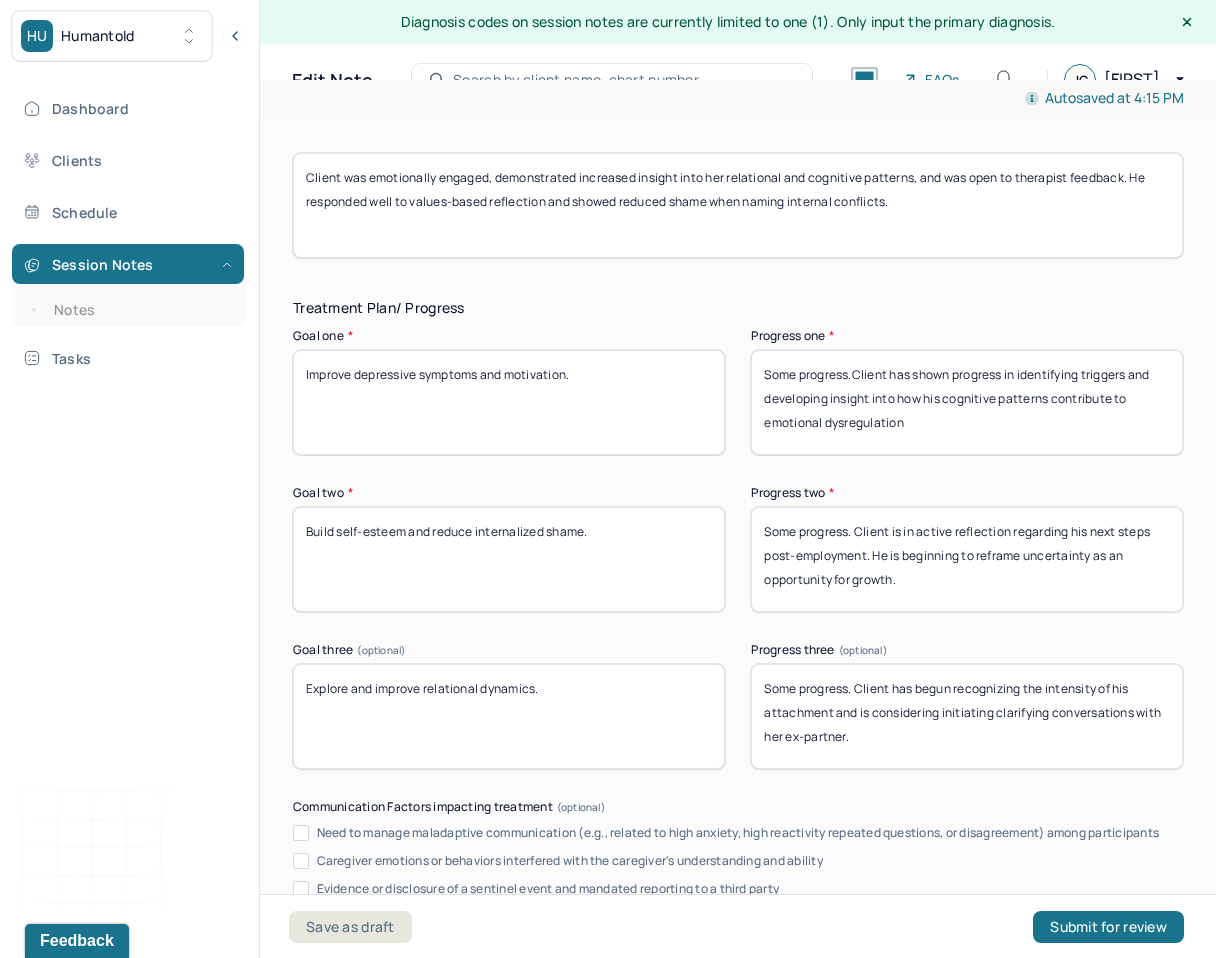 scroll, scrollTop: 3394, scrollLeft: 0, axis: vertical 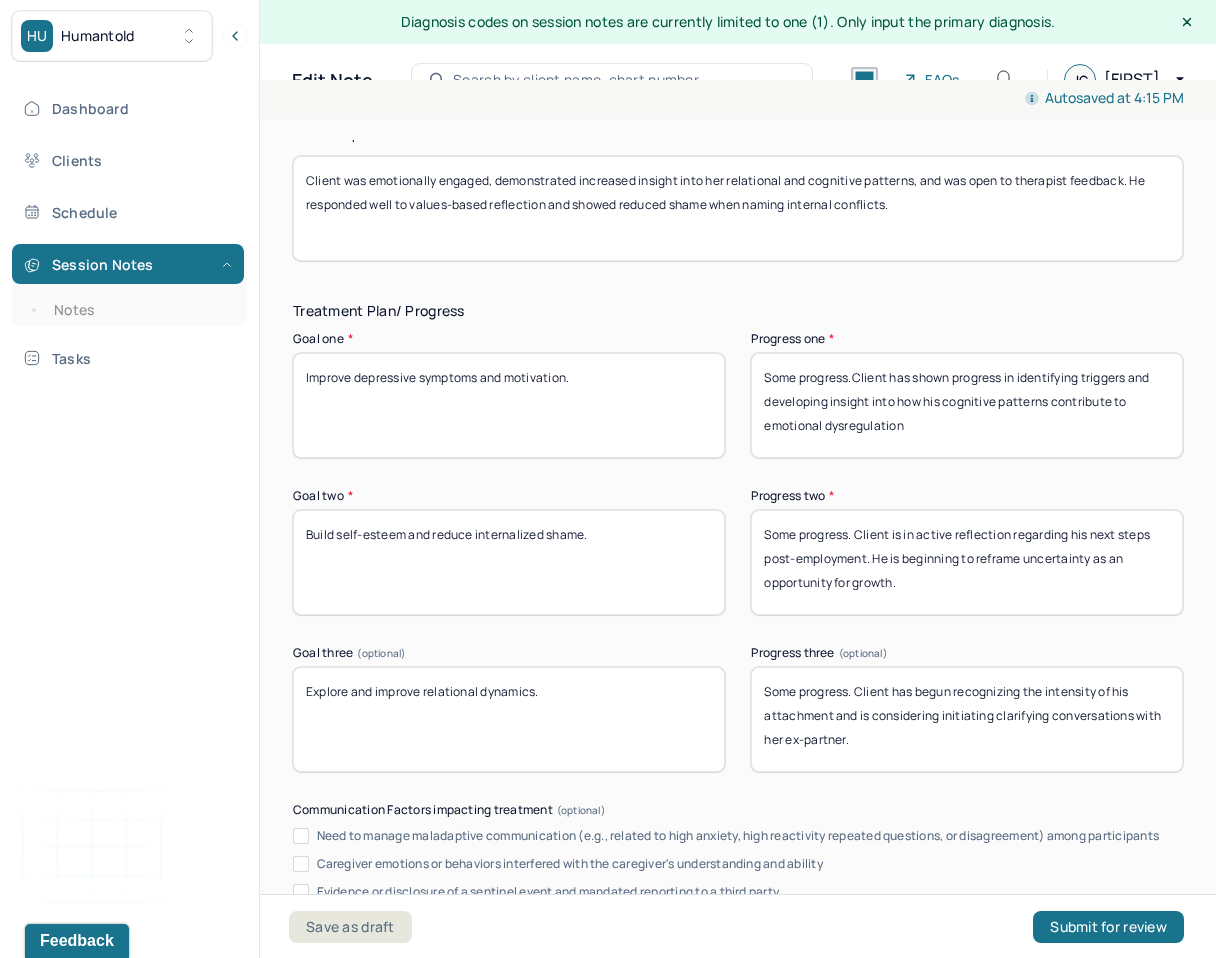click on "Some progress. Client has begun recognizing the intensity of his attachment and is considering initiating clarifying conversations with her ex-partner." at bounding box center (967, 719) 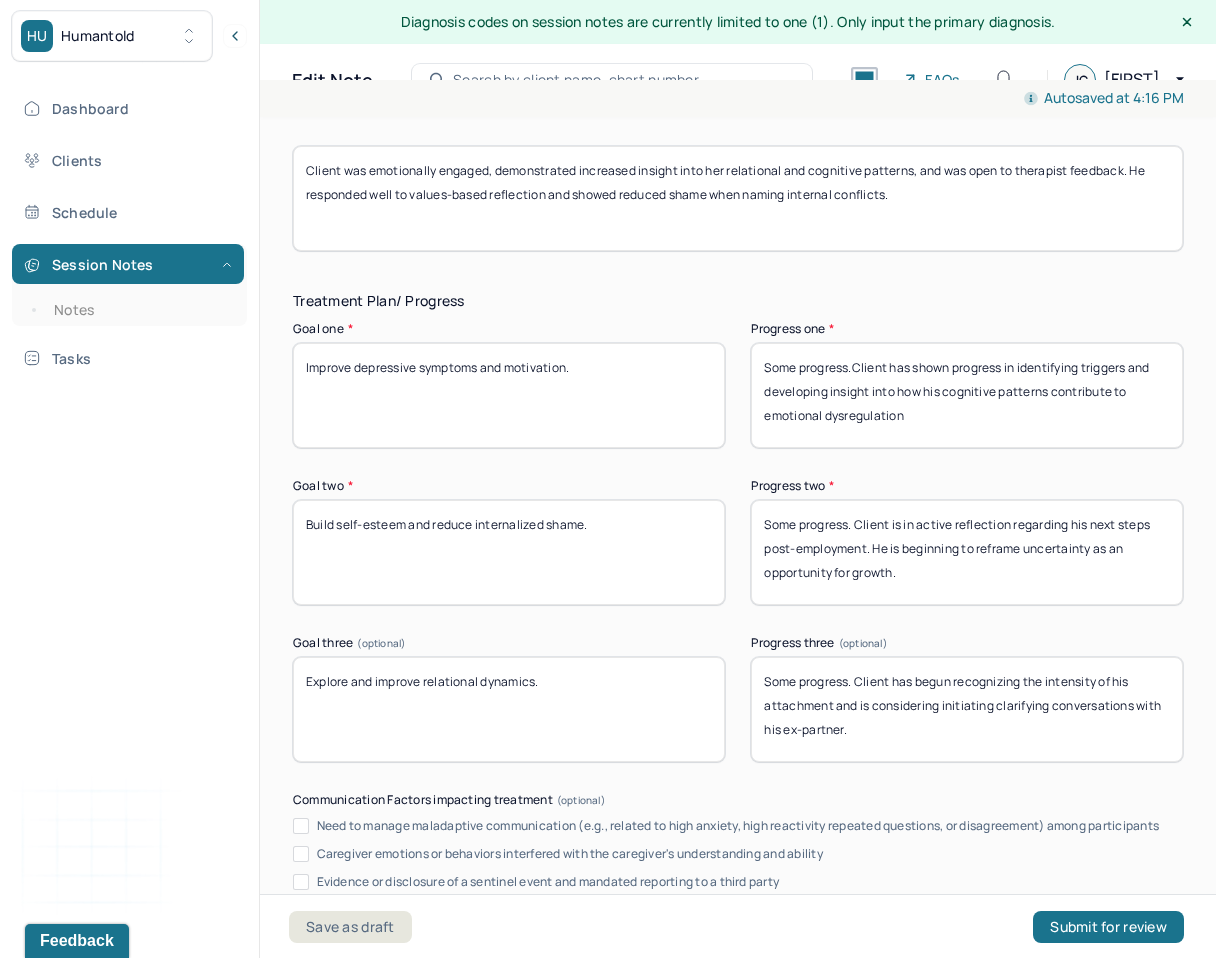 scroll, scrollTop: 3517, scrollLeft: 0, axis: vertical 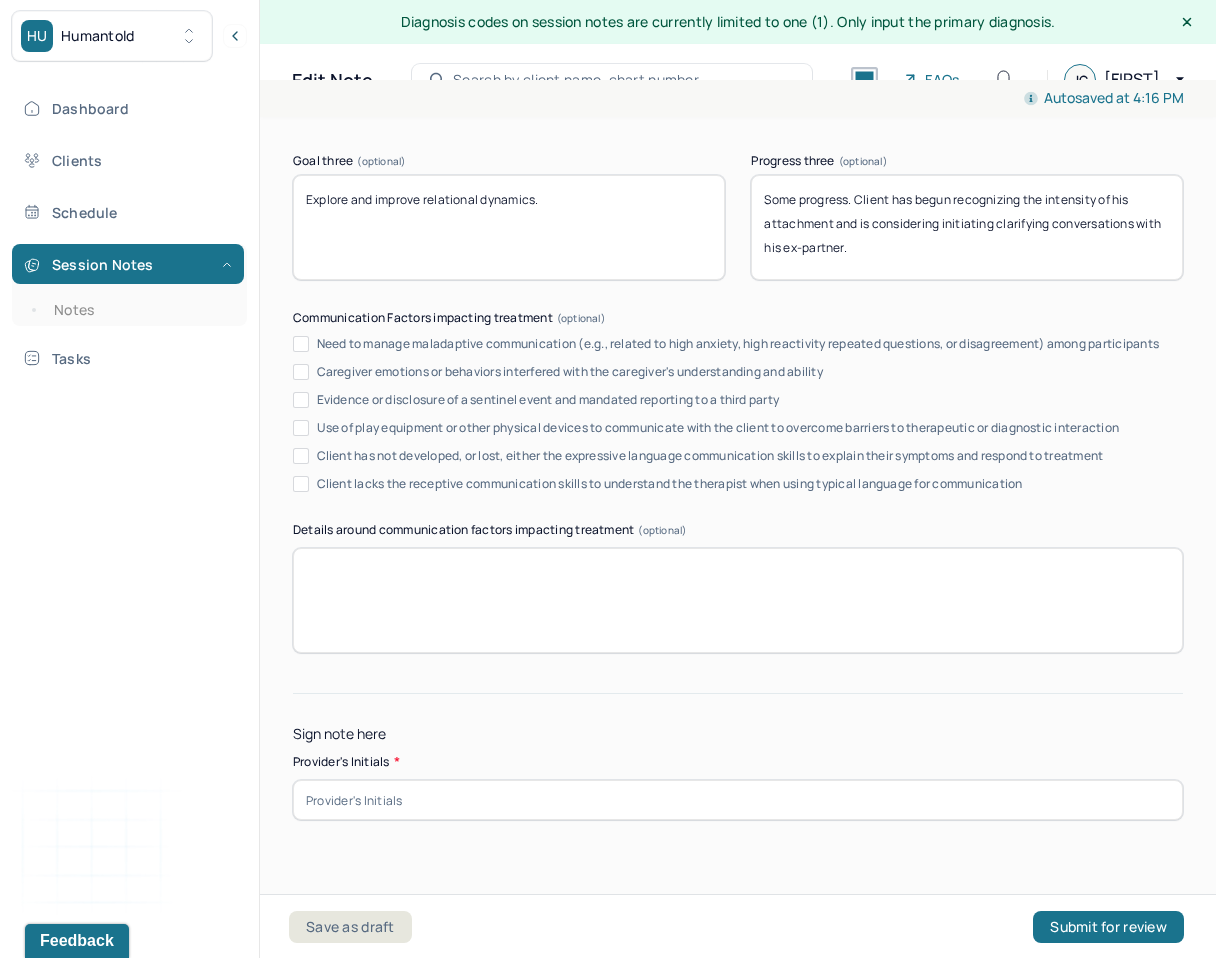 type on "Some progress. Client has begun recognizing the intensity of his attachment and is considering initiating clarifying conversations with his ex-partner." 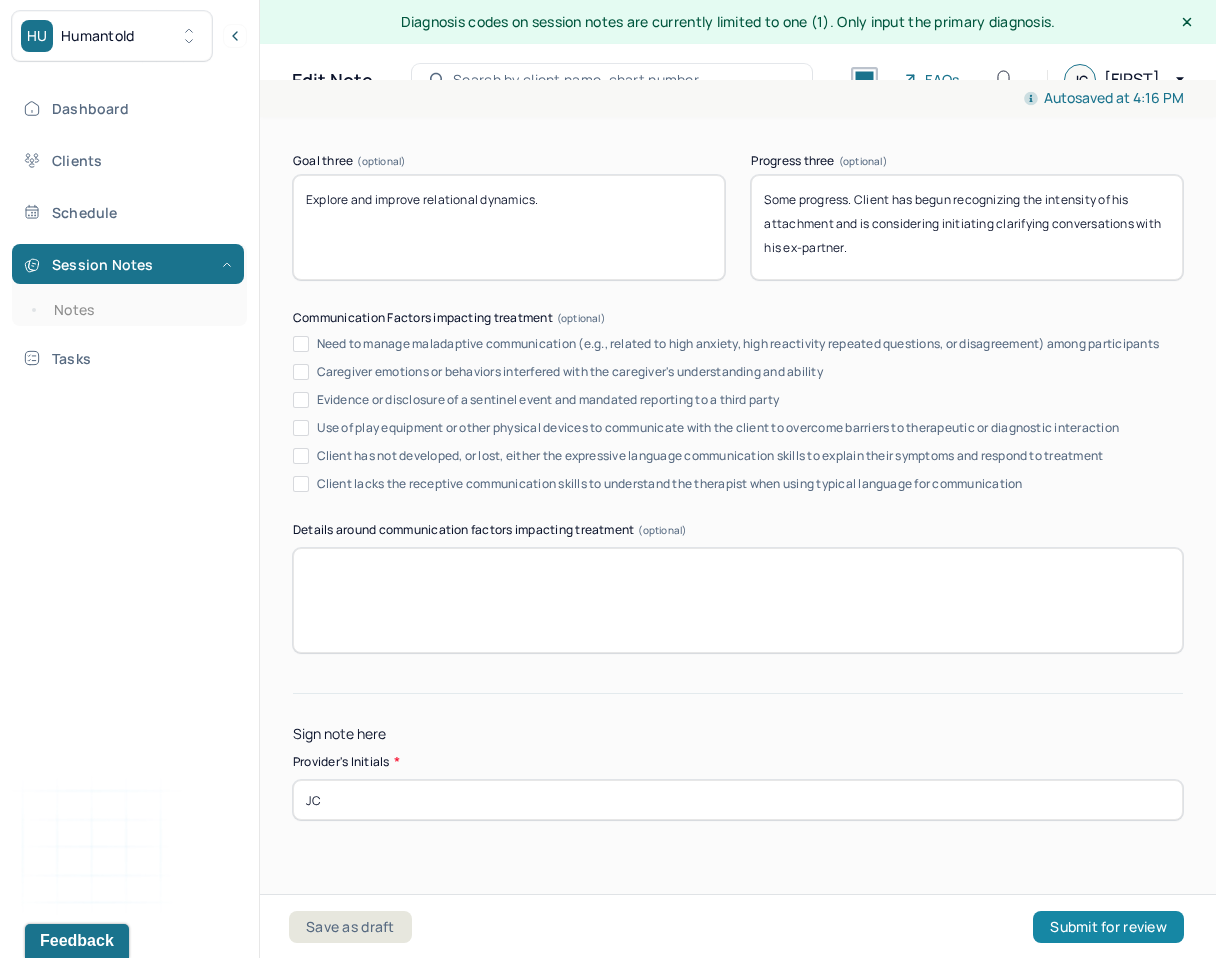 type on "JC" 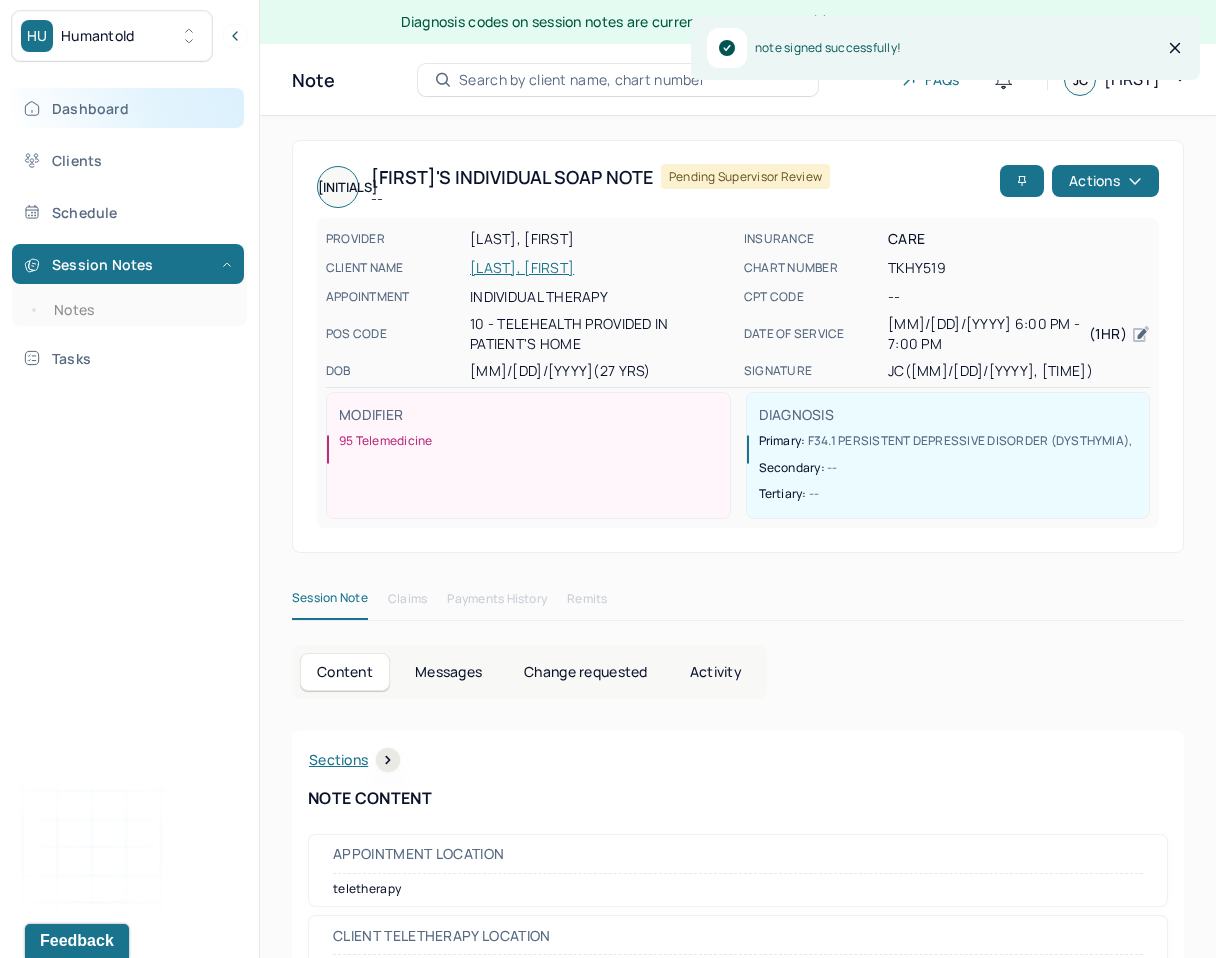 click on "Dashboard" at bounding box center (128, 108) 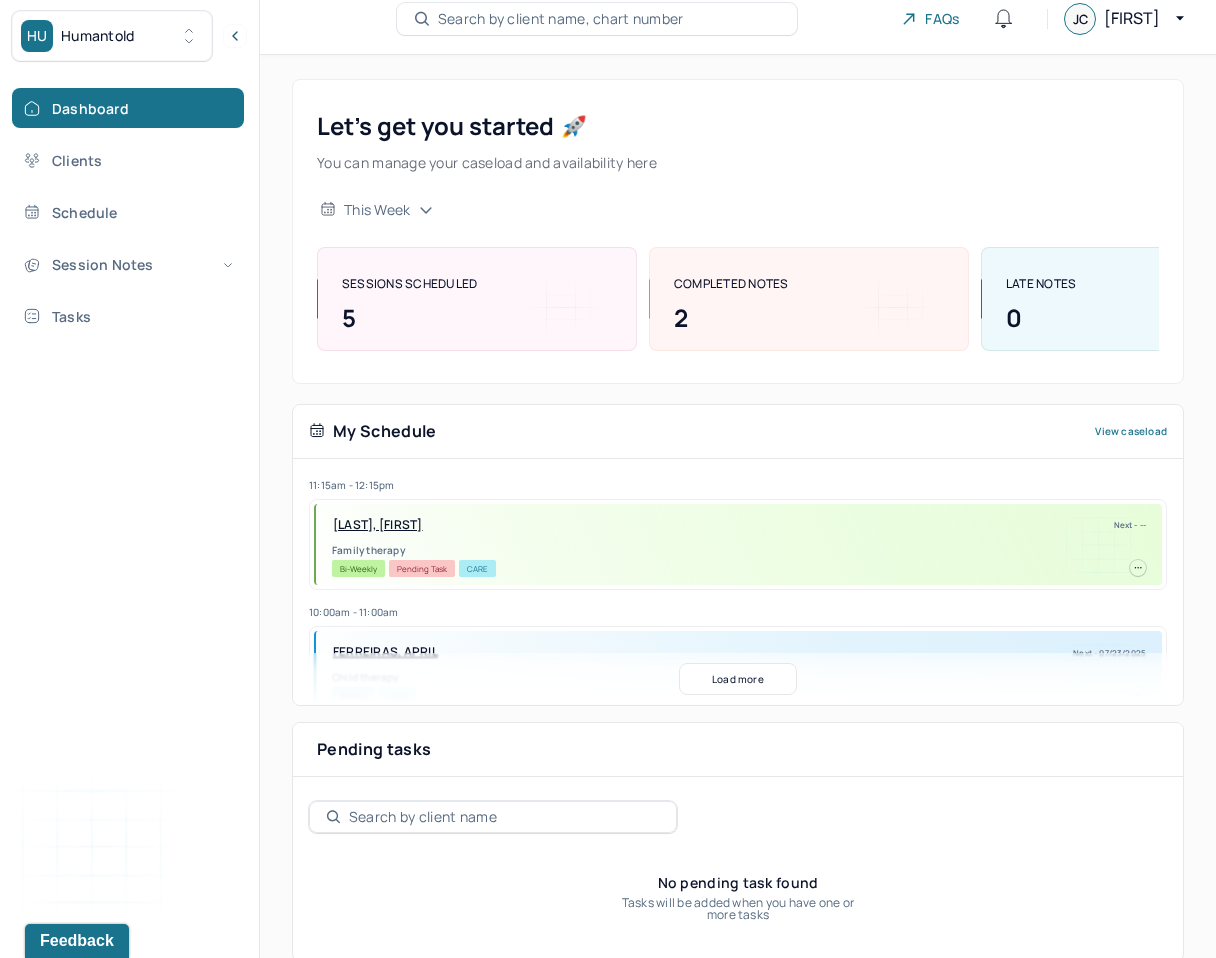 click on "Load more" at bounding box center [738, 679] 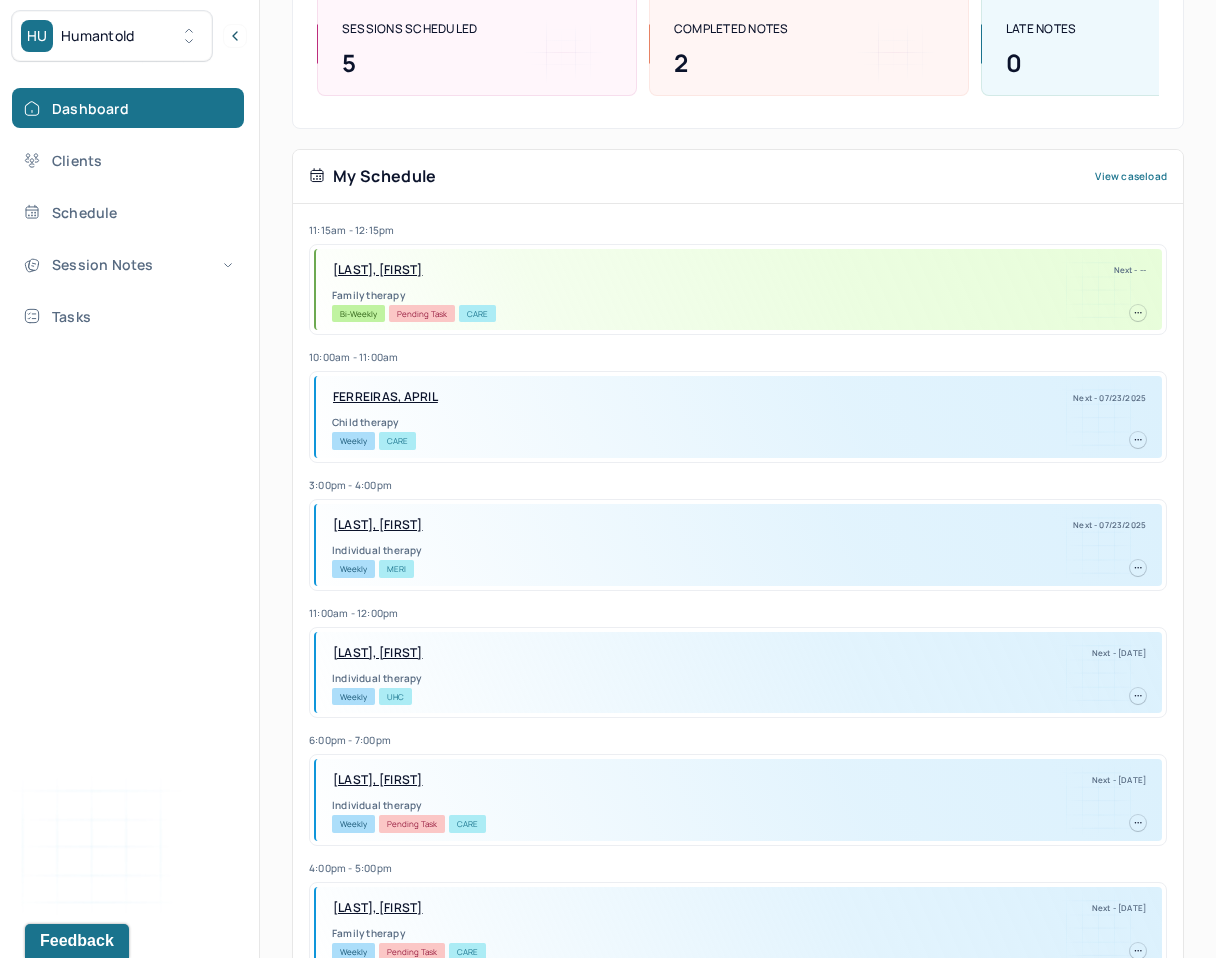scroll, scrollTop: 0, scrollLeft: 0, axis: both 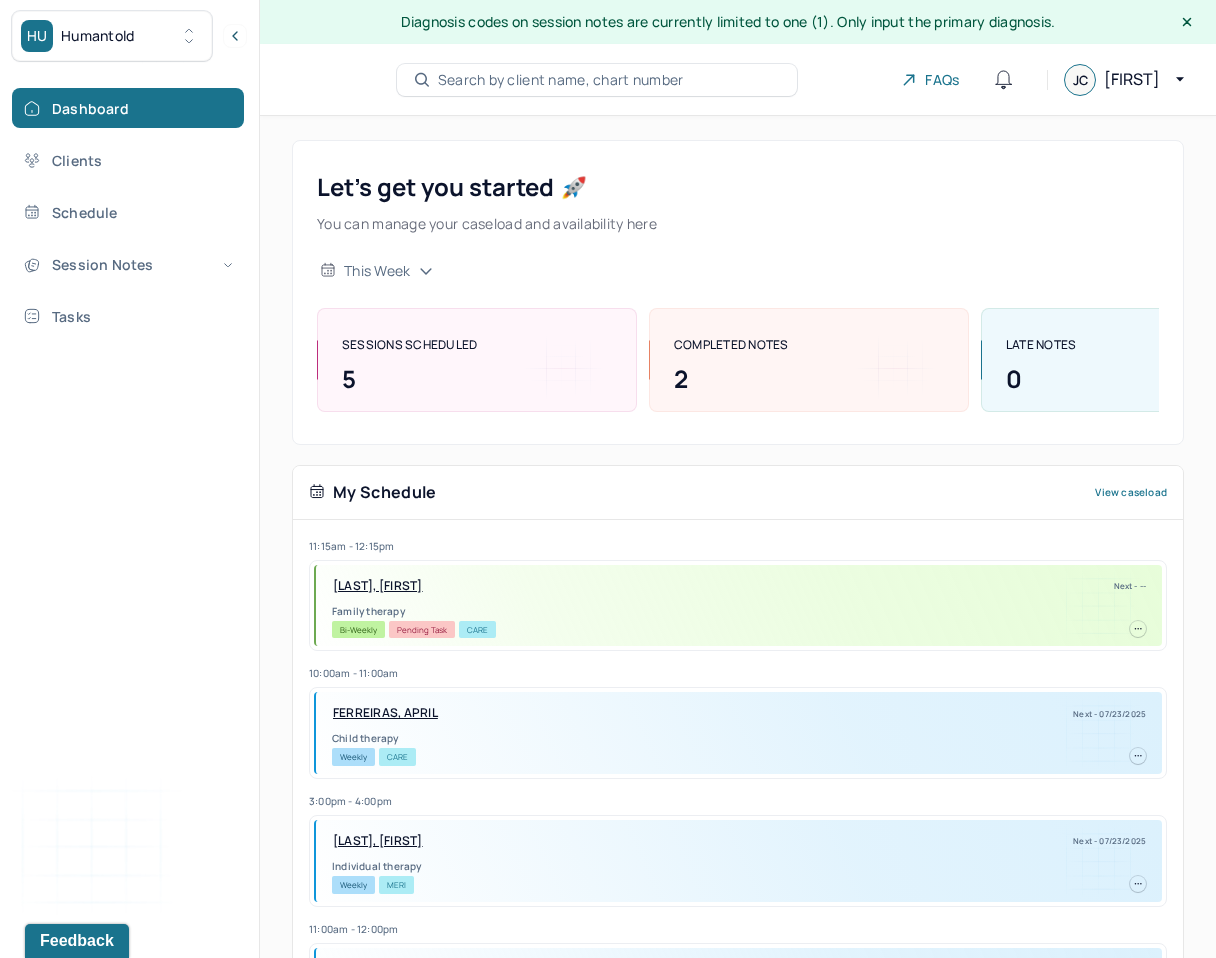 click on "Humantold" at bounding box center [98, 36] 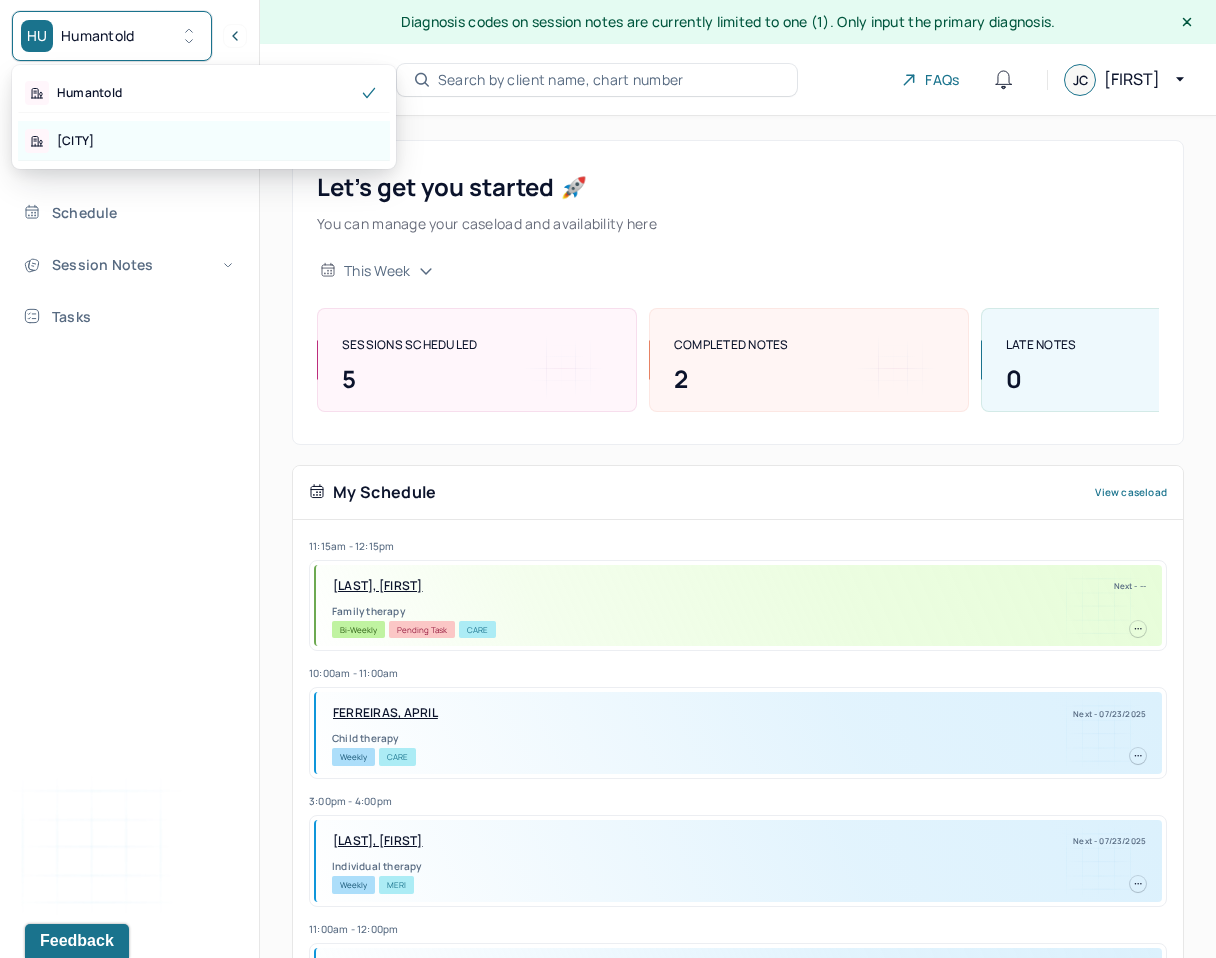 click on "Park Hill" at bounding box center (204, 141) 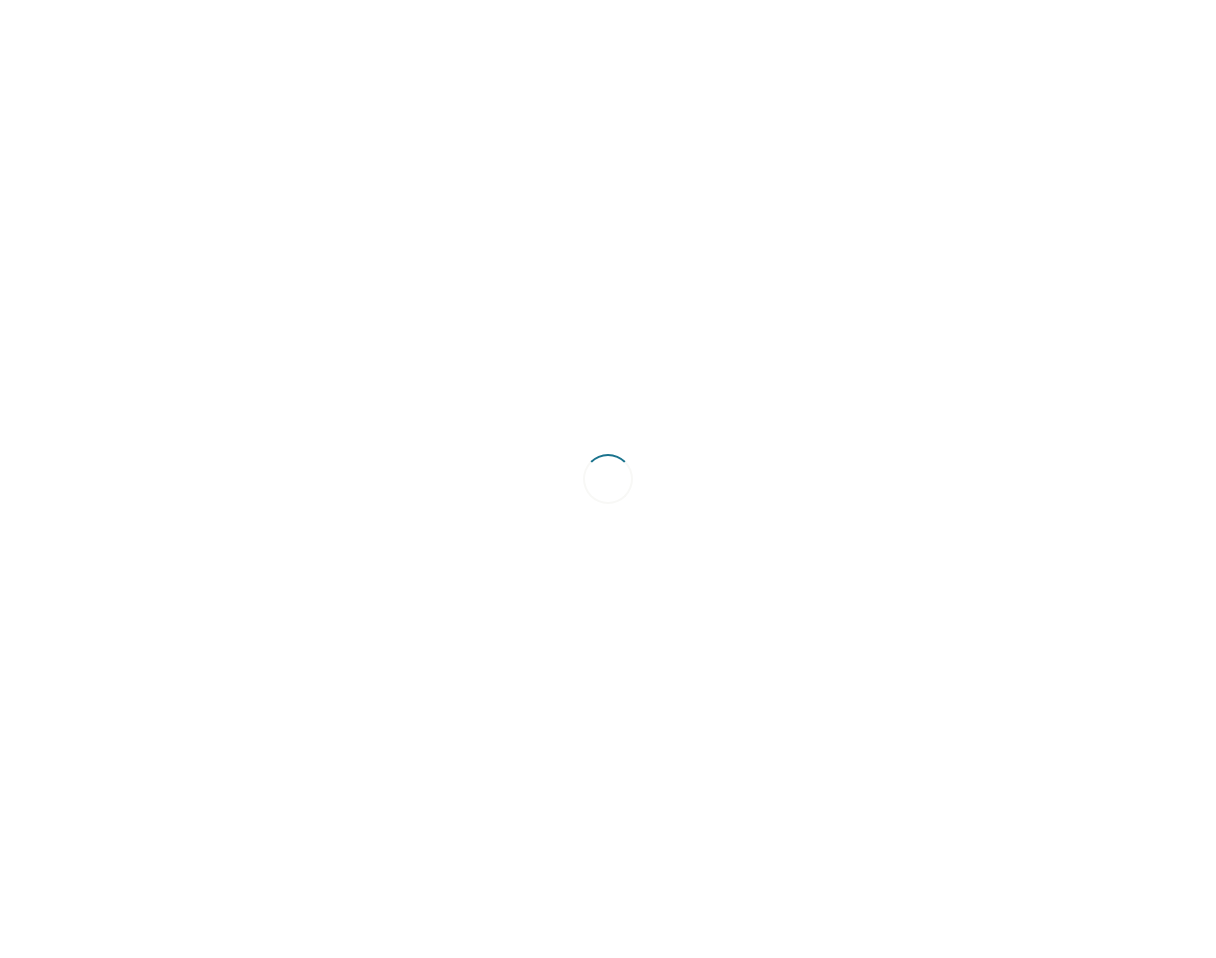 scroll, scrollTop: 0, scrollLeft: 0, axis: both 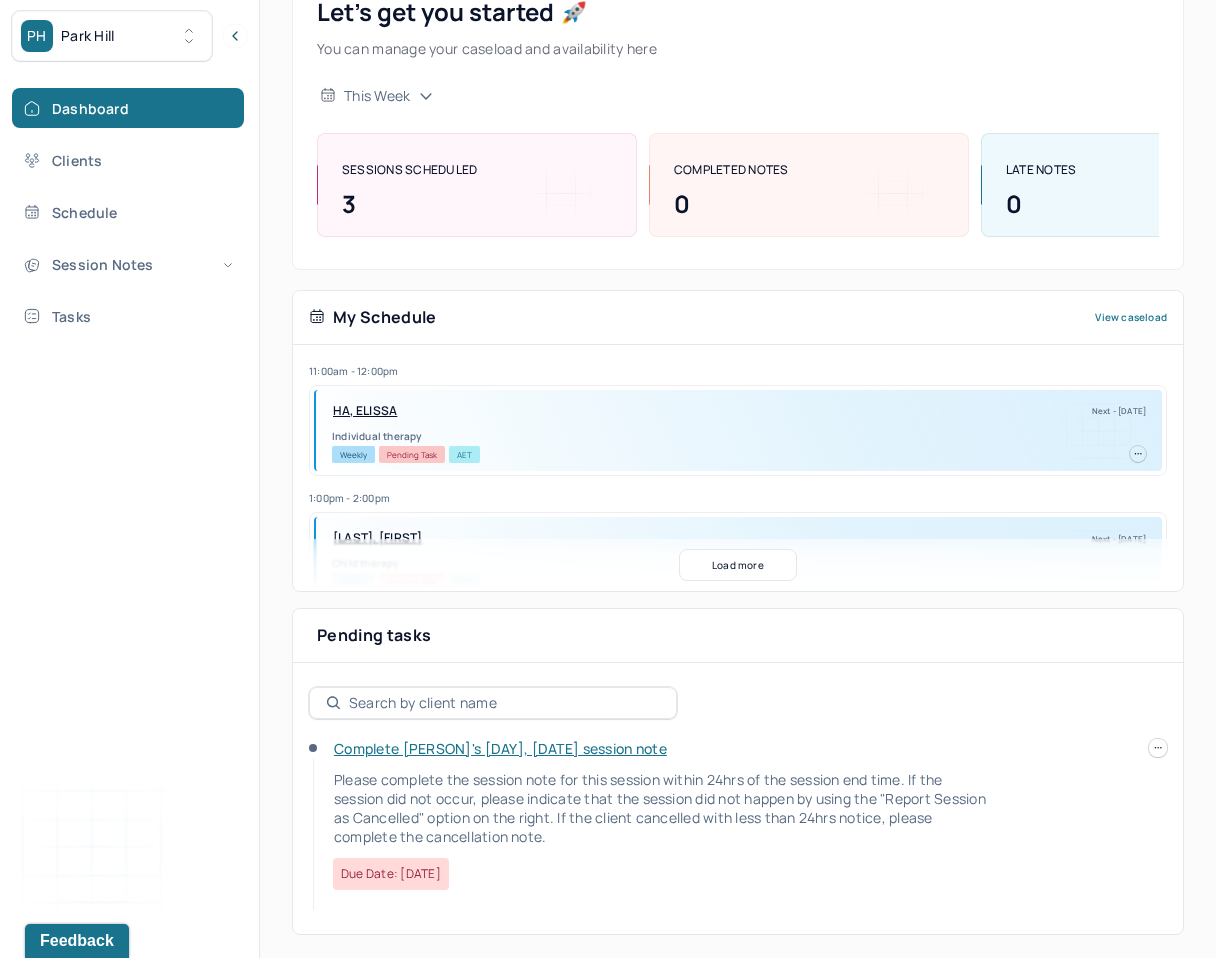 click on "Complete [PERSON]'s [DAY], [DATE] session note" at bounding box center [500, 748] 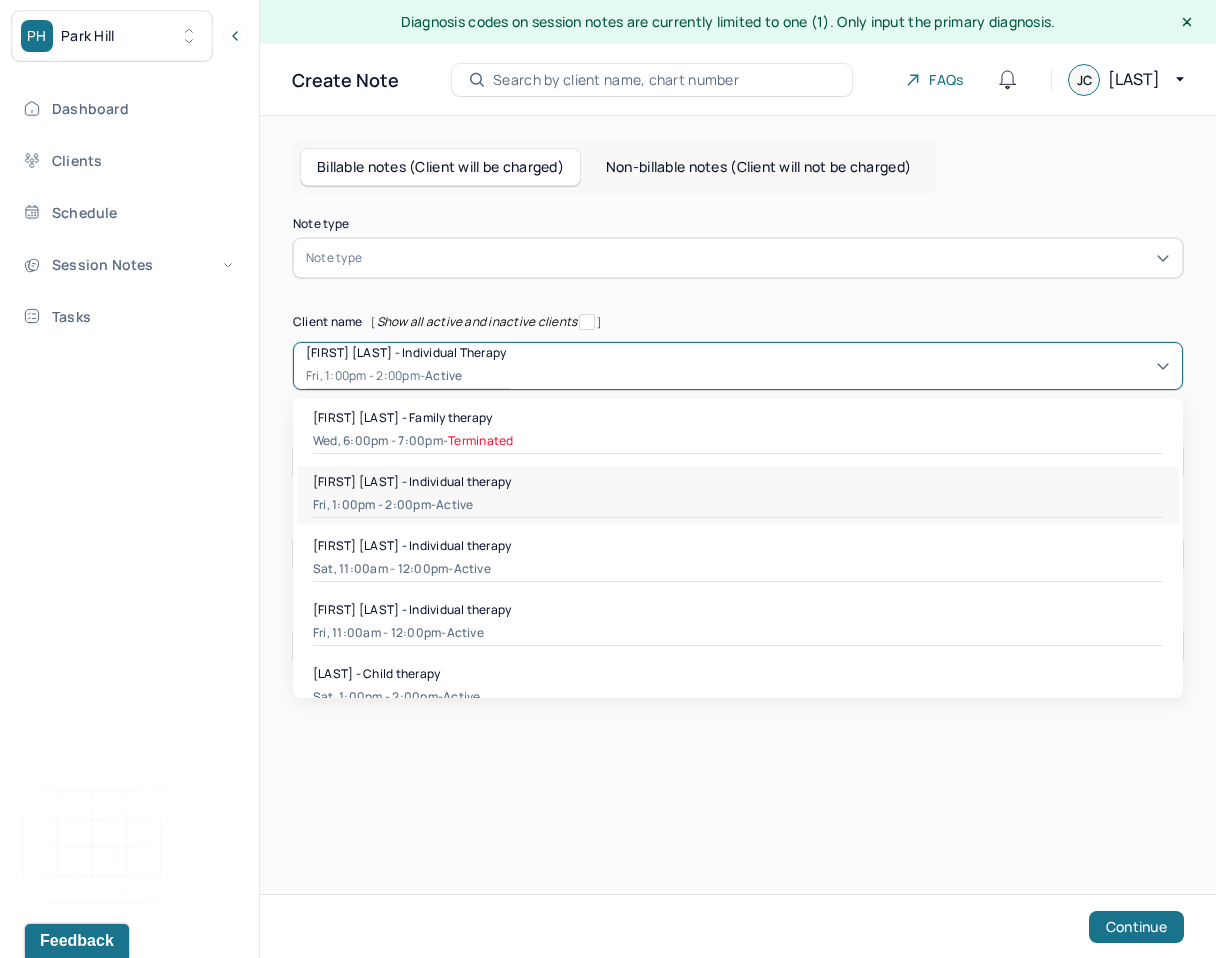 click on "active" at bounding box center [443, 376] 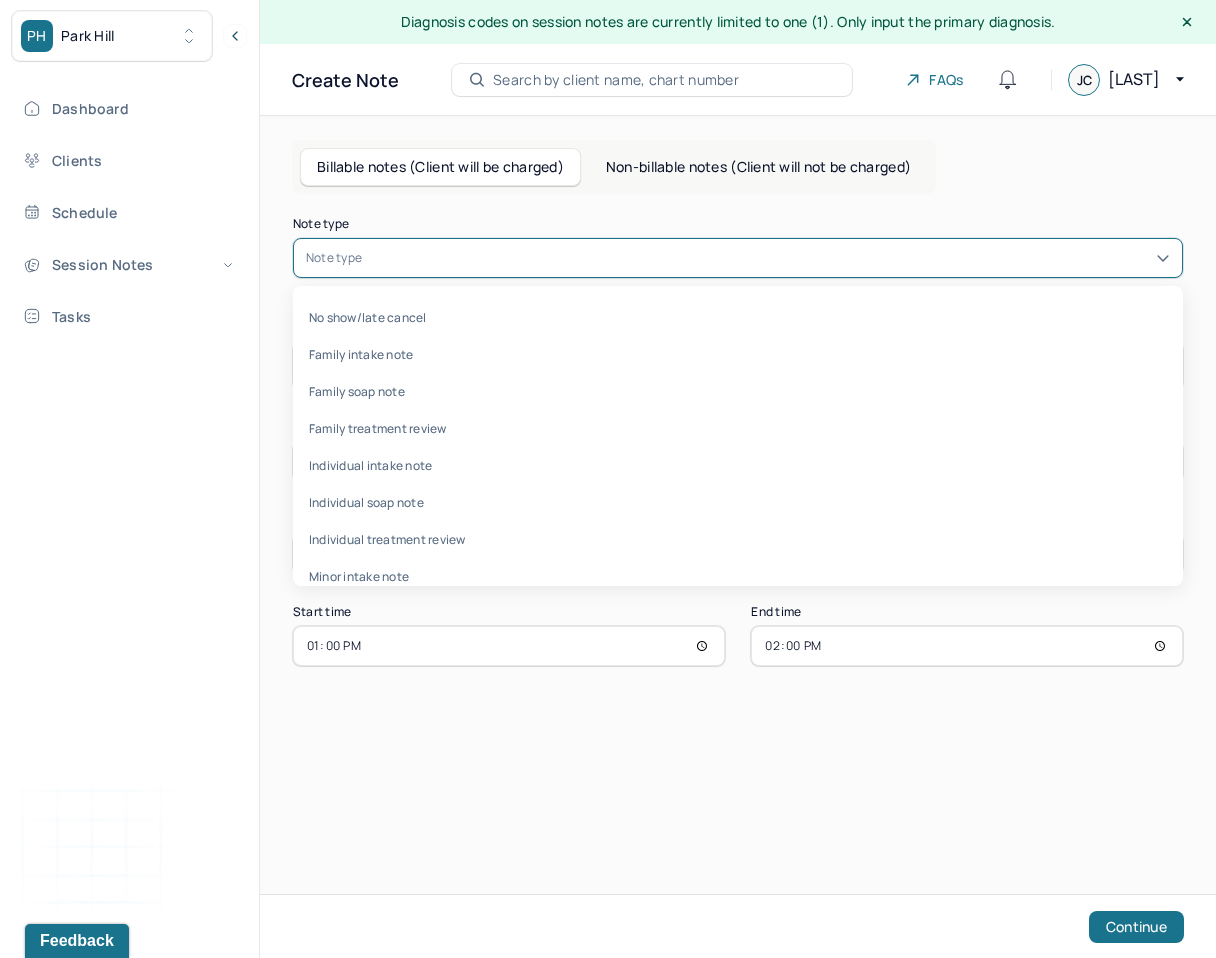 click at bounding box center [768, 258] 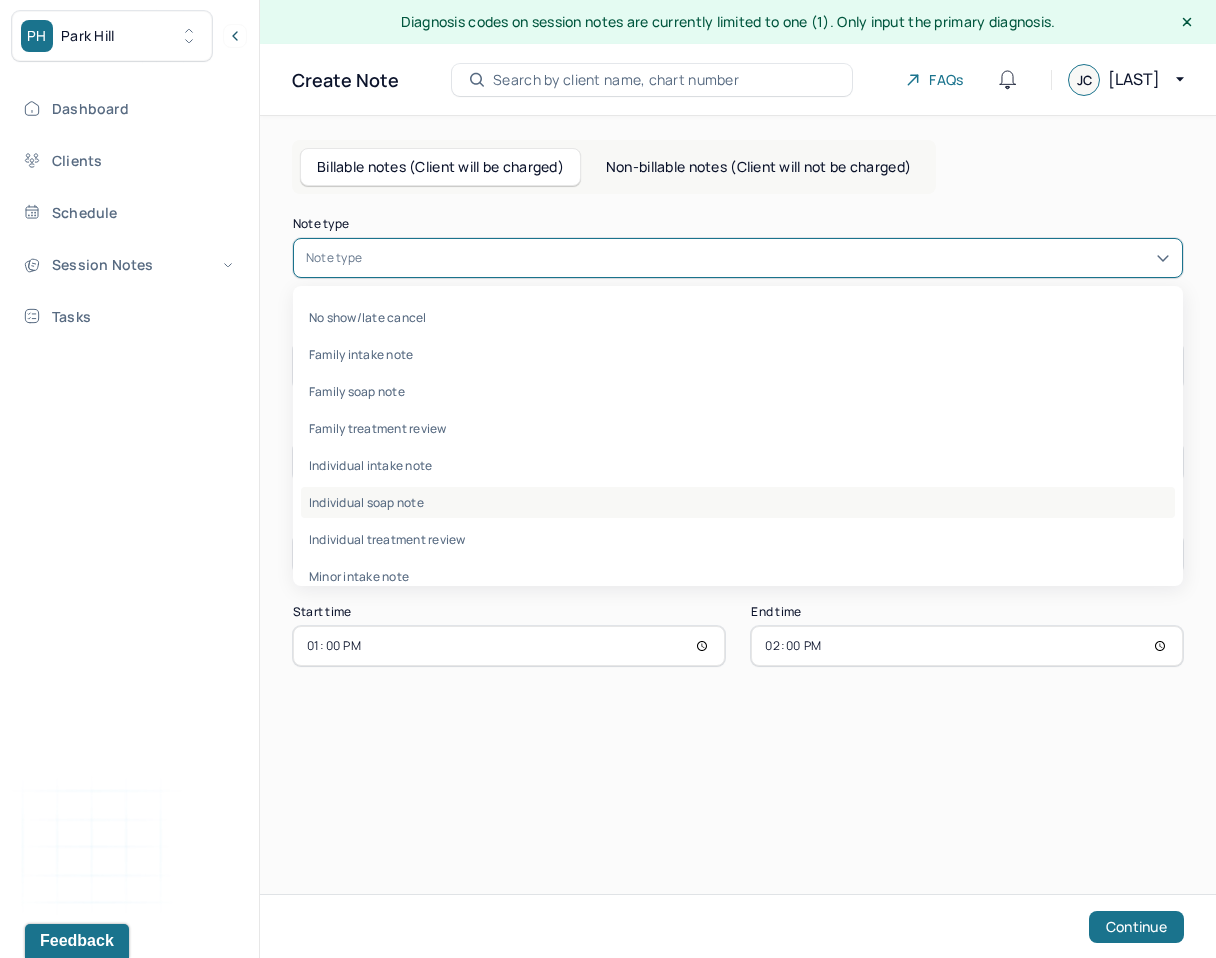 click on "Individual soap note" at bounding box center [738, 502] 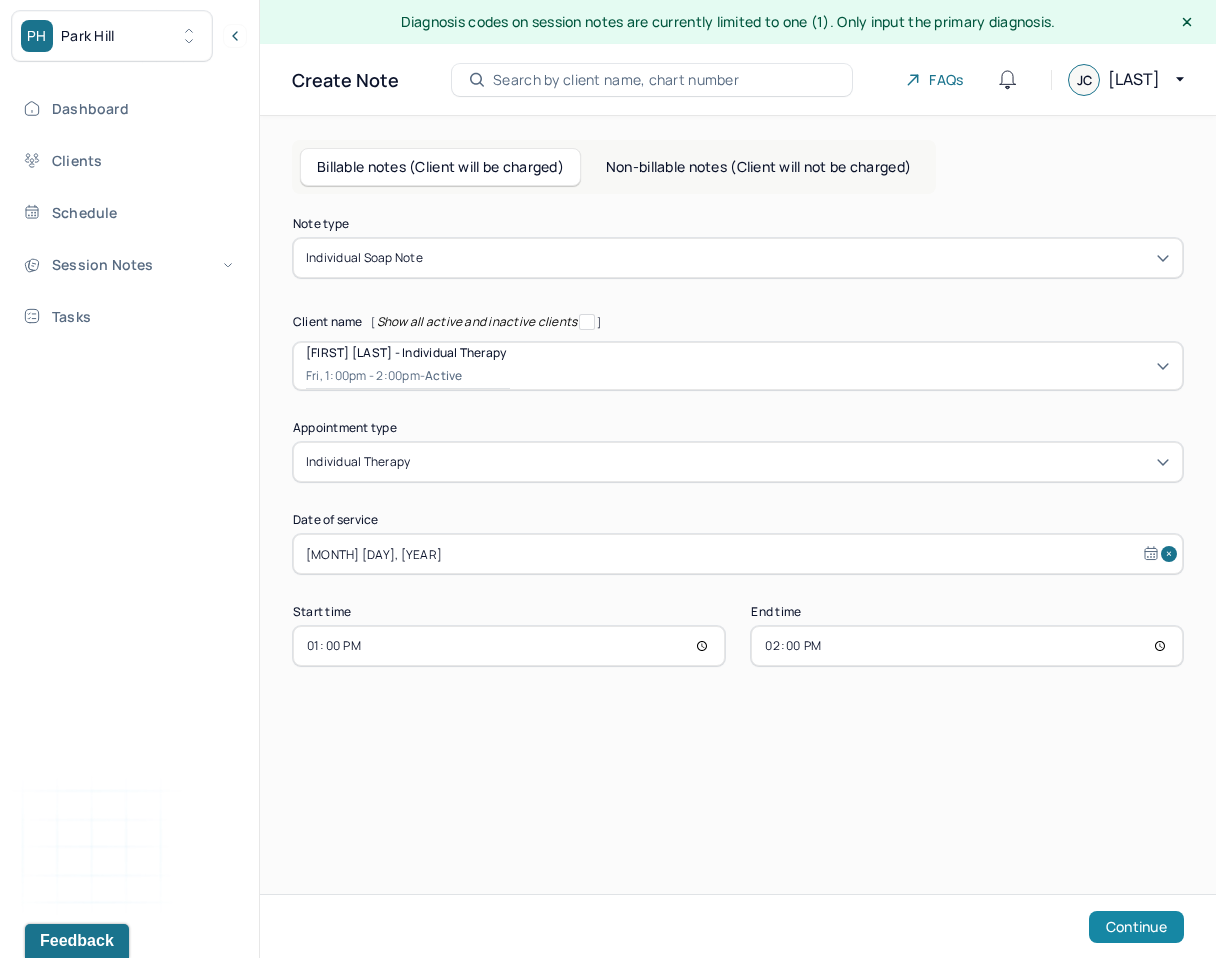 click on "Continue" at bounding box center (1136, 927) 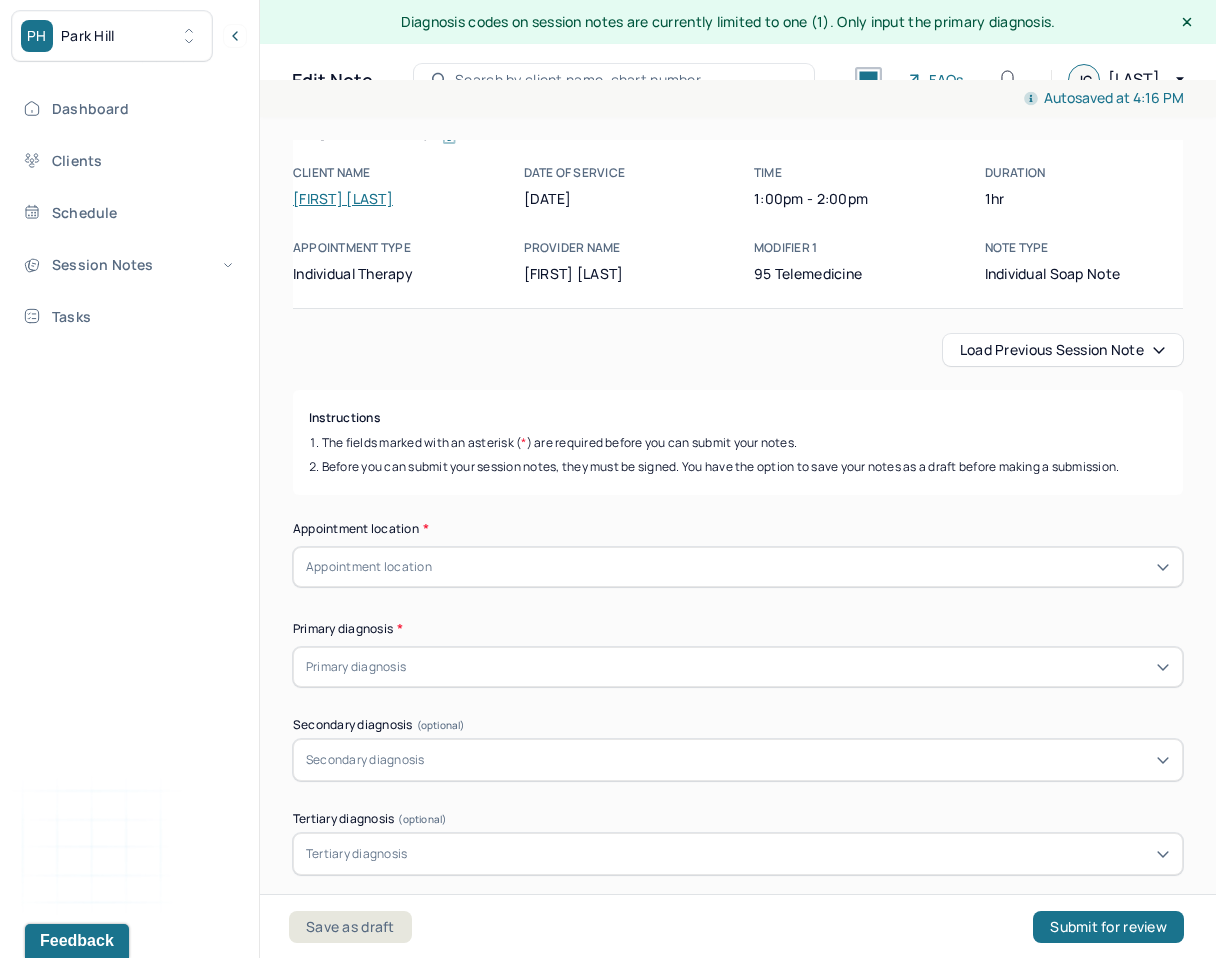 scroll, scrollTop: 50, scrollLeft: 0, axis: vertical 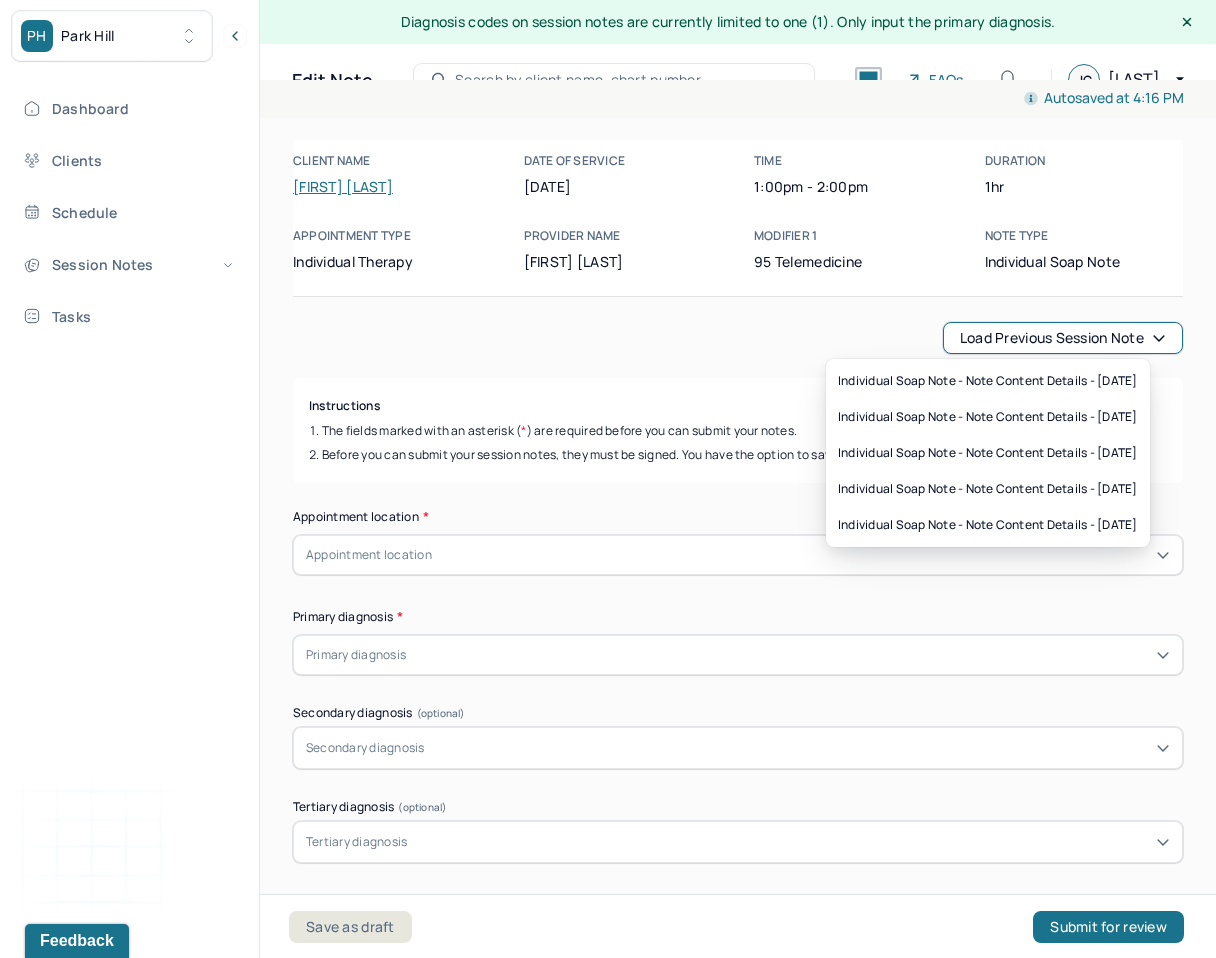 click on "Load previous session note" at bounding box center (1063, 338) 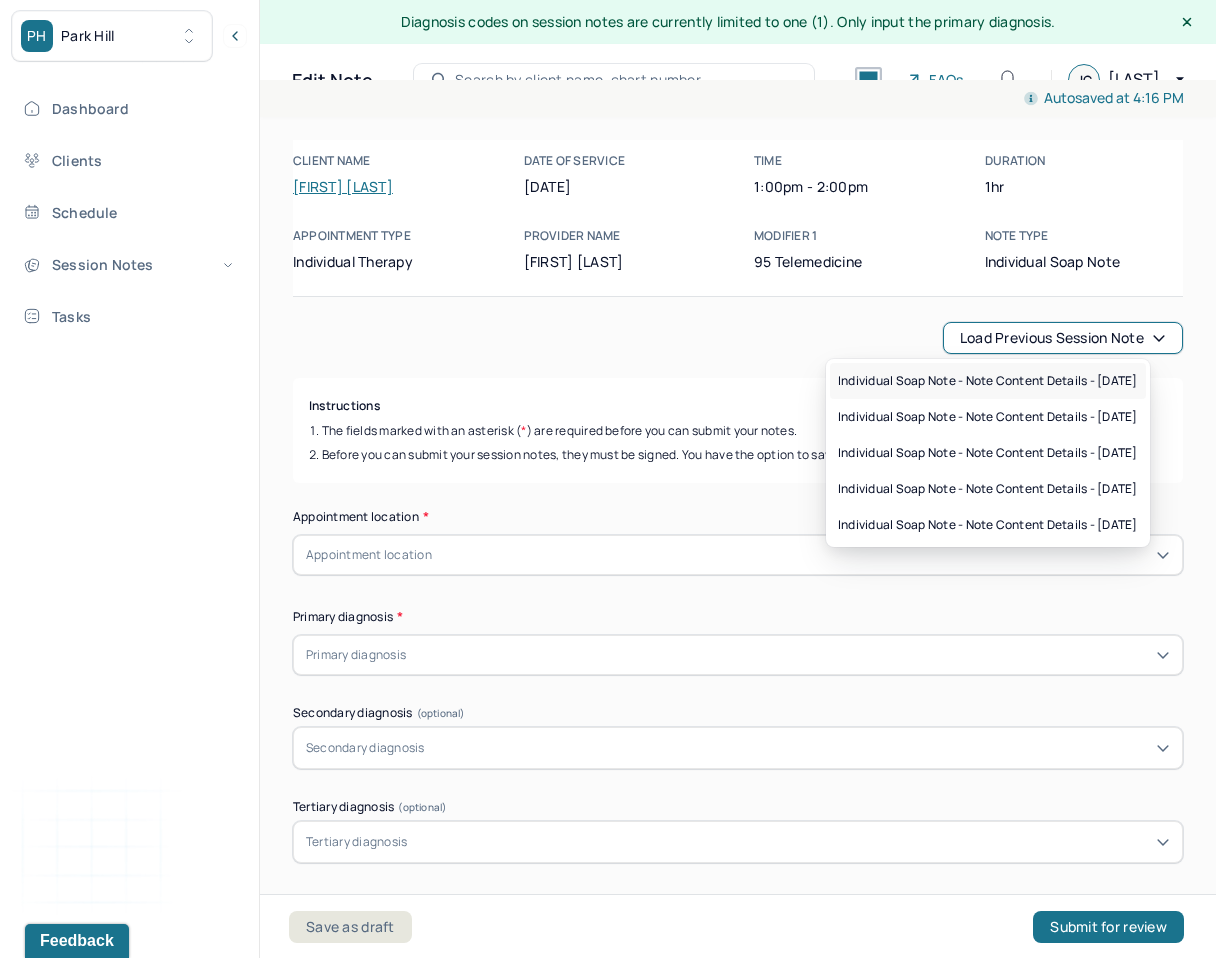 click on "Individual soap note   - Note content Details -   [DATE]" at bounding box center [988, 381] 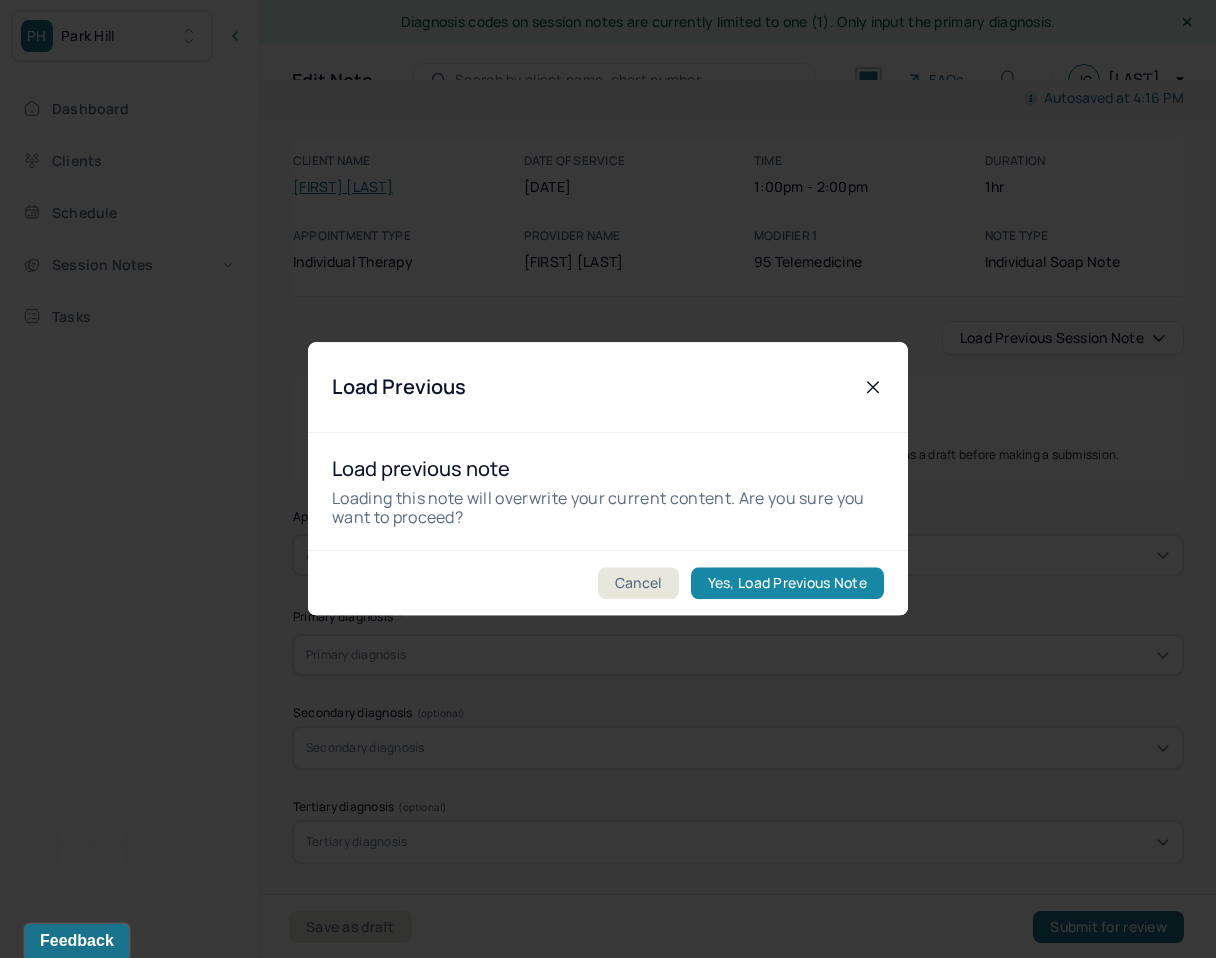 click on "Cancel     Yes, Load Previous Note" at bounding box center [608, 583] 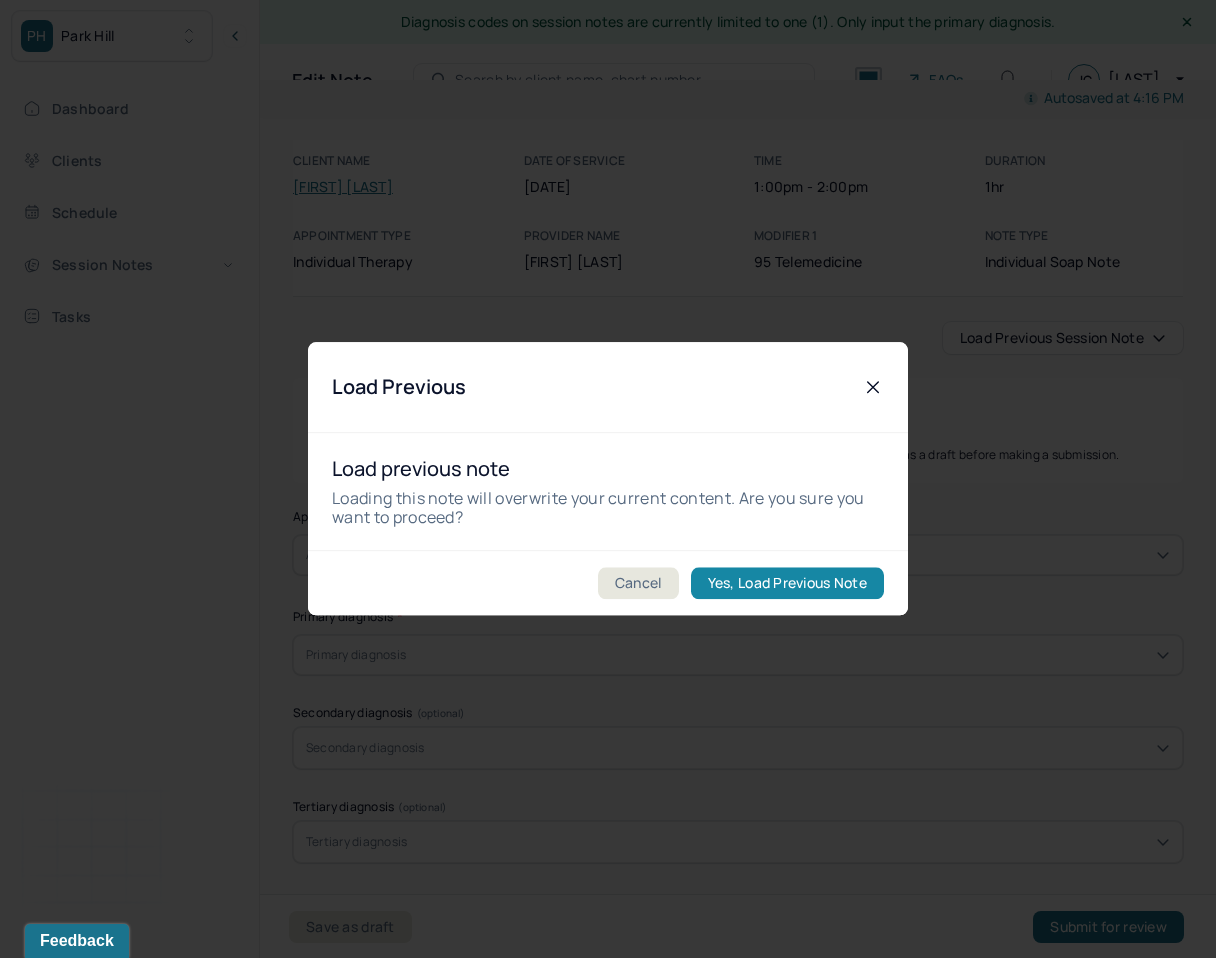 click on "Yes, Load Previous Note" at bounding box center [787, 584] 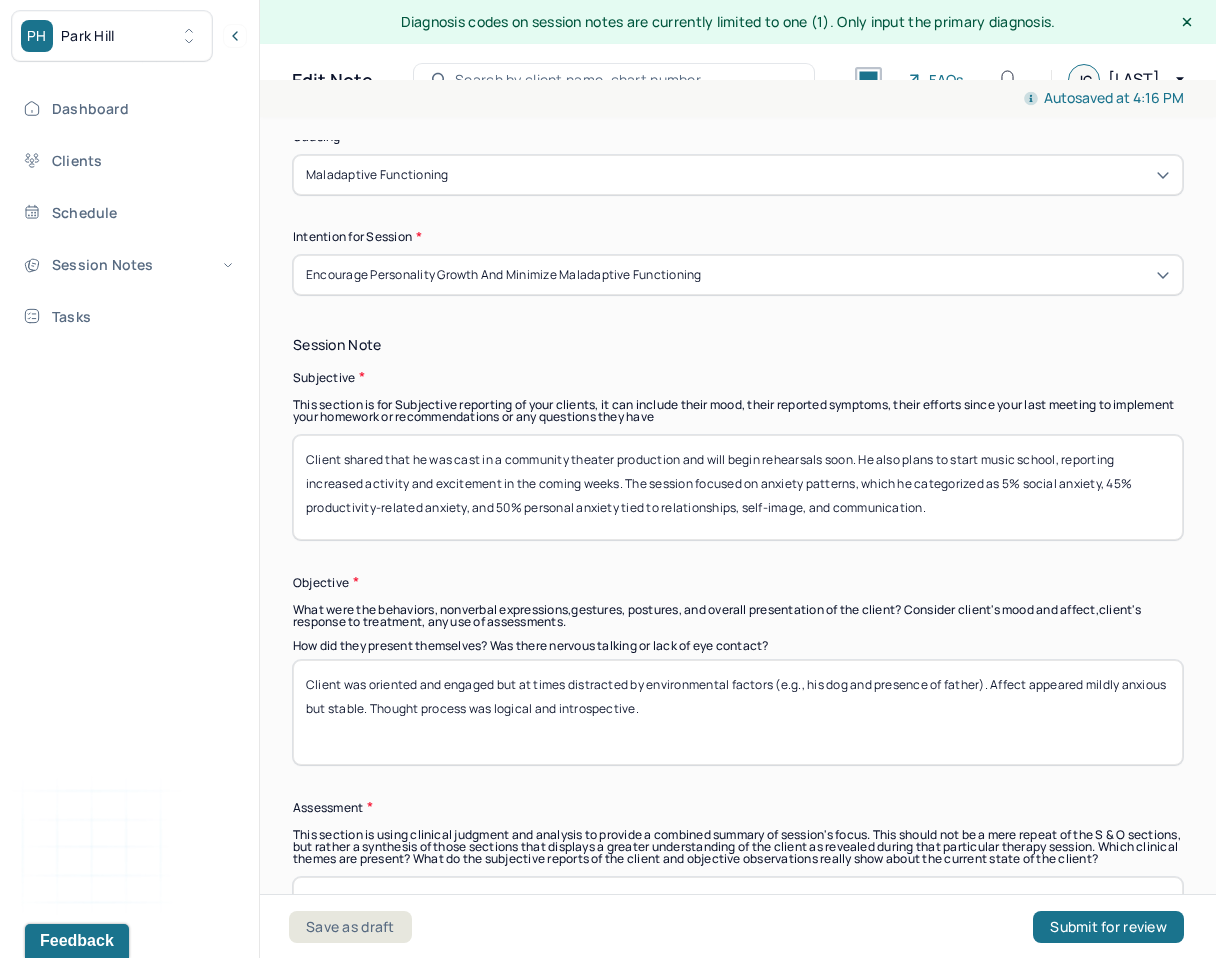 scroll, scrollTop: 1272, scrollLeft: 0, axis: vertical 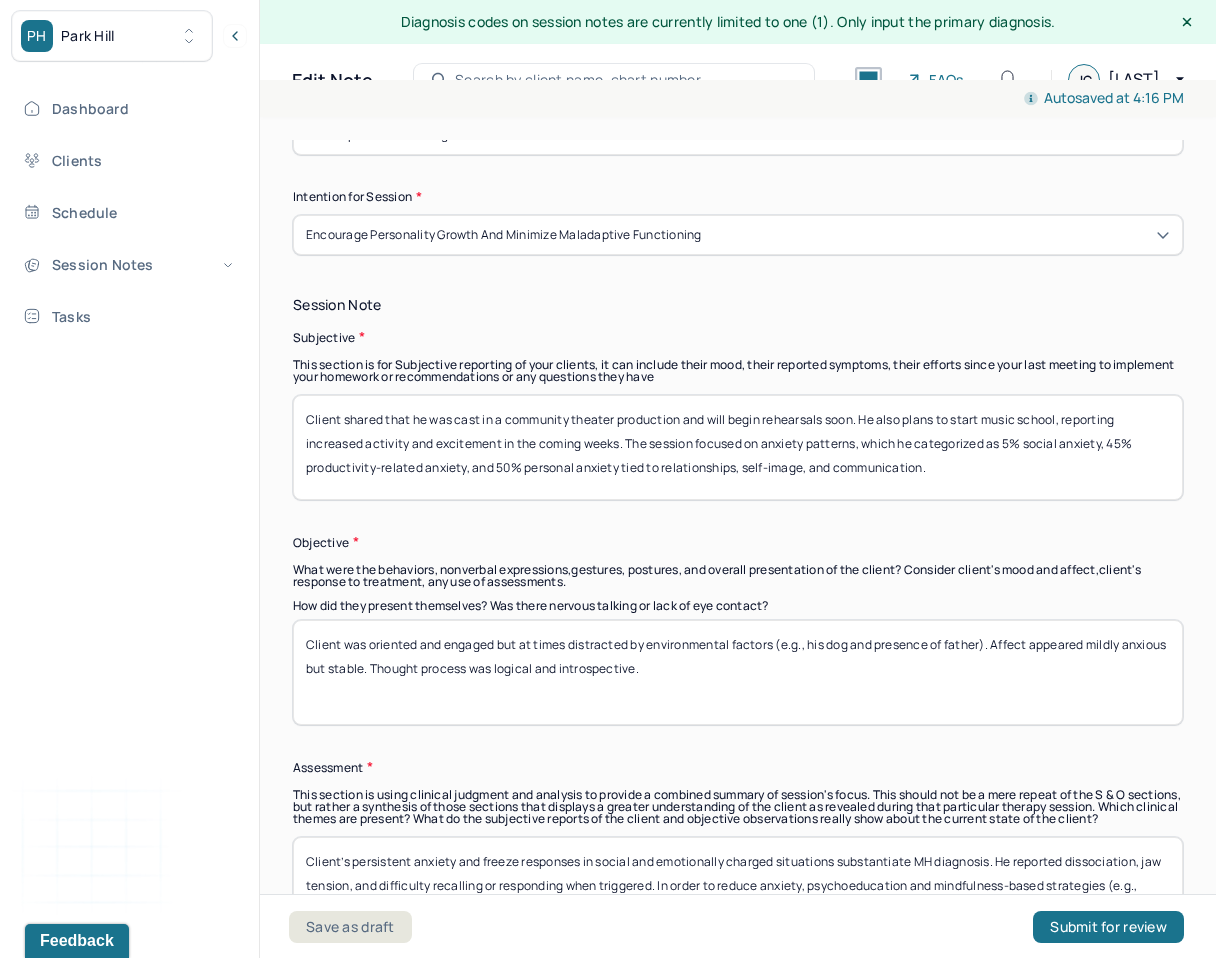 click on "Client shared that he was cast in a community theater production and will begin rehearsals soon. He also plans to start music school, reporting increased activity and excitement in the coming weeks. The session focused on anxiety patterns, which he categorized as 5% social anxiety, 45% productivity-related anxiety, and 50% personal anxiety tied to relationships, self-image, and communication." at bounding box center (738, 447) 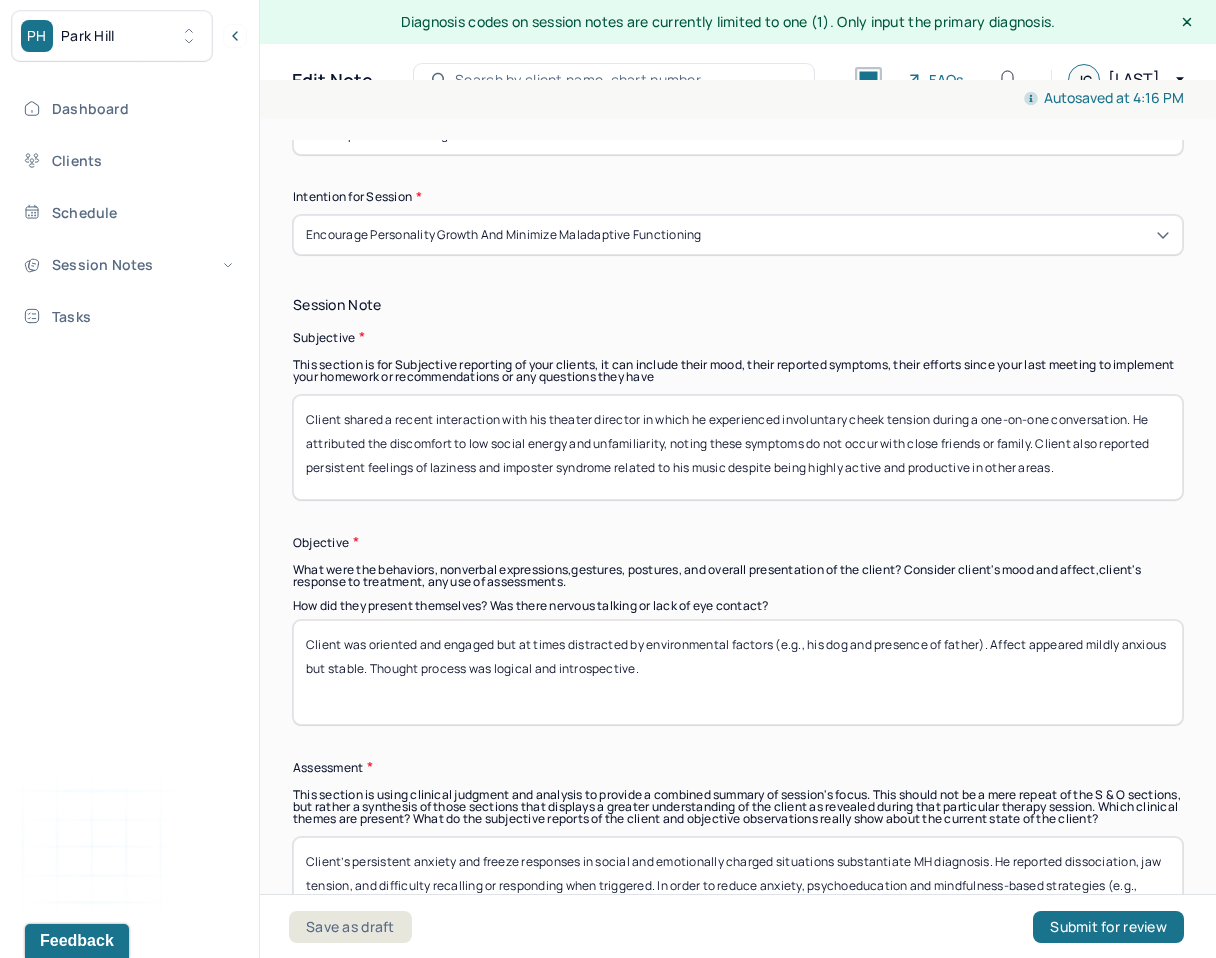 type on "Client shared a recent interaction with his theater director in which he experienced involuntary cheek tension during a one-on-one conversation. He attributed the discomfort to low social energy and unfamiliarity, noting these symptoms do not occur with close friends or family. Client also reported persistent feelings of laziness and imposter syndrome related to his music despite being highly active and productive in other areas." 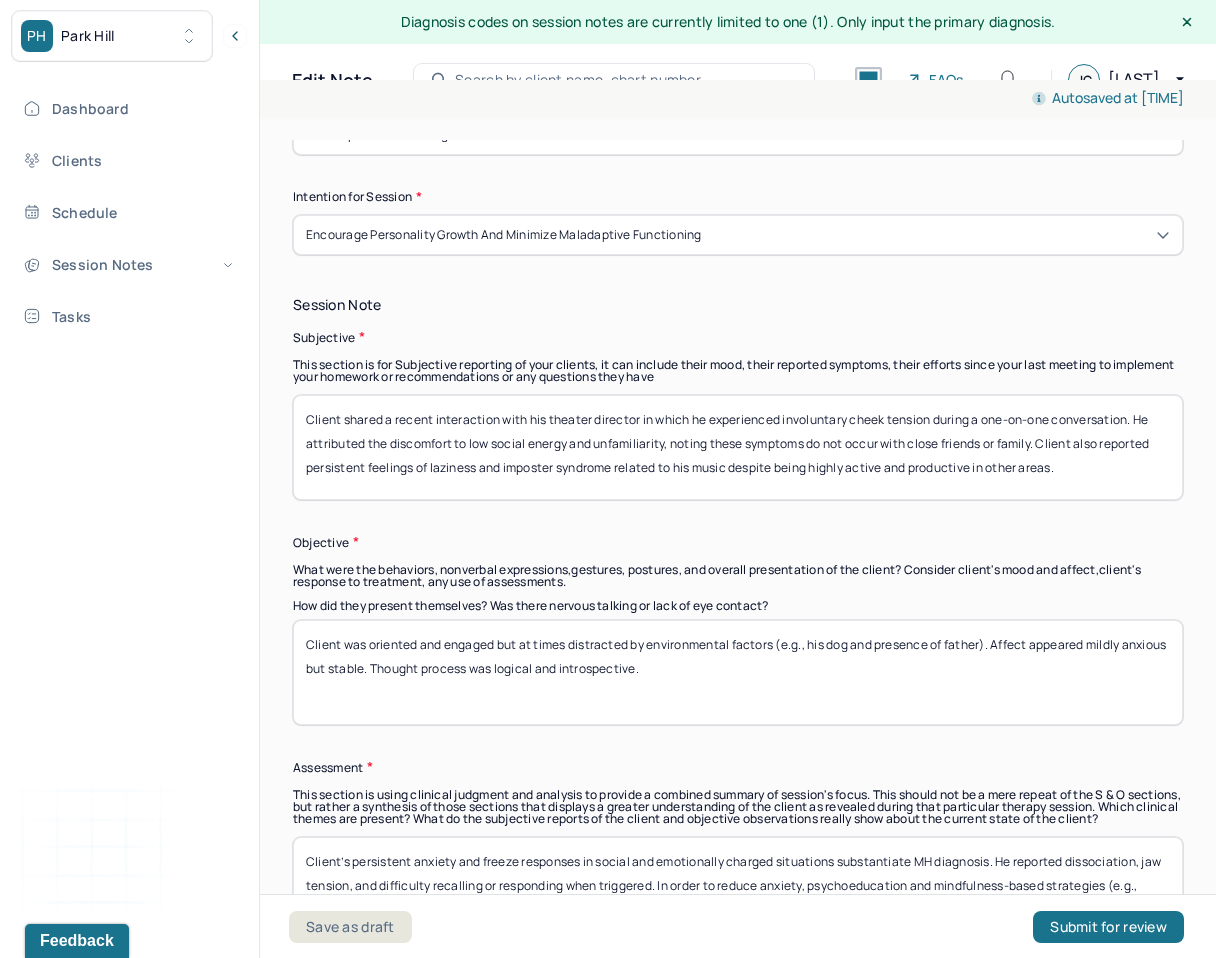 click on "Client was oriented and engaged but at times distracted by environmental factors (e.g., his dog and presence of father). Affect appeared mildly anxious but stable. Thought process was logical and introspective." at bounding box center [738, 672] 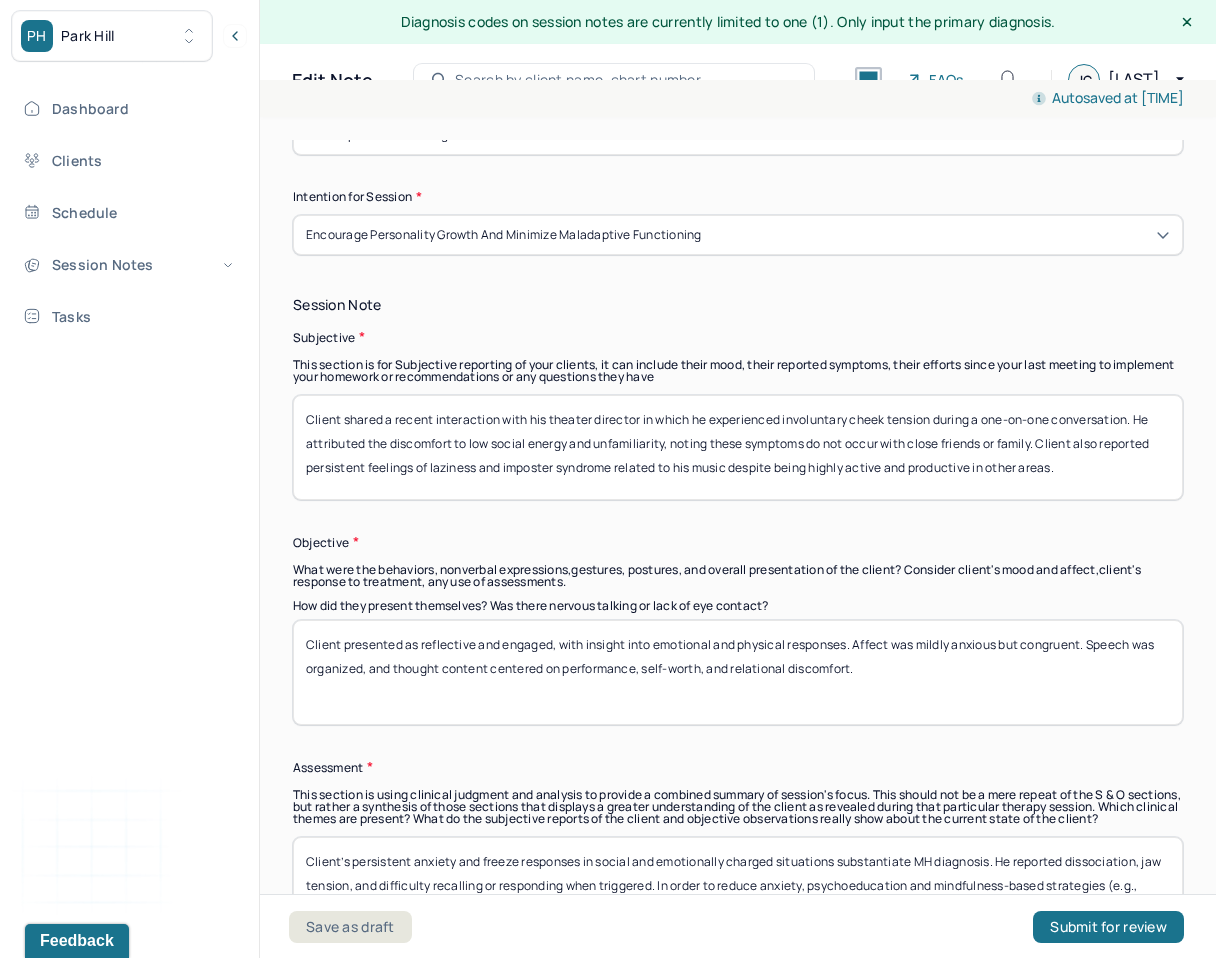 type on "Client presented as reflective and engaged, with insight into emotional and physical responses. Affect was mildly anxious but congruent. Speech was organized, and thought content centered on performance, self-worth, and relational discomfort." 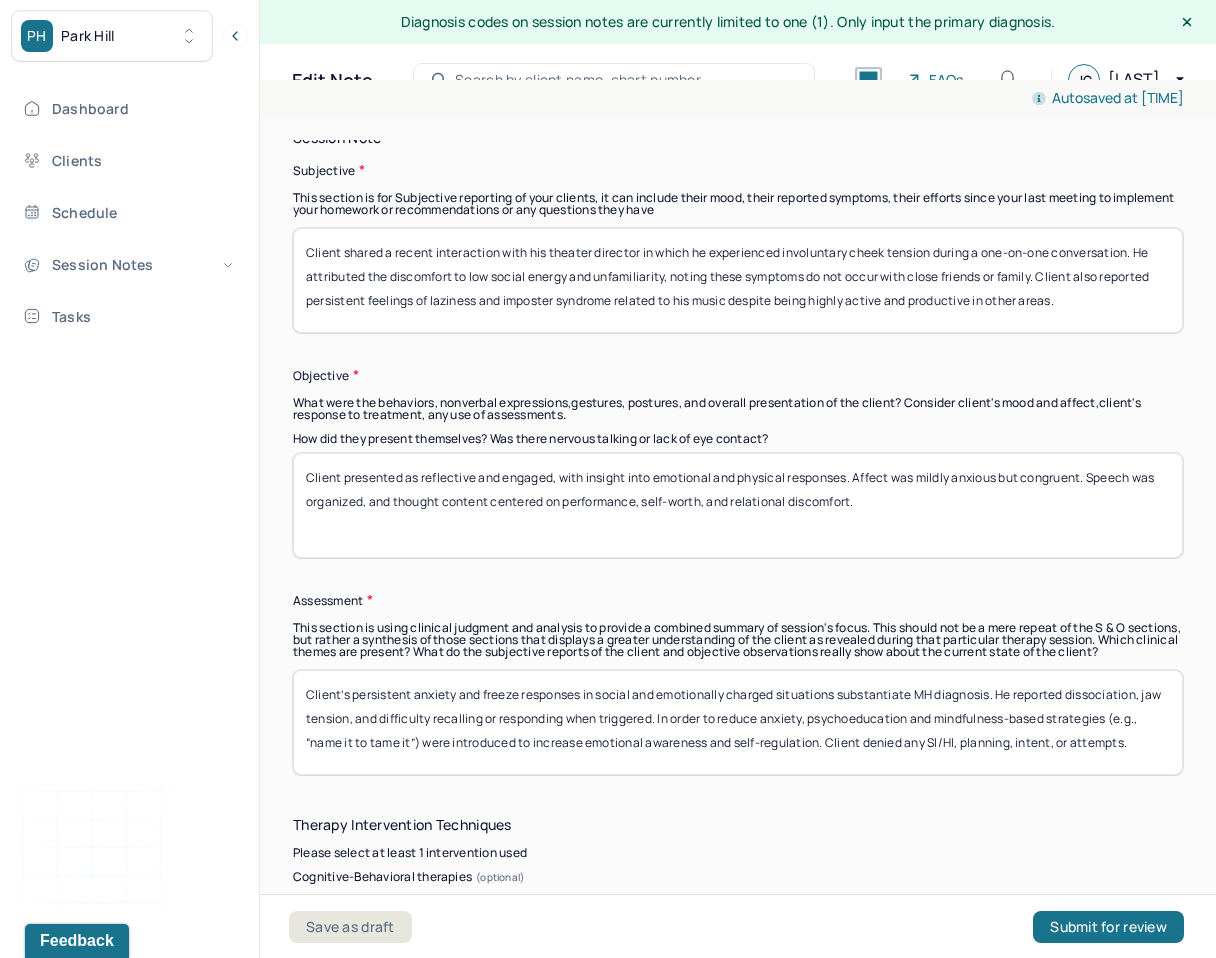 scroll, scrollTop: 1512, scrollLeft: 0, axis: vertical 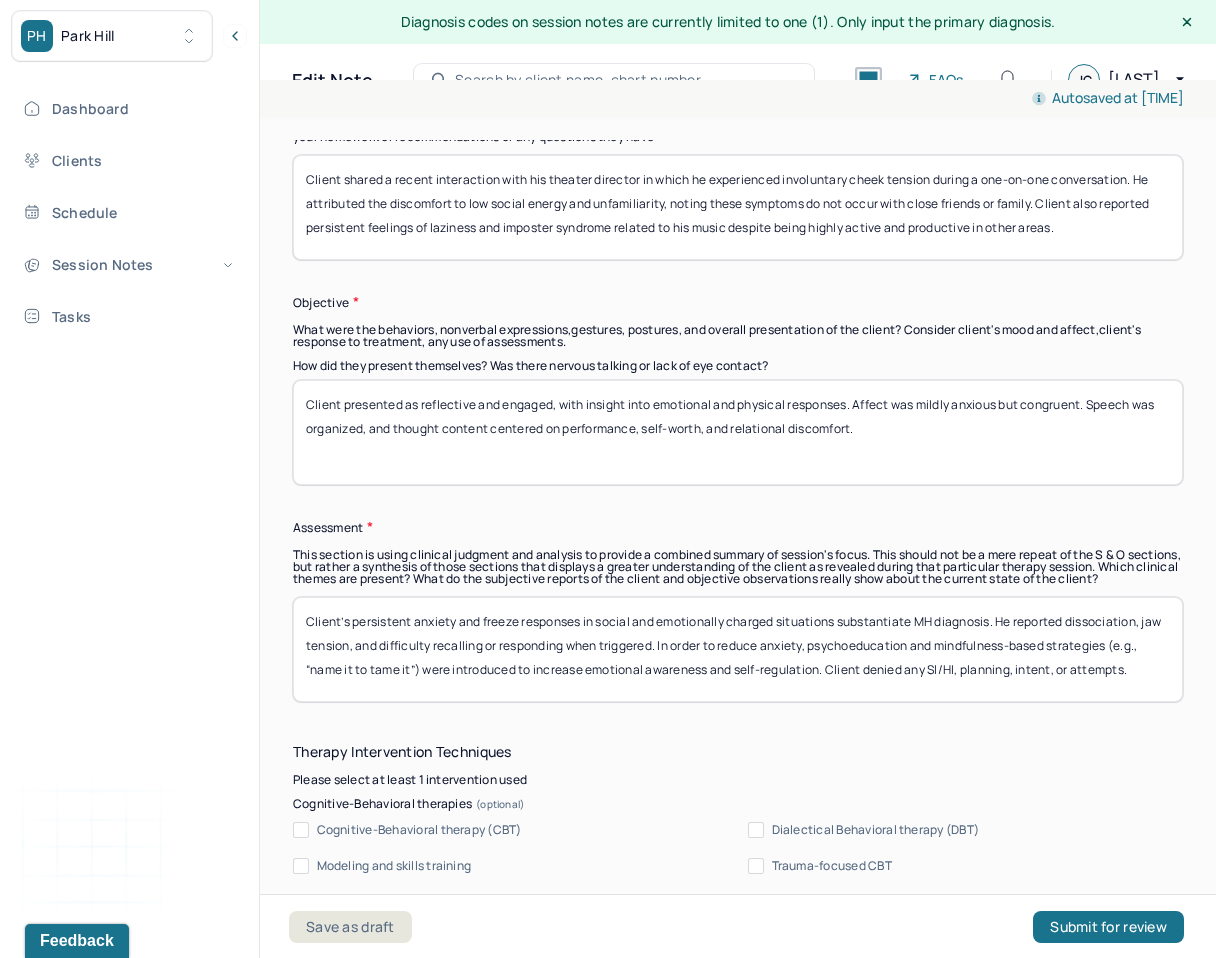 click on "Client’s persistent anxiety and freeze responses in social and emotionally charged situations substantiate MH diagnosis. He reported dissociation, jaw tension, and difficulty recalling or responding when triggered. In order to reduce anxiety, psychoeducation and mindfulness-based strategies (e.g., “name it to tame it”) were introduced to increase emotional awareness and self-regulation. Client denied any SI/HI, planning, intent, or attempts." at bounding box center (738, 649) 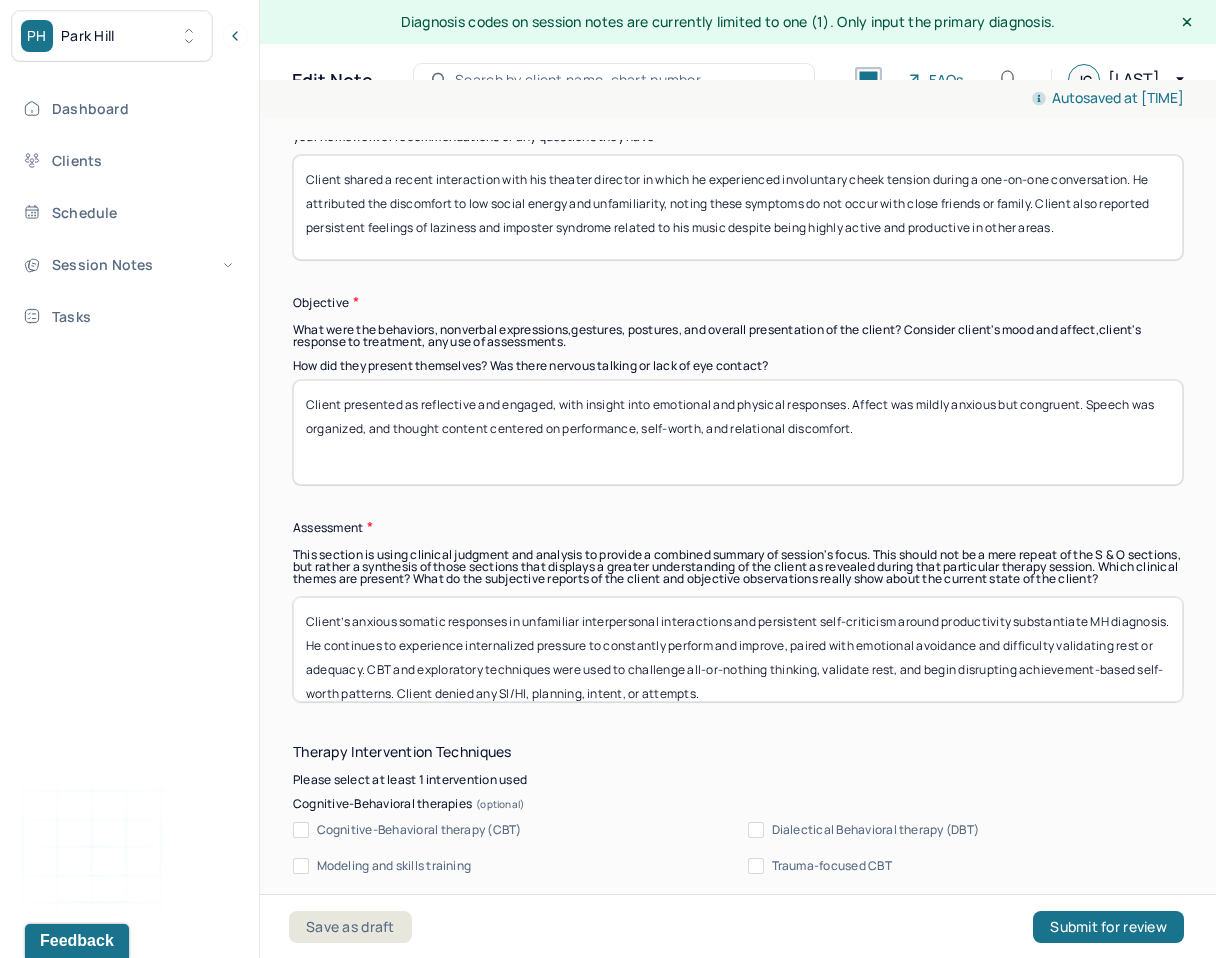 click on "Client’s anxious somatic responses in unfamiliar interpersonal interactions and persistent self-criticism around productivity substantiate MH diagnosis. He continues to experience internalized pressure to constantly perform and improve, paired with emotional avoidance and difficulty validating rest or adequacy. CBT and exploratory techniques were used to challenge all-or-nothing thinking, validate rest, and begin disrupting achievement-based self-worth patterns. Client denied any SI/HI, planning, intent, or attempts." at bounding box center (738, 649) 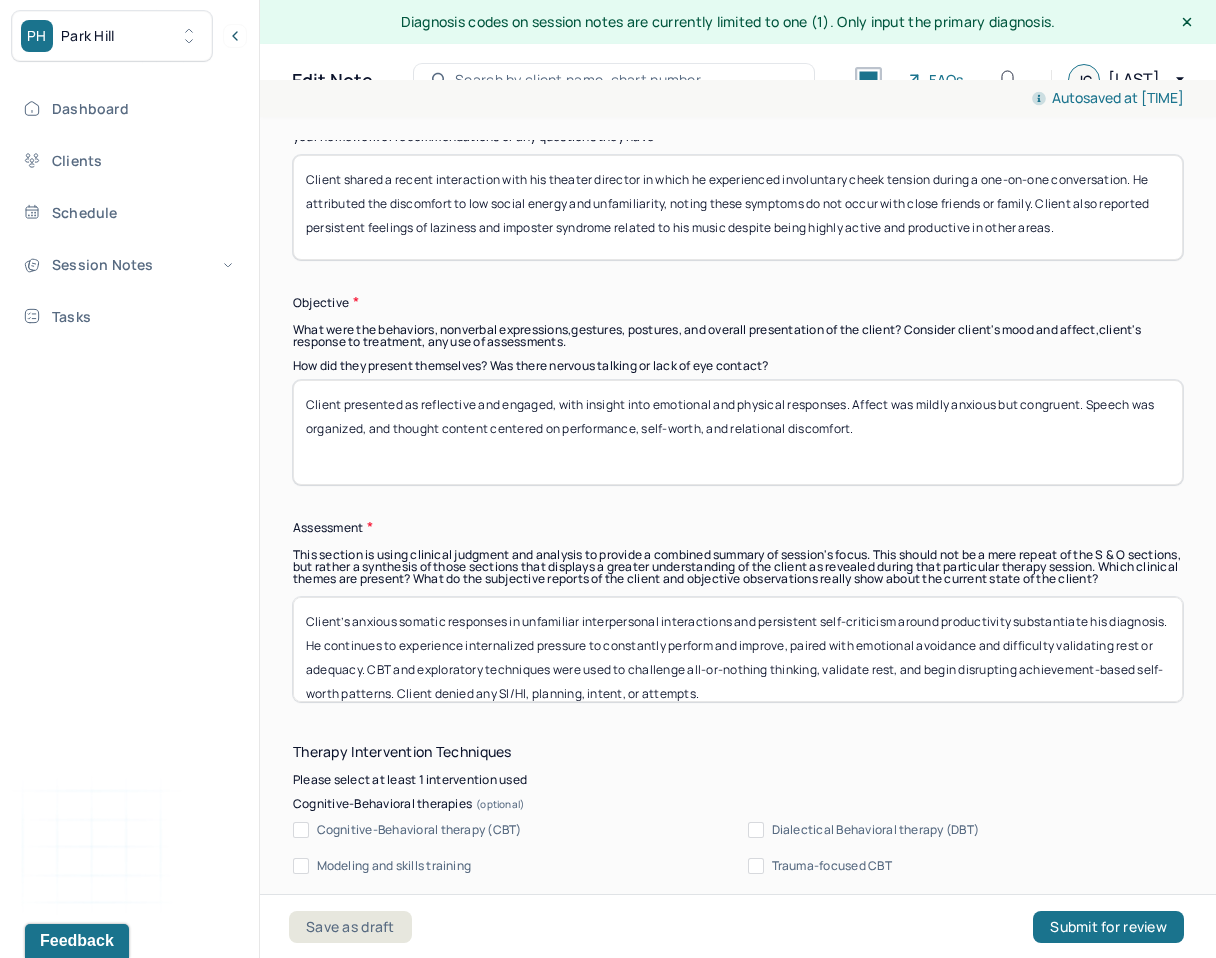 scroll, scrollTop: 16, scrollLeft: 0, axis: vertical 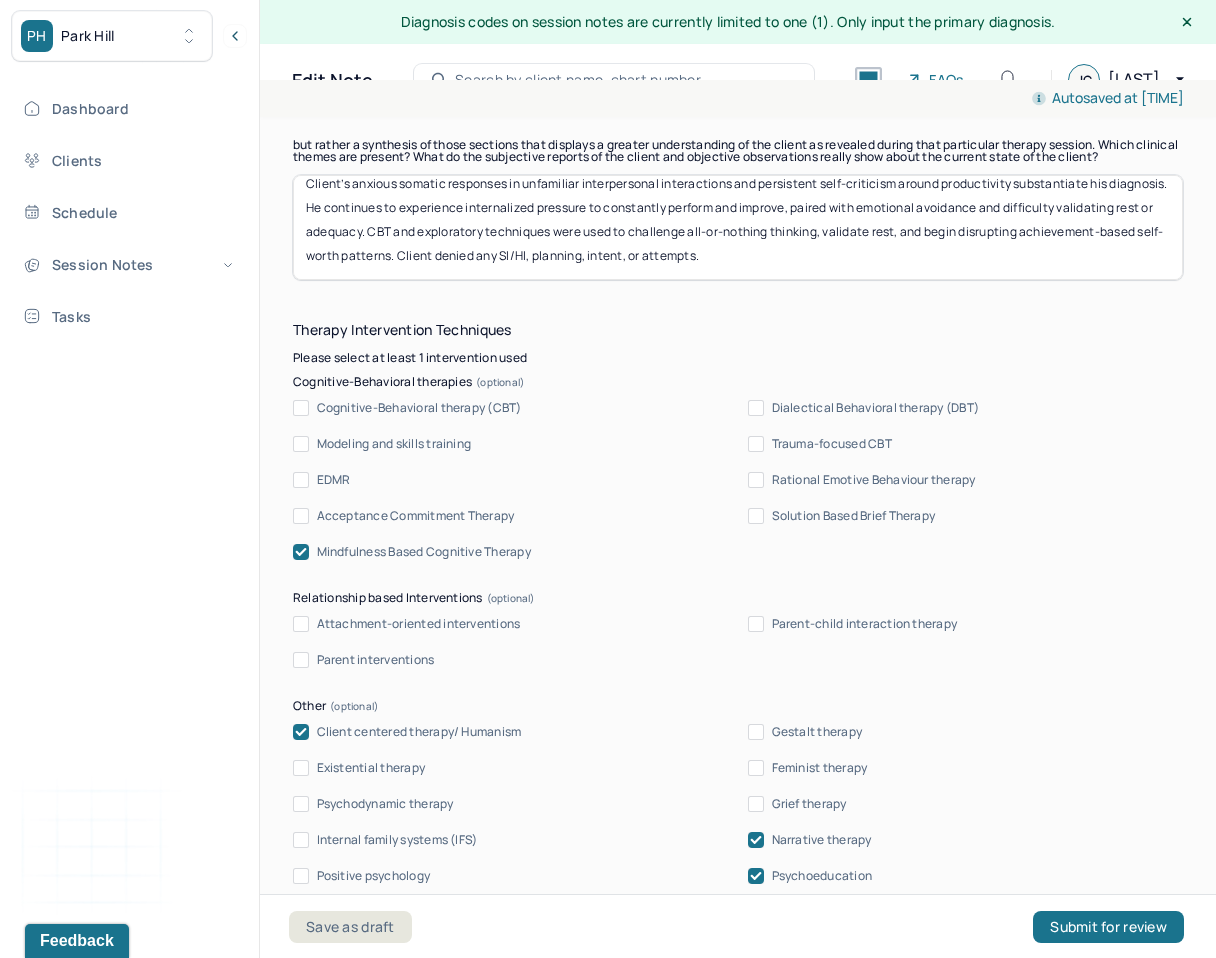 type on "Client’s anxious somatic responses in unfamiliar interpersonal interactions and persistent self-criticism around productivity substantiate his diagnosis. He continues to experience internalized pressure to constantly perform and improve, paired with emotional avoidance and difficulty validating rest or adequacy. CBT and exploratory techniques were used to challenge all-or-nothing thinking, validate rest, and begin disrupting achievement-based self-worth patterns. Client denied any SI/HI, planning, intent, or attempts." 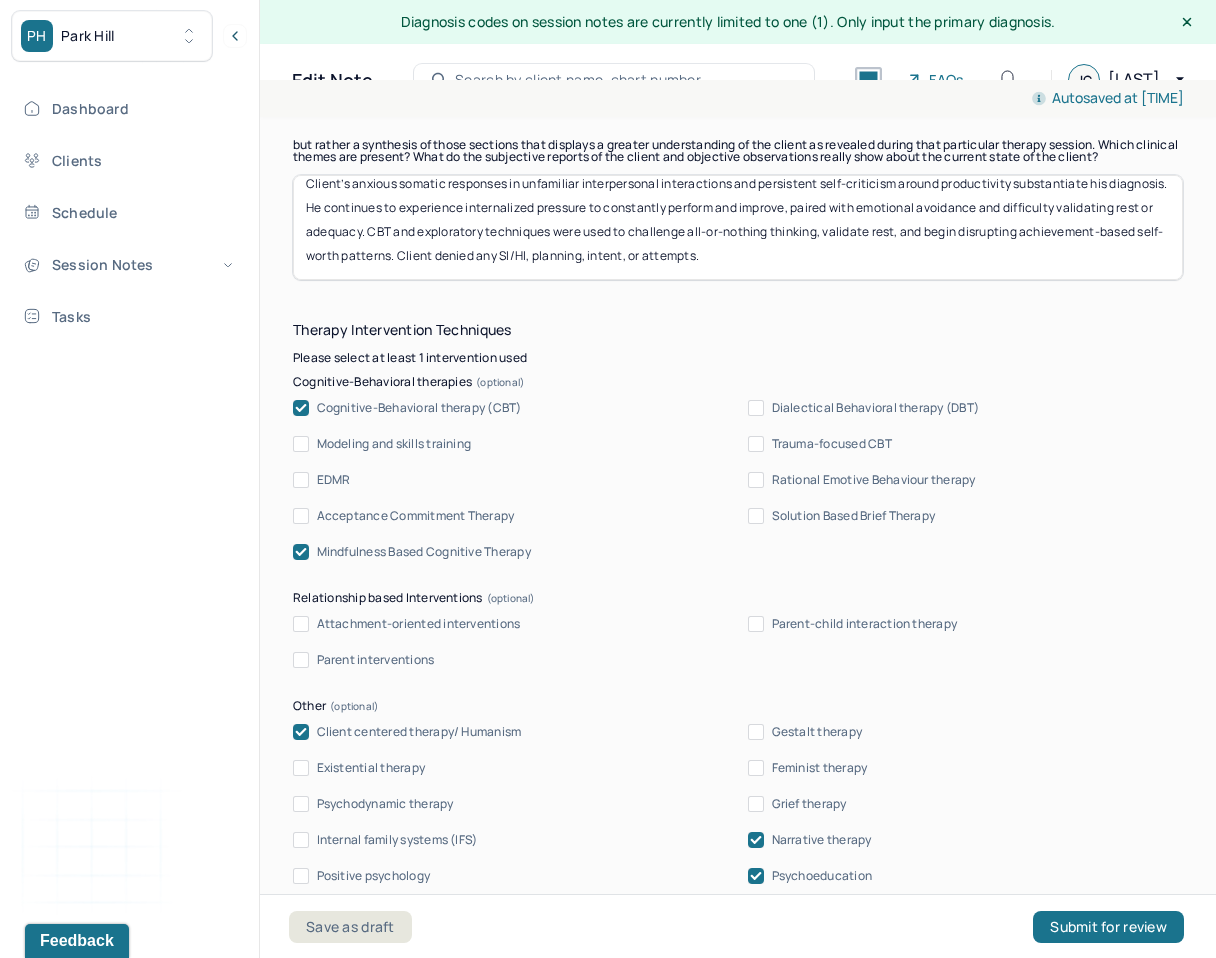 click on "Mindfulness Based Cognitive Therapy" at bounding box center [424, 552] 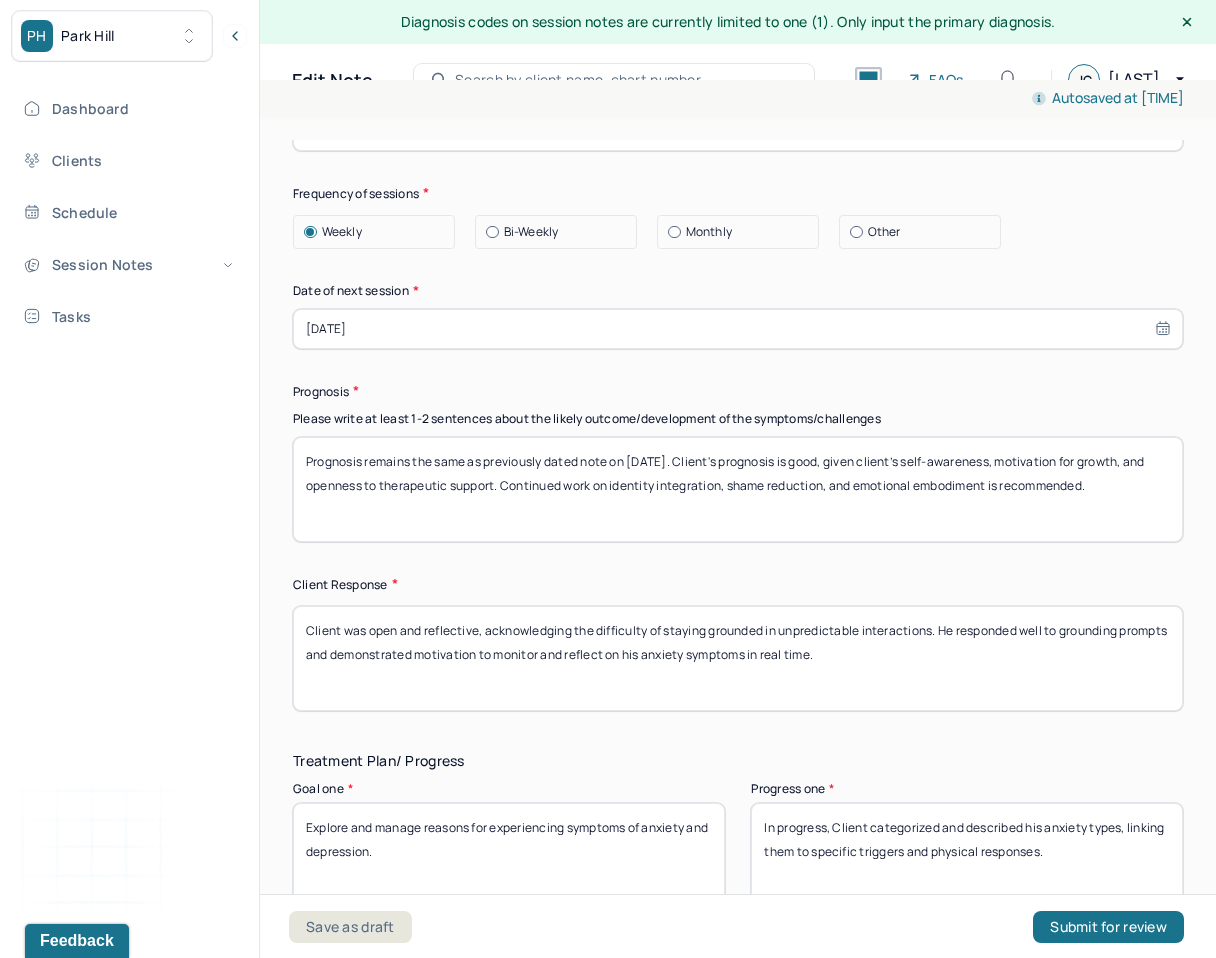 scroll, scrollTop: 2971, scrollLeft: 0, axis: vertical 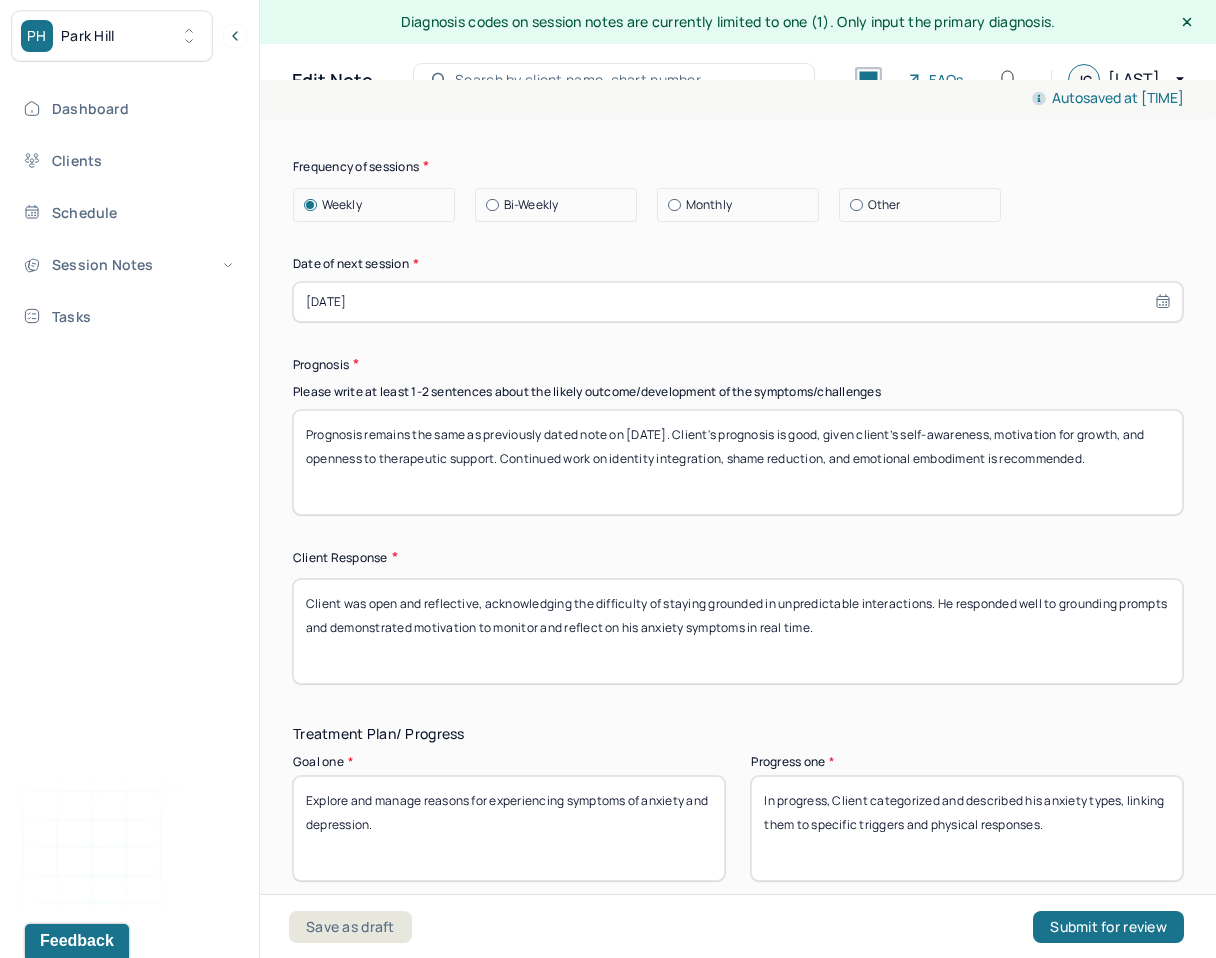 click on "Client was open and reflective, acknowledging the difficulty of staying grounded in unpredictable interactions. He responded well to grounding prompts and demonstrated motivation to monitor and reflect on his anxiety symptoms in real time." at bounding box center [738, 631] 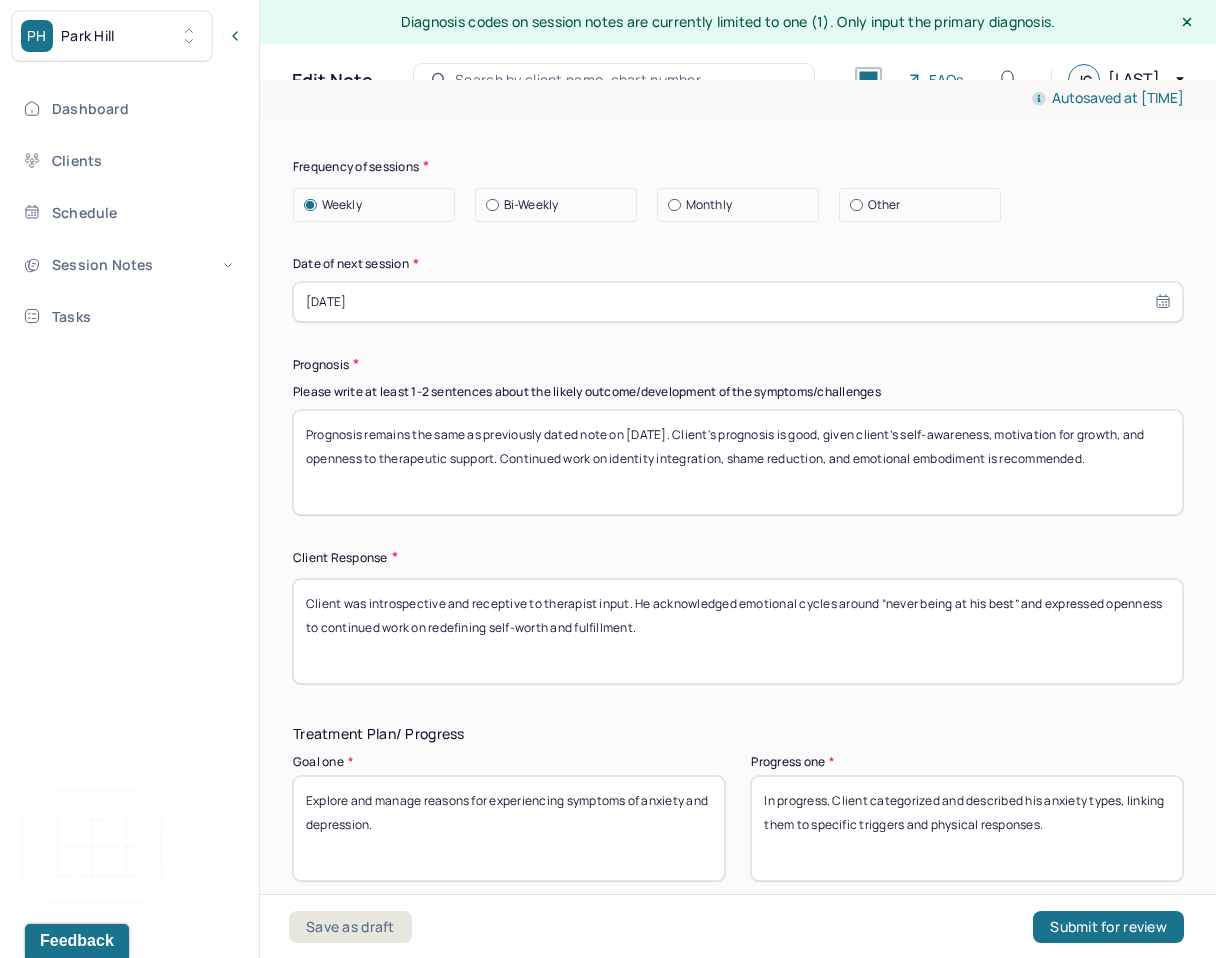 type on "Client was introspective and receptive to therapist input. He acknowledged emotional cycles around “never being at his best” and expressed openness to continued work on redefining self-worth and fulfillment." 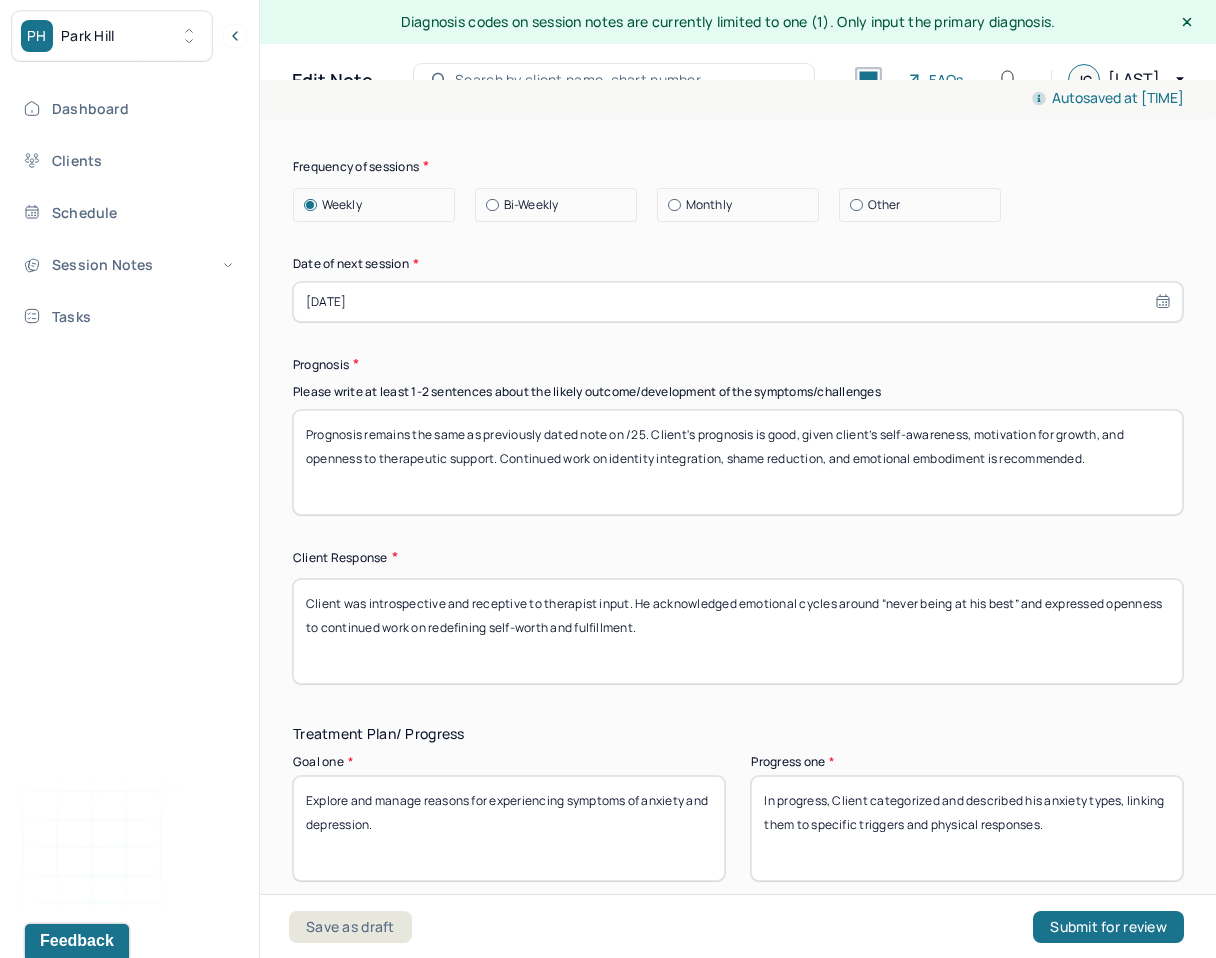 type on "Prognosis remains the same as previously dated note on /25. Client's prognosis is good, given client’s self-awareness, motivation for growth, and openness to therapeutic support. Continued work on identity integration, shame reduction, and emotional embodiment is recommended." 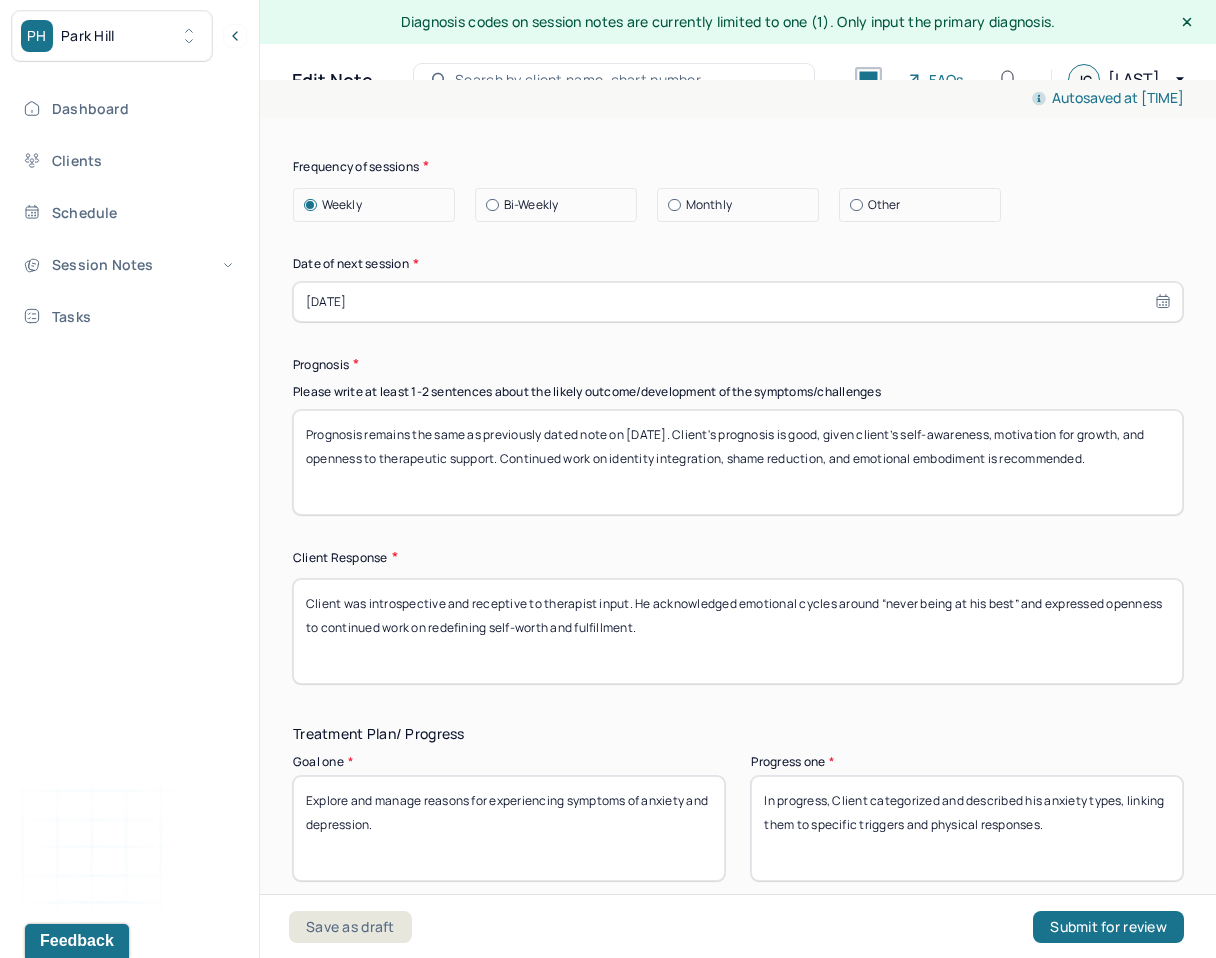 type on "Prognosis remains the same as previously dated note on [DATE]. Client's prognosis is good, given client’s self-awareness, motivation for growth, and openness to therapeutic support. Continued work on identity integration, shame reduction, and emotional embodiment is recommended." 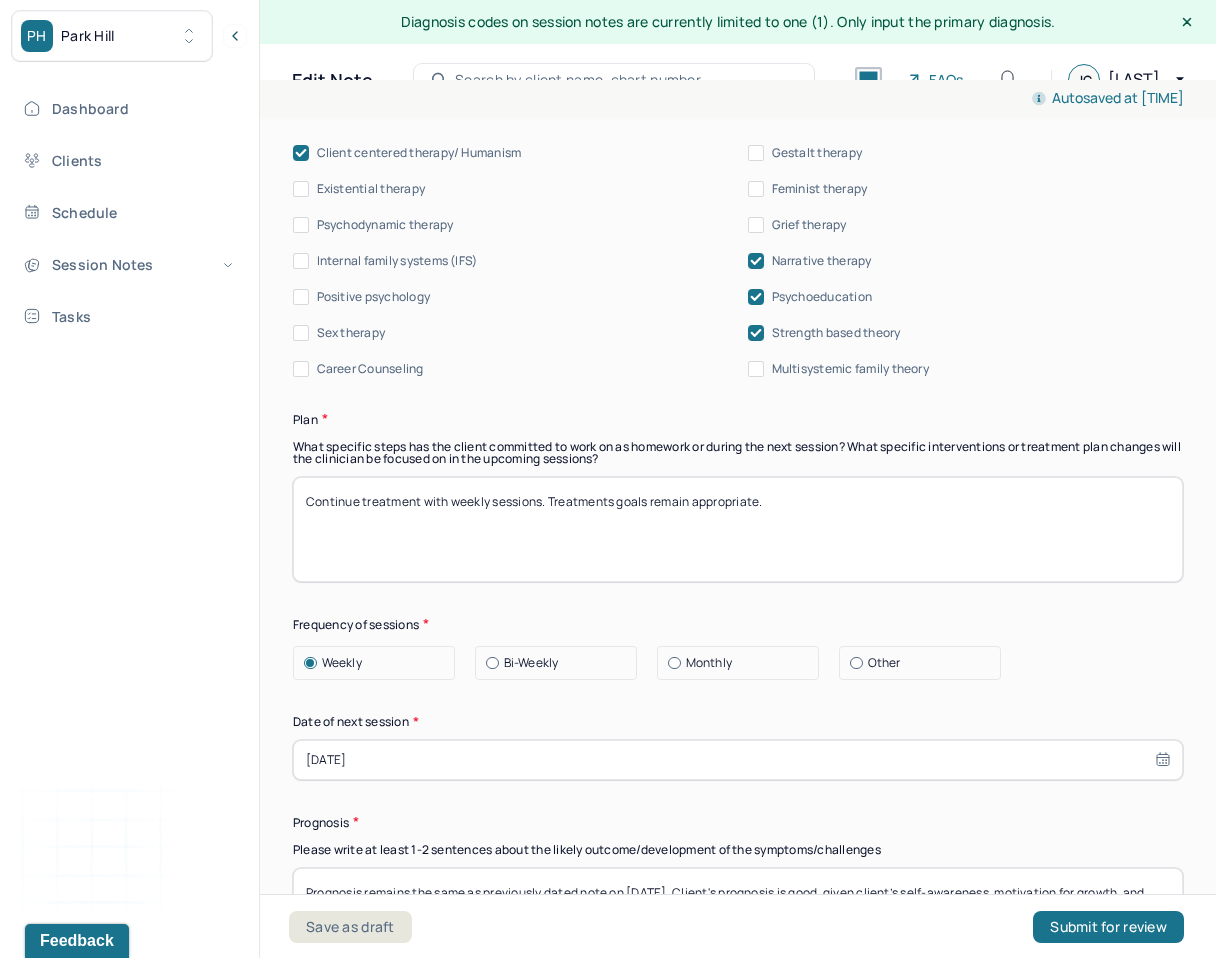 scroll, scrollTop: 2213, scrollLeft: 0, axis: vertical 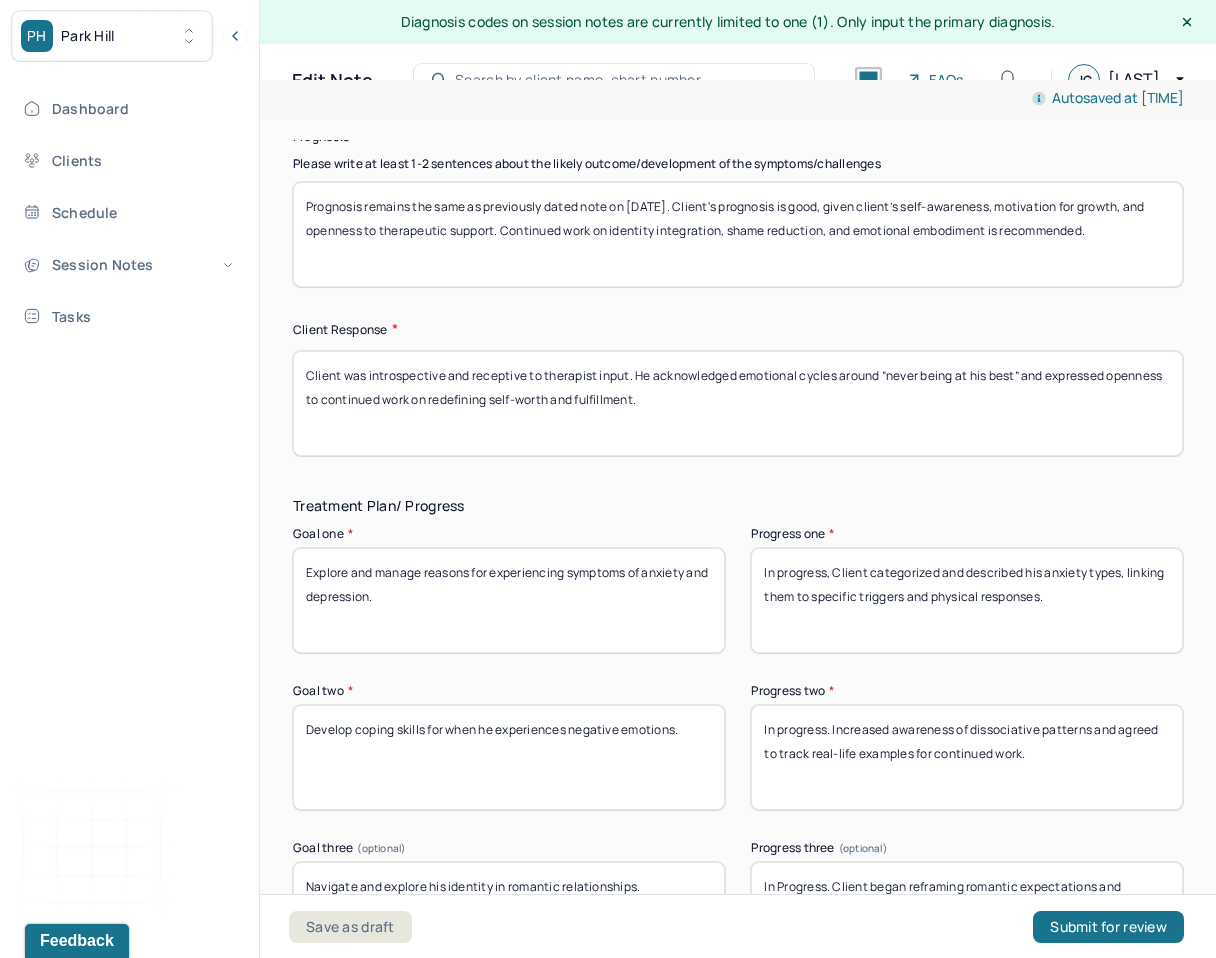 drag, startPoint x: 832, startPoint y: 577, endPoint x: 1144, endPoint y: 609, distance: 313.63672 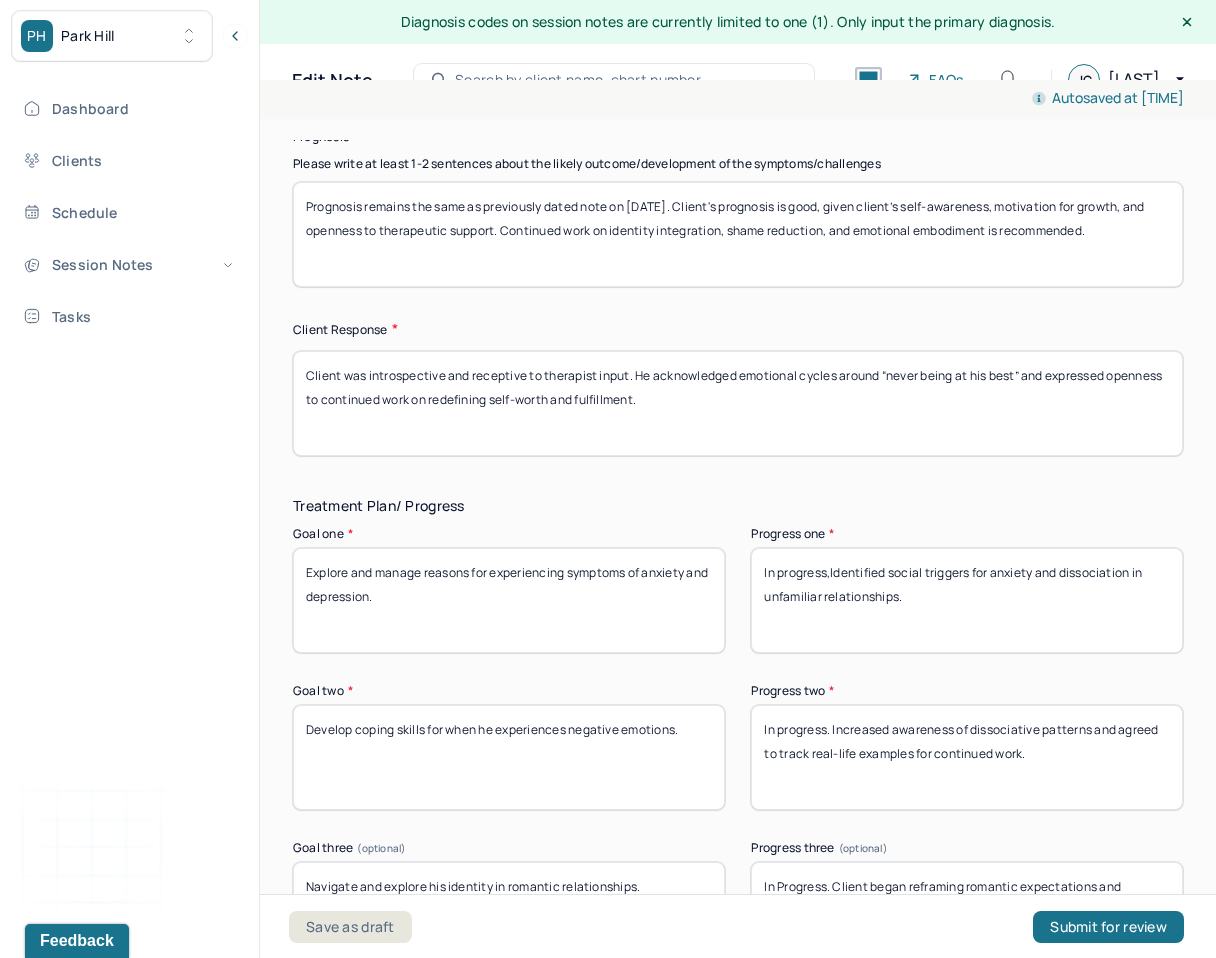 type on "In progress,Identified social triggers for anxiety and dissociation in unfamiliar relationships." 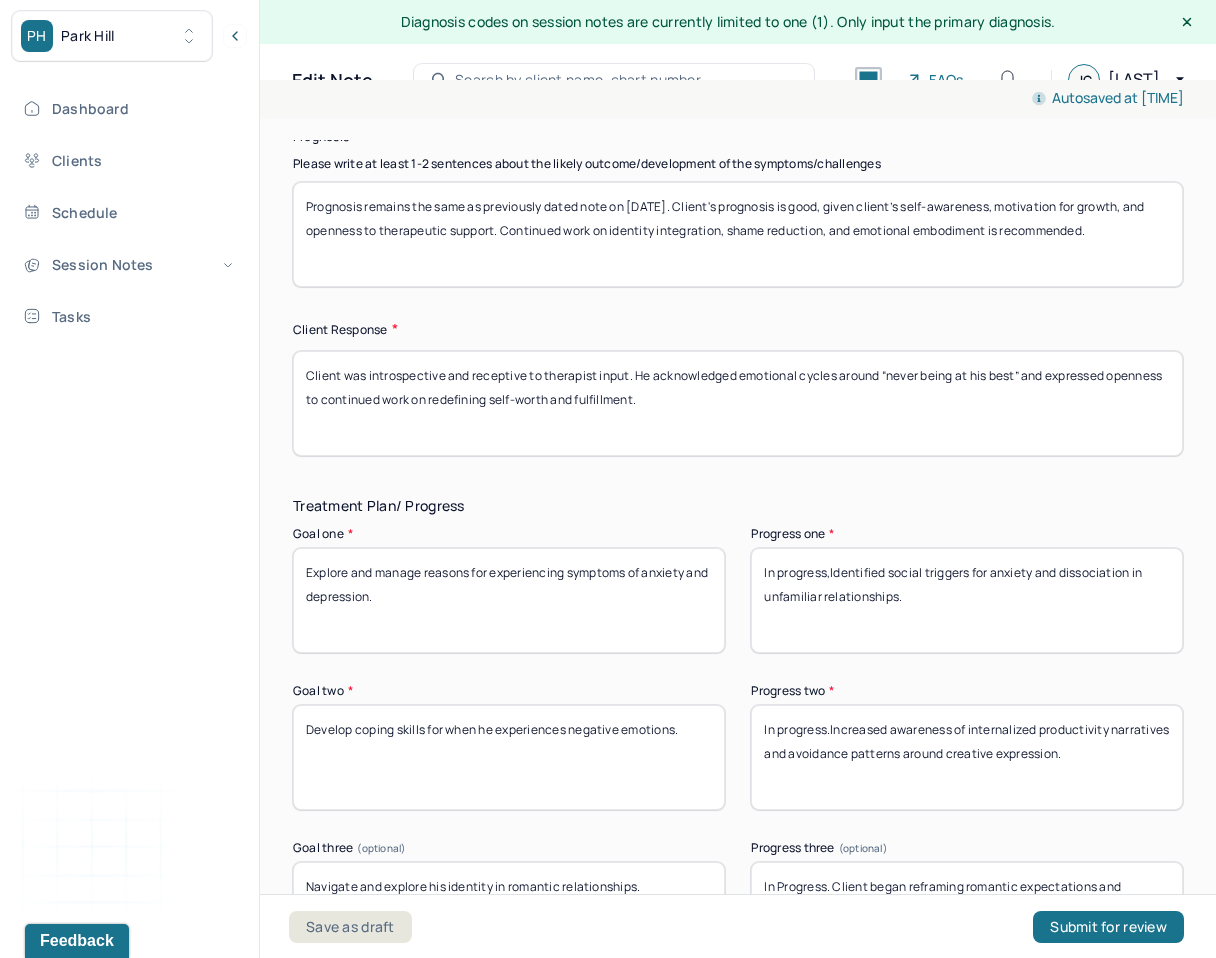 click on "In progress.Increased awareness of internalized productivity narratives and avoidance patterns around creative expression." at bounding box center [967, 757] 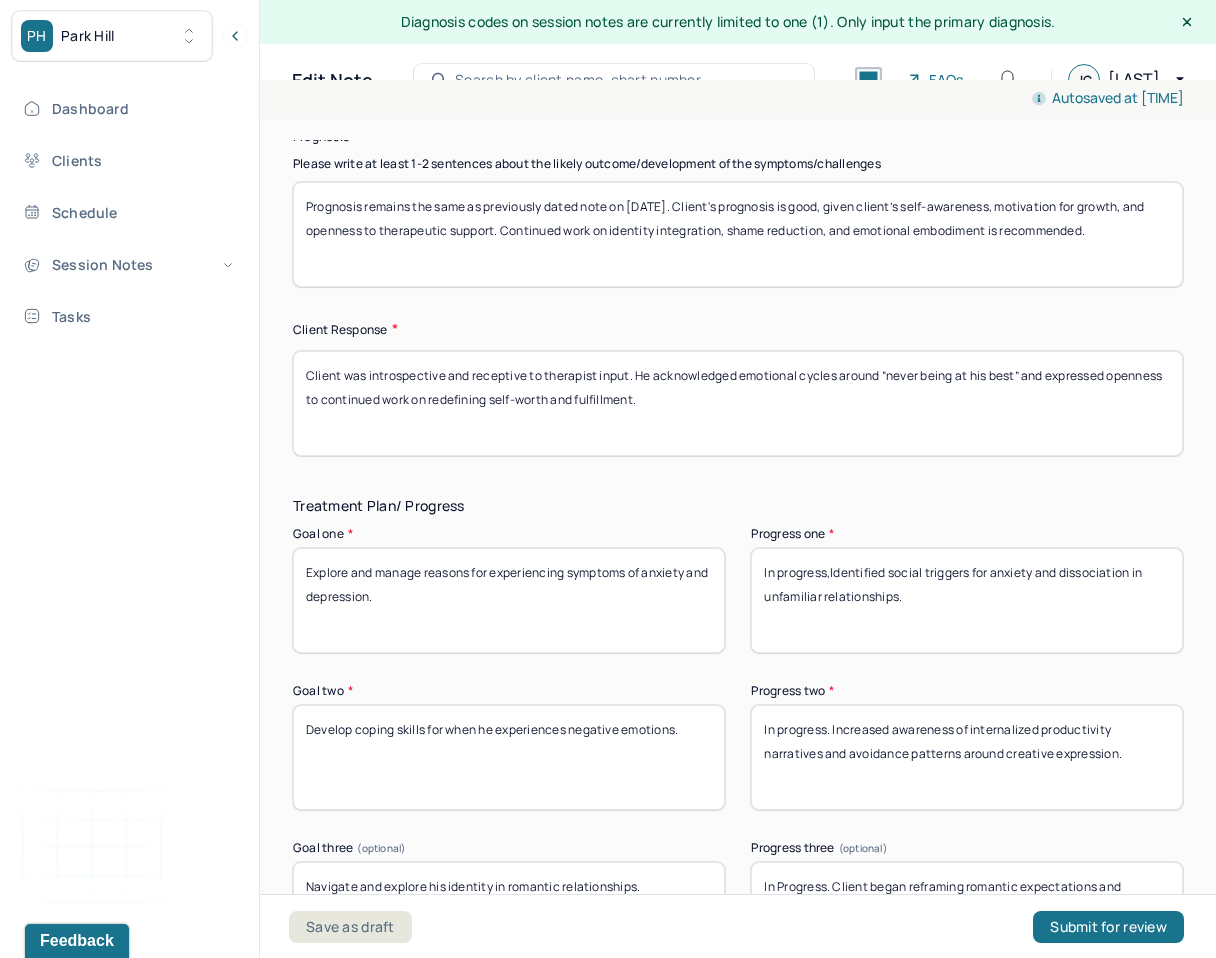 type on "In progress. Increased awareness of internalized productivity narratives and avoidance patterns around creative expression." 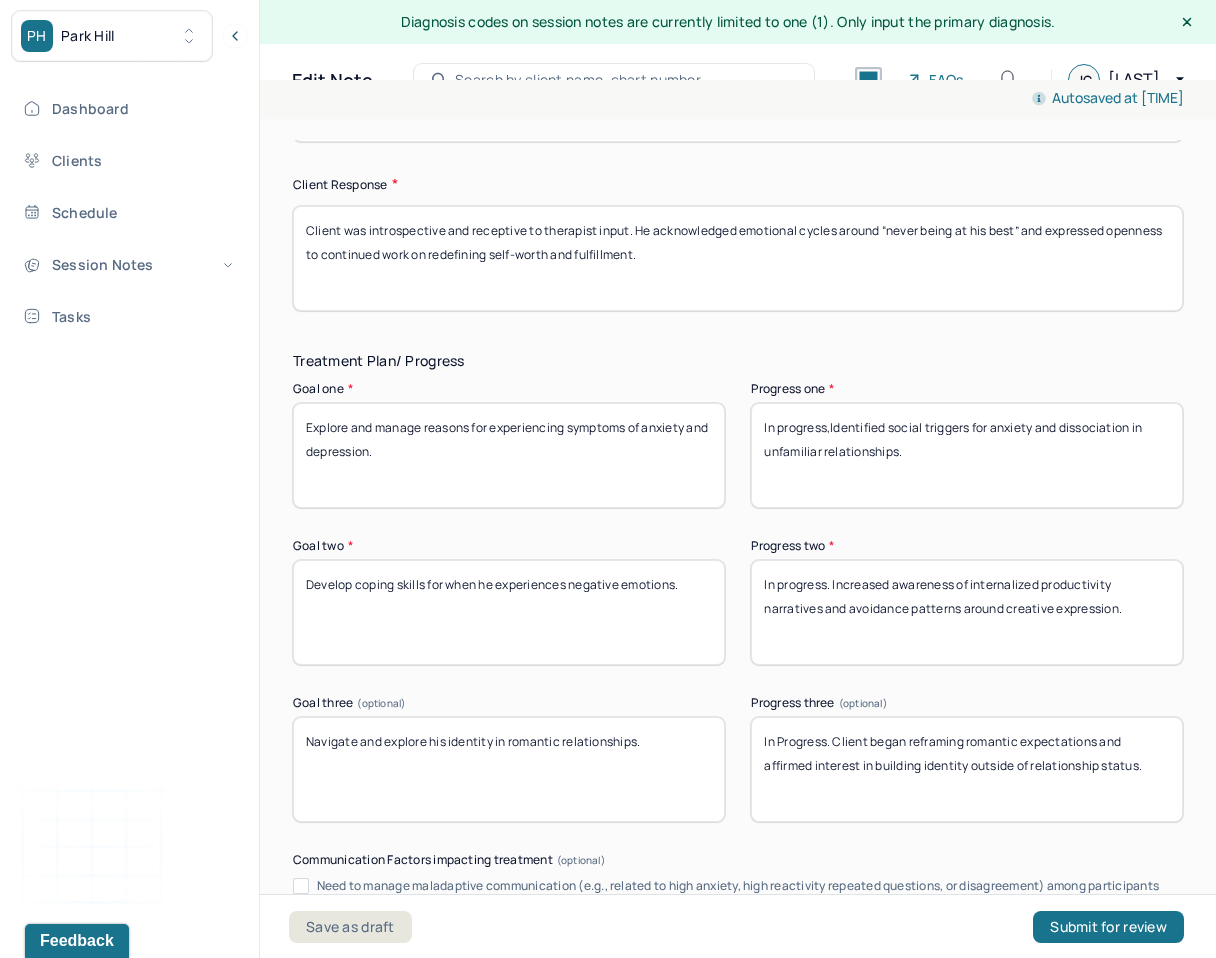 scroll, scrollTop: 3452, scrollLeft: 0, axis: vertical 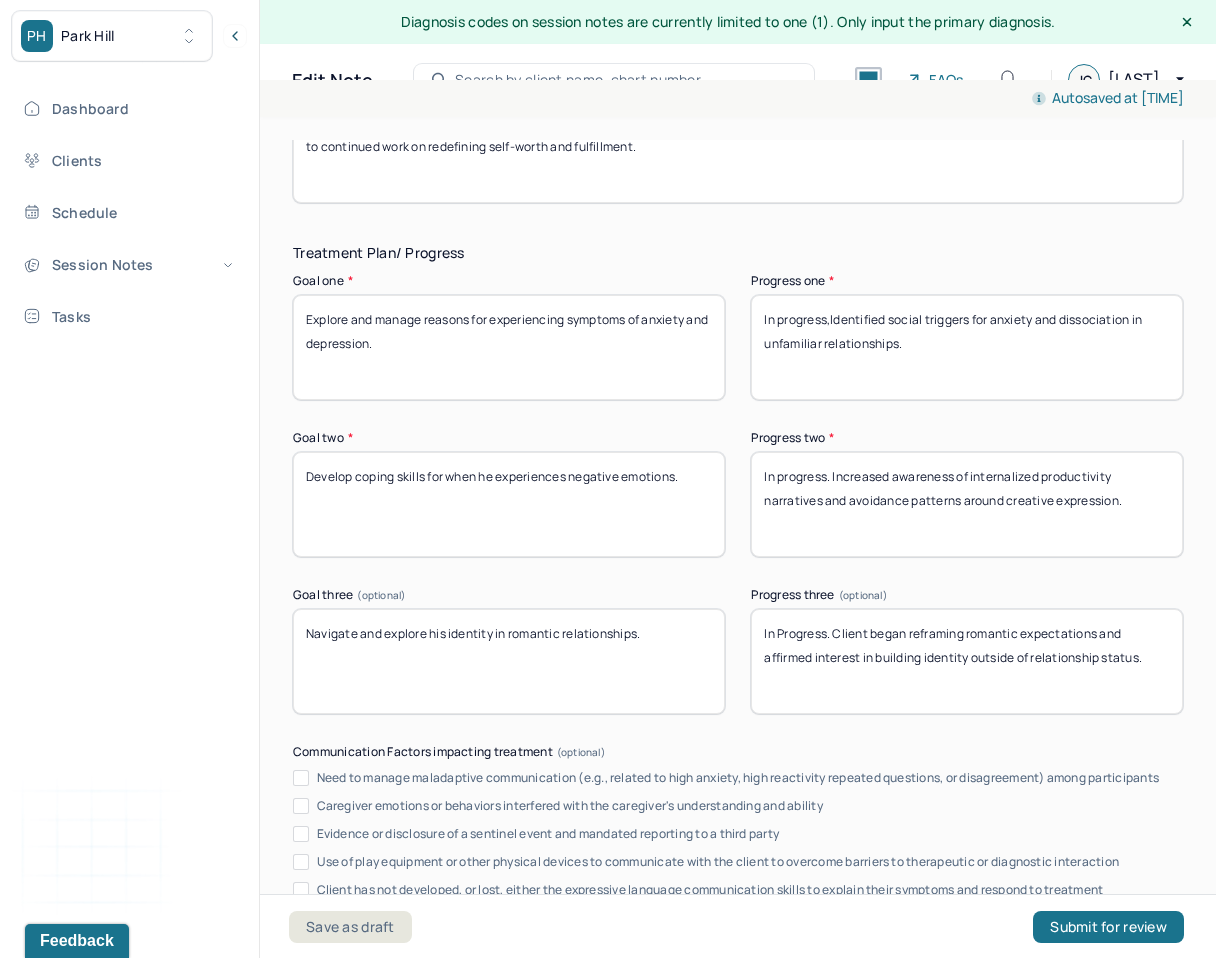paste on "Initiated reflection on long-term dissatisfaction and perfectionism cycles related to self-worth" 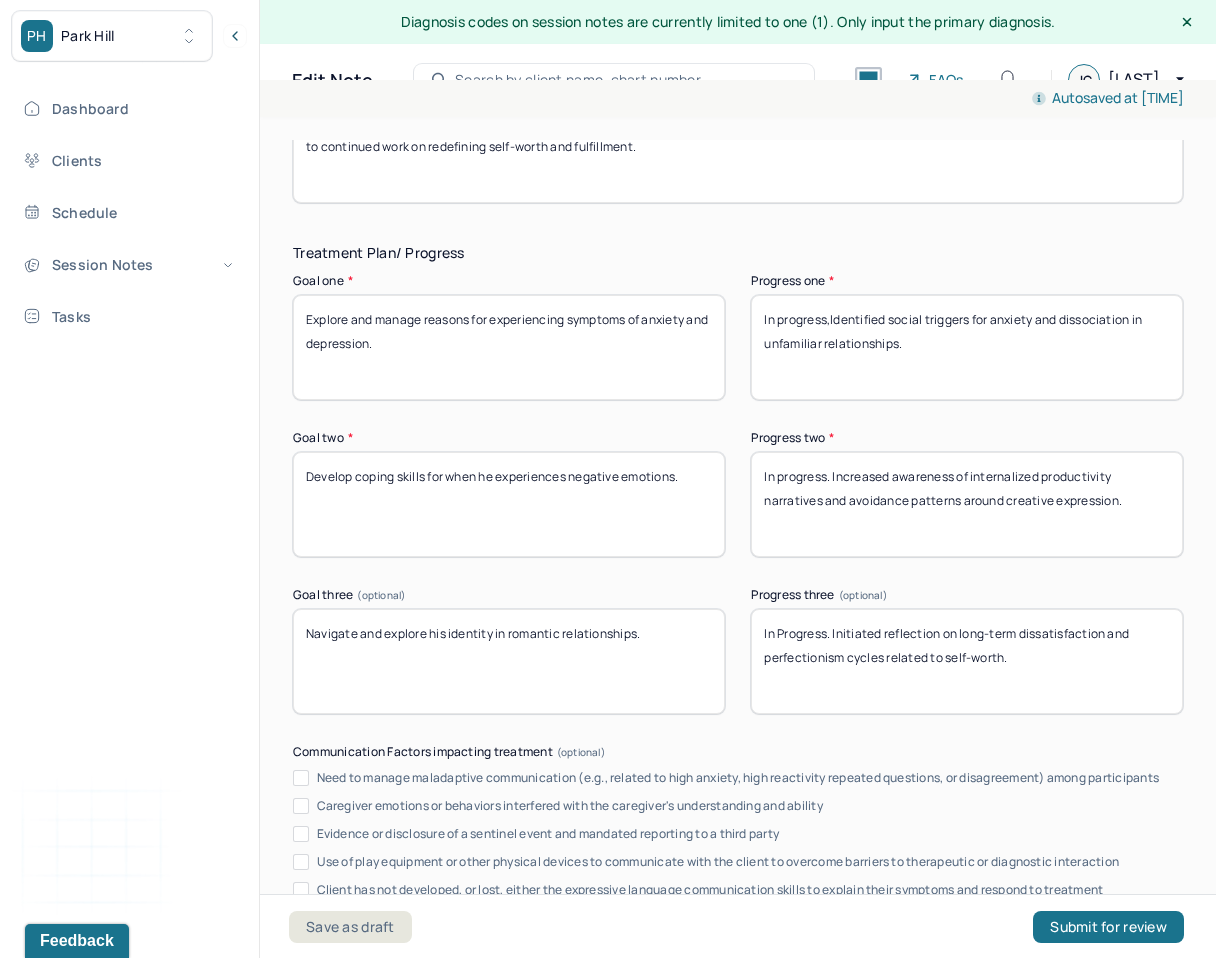 drag, startPoint x: 835, startPoint y: 640, endPoint x: 1173, endPoint y: 696, distance: 342.60764 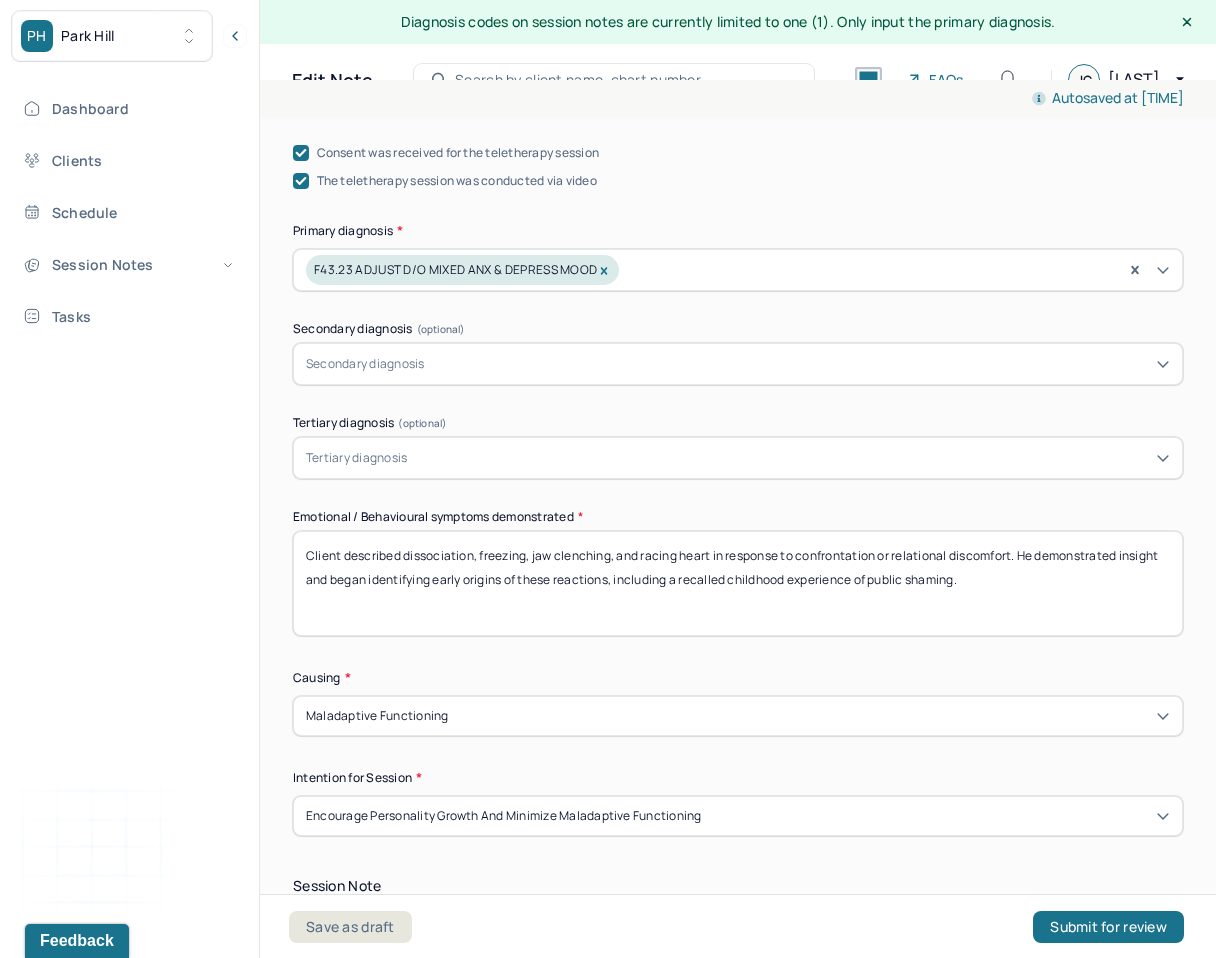 scroll, scrollTop: 718, scrollLeft: 0, axis: vertical 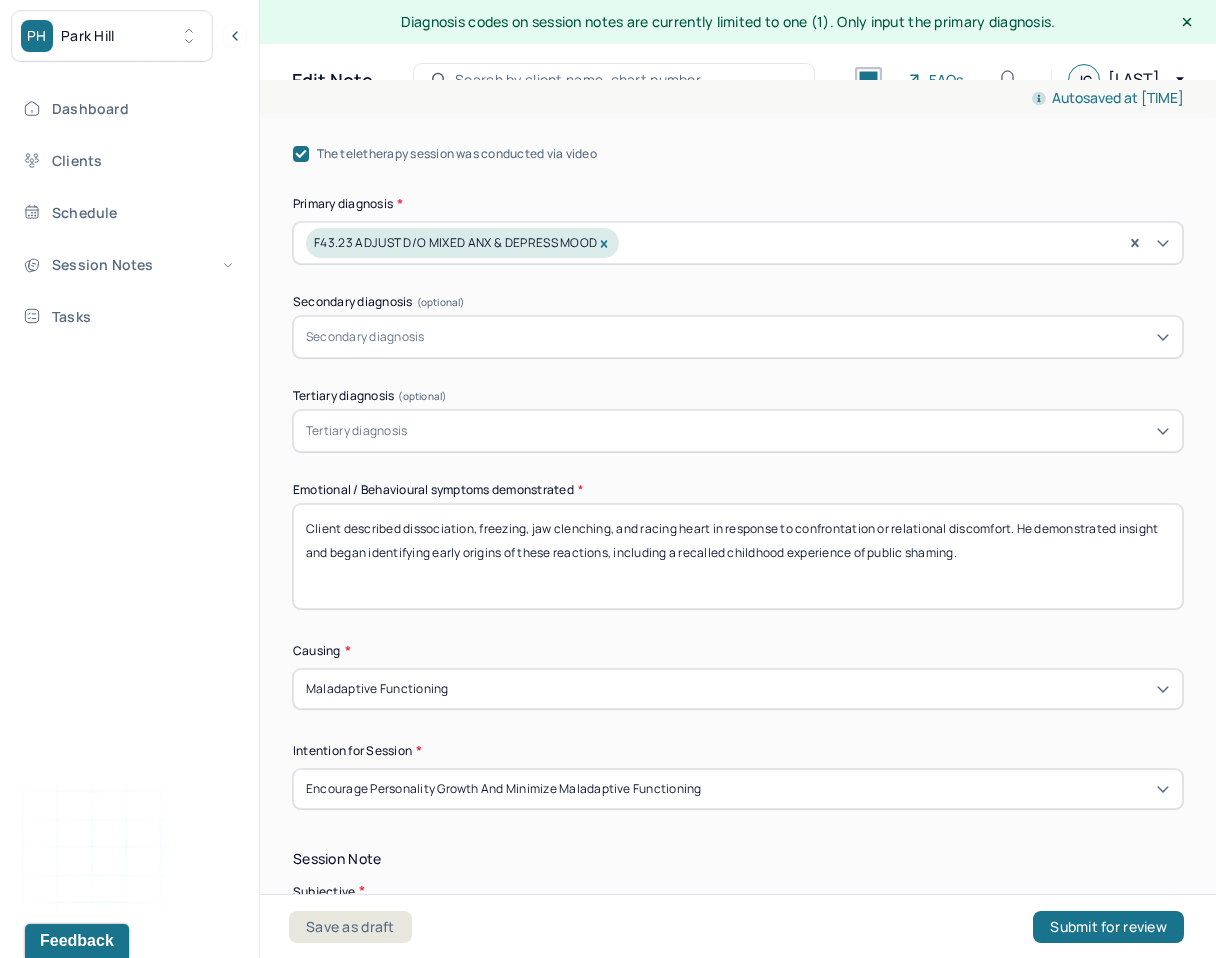 click on "Client described dissociation, freezing, jaw clenching, and racing heart in response to confrontation or relational discomfort. He demonstrated insight and began identifying early origins of these reactions, including a recalled childhood experience of public shaming." at bounding box center [738, 556] 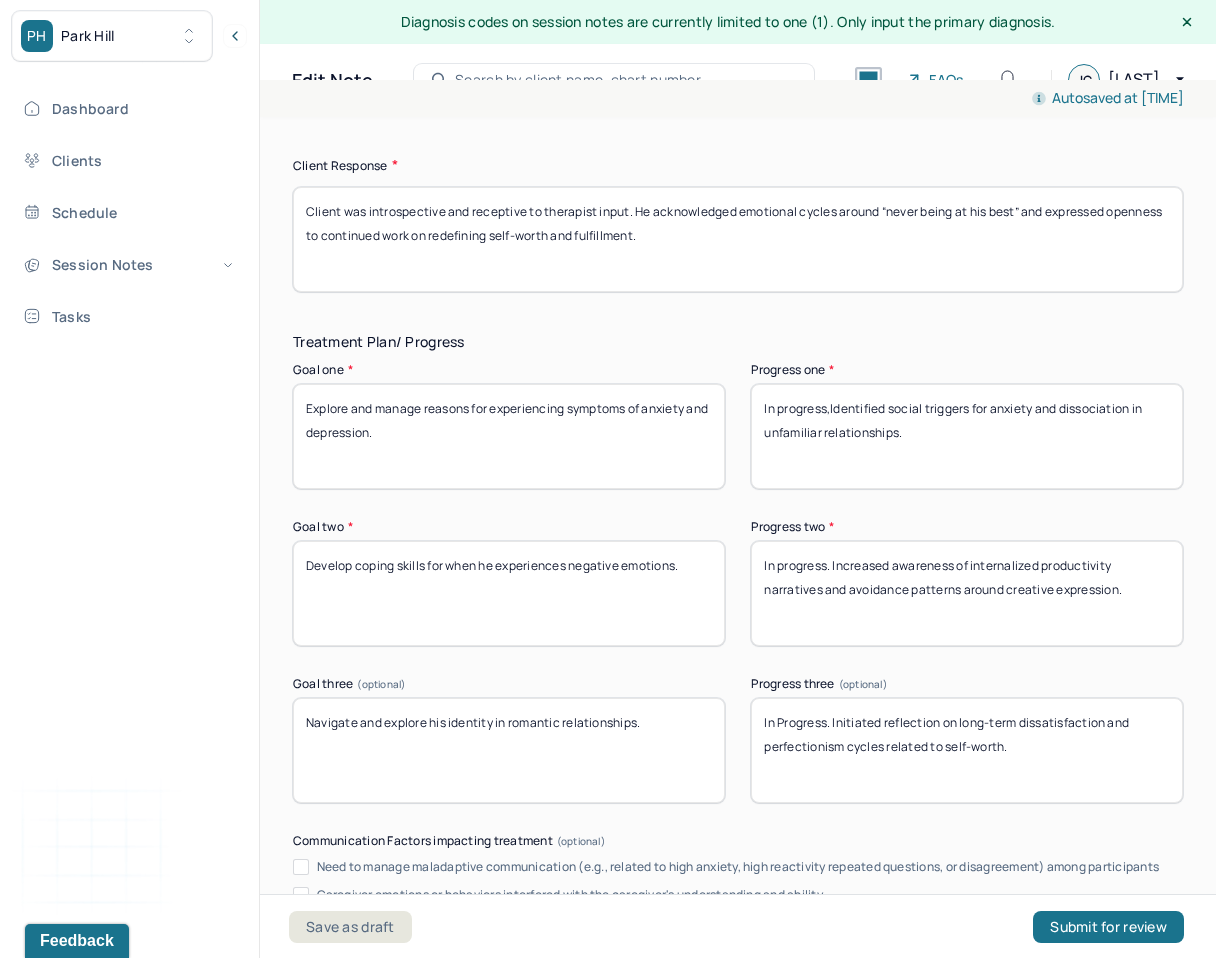 scroll, scrollTop: 2920, scrollLeft: 0, axis: vertical 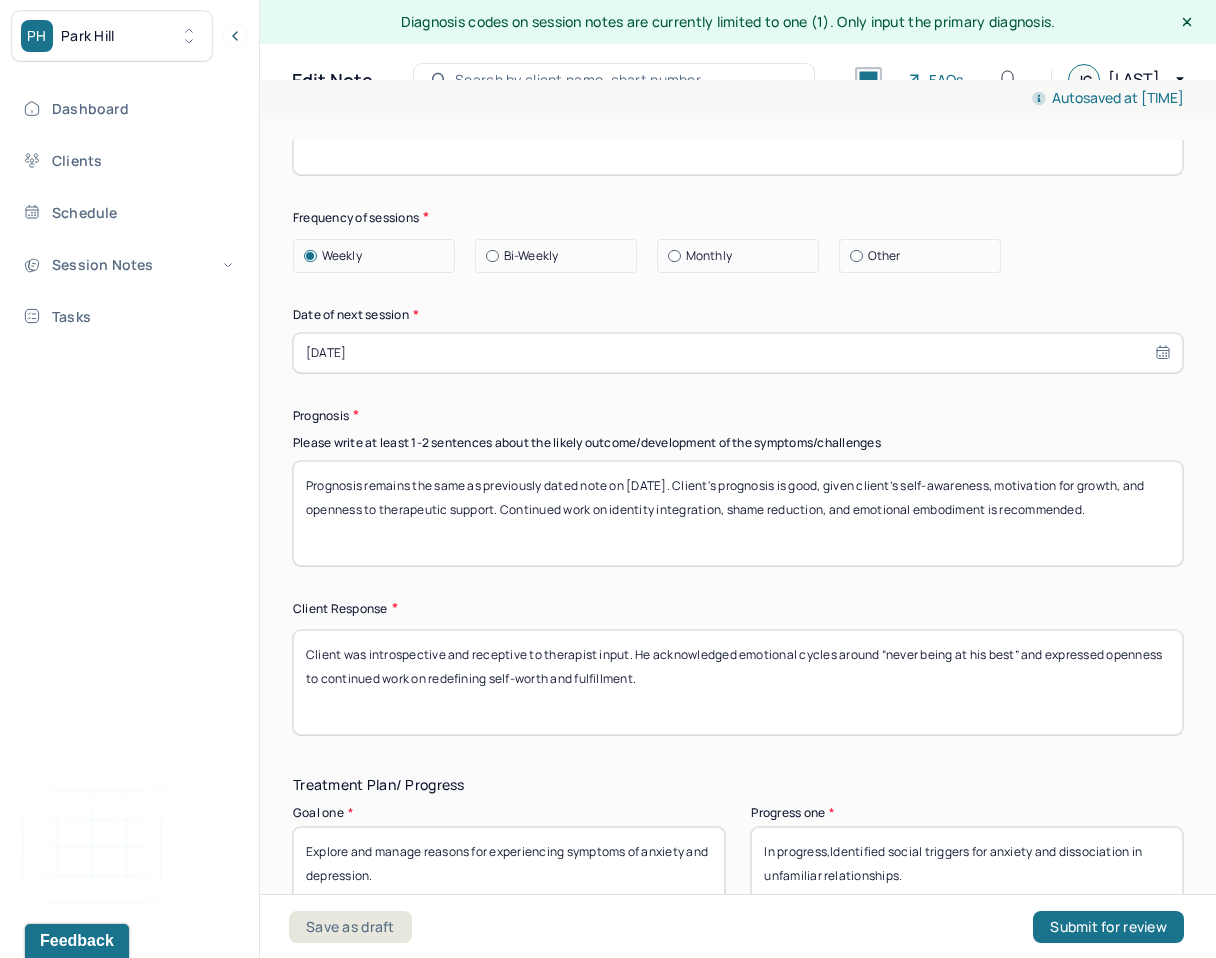 type on "Client reported wanting to address persistent feelings of inadequacy and internalized pressure to constantly achieve. Client reported wanting to work through somatic anxiety in social interactions, self-criticism around productivity, and difficulty accepting rest and emotional vulnerability." 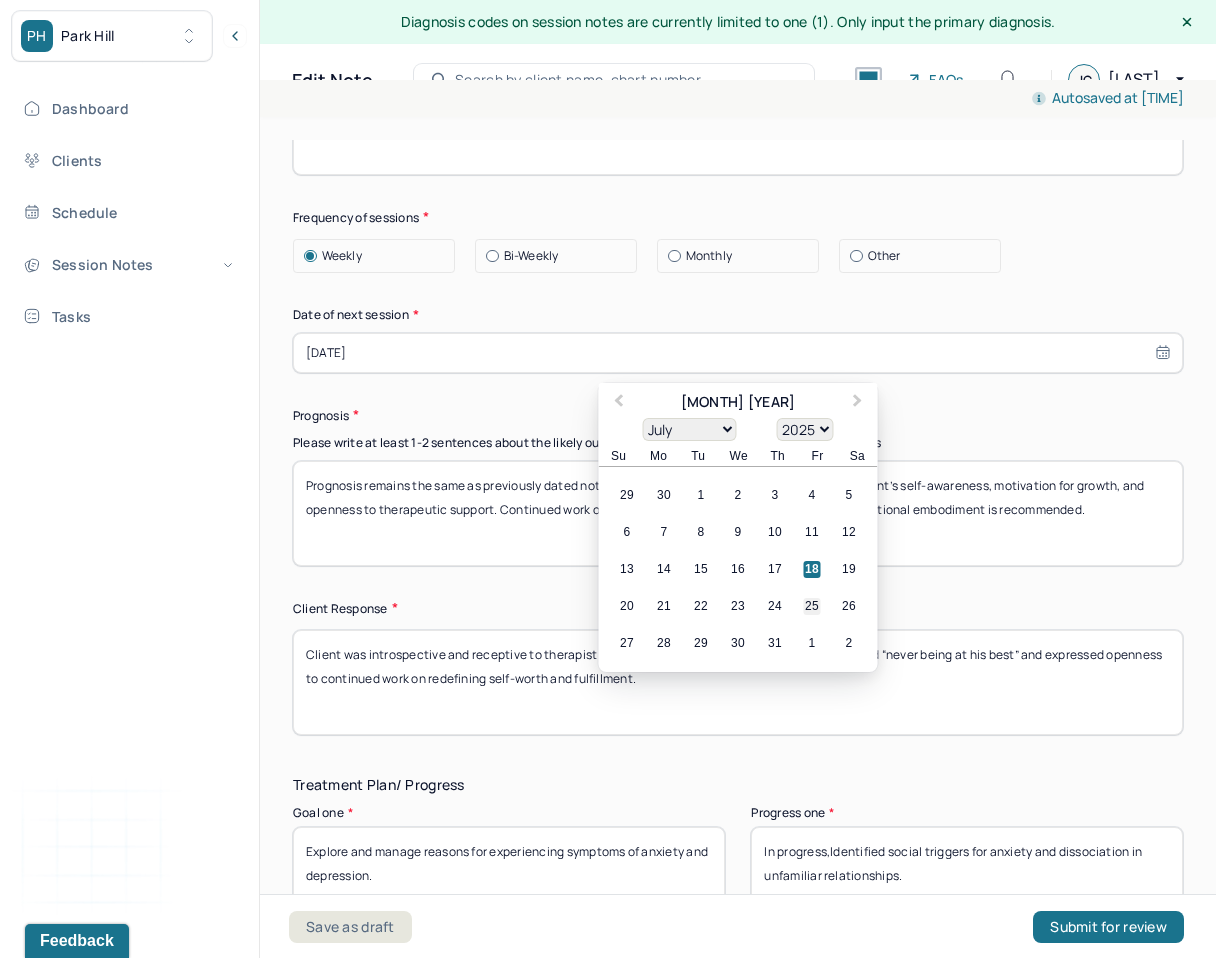 click on "25" at bounding box center [812, 606] 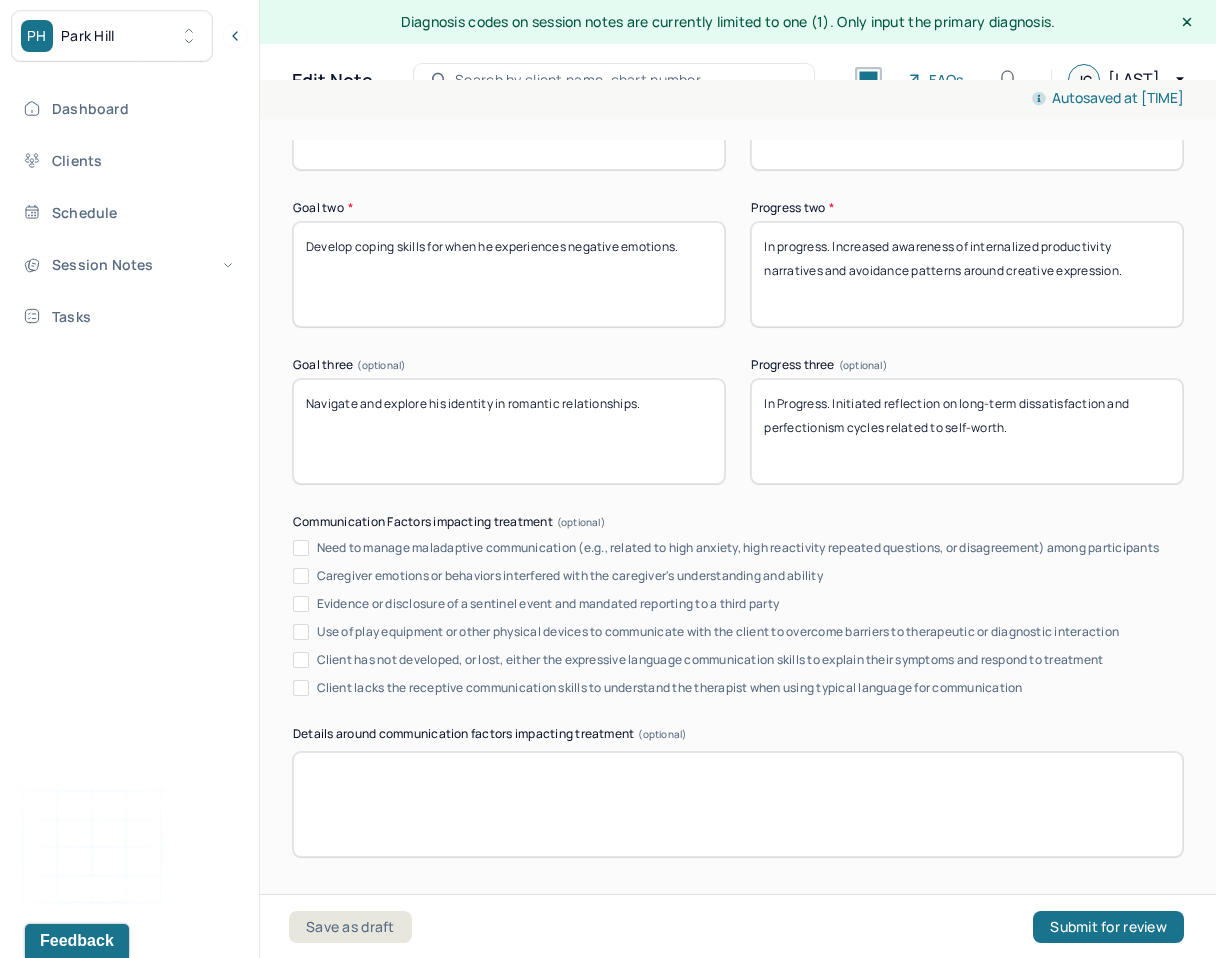 scroll, scrollTop: 3893, scrollLeft: 0, axis: vertical 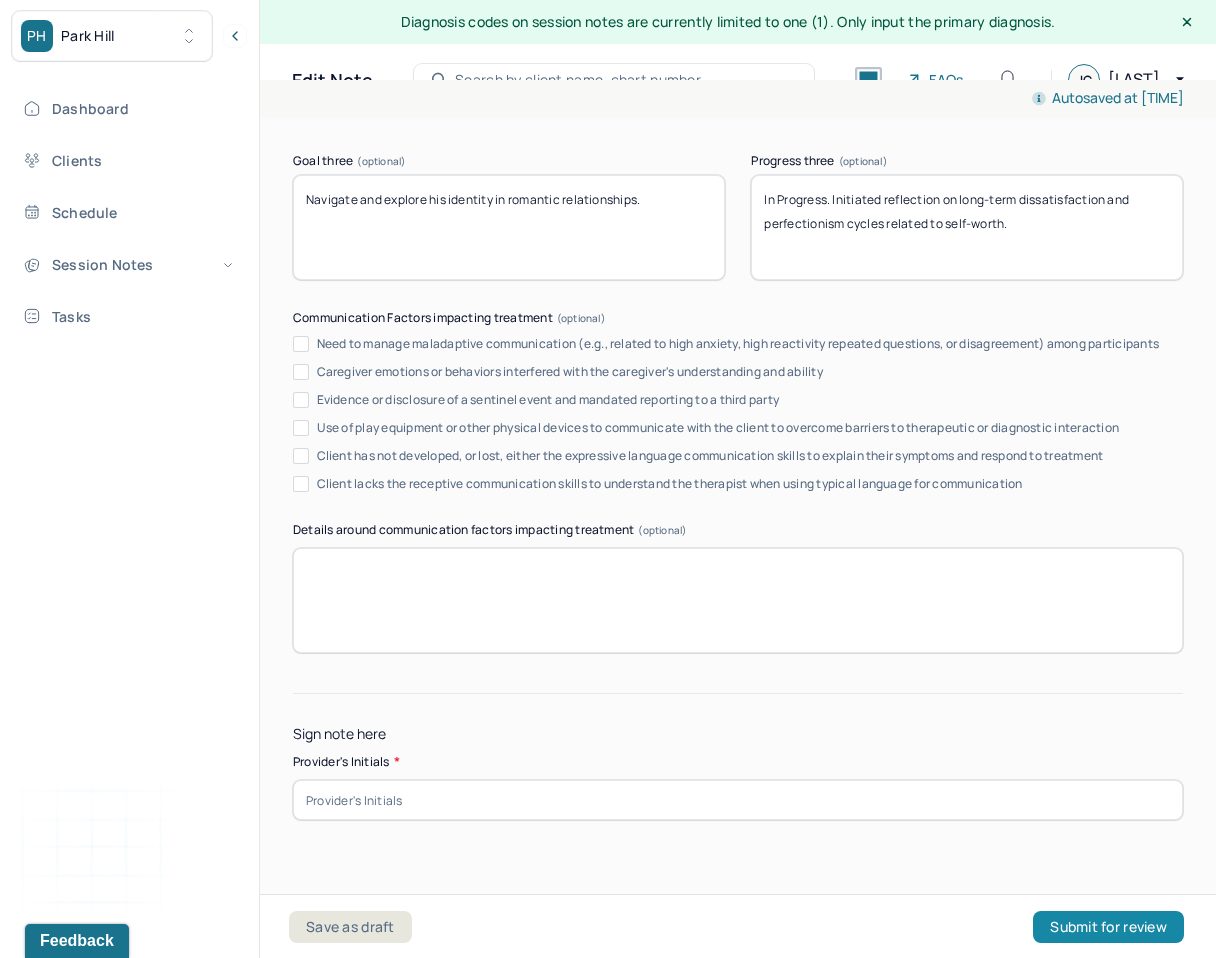 click on "Submit for review" at bounding box center (1108, 927) 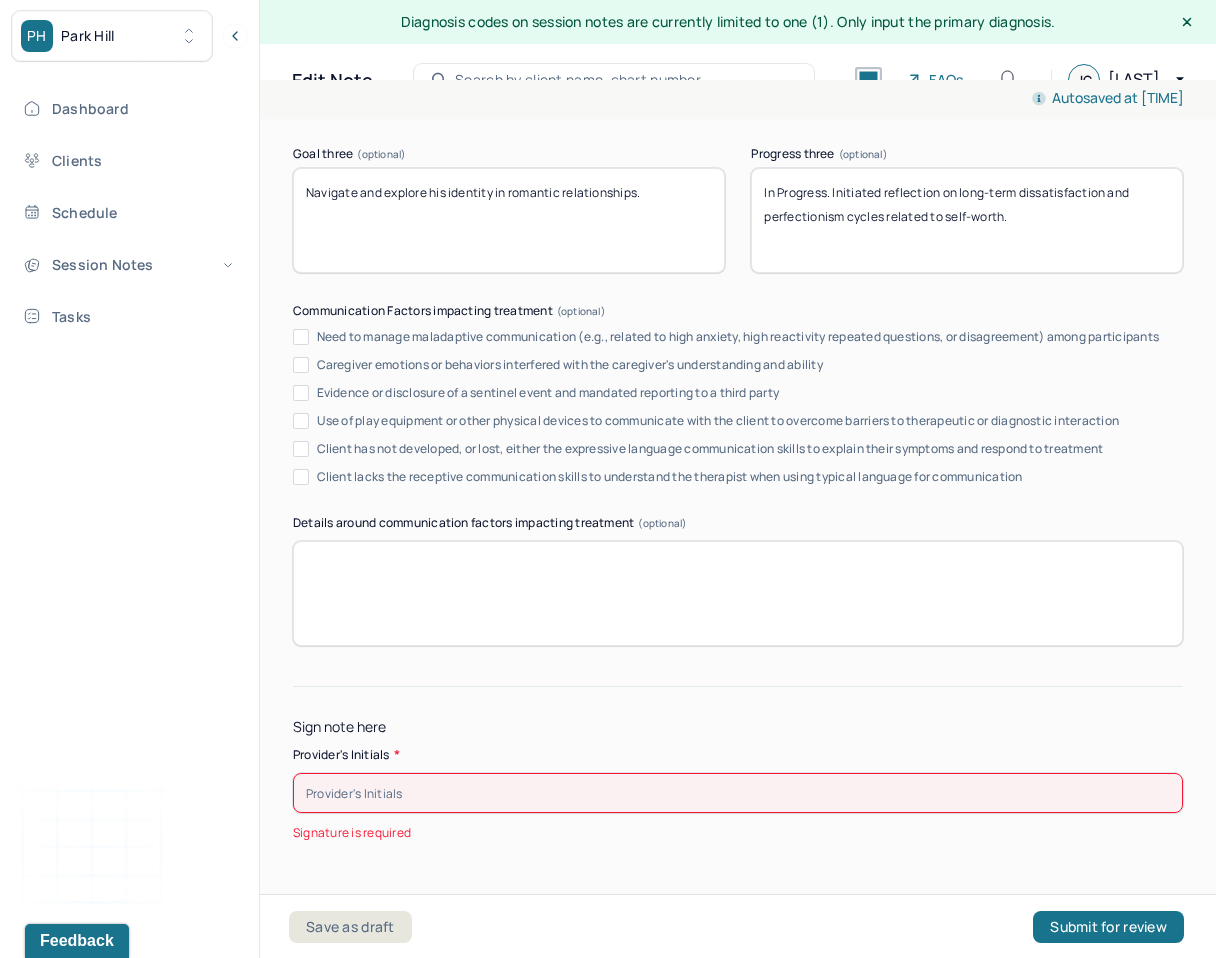 click at bounding box center (738, 793) 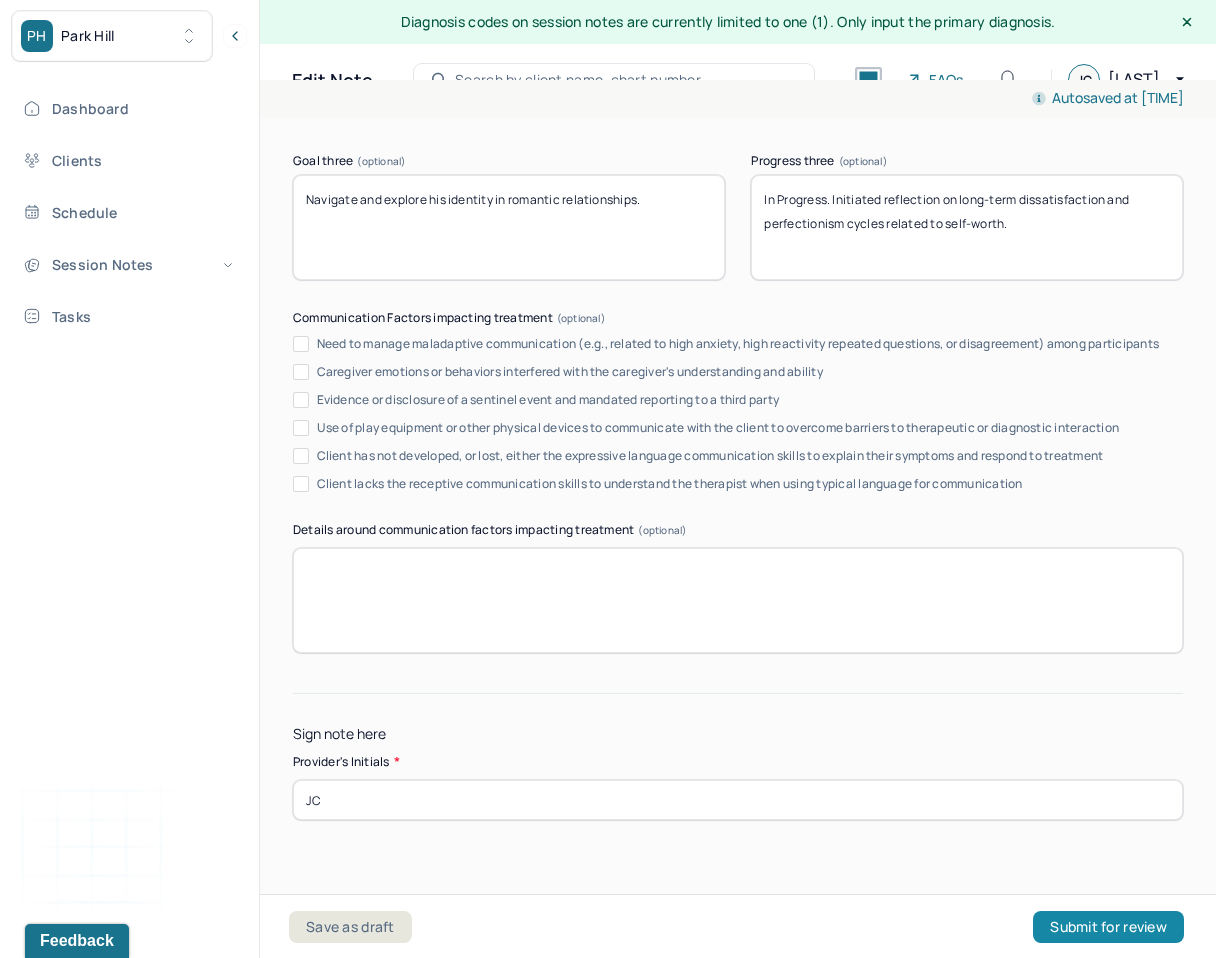 type on "JC" 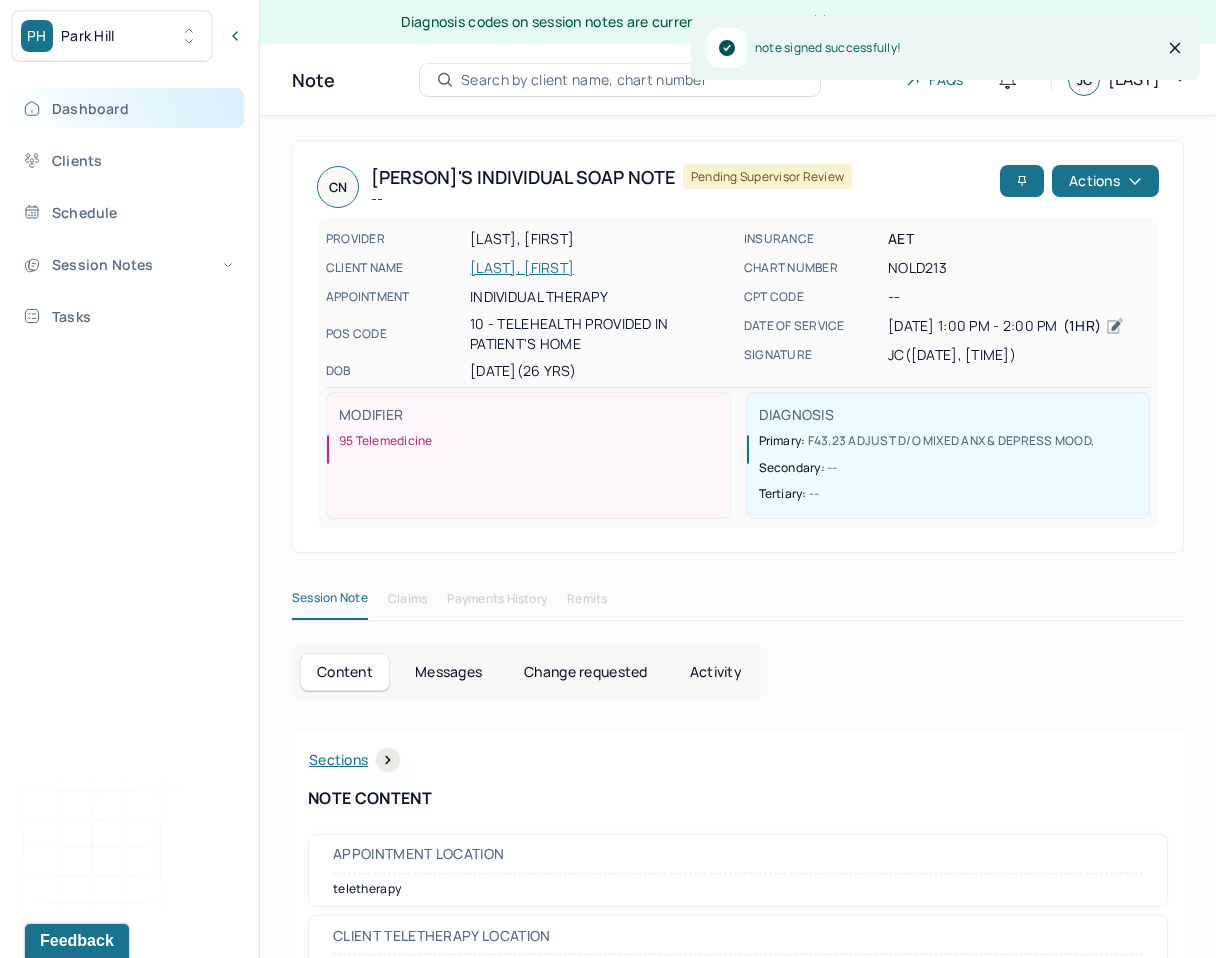 click on "Dashboard" at bounding box center (128, 108) 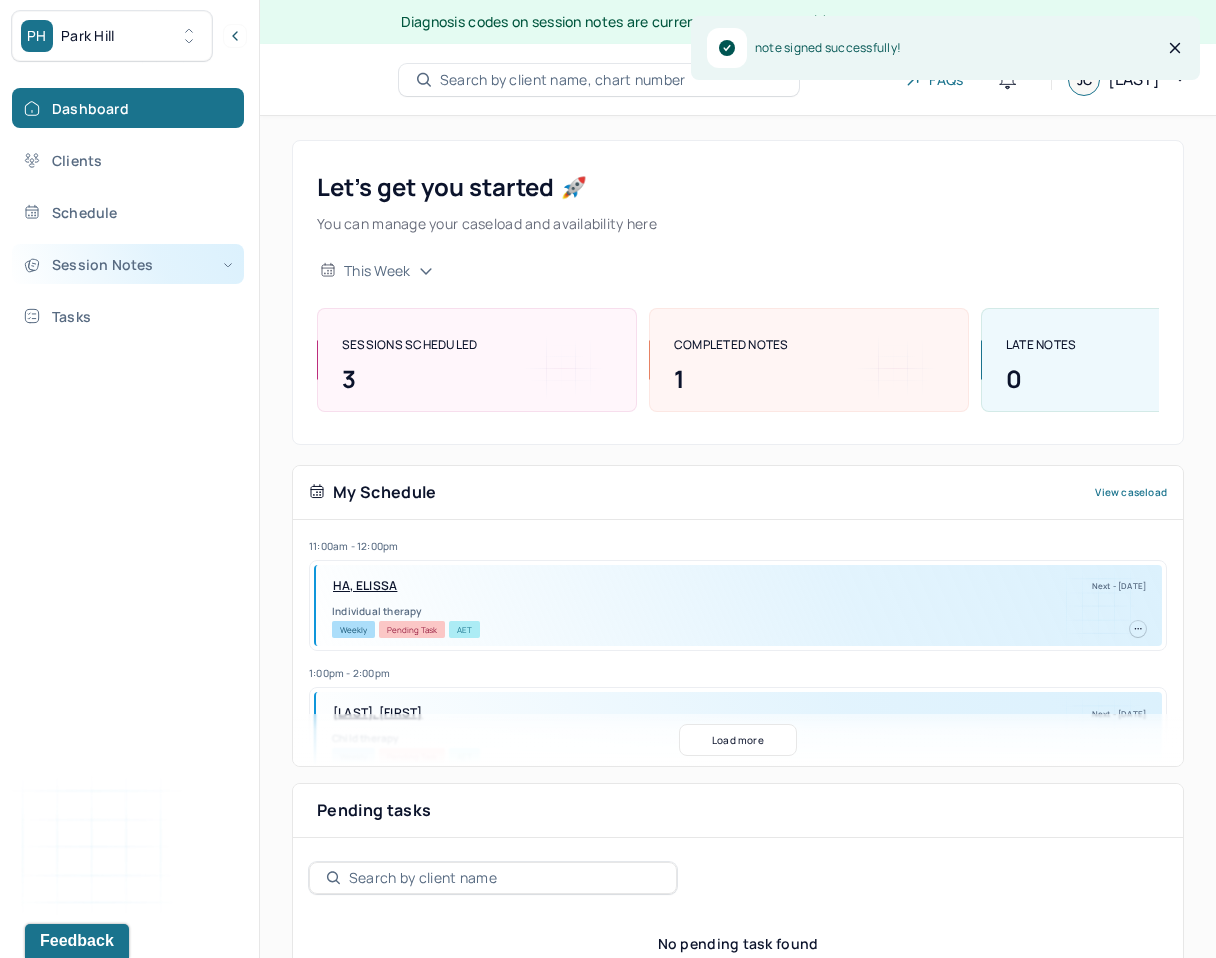 click on "Session Notes" at bounding box center [128, 264] 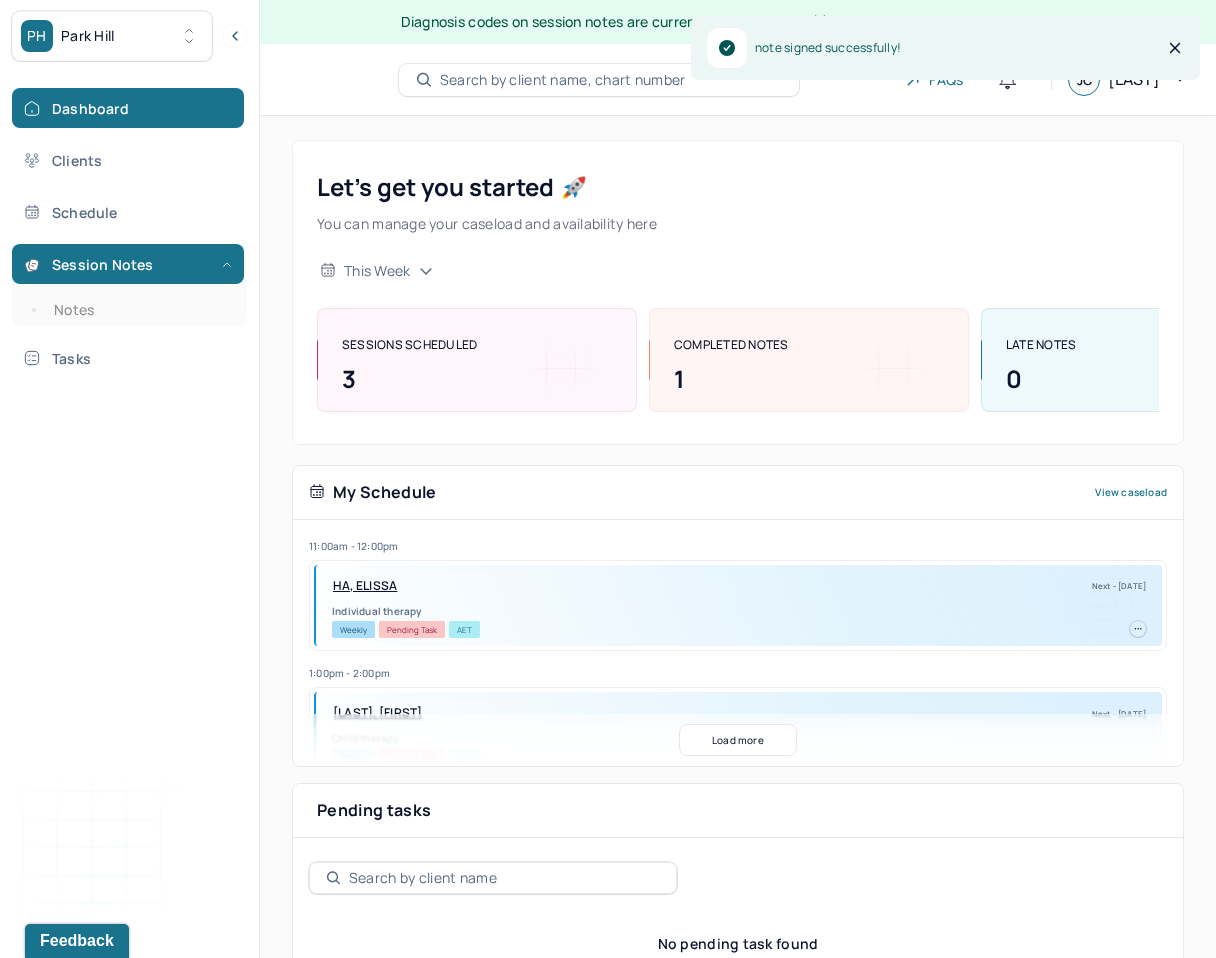 click on "Session Notes Notes" at bounding box center [129, 285] 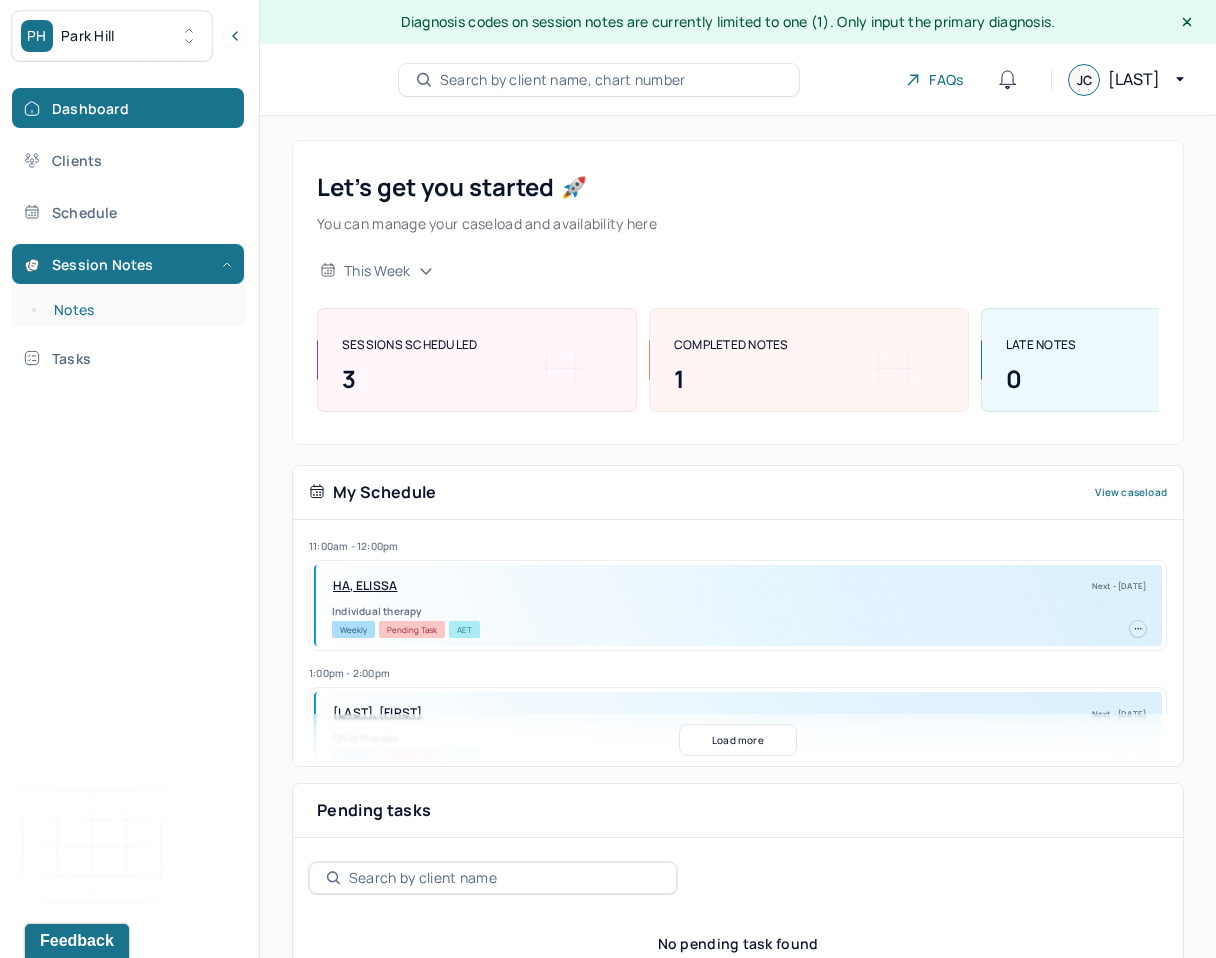 click on "Notes" at bounding box center [139, 310] 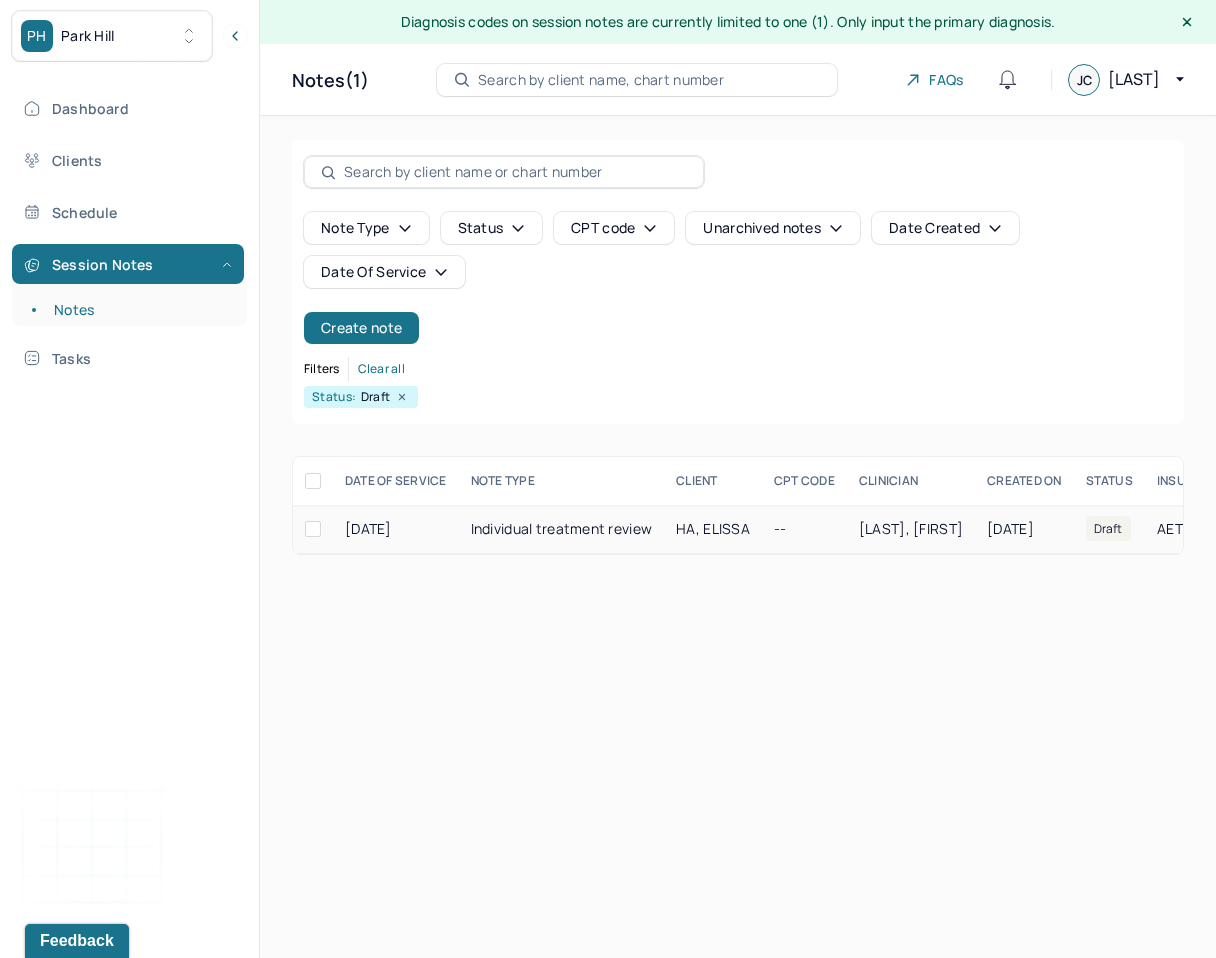 scroll, scrollTop: 0, scrollLeft: 42, axis: horizontal 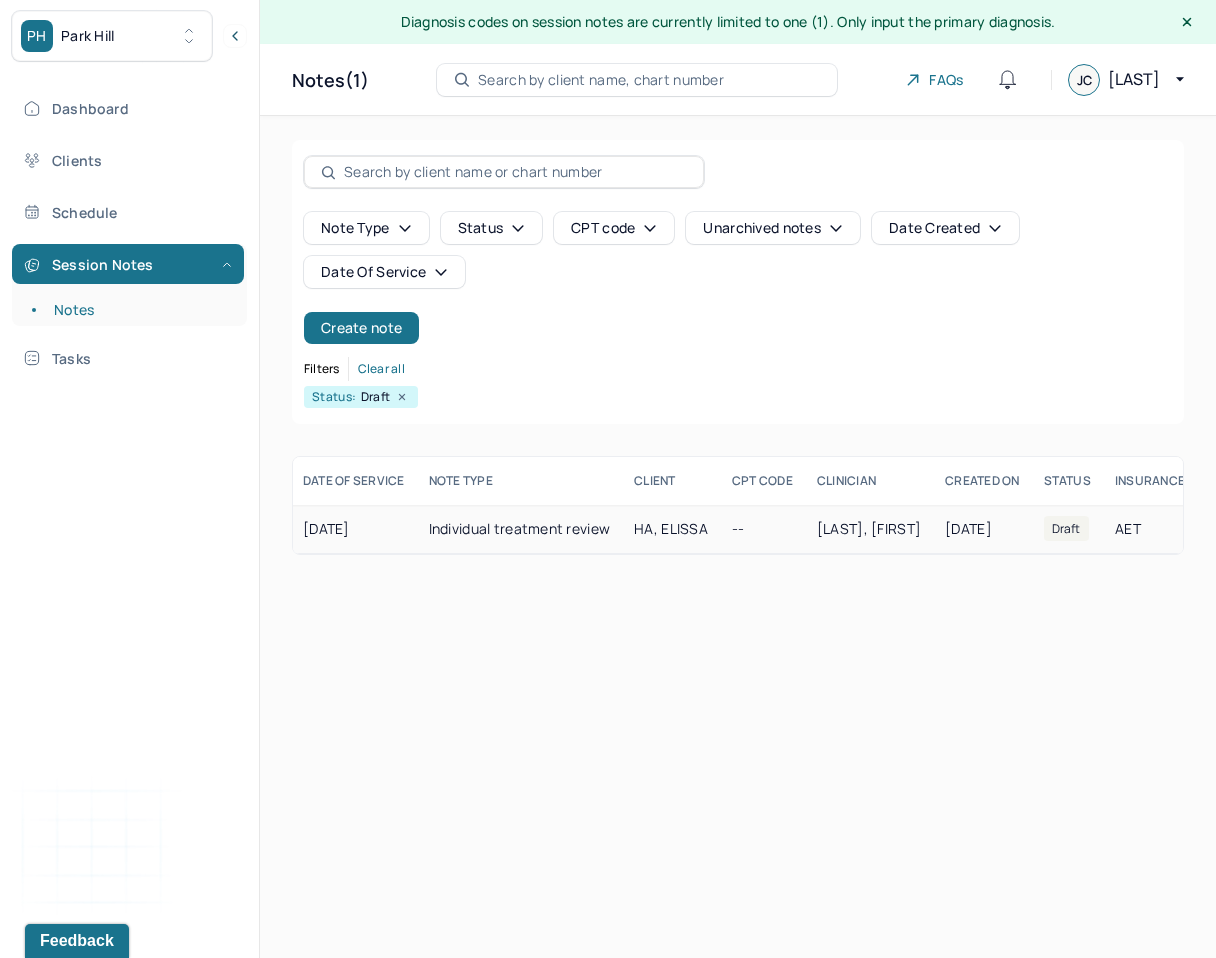 click on "--" at bounding box center (762, 529) 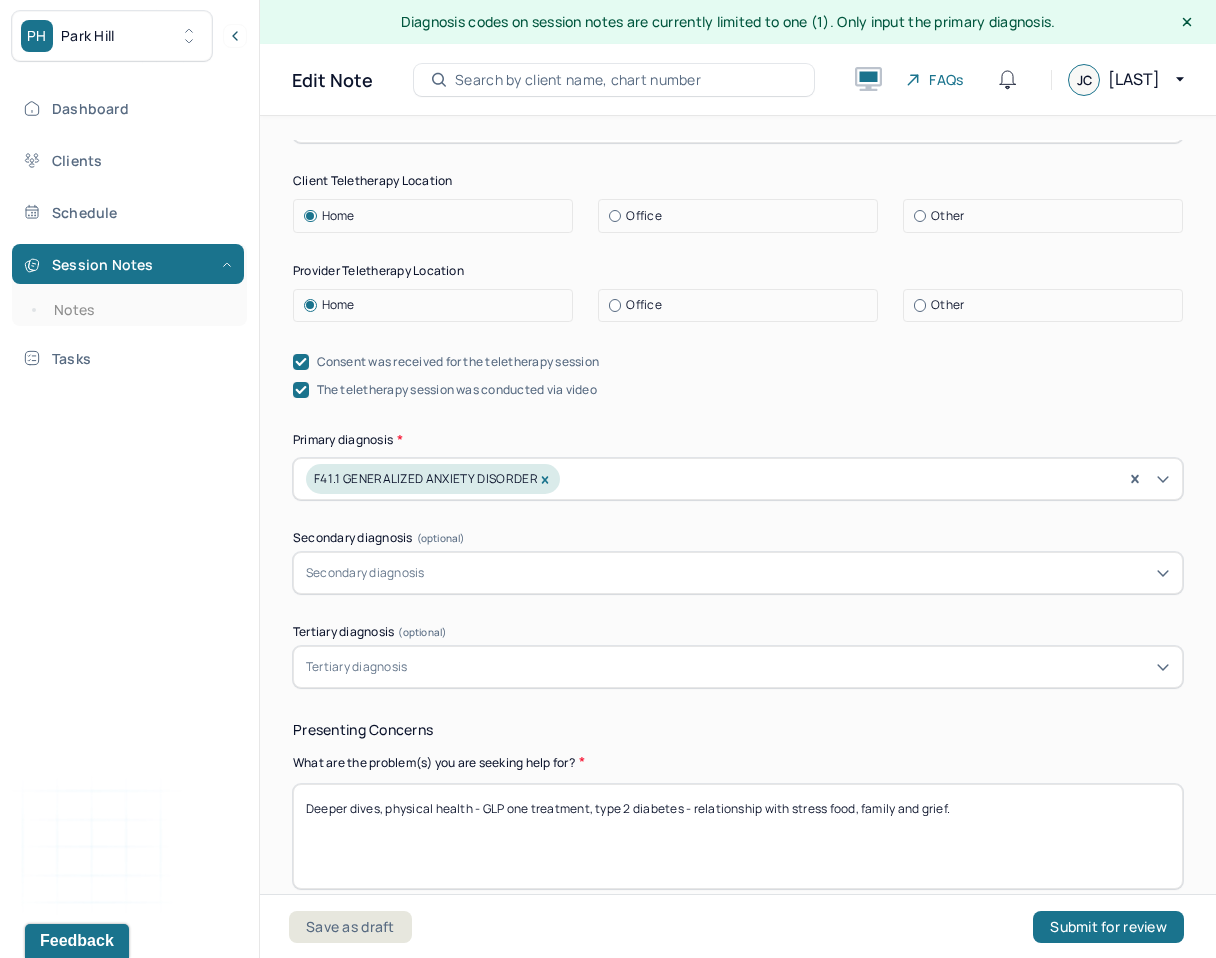 scroll, scrollTop: 0, scrollLeft: 0, axis: both 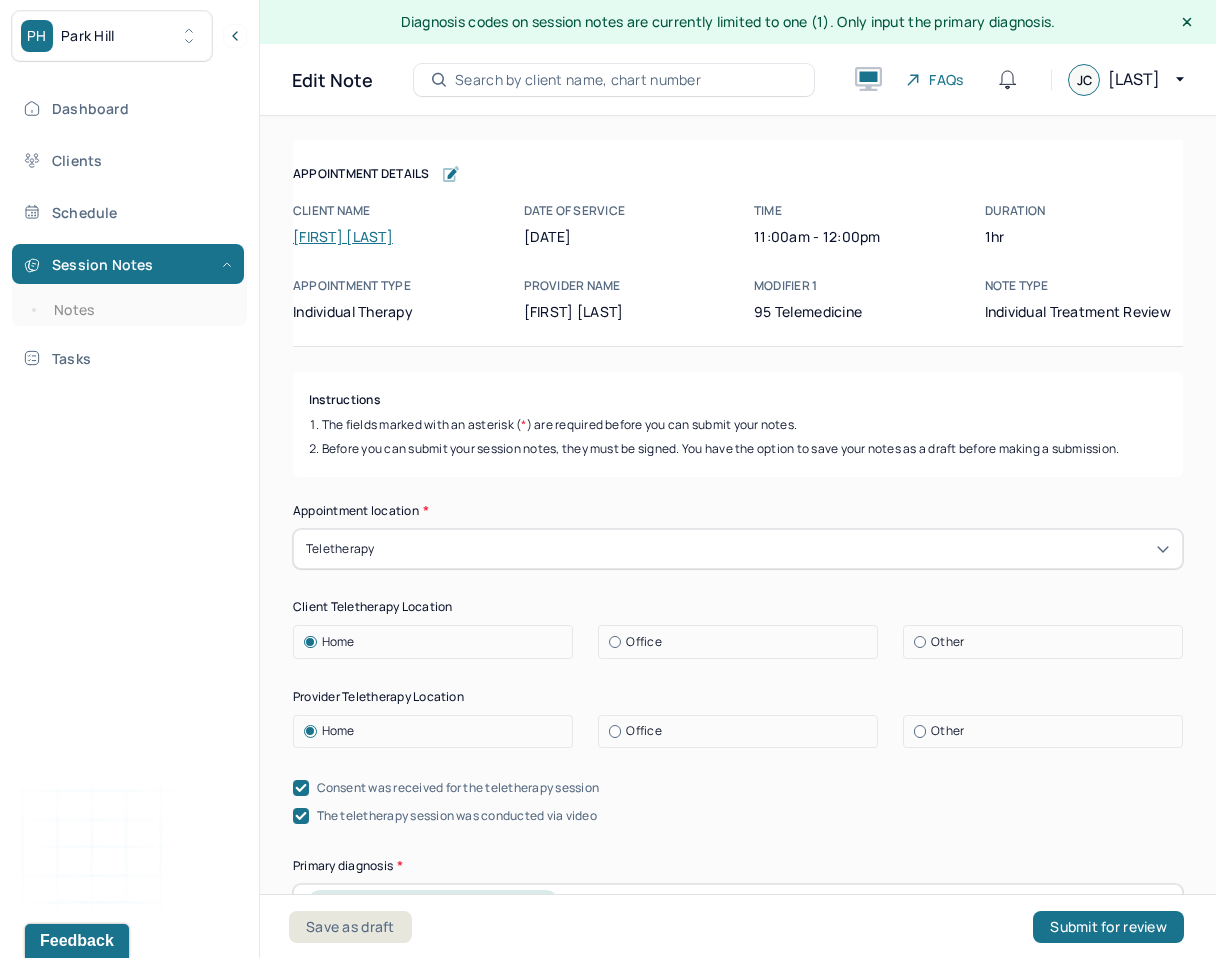 click 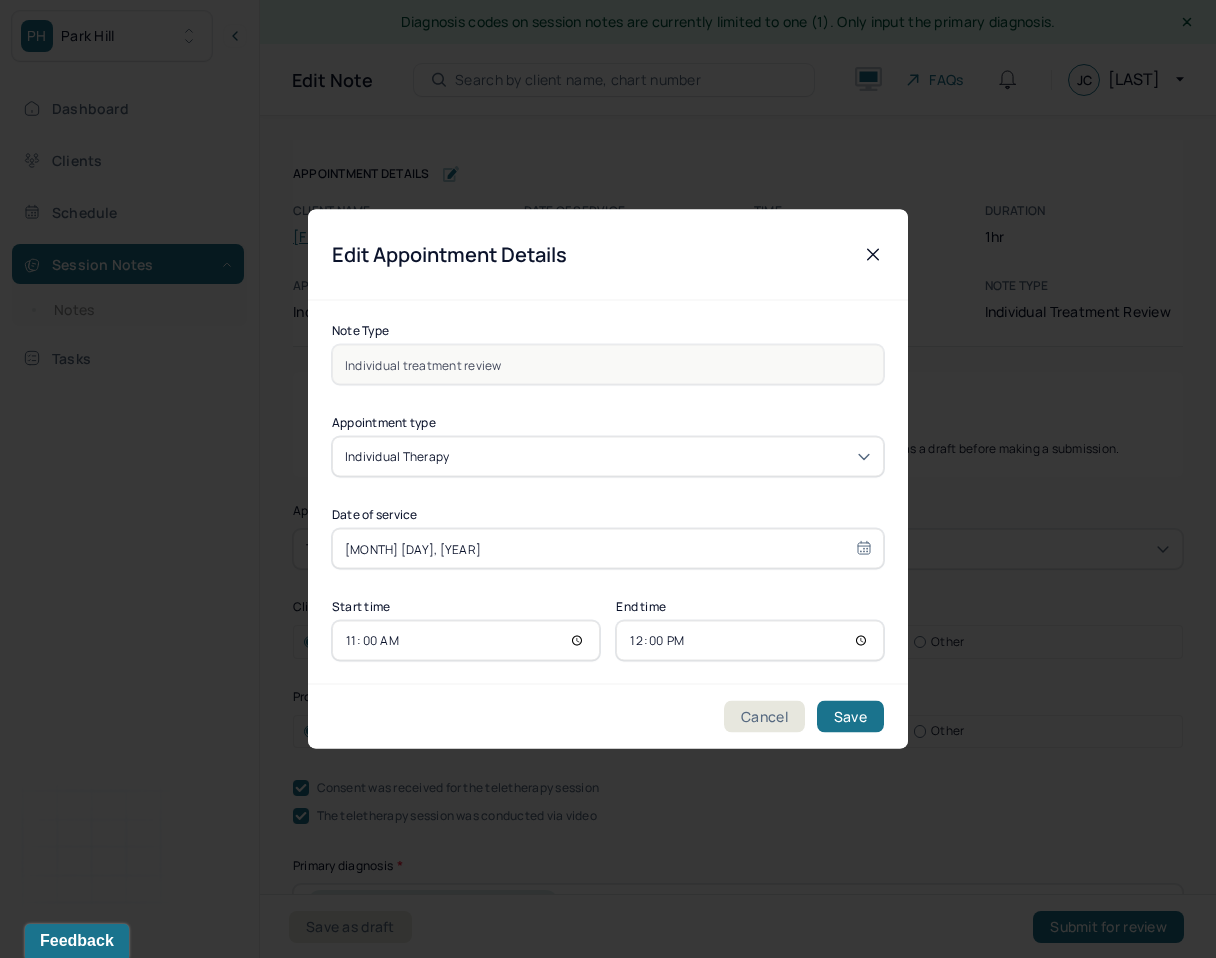 select on "6" 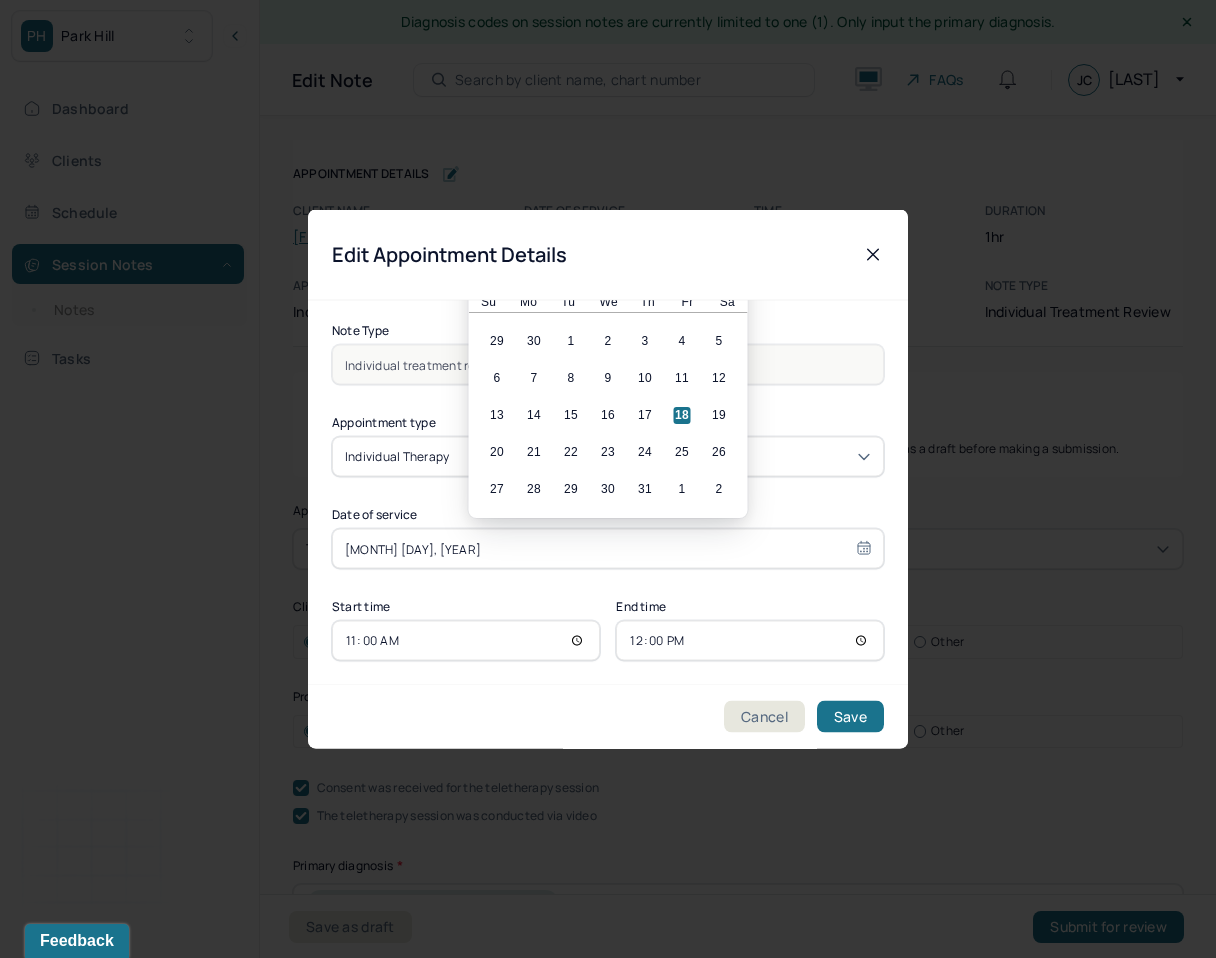 click on "[MONTH] [DAY], [YEAR]" at bounding box center [608, 549] 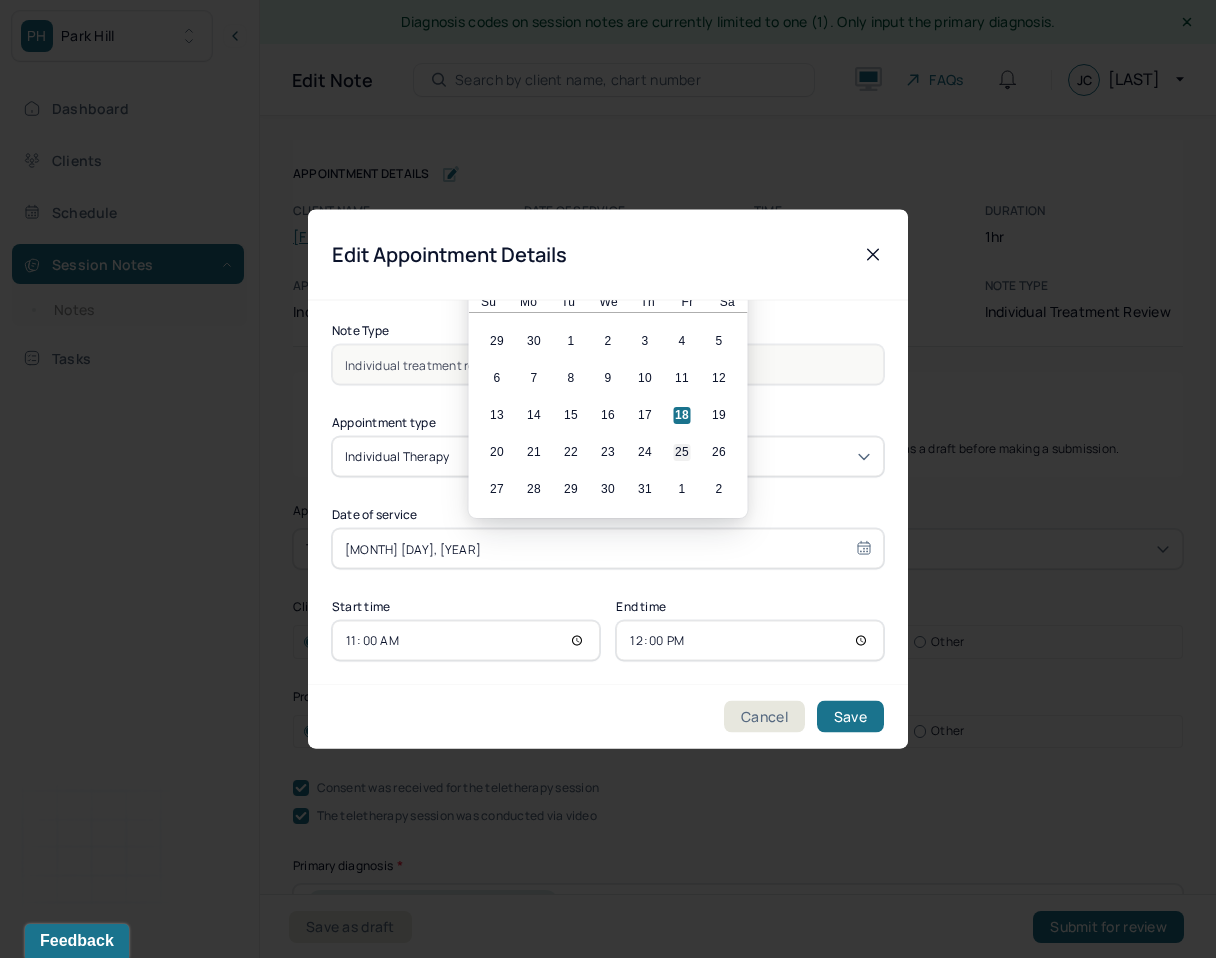 click on "20 21 22 23 24 25 26" at bounding box center [608, 452] 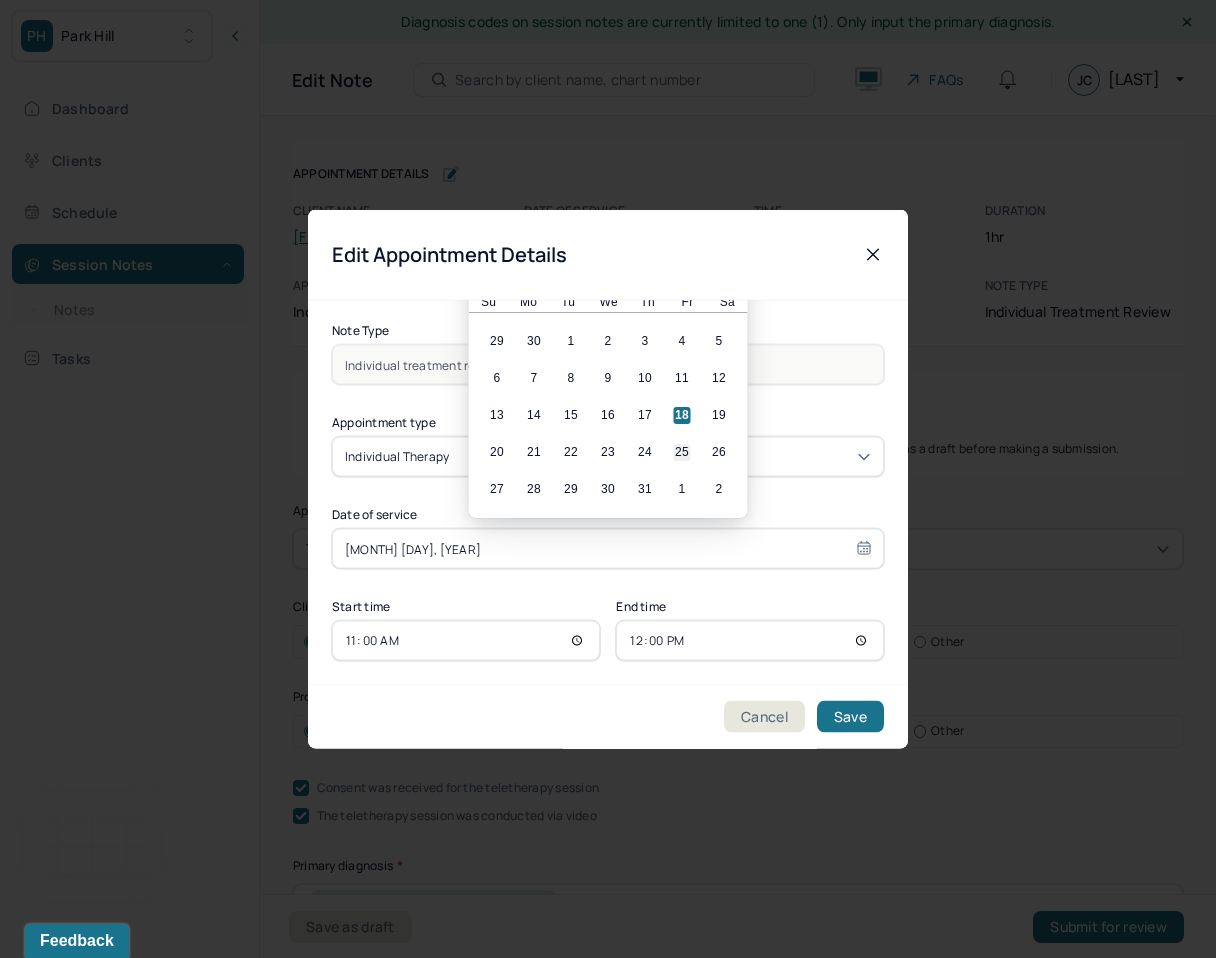 click on "25" at bounding box center [682, 452] 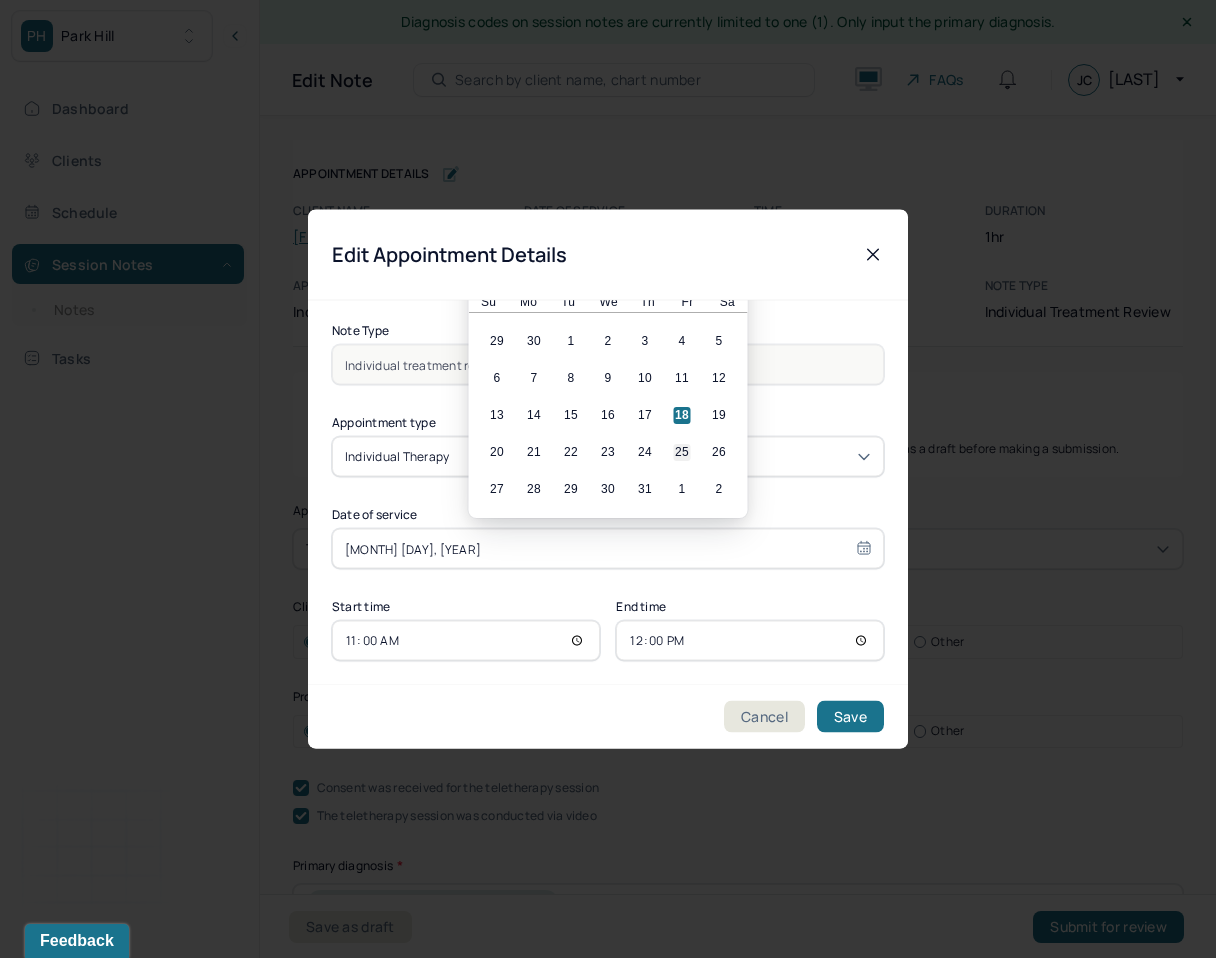 type on "[MONTH] [DAY], [YEAR]" 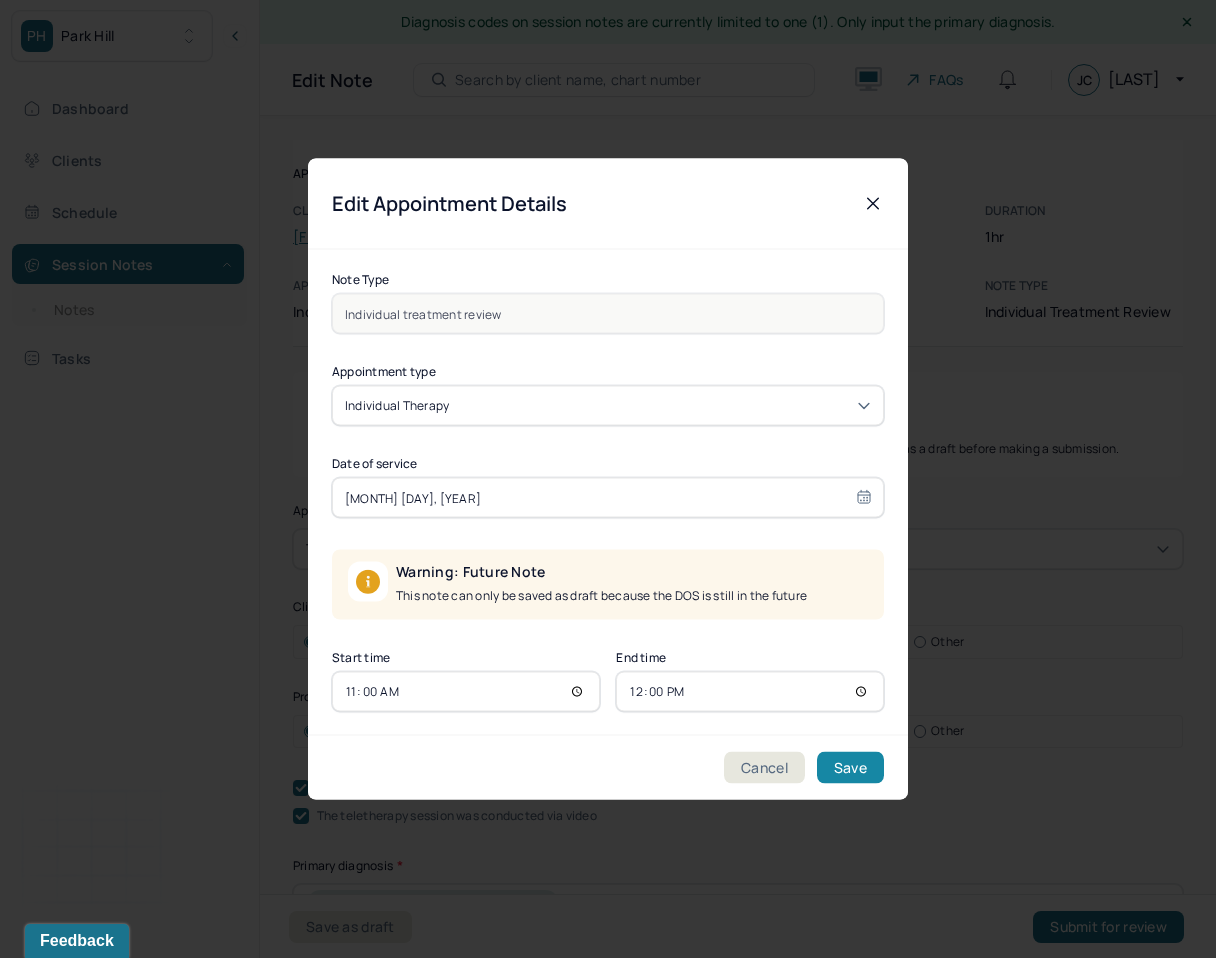 click on "Save" at bounding box center [850, 768] 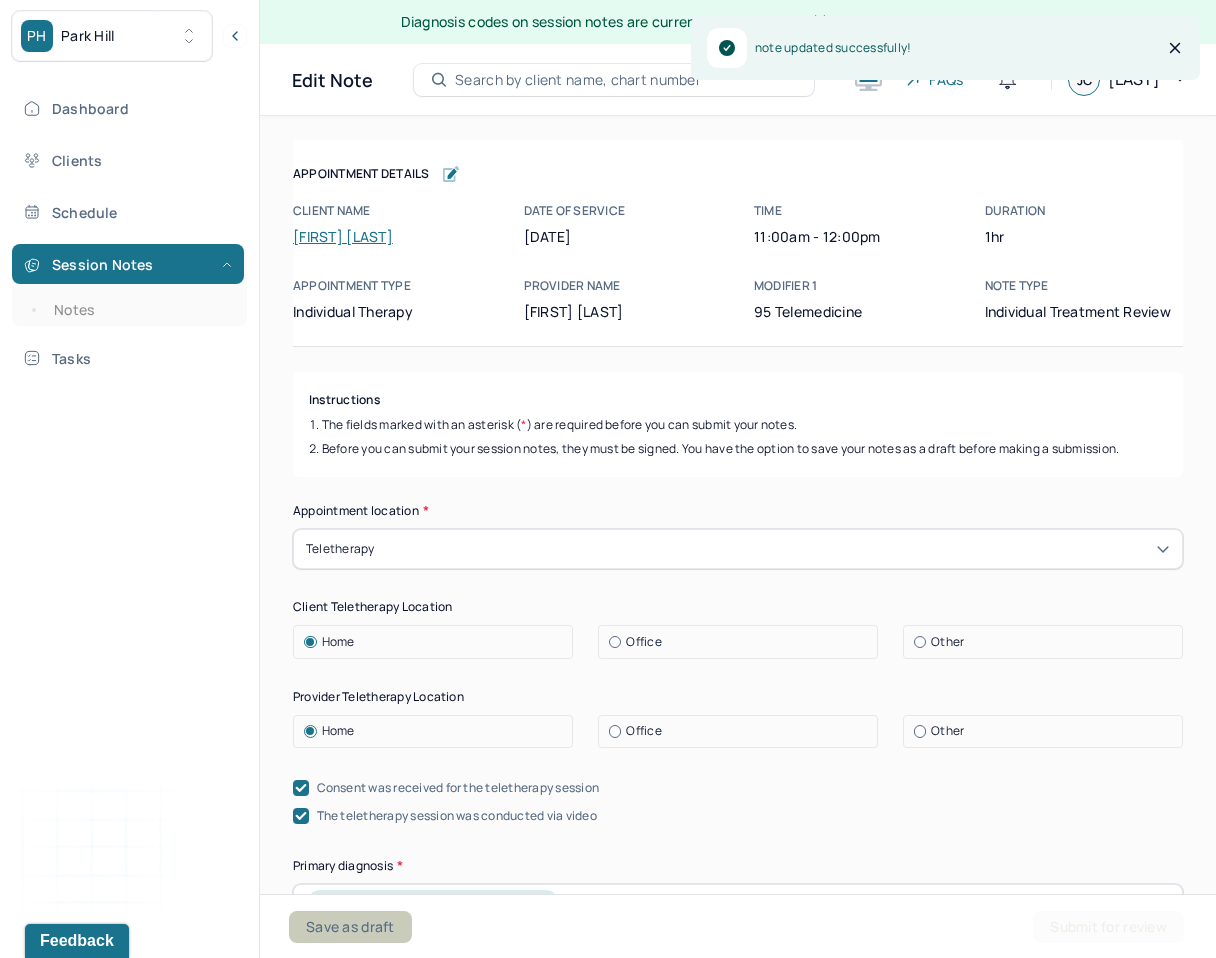 click on "Save as draft" at bounding box center [350, 927] 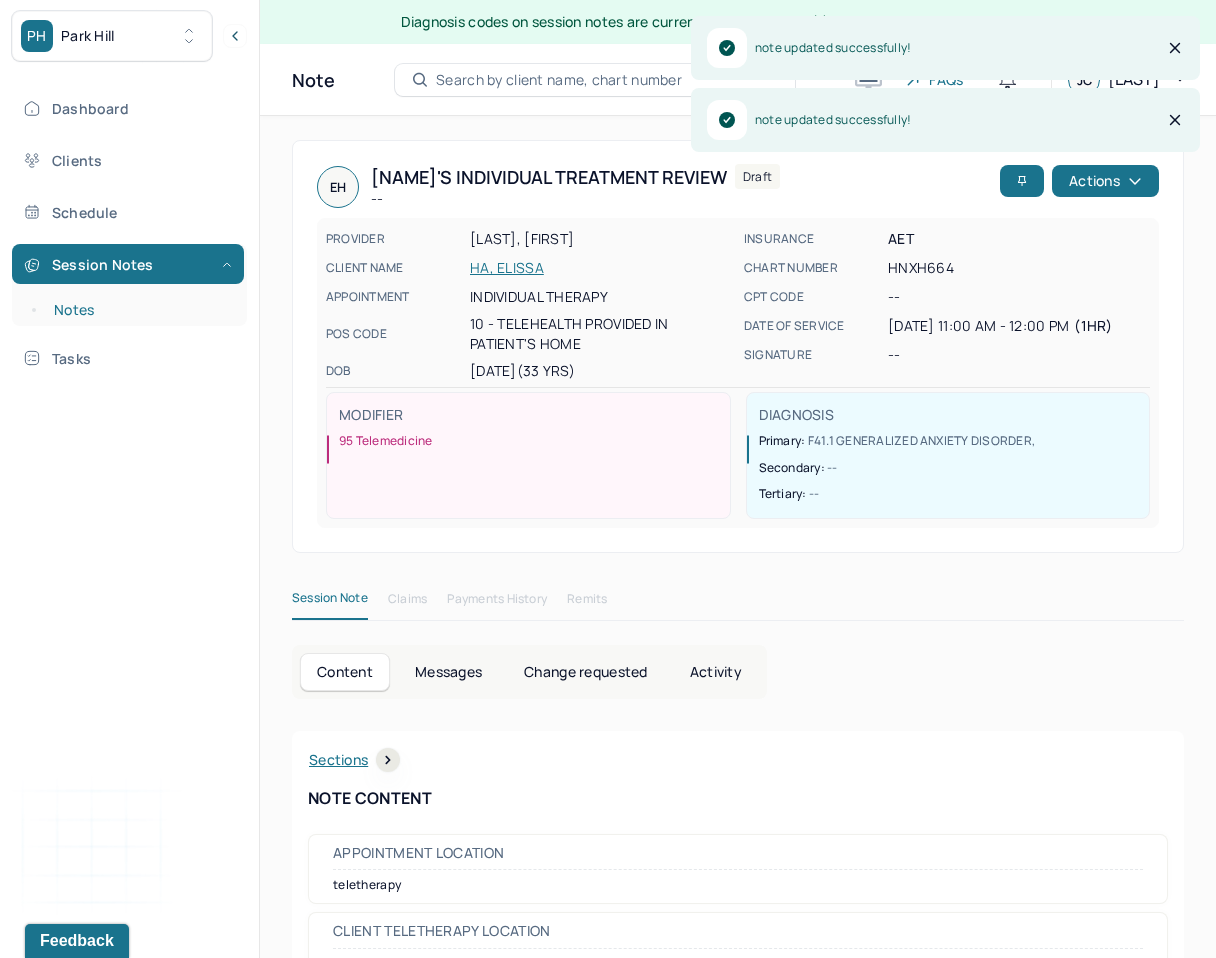 click on "Notes" at bounding box center [139, 310] 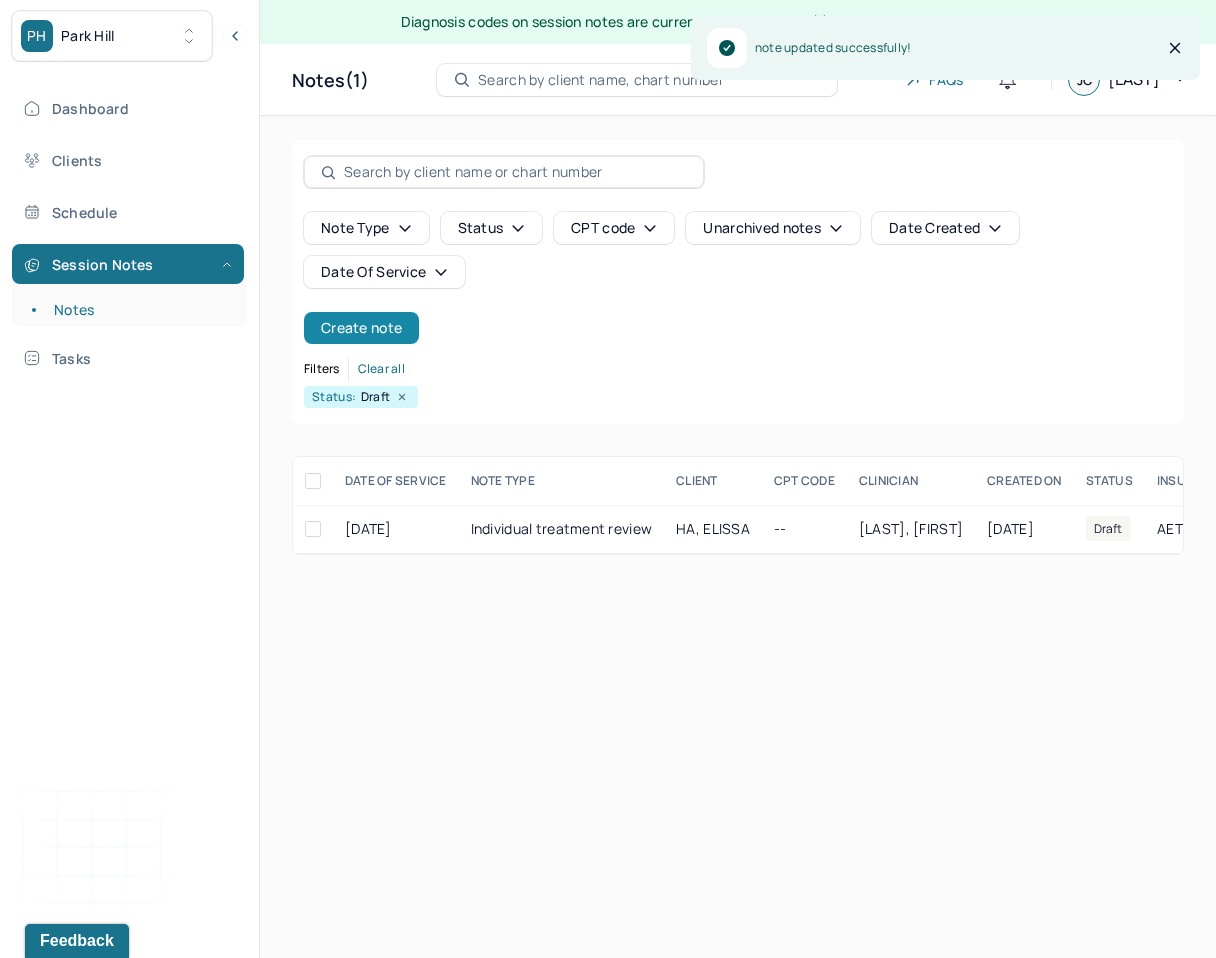 click on "Create note" at bounding box center (361, 328) 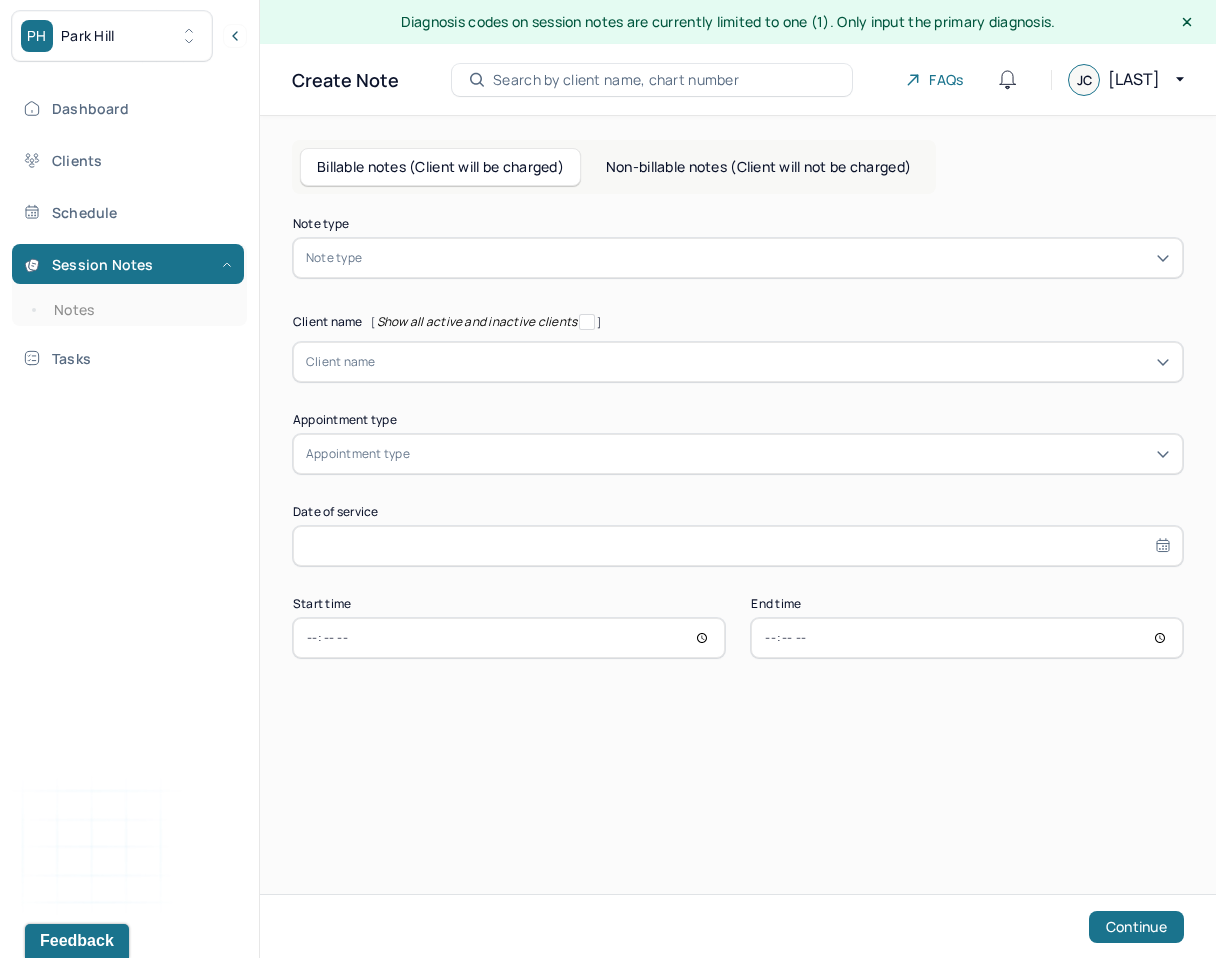 click at bounding box center (768, 258) 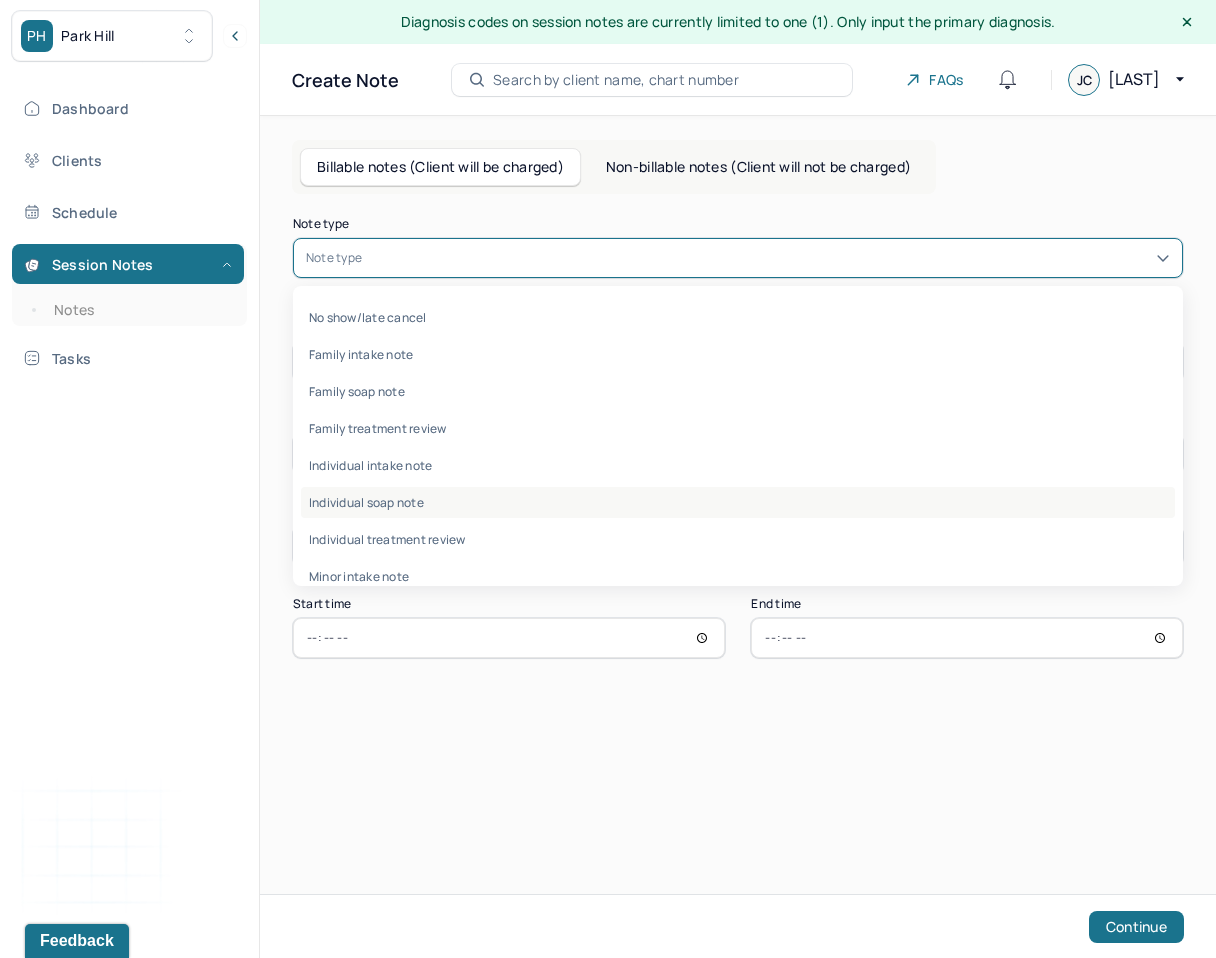 click on "Individual soap note" at bounding box center [738, 502] 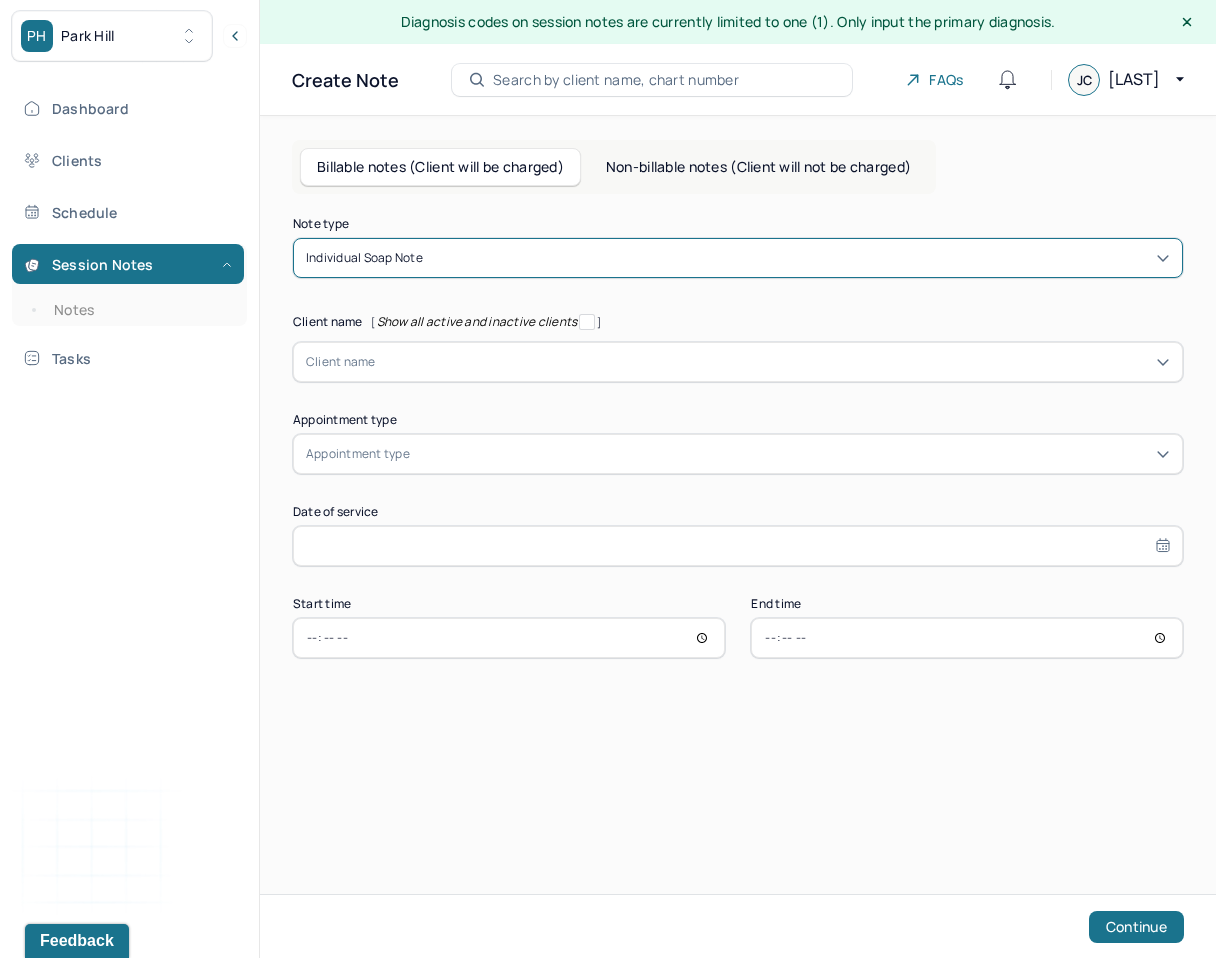 click on "Client name" at bounding box center [738, 362] 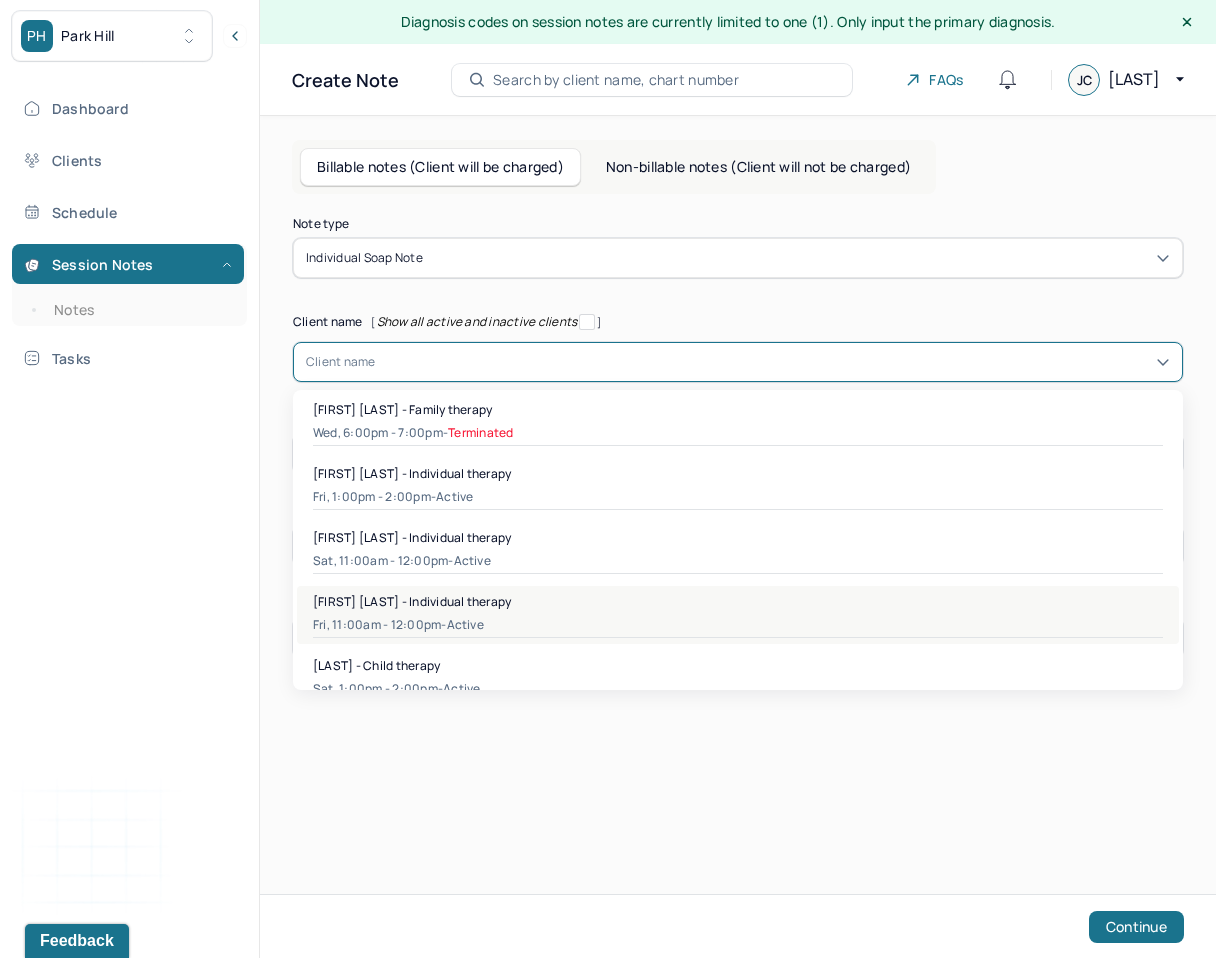 click on "[FIRST] [LAST] - Individual therapy" at bounding box center [412, 601] 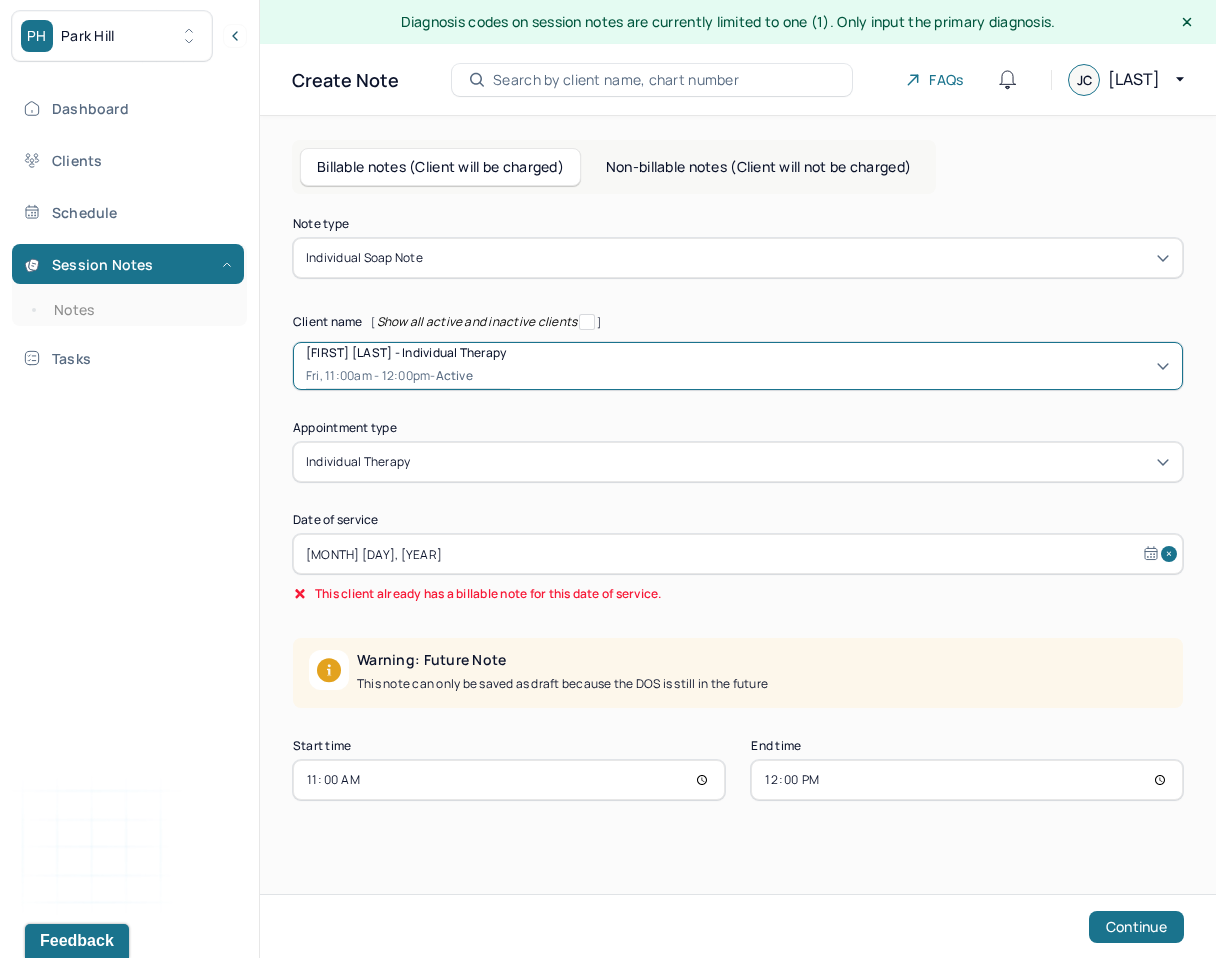 click on "[MONTH] [DAY], [YEAR]" at bounding box center (738, 554) 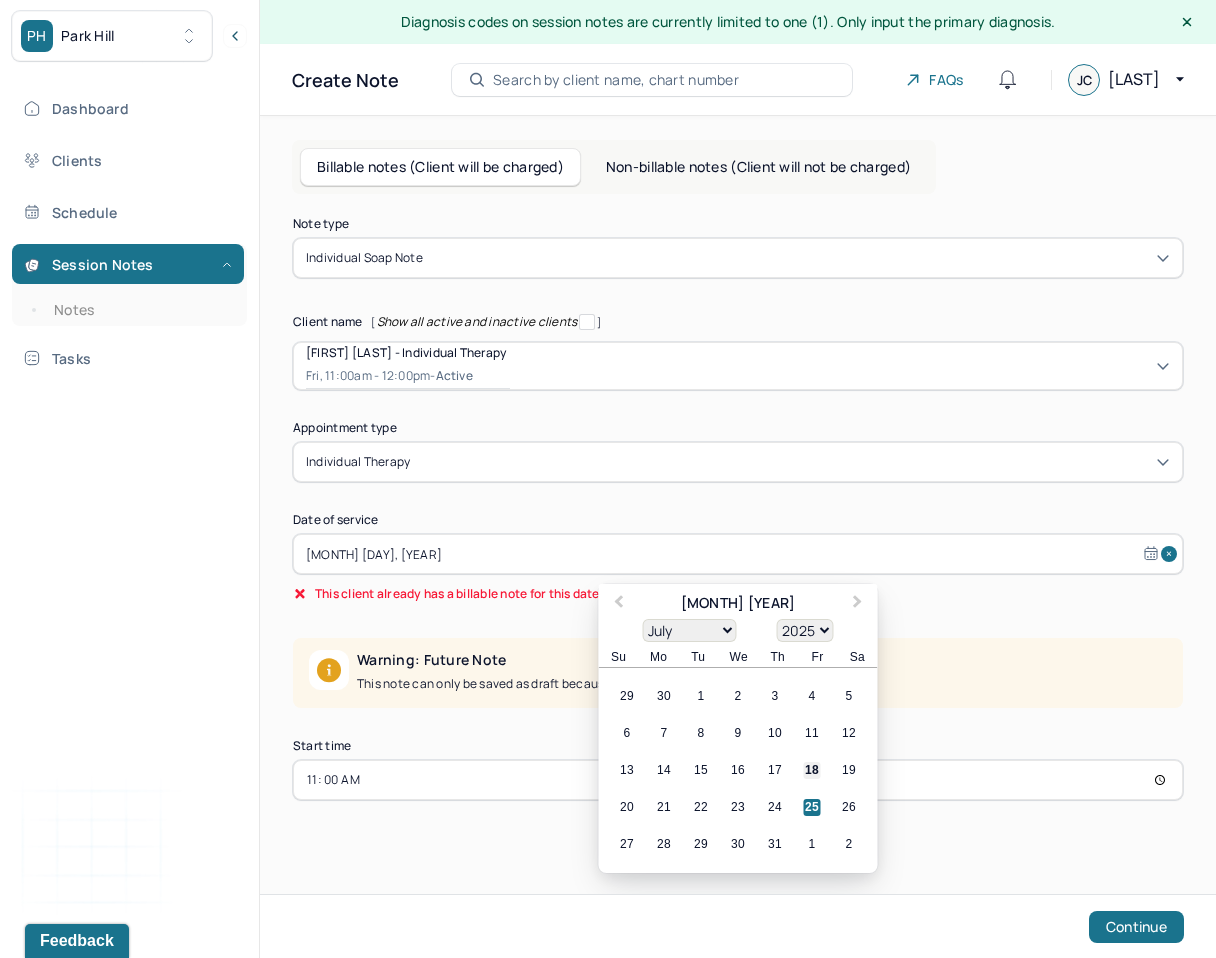 click on "18" at bounding box center (812, 770) 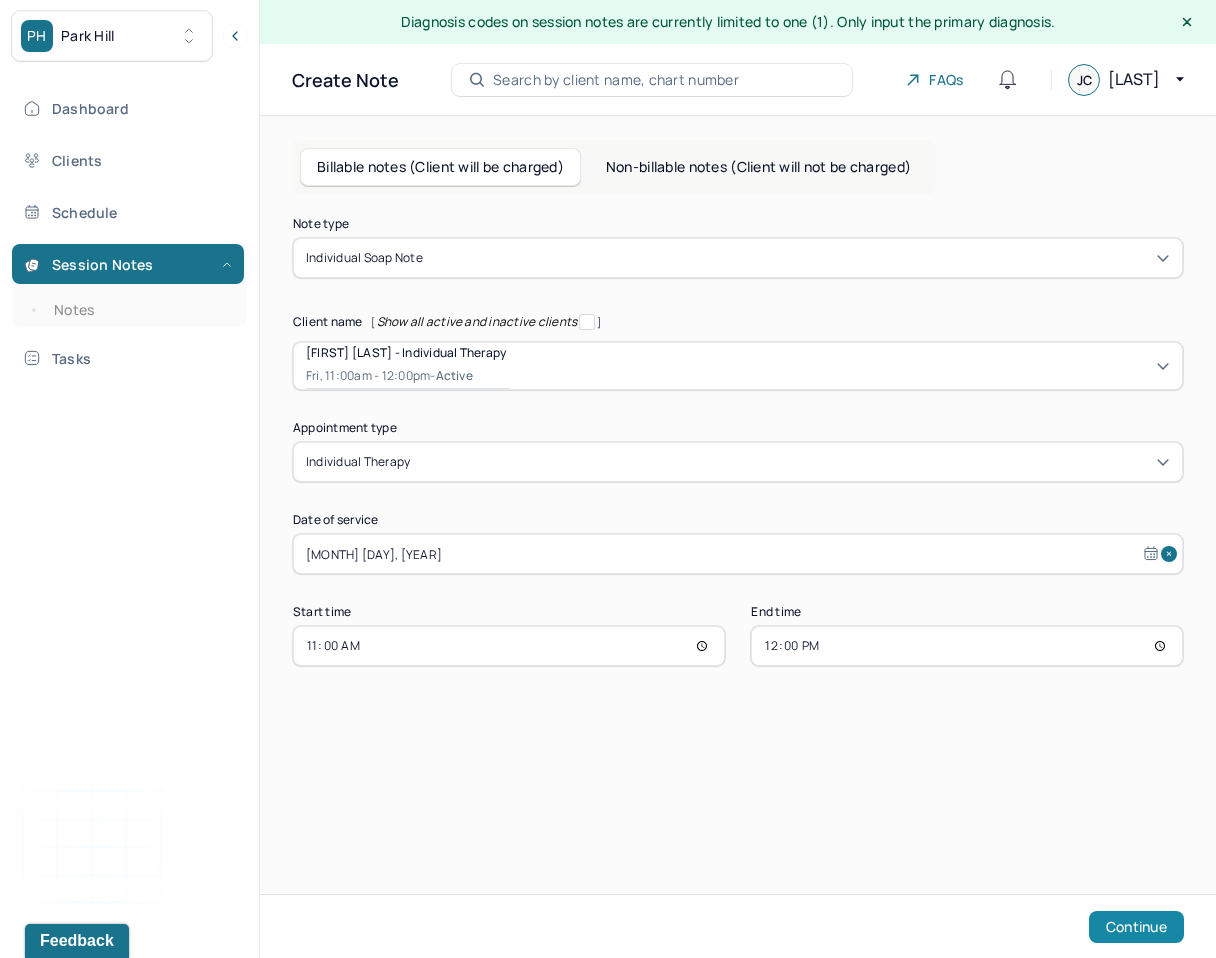 click on "Continue" at bounding box center (1136, 927) 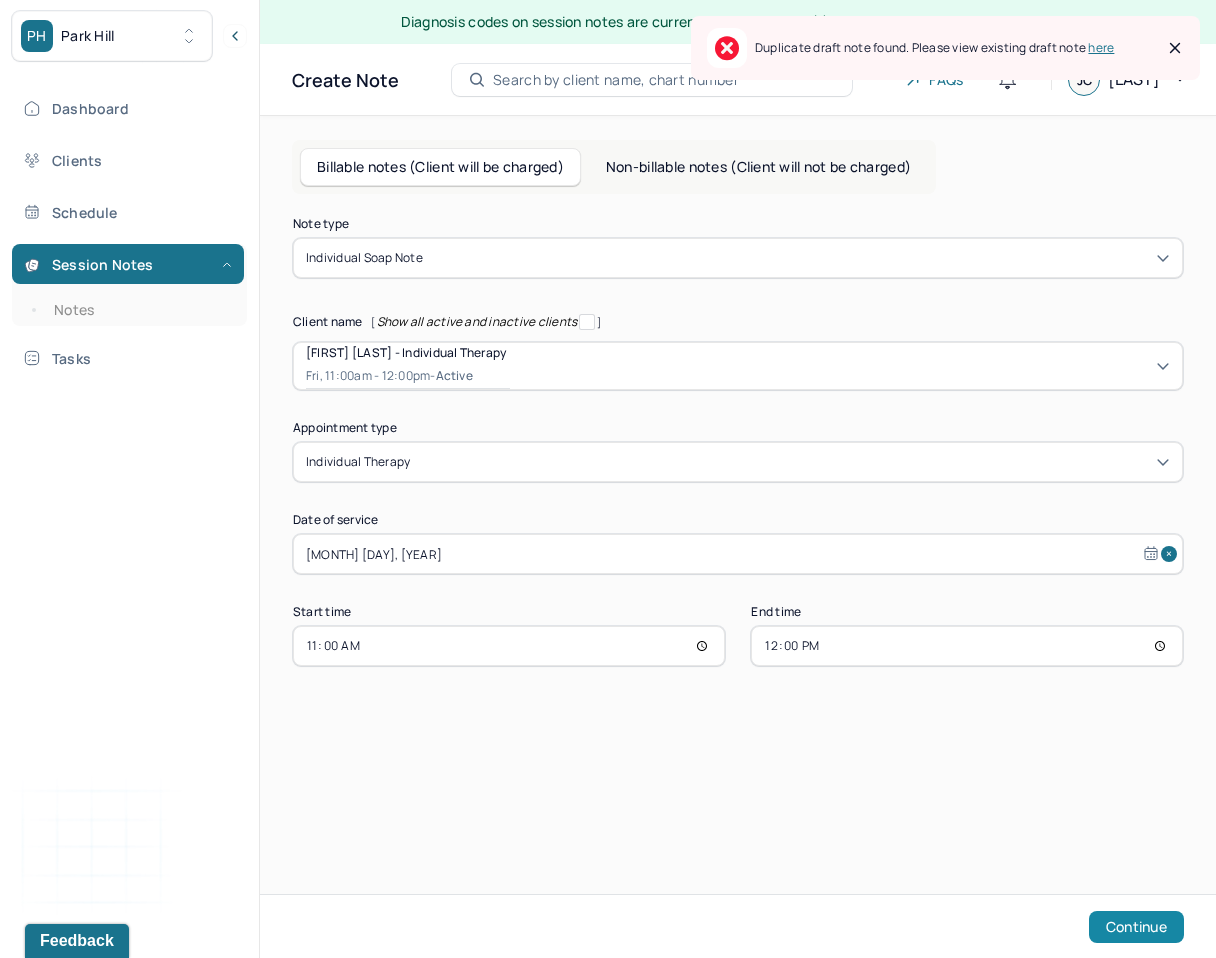 click on "Continue" at bounding box center [1136, 927] 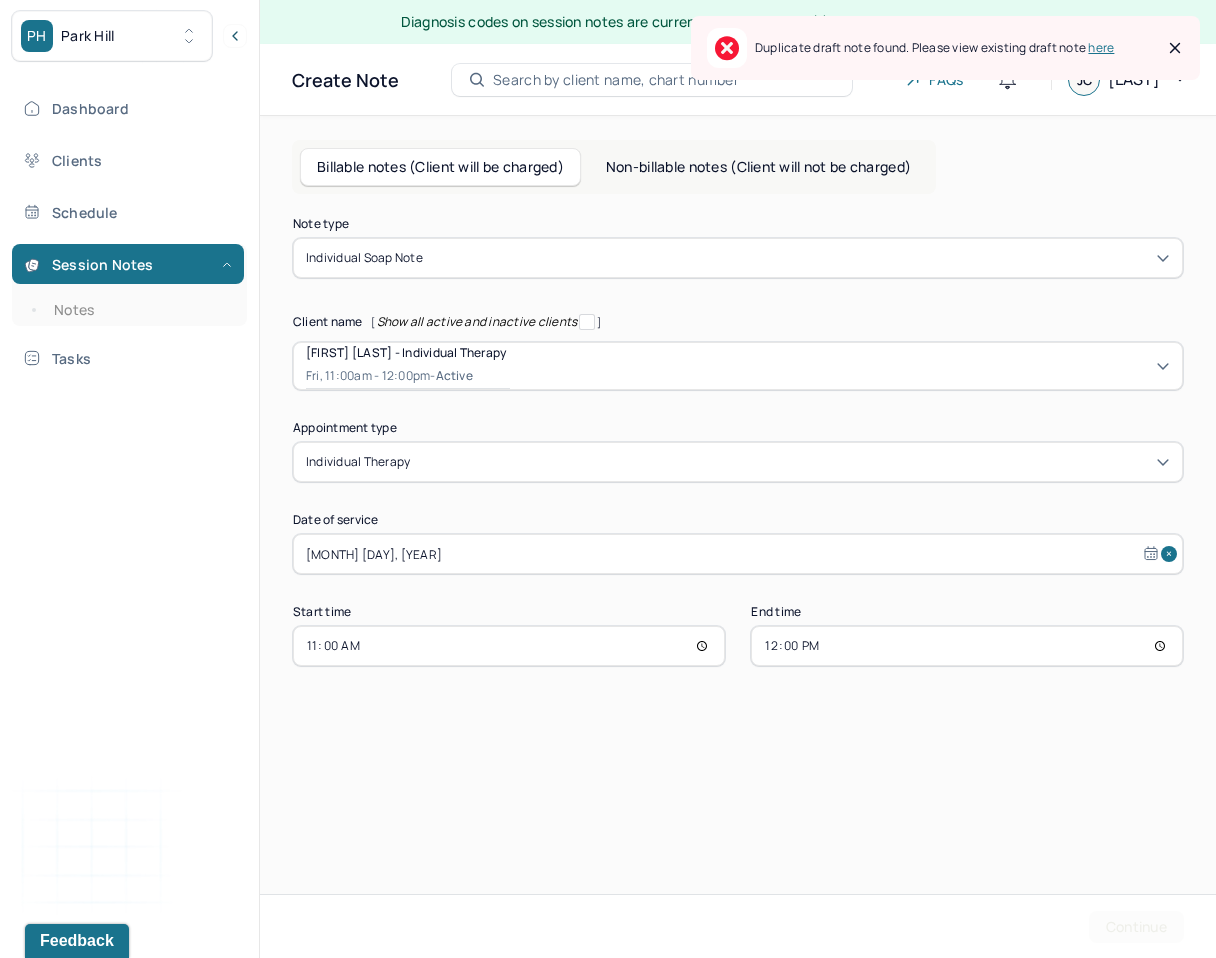 click on "Continue" at bounding box center [1136, 927] 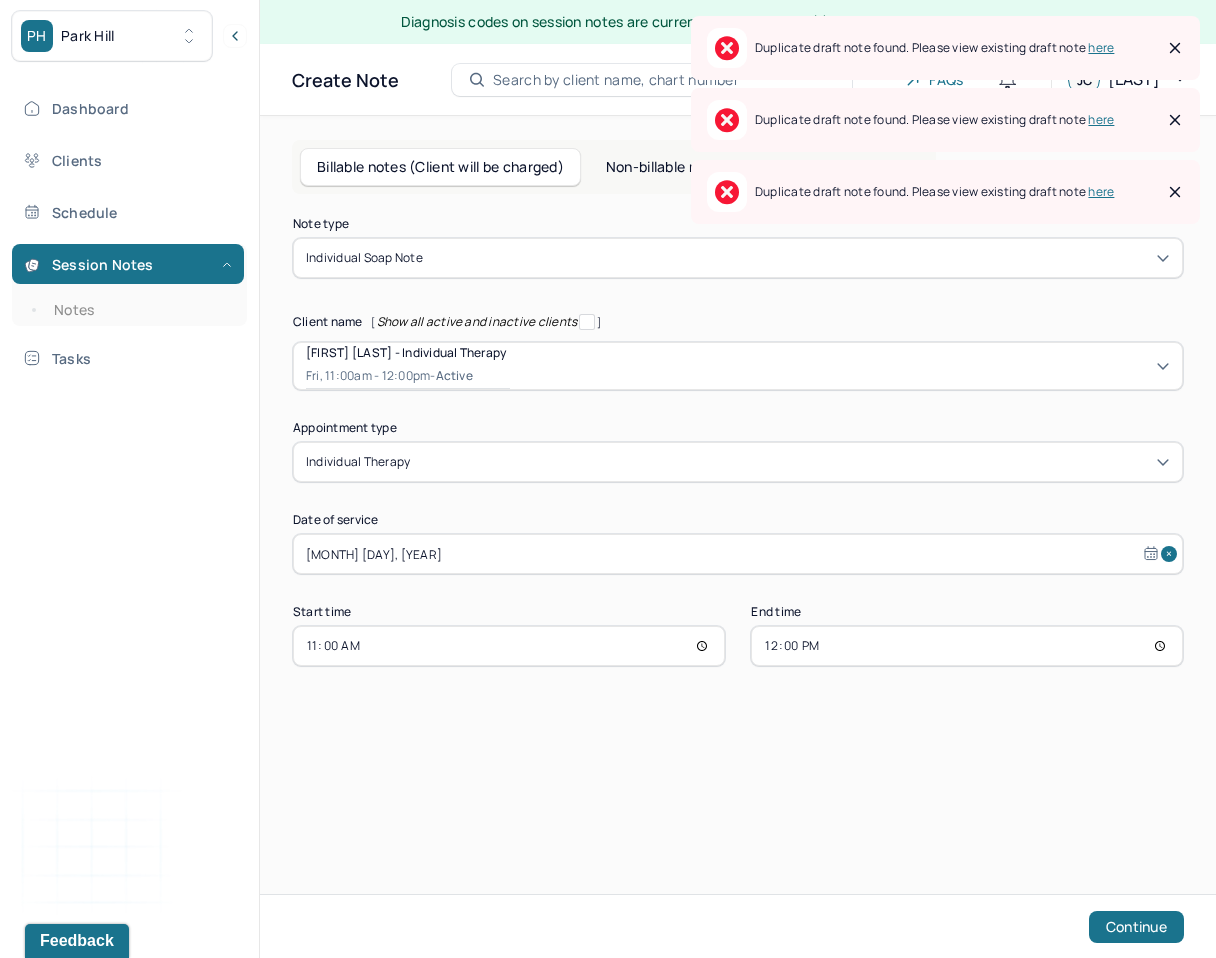 click on "here" at bounding box center (1101, 191) 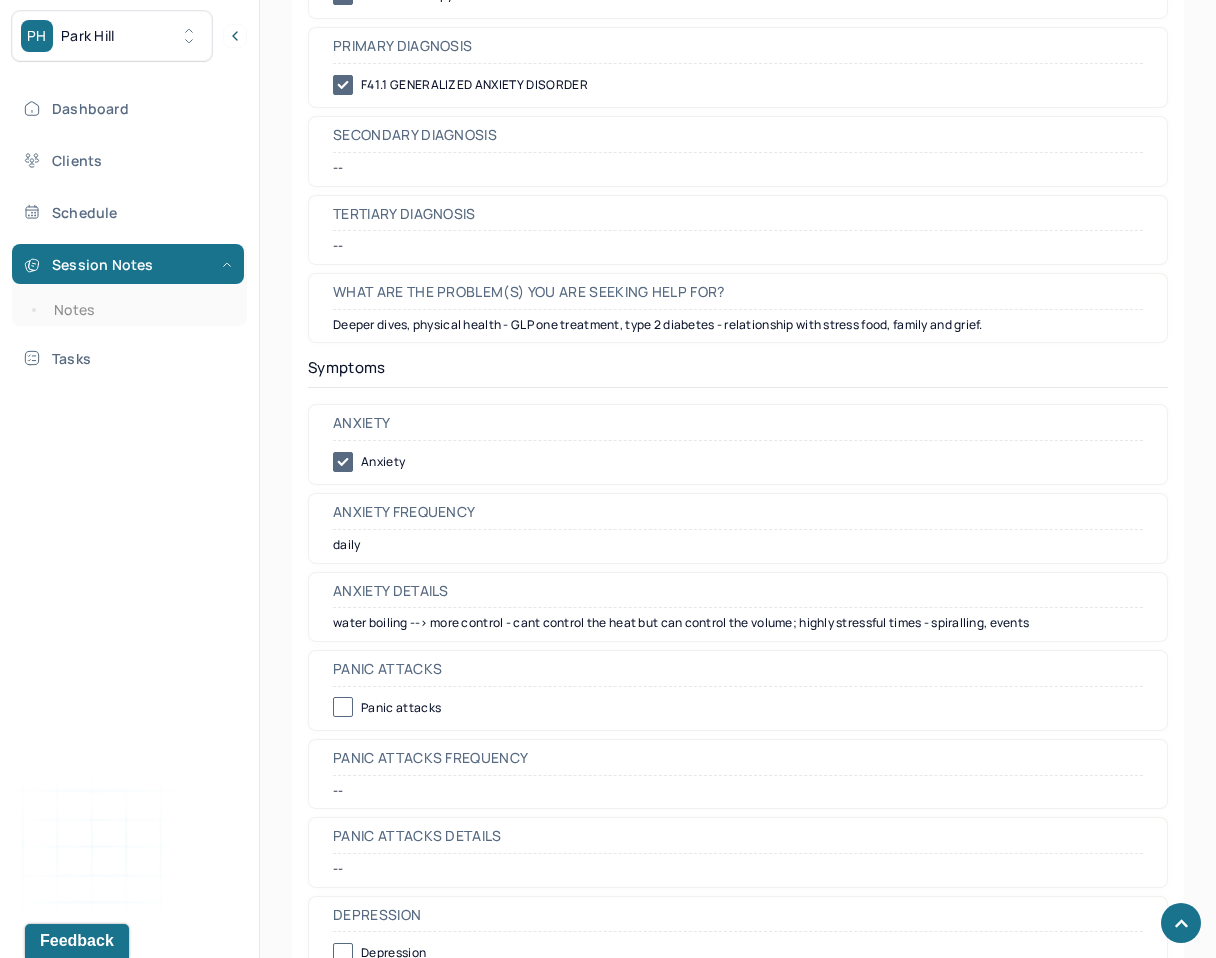 scroll, scrollTop: 1299, scrollLeft: 0, axis: vertical 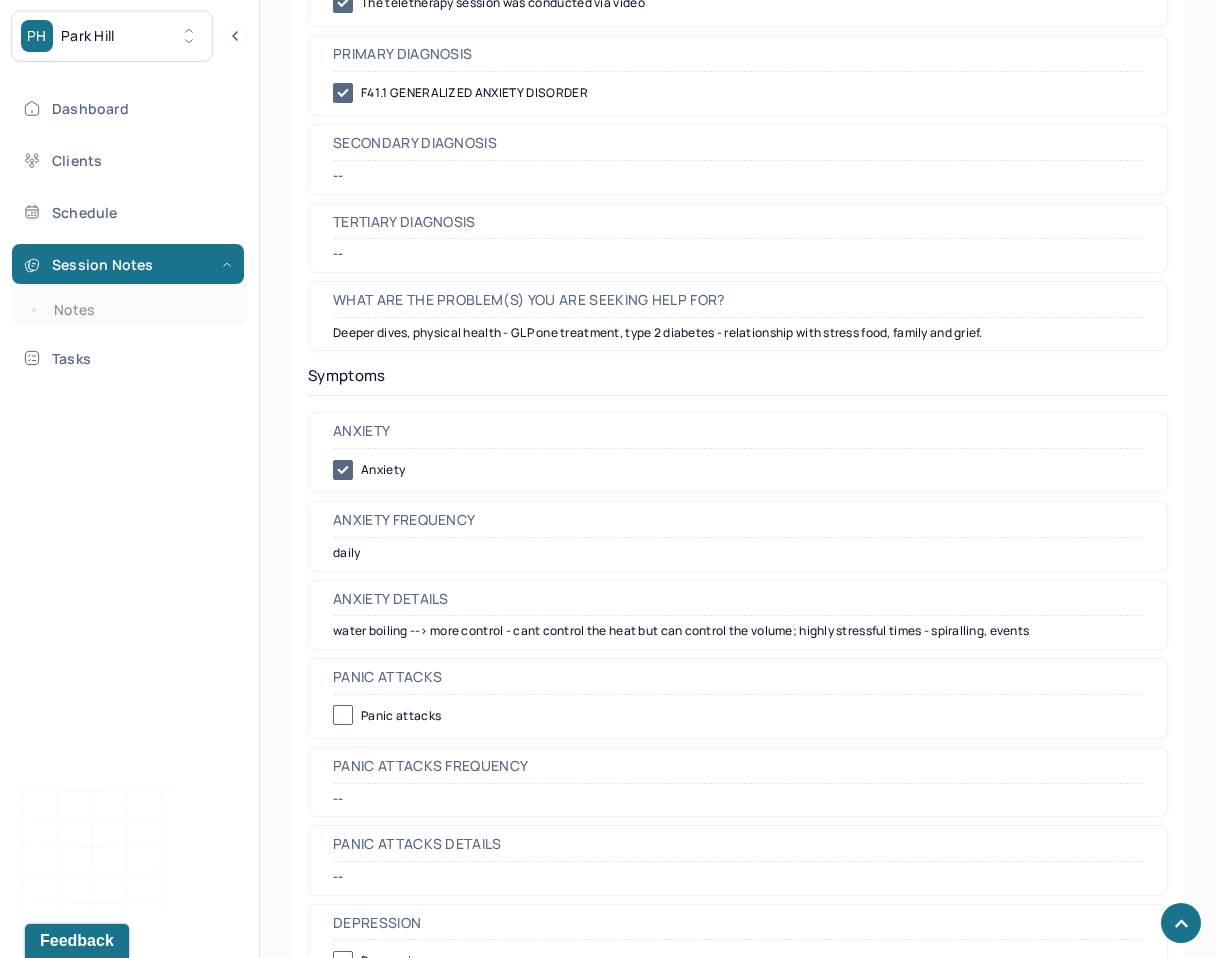 click on "PH [NEIGHBORHOOD]" at bounding box center (129, 36) 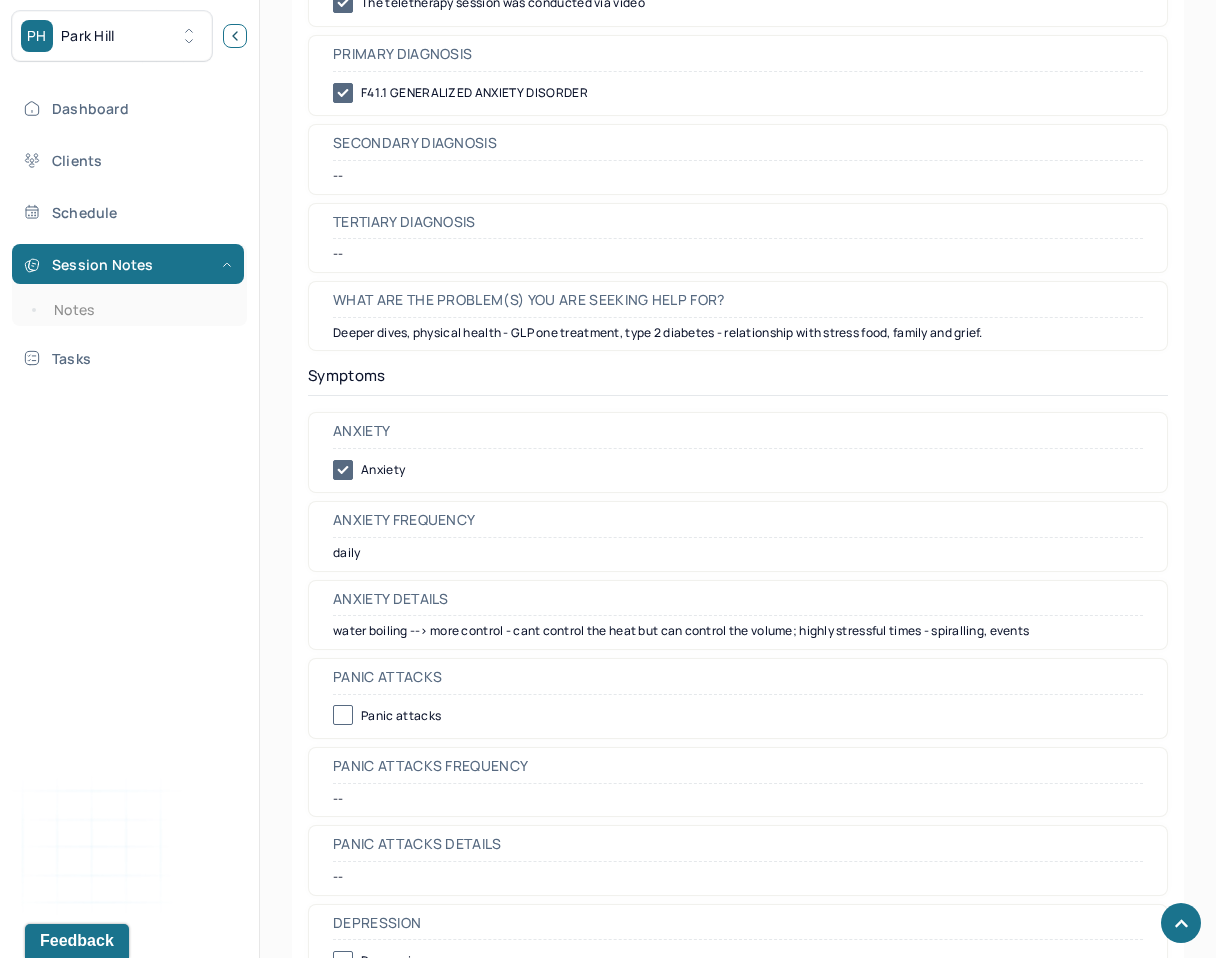click 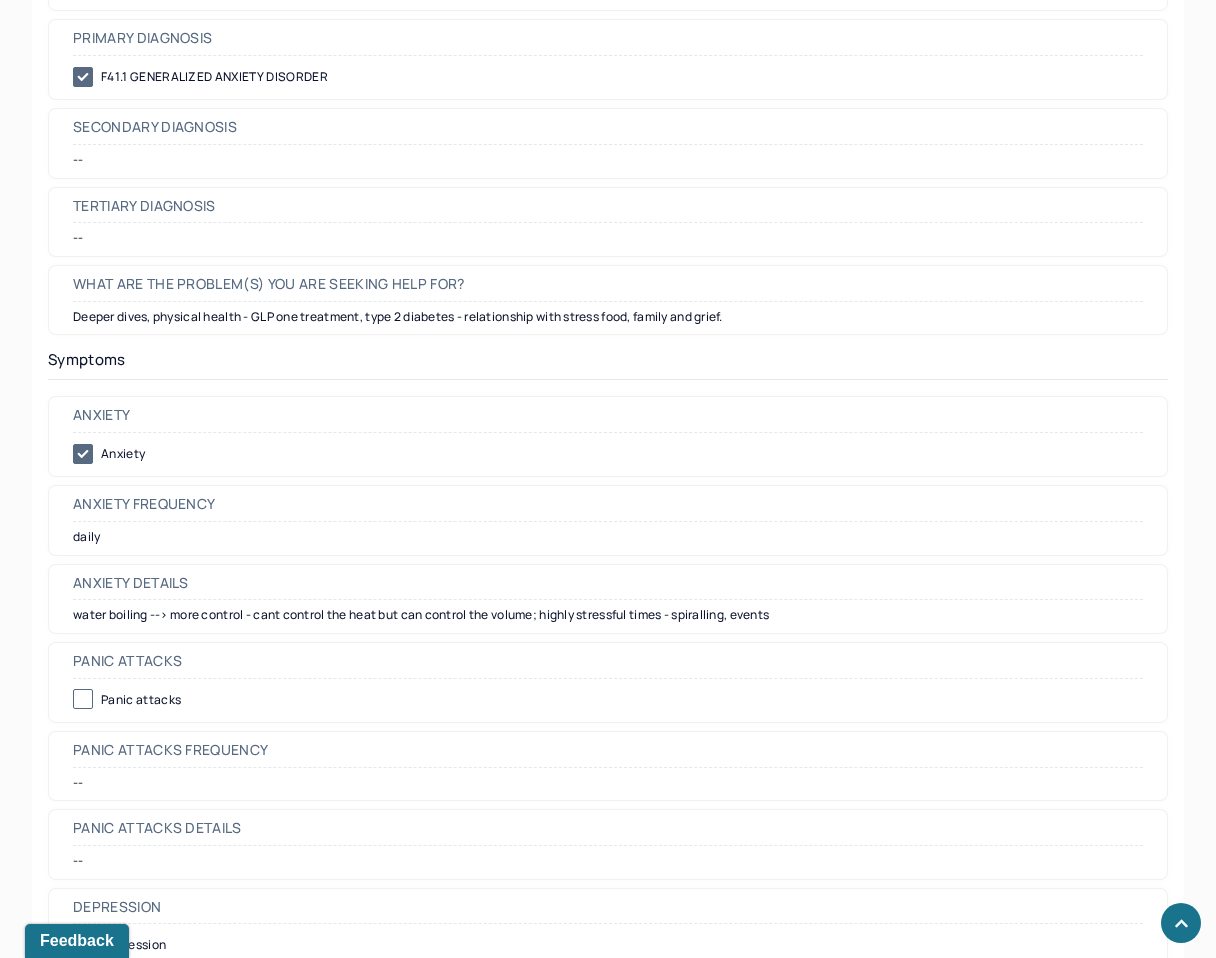 type 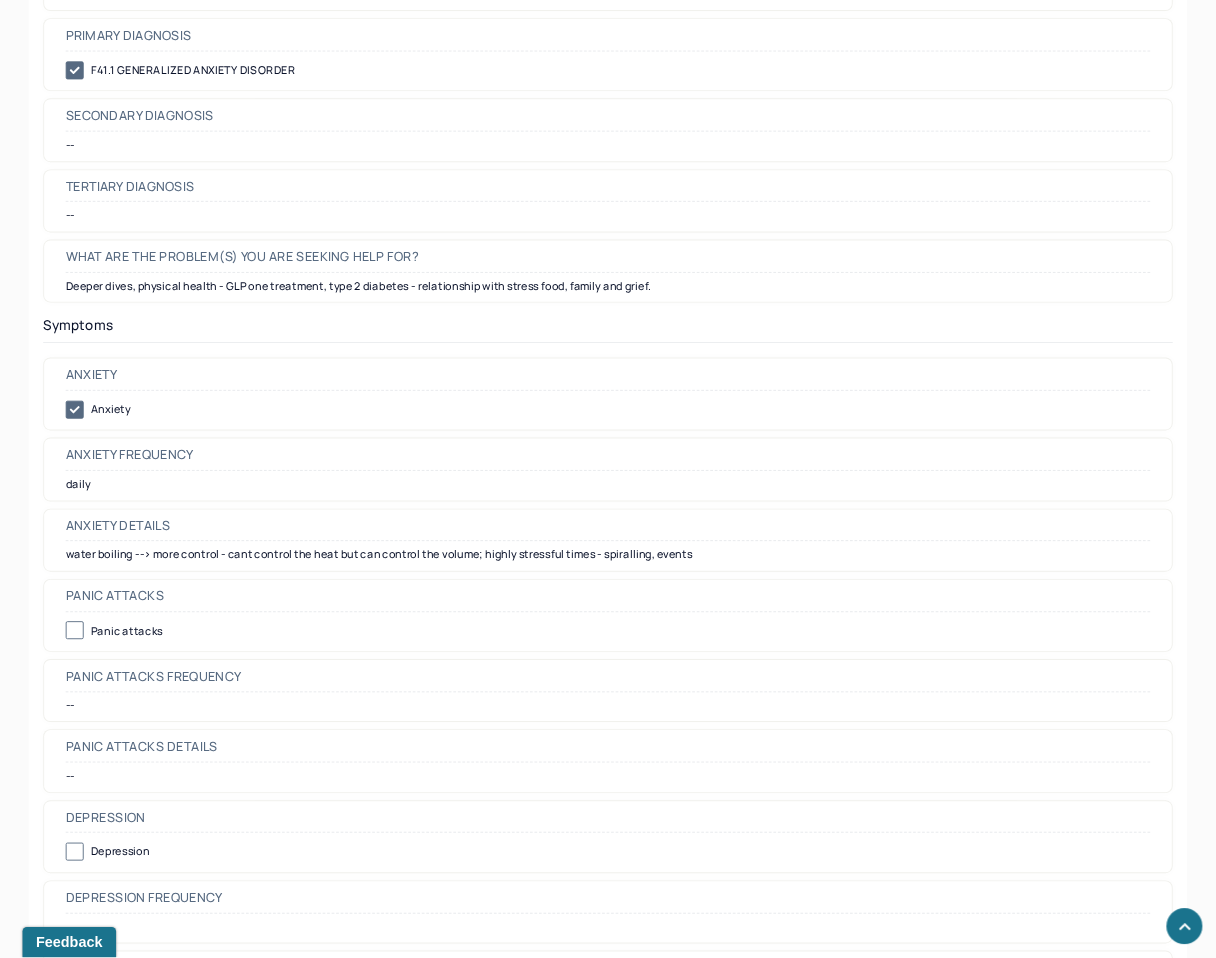 scroll, scrollTop: 1302, scrollLeft: 0, axis: vertical 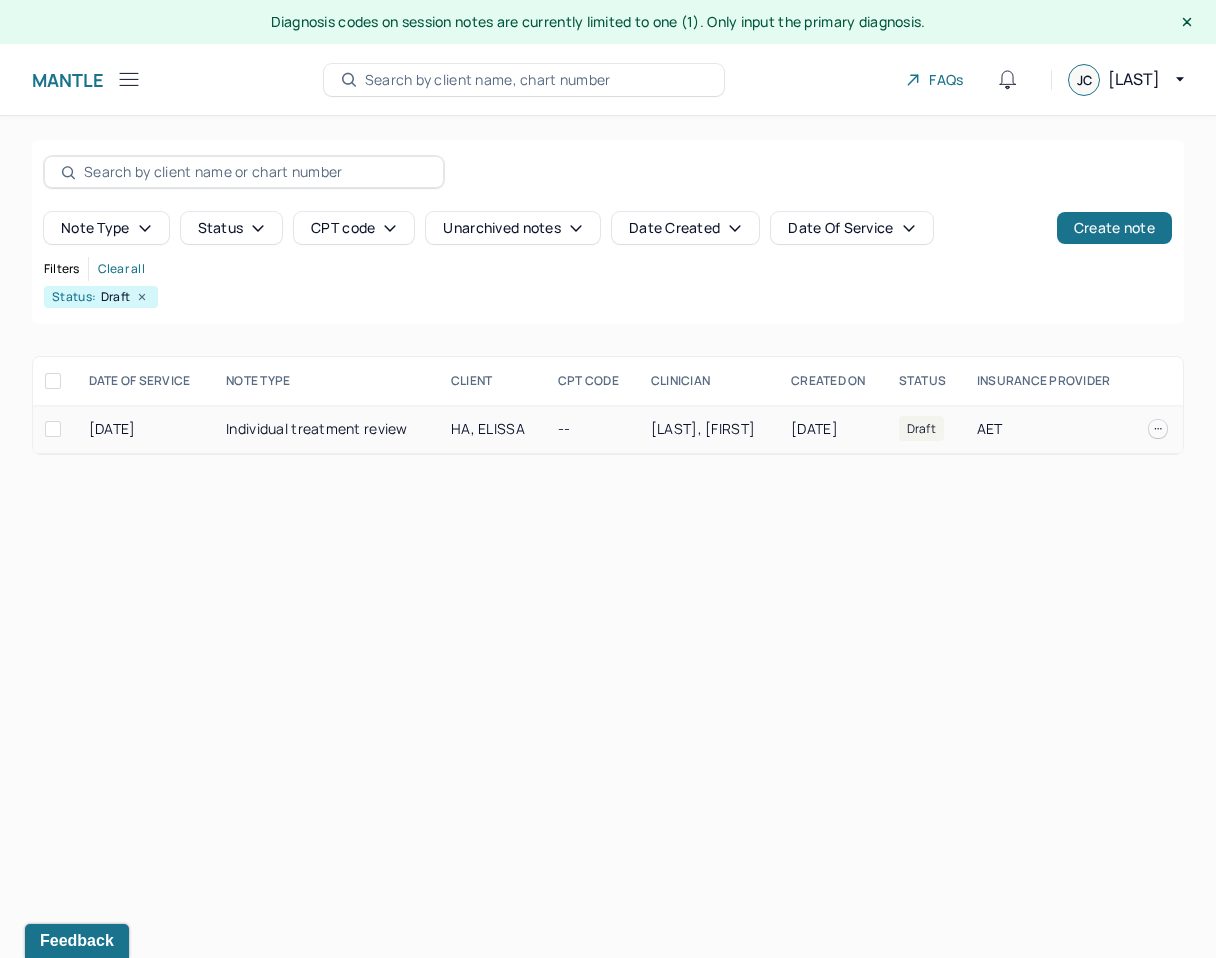 click at bounding box center (1158, 429) 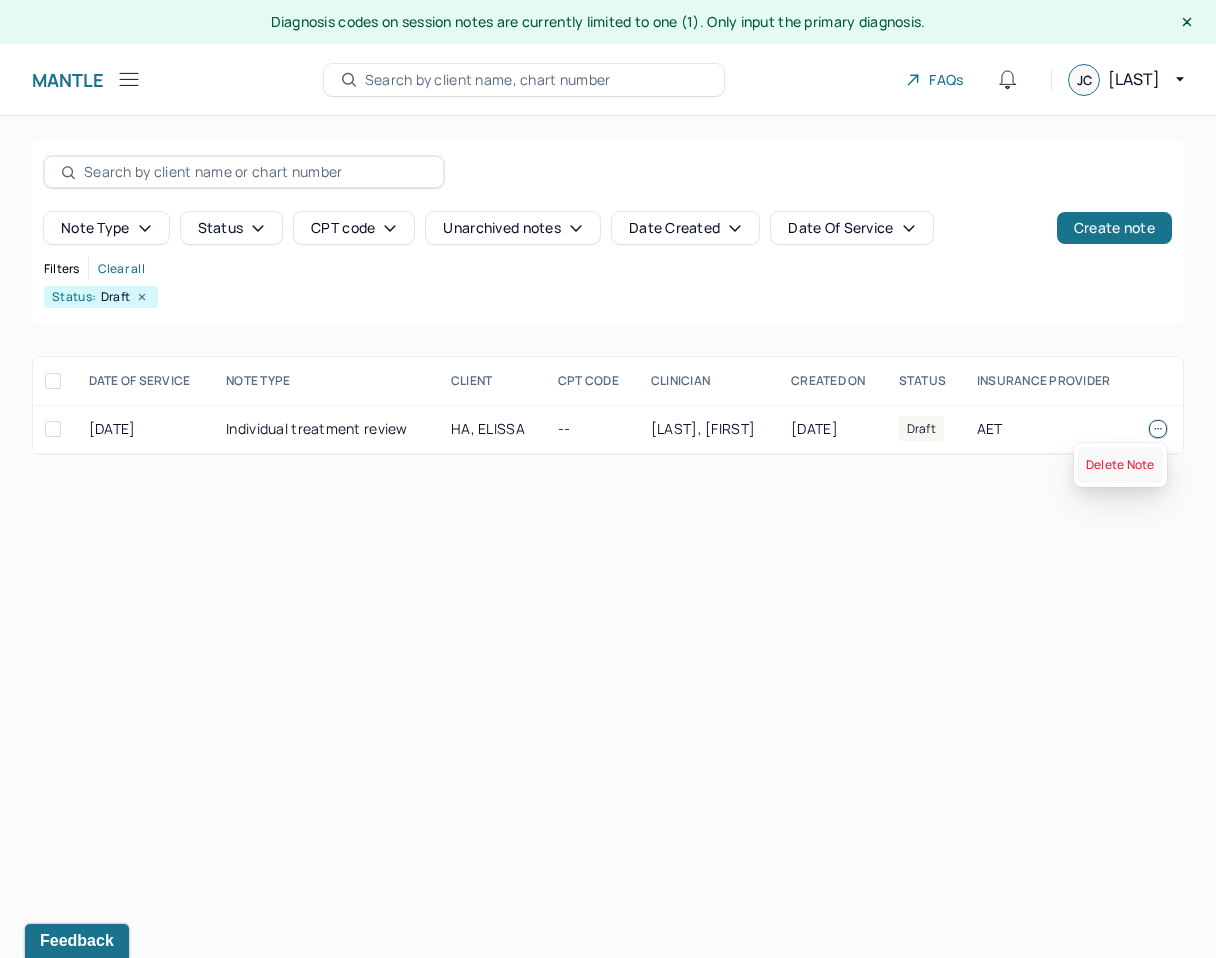 click on "Delete Note" at bounding box center (1120, 465) 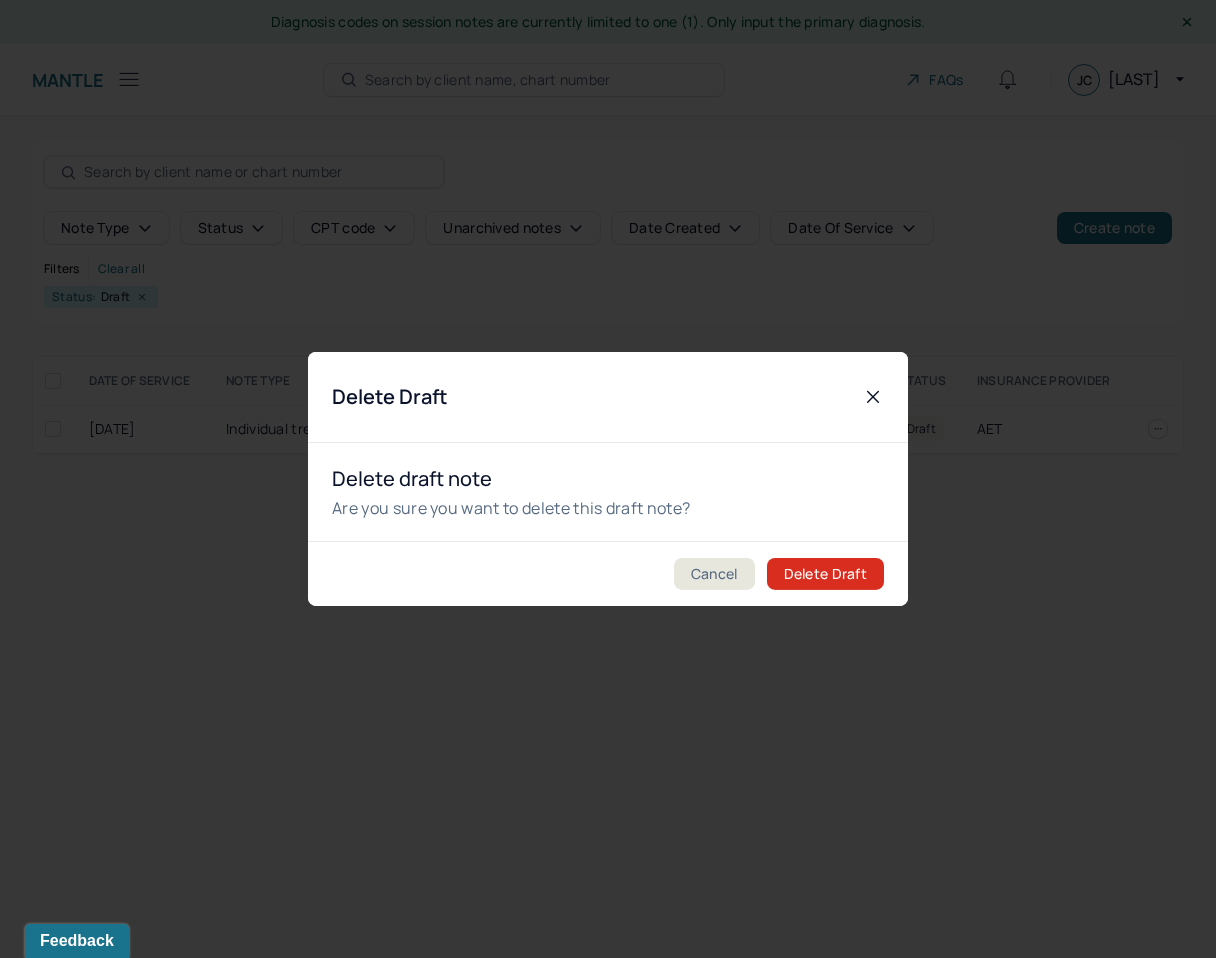 click on "Delete Draft" at bounding box center (825, 574) 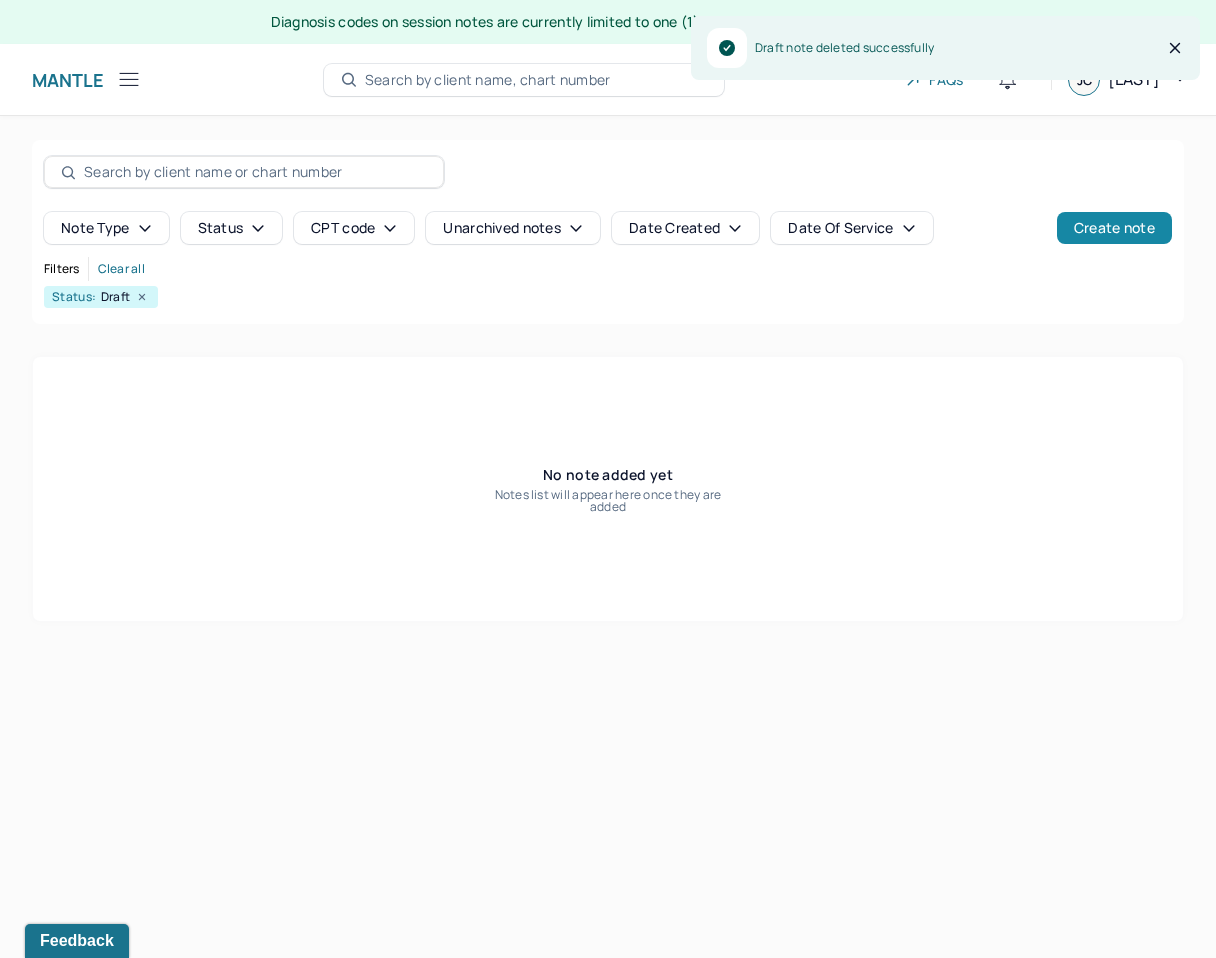 click on "Create note" at bounding box center [1114, 228] 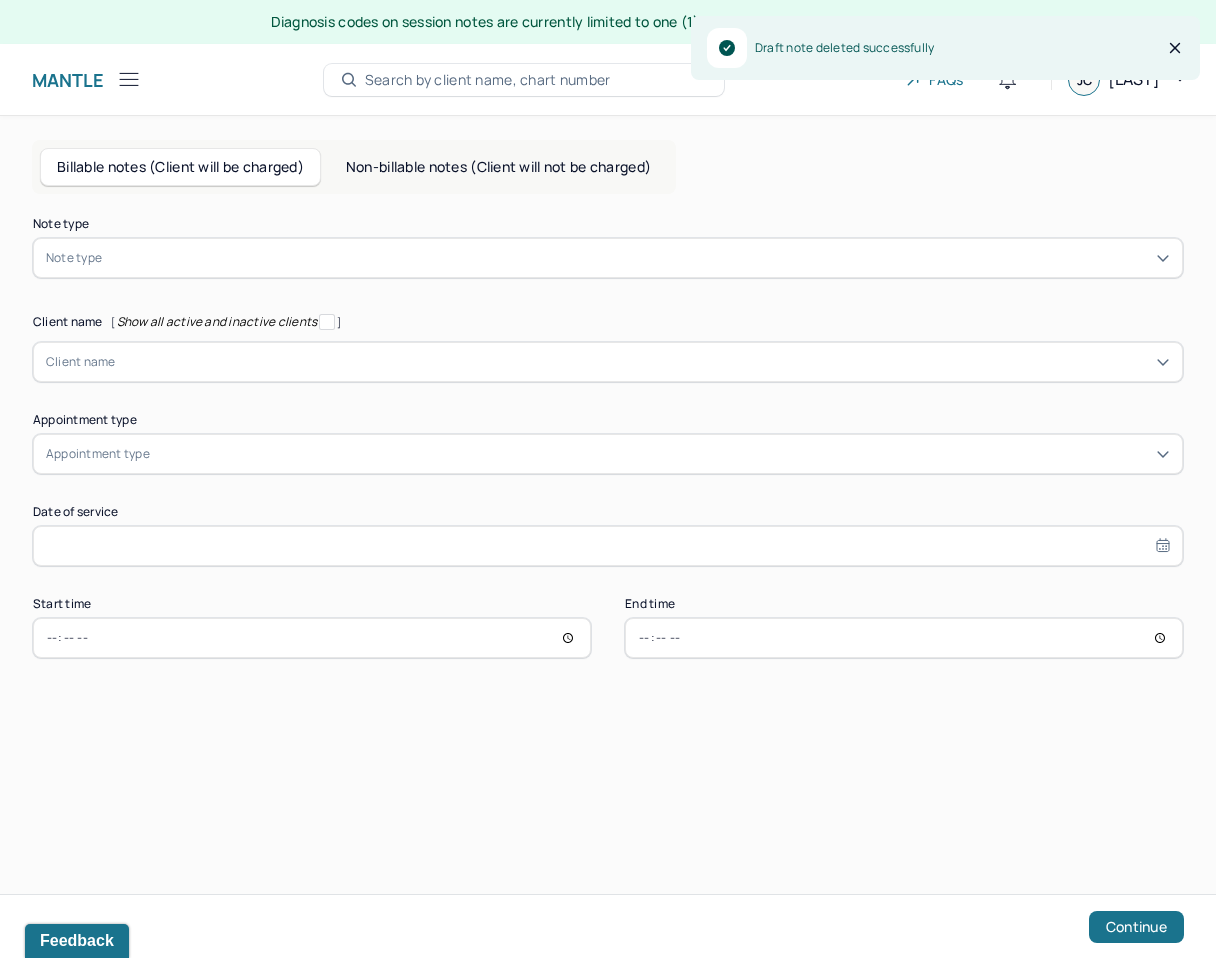 click at bounding box center (643, 362) 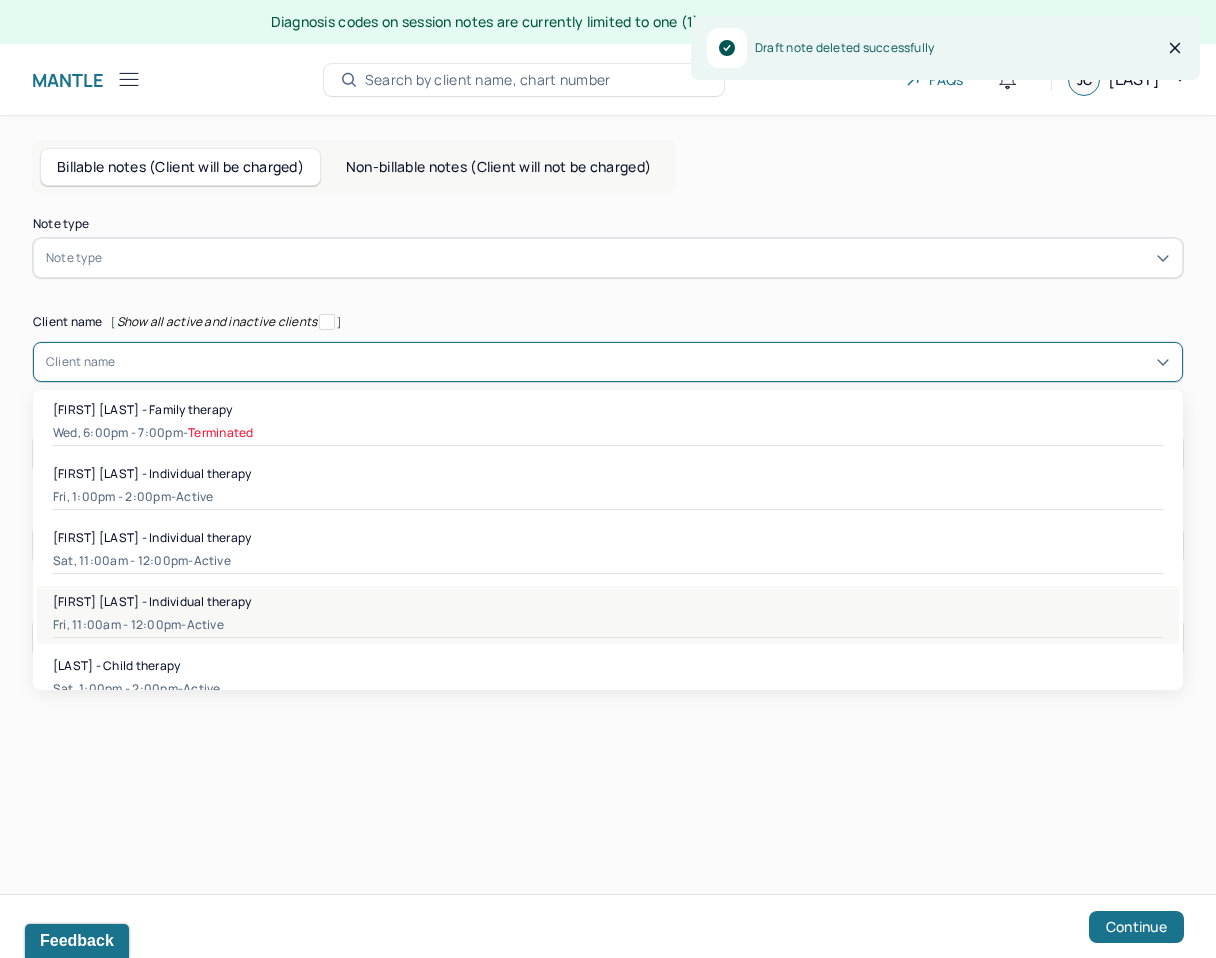 click on "Fri, 11:00am - 12:00pm  -  active" at bounding box center [608, 625] 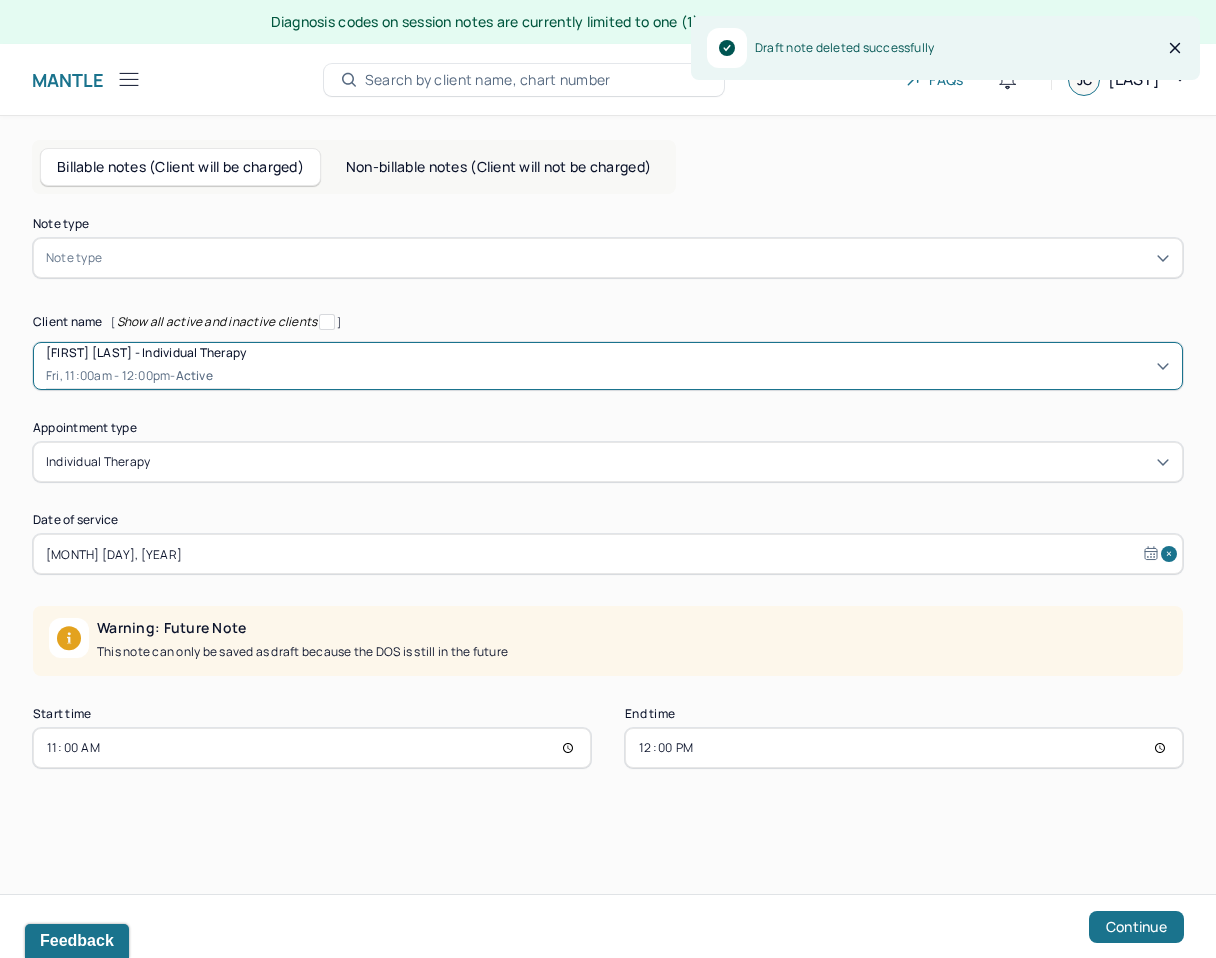 click at bounding box center [638, 258] 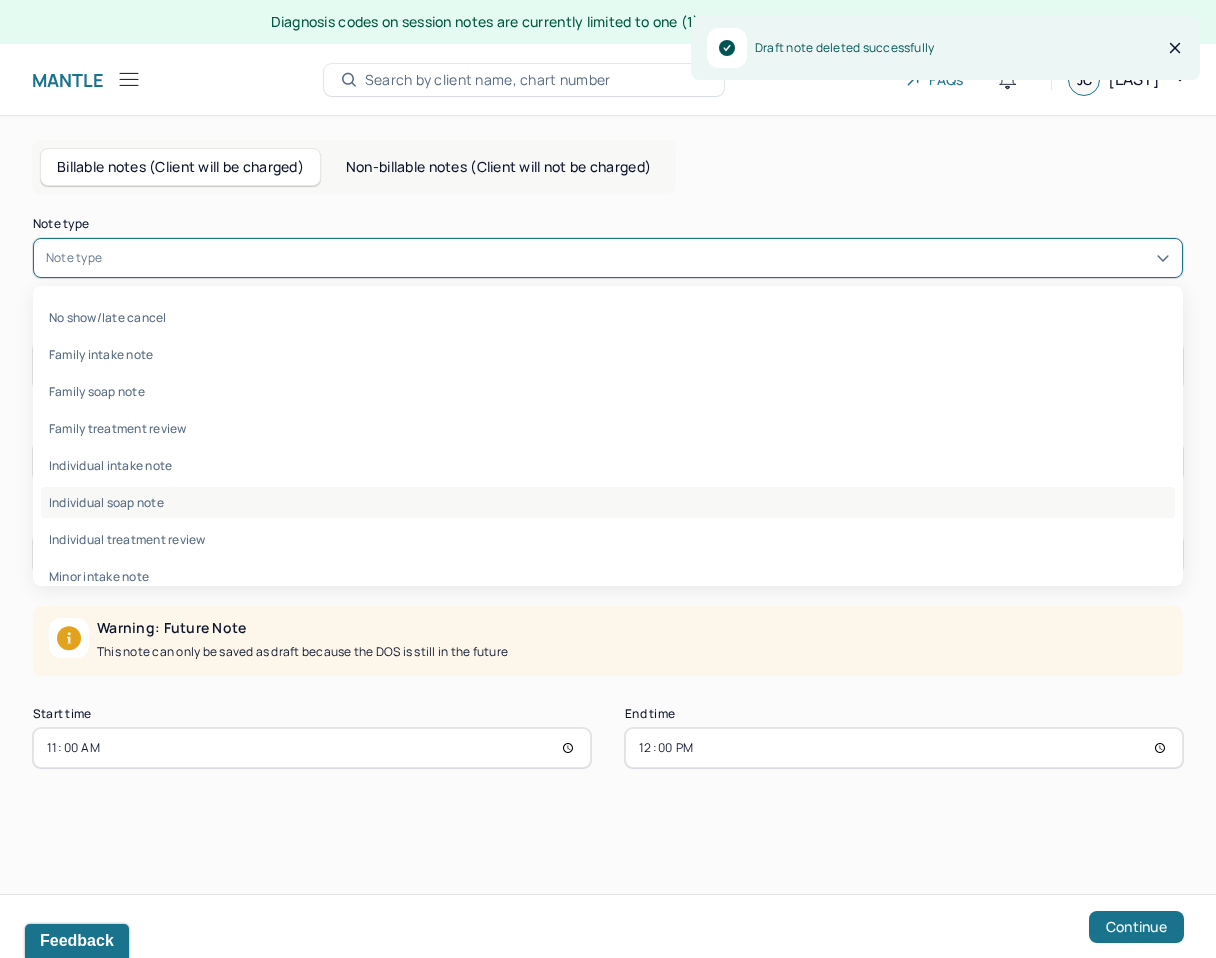 click on "Individual soap note" at bounding box center [608, 502] 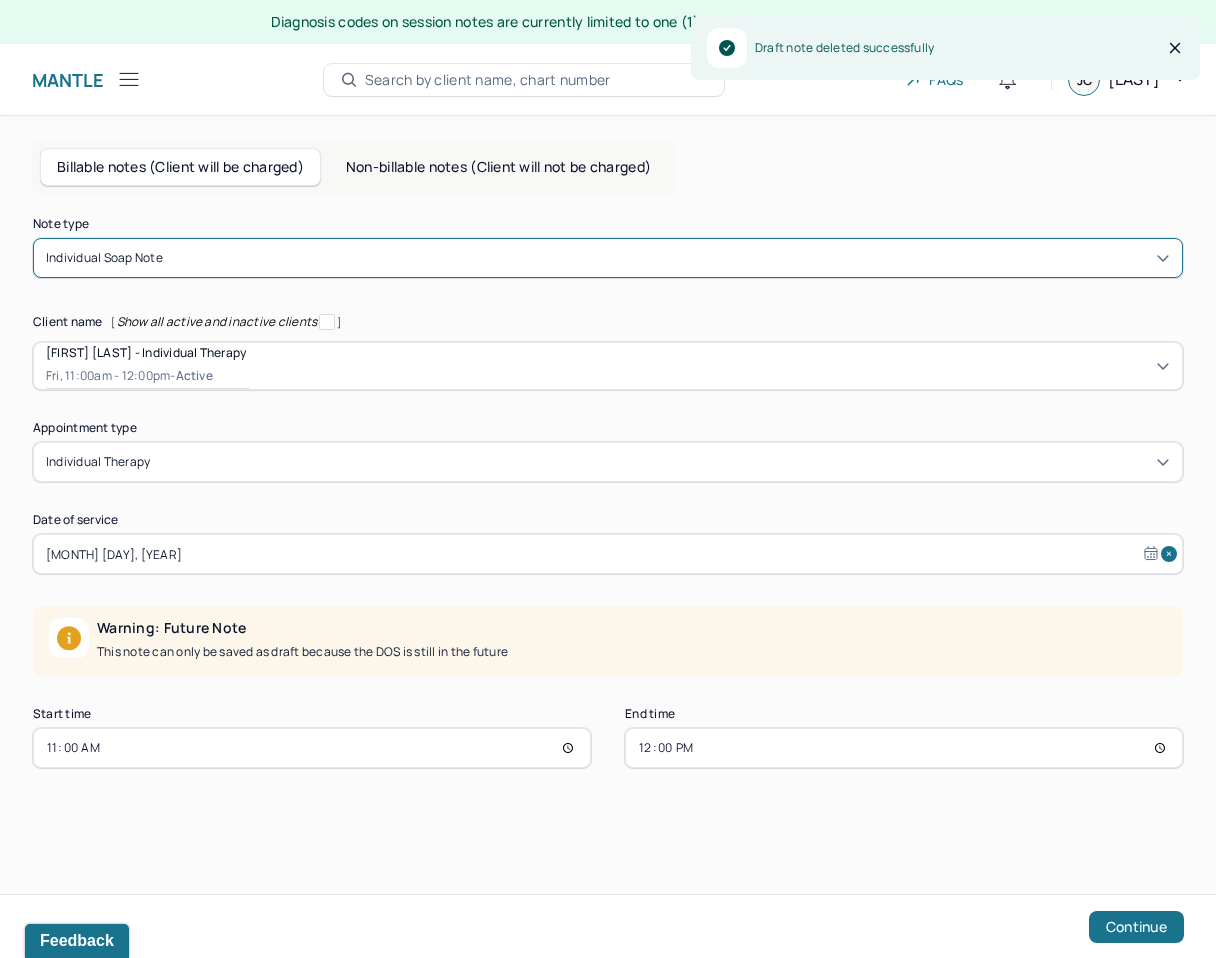 click on "[MONTH] [DAY], [YEAR]" at bounding box center [608, 554] 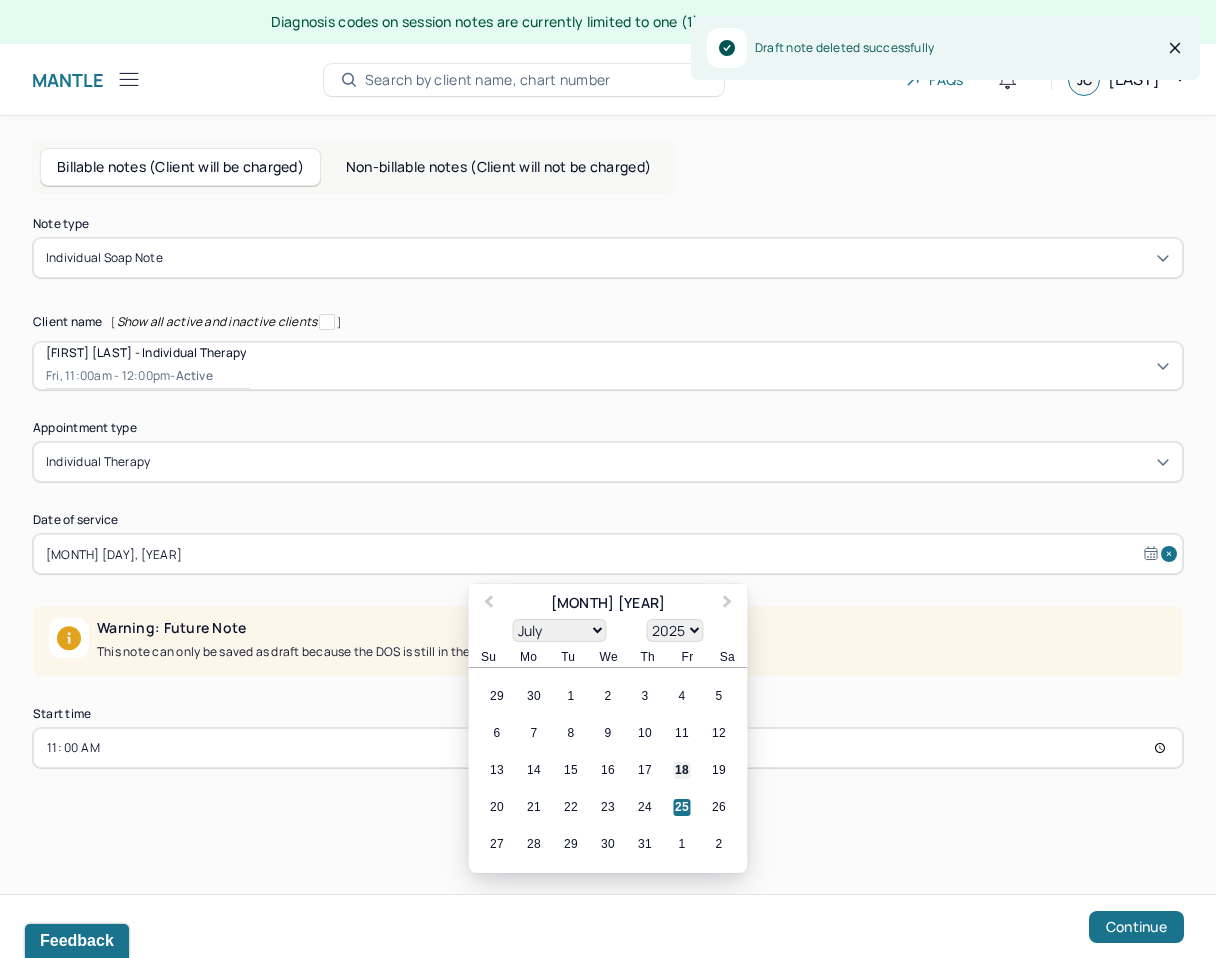 click on "18" at bounding box center [682, 770] 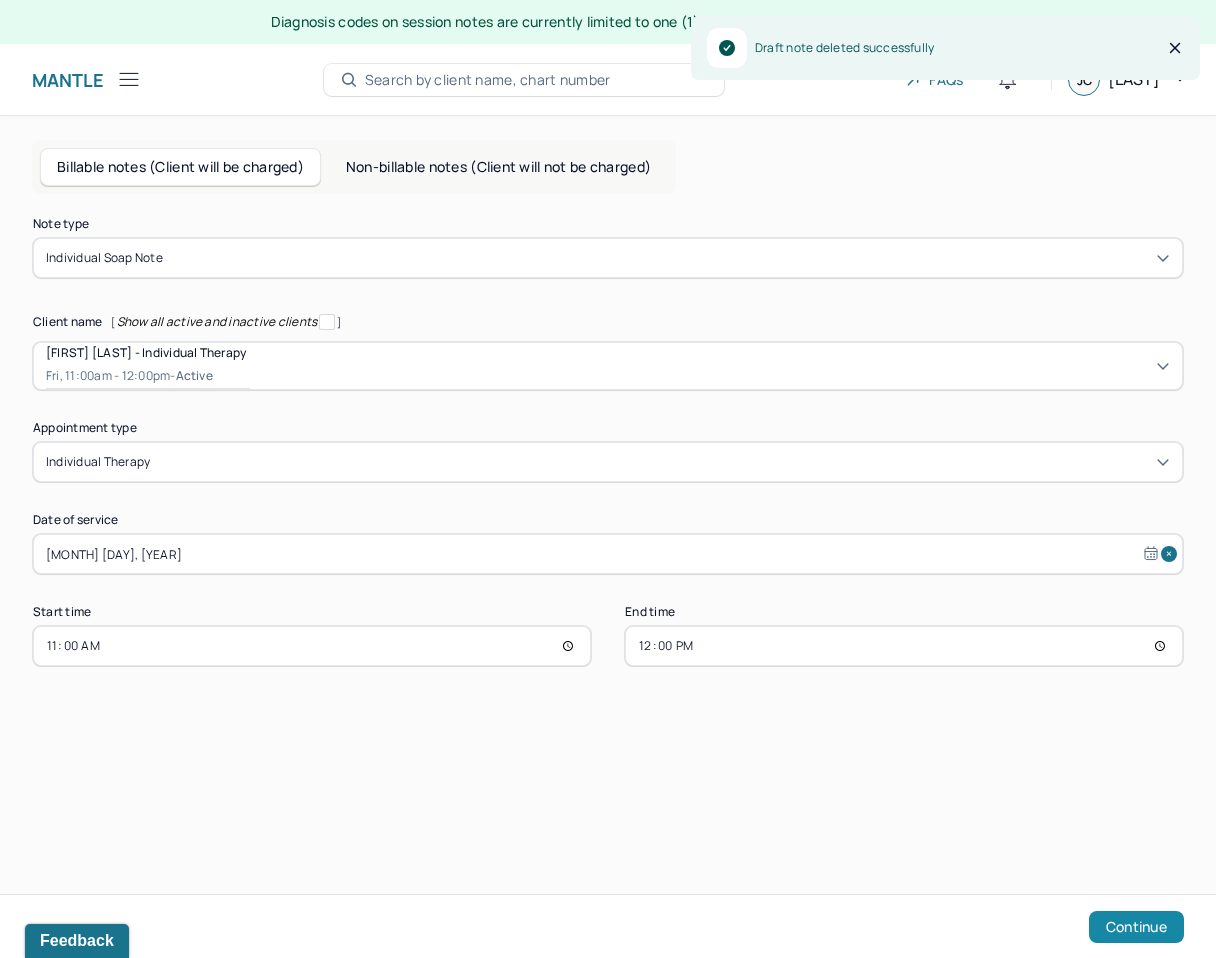 click on "Continue" at bounding box center (1136, 927) 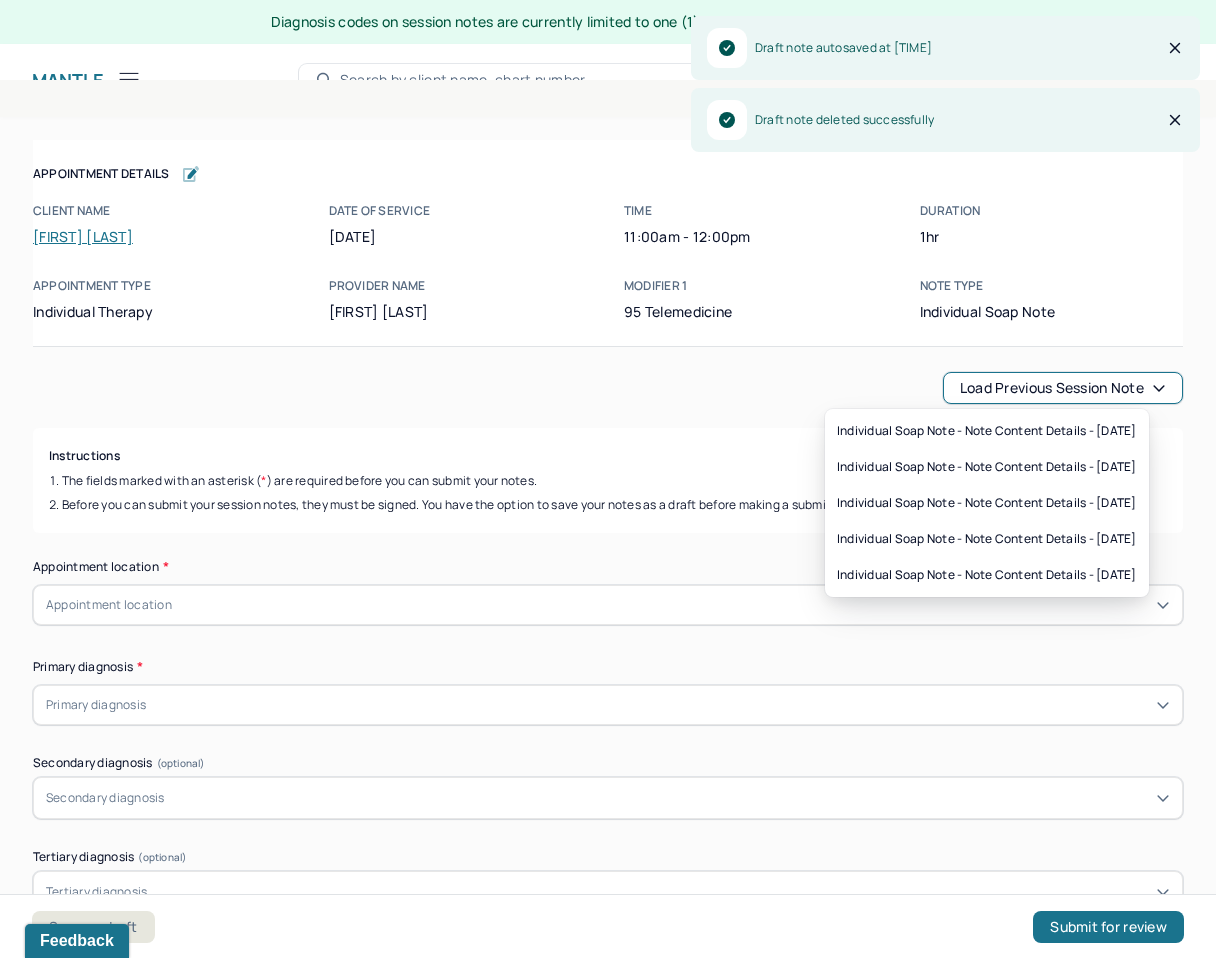 click on "Load previous session note" at bounding box center (1063, 388) 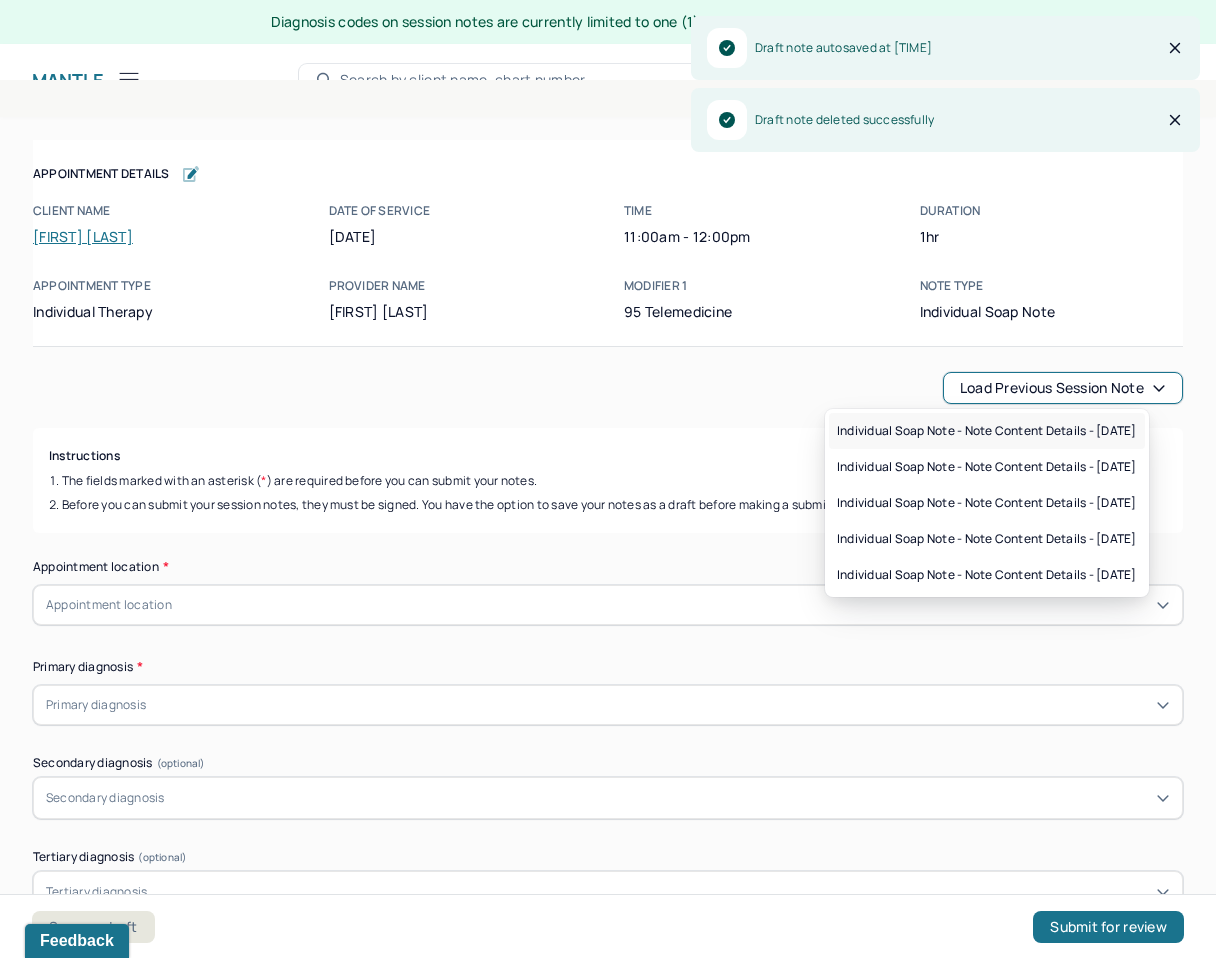 click on "Individual soap note   - Note content Details -   [DATE]" at bounding box center (987, 431) 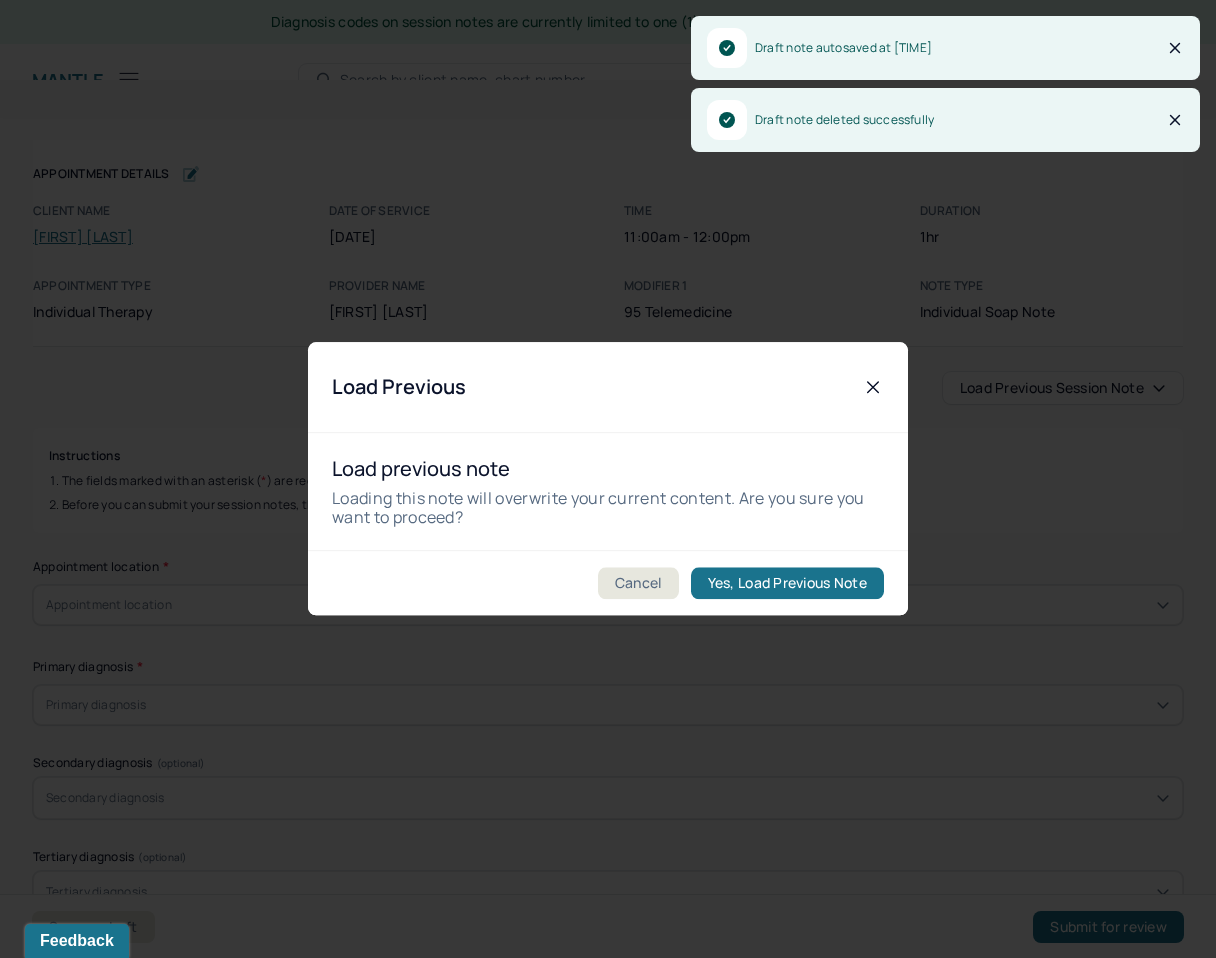 click on "Cancel     Yes, Load Previous Note" at bounding box center [608, 583] 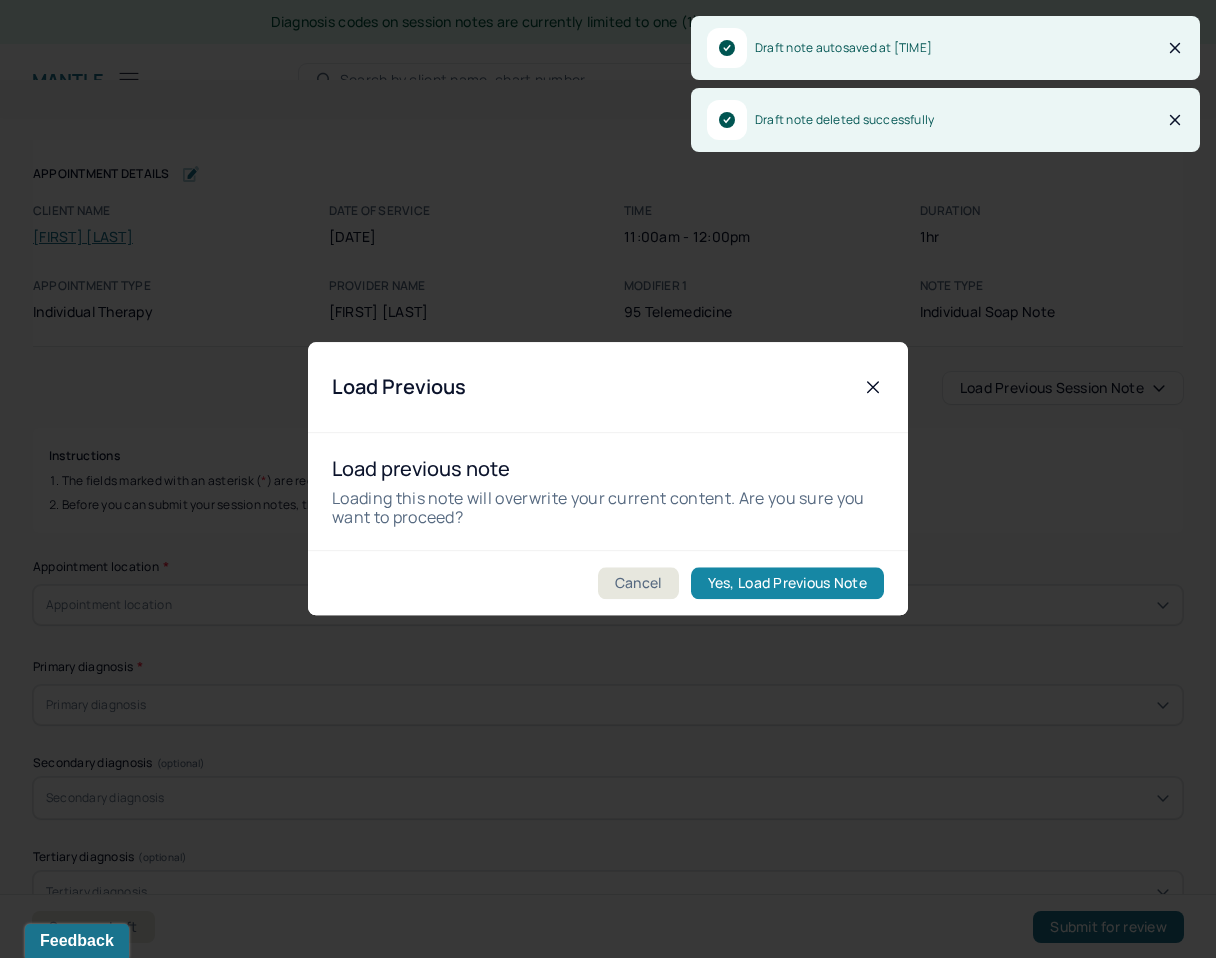 click on "Yes, Load Previous Note" at bounding box center (787, 584) 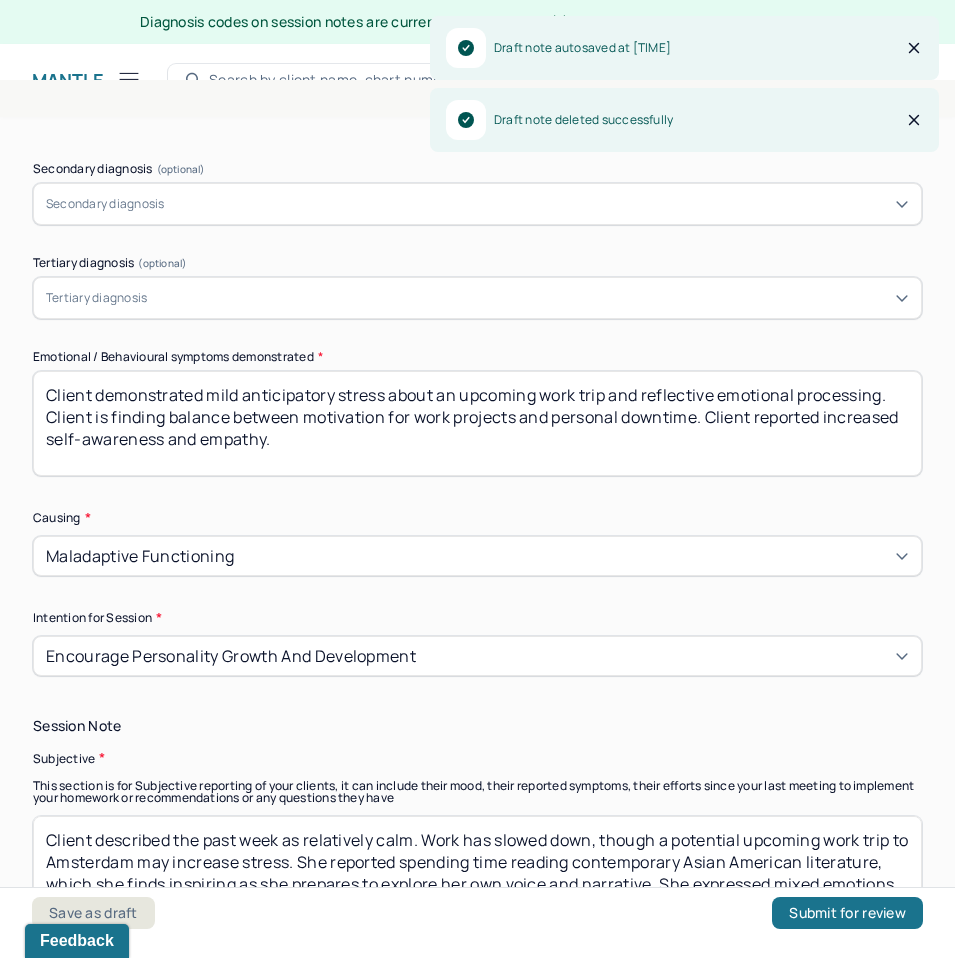 scroll, scrollTop: 940, scrollLeft: 0, axis: vertical 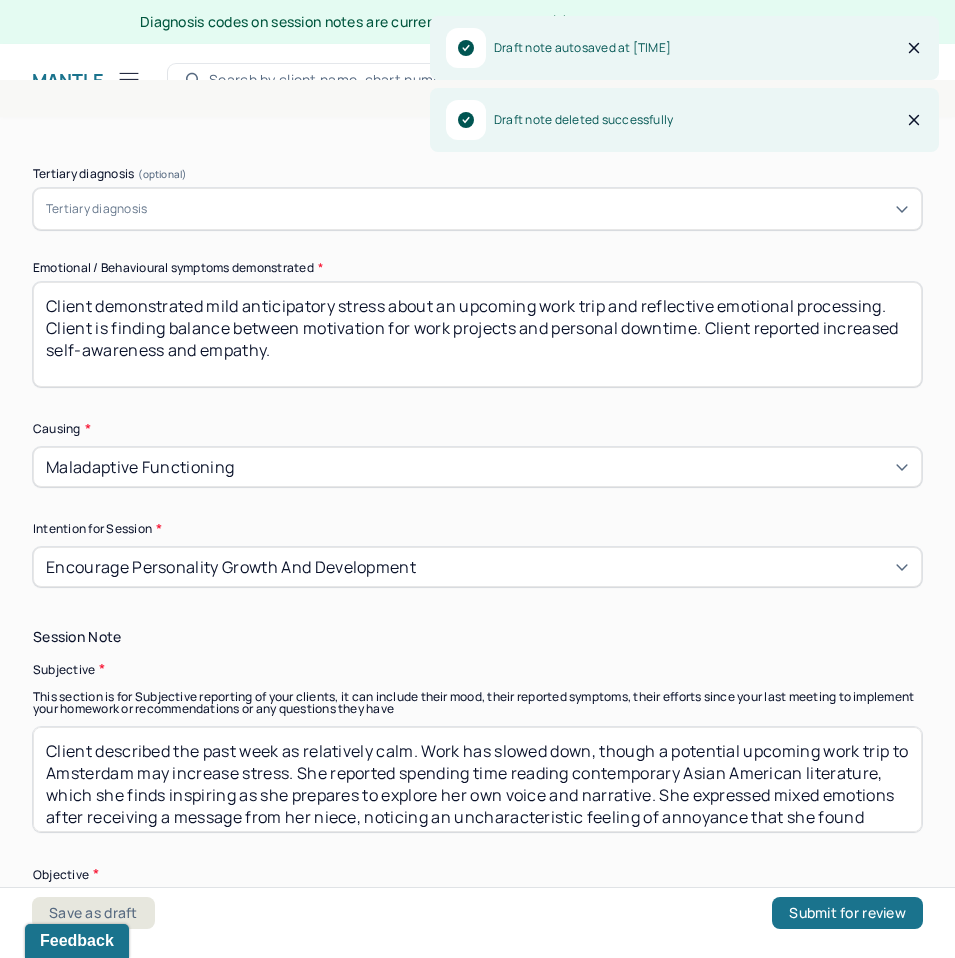 click on "Client described the past week as relatively calm. Work has slowed down, though a potential upcoming work trip to Amsterdam may increase stress. She reported spending time reading contemporary Asian American literature, which she finds inspiring as she prepares to explore her own voice and narrative. She expressed mixed emotions after receiving a message from her niece, noticing an uncharacteristic feeling of annoyance that she found difficult to understand and felt guilty about." at bounding box center (477, 779) 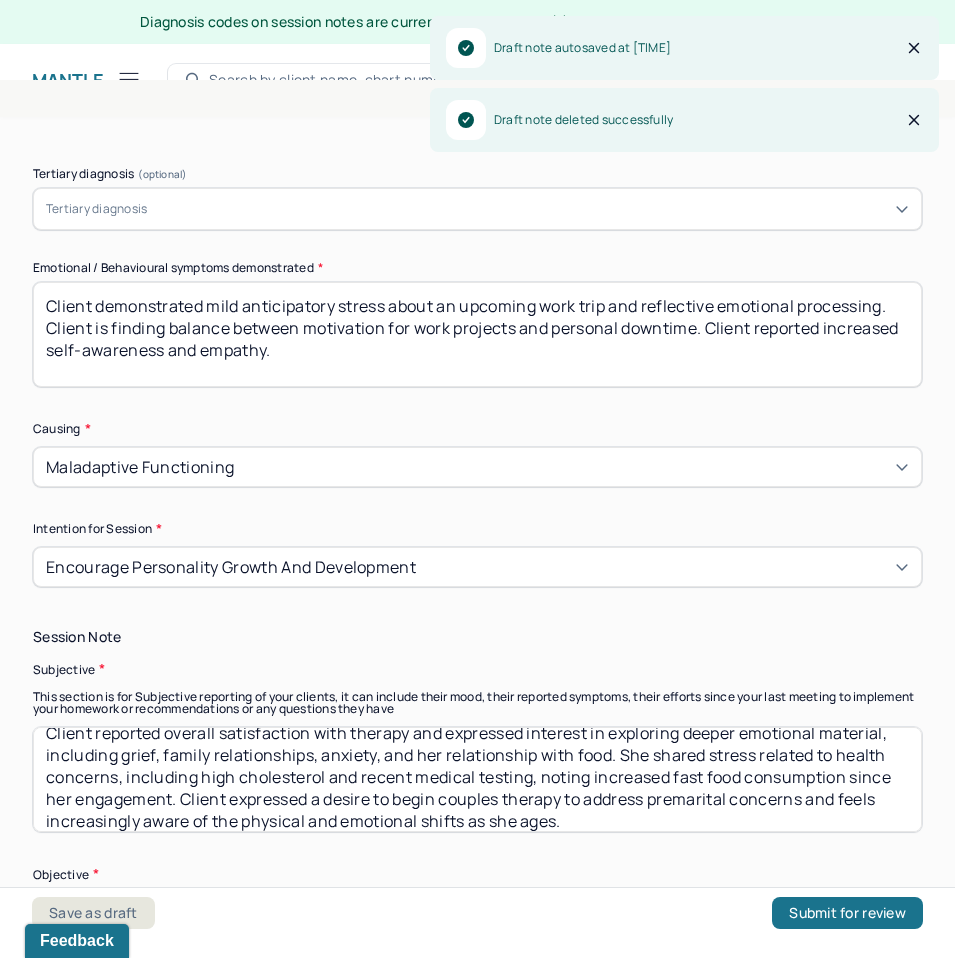scroll, scrollTop: 30, scrollLeft: 0, axis: vertical 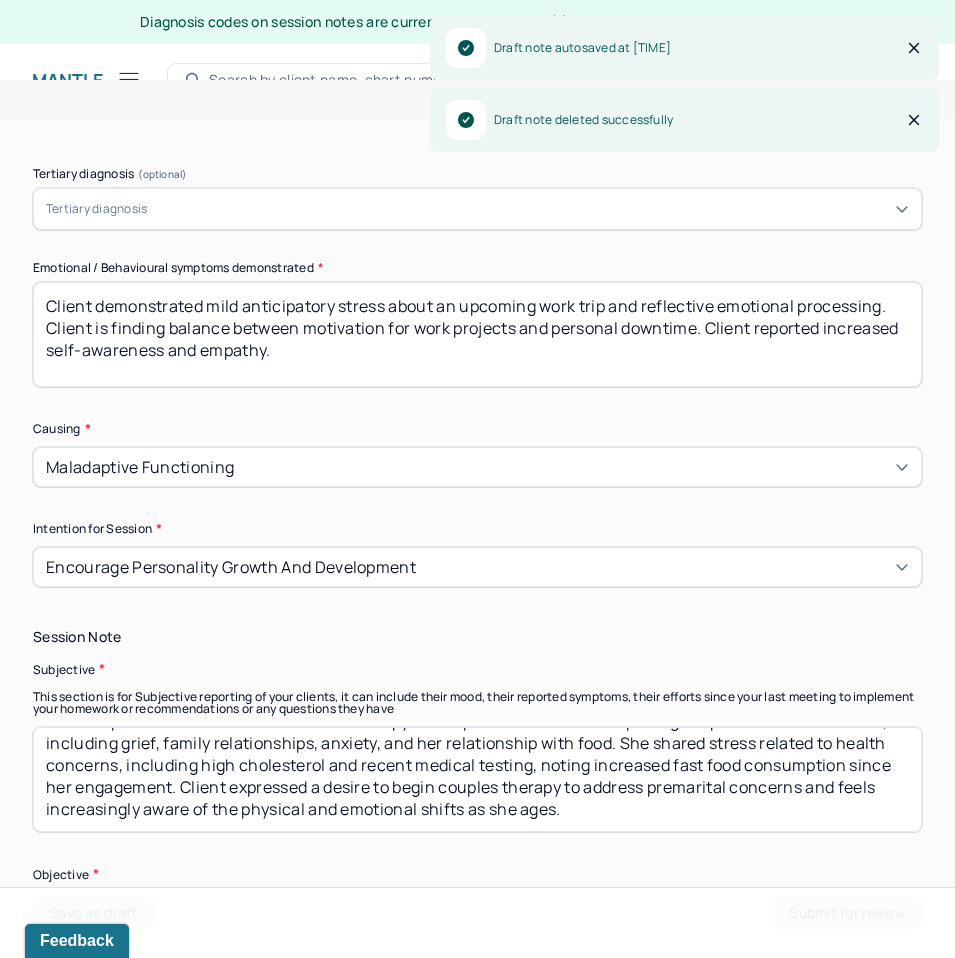 type on "Client reported overall satisfaction with therapy and expressed interest in exploring deeper emotional material, including grief, family relationships, anxiety, and her relationship with food. She shared stress related to health concerns, including high cholesterol and recent medical testing, noting increased fast food consumption since her engagement. Client expressed a desire to begin couples therapy to address premarital concerns and feels increasingly aware of the physical and emotional shifts as she ages." 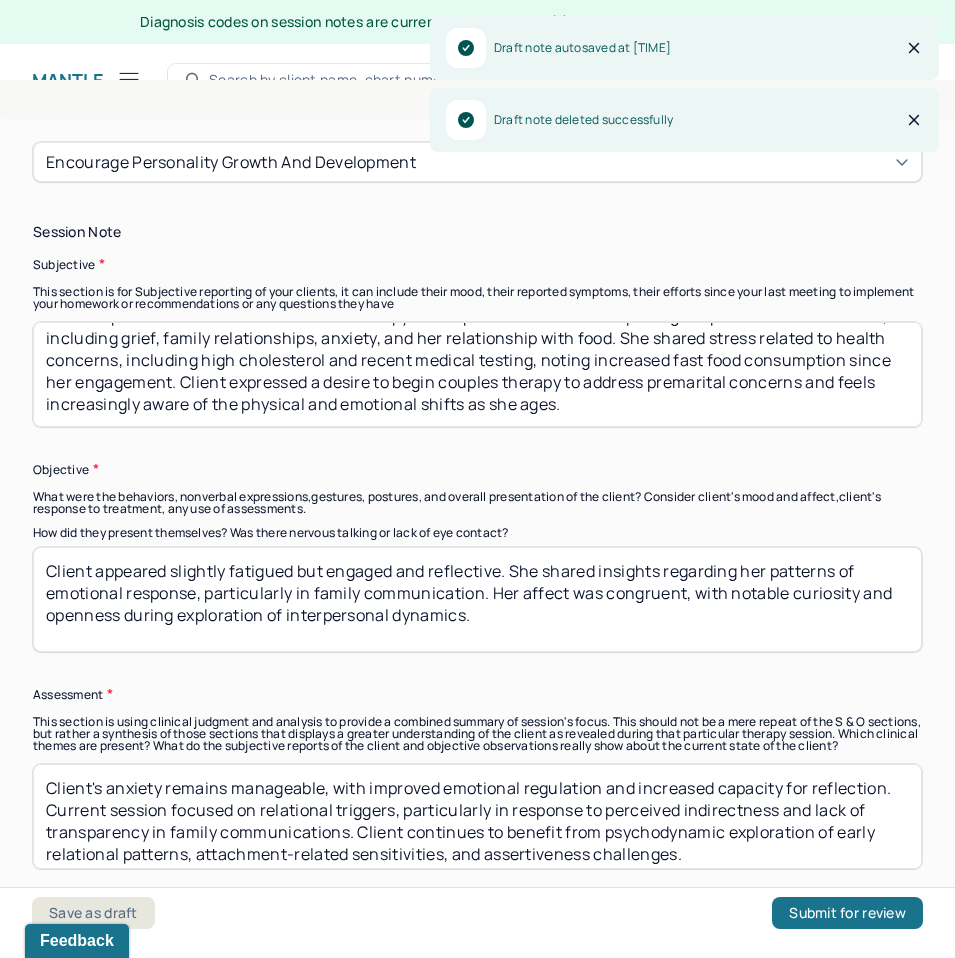 scroll, scrollTop: 1341, scrollLeft: 0, axis: vertical 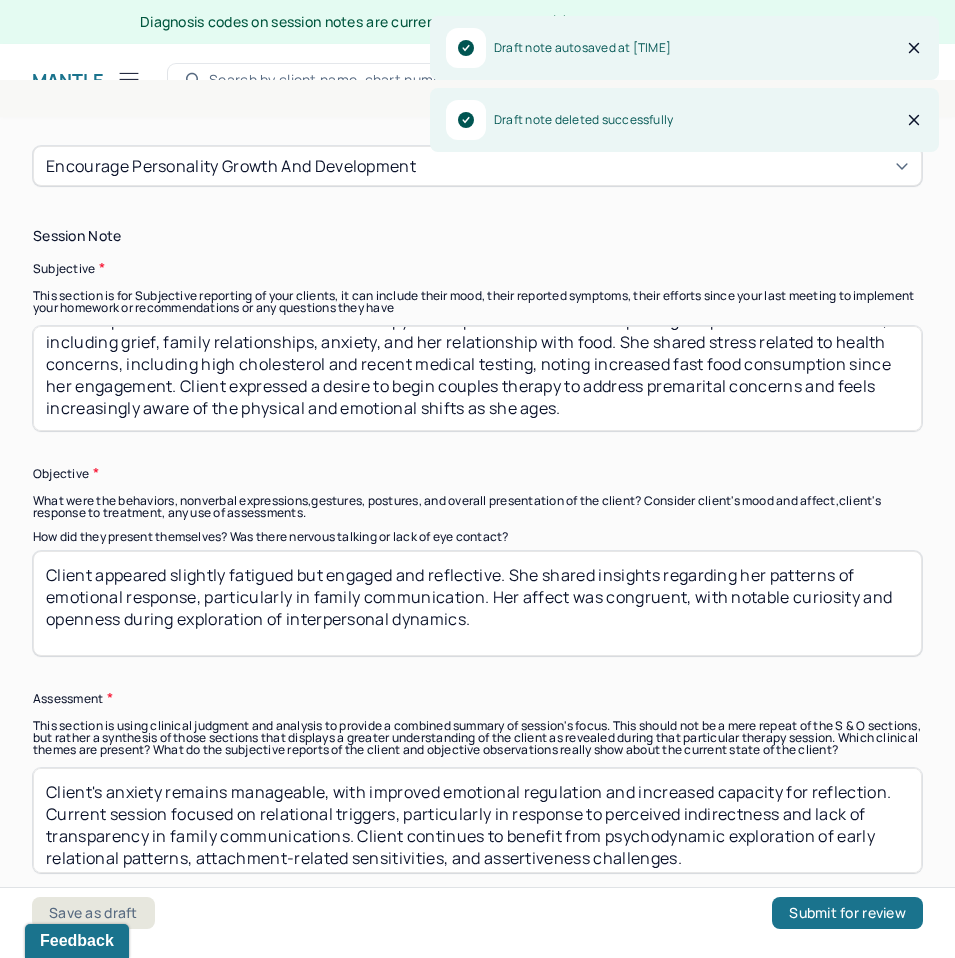 click on "Client appeared slightly fatigued but engaged and reflective. She shared insights regarding her patterns of emotional response, particularly in family communication. Her affect was congruent, with notable curiosity and openness during exploration of interpersonal dynamics." at bounding box center (477, 603) 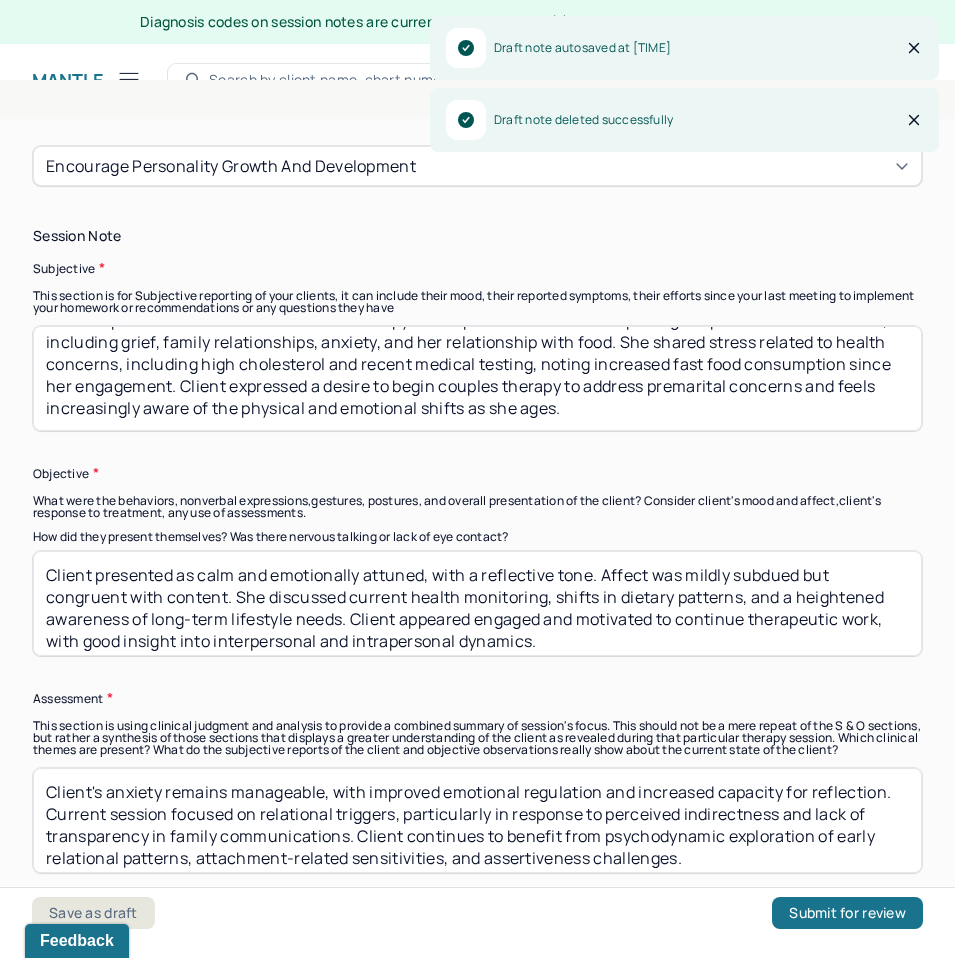 type on "Client presented as calm and emotionally attuned, with a reflective tone. Affect was mildly subdued but congruent with content. She discussed current health monitoring, shifts in dietary patterns, and a heightened awareness of long-term lifestyle needs. Client appeared engaged and motivated to continue therapeutic work, with good insight into interpersonal and intrapersonal dynamics." 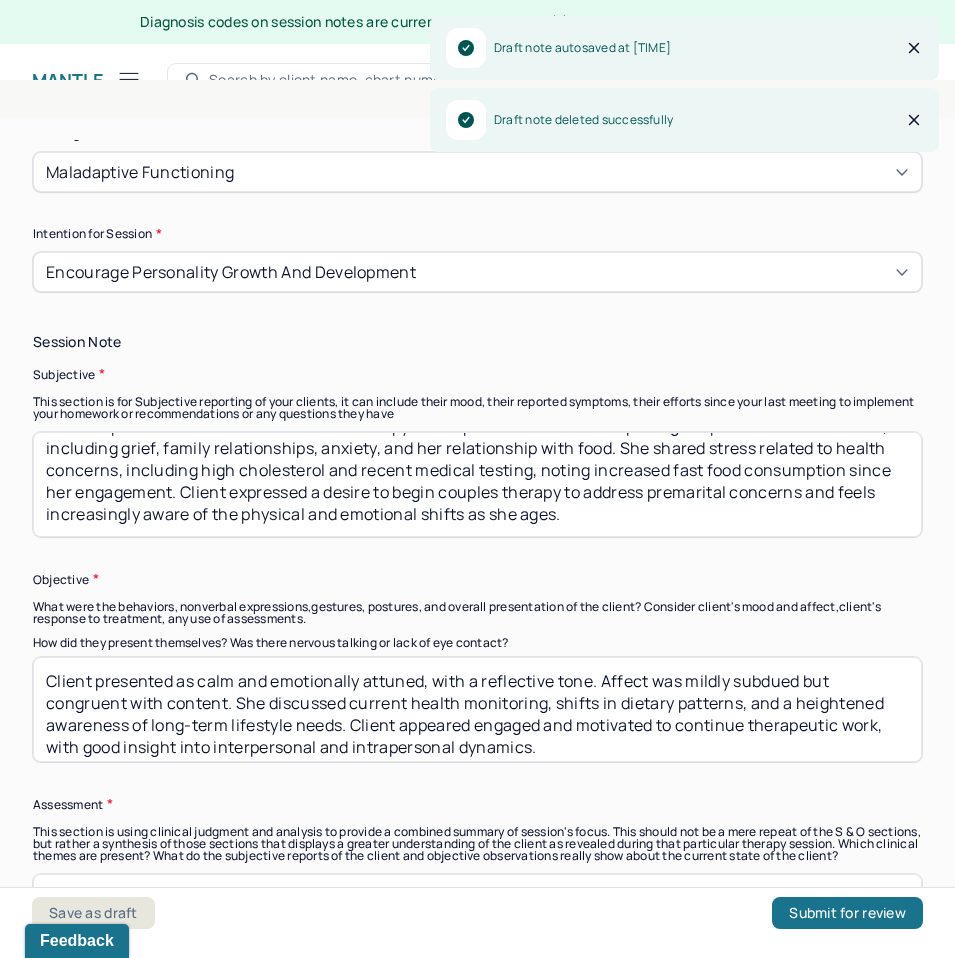 scroll, scrollTop: 1177, scrollLeft: 0, axis: vertical 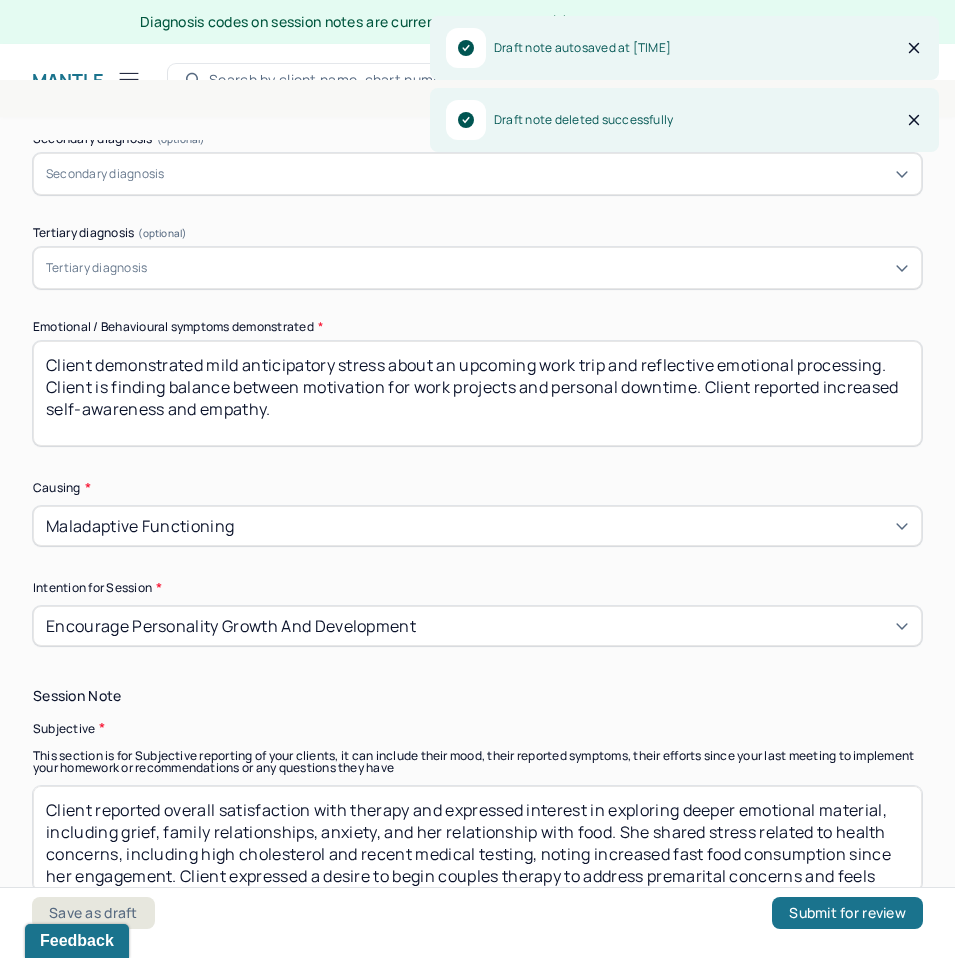 click on "Client demonstrated mild anticipatory stress about an upcoming work trip and reflective emotional processing. Client is finding balance between motivation for work projects and personal downtime. Client reported increased self-awareness and empathy." at bounding box center (477, 393) 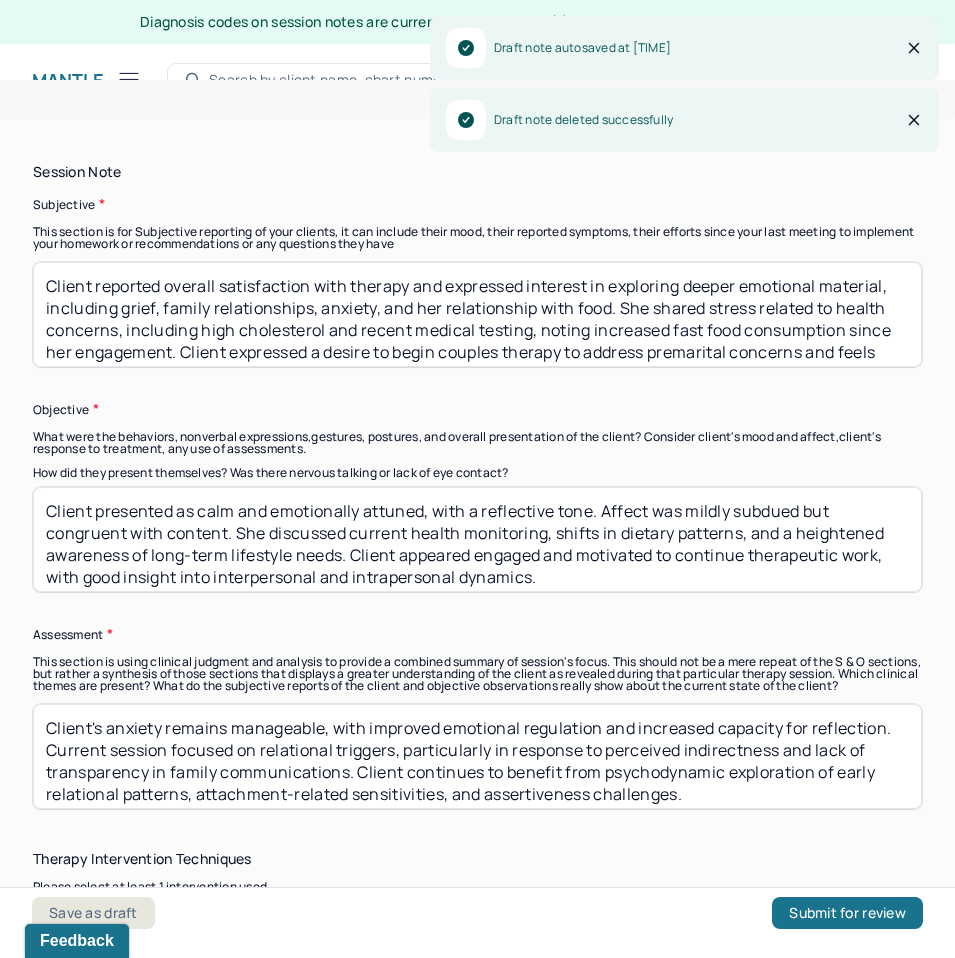 scroll, scrollTop: 1407, scrollLeft: 0, axis: vertical 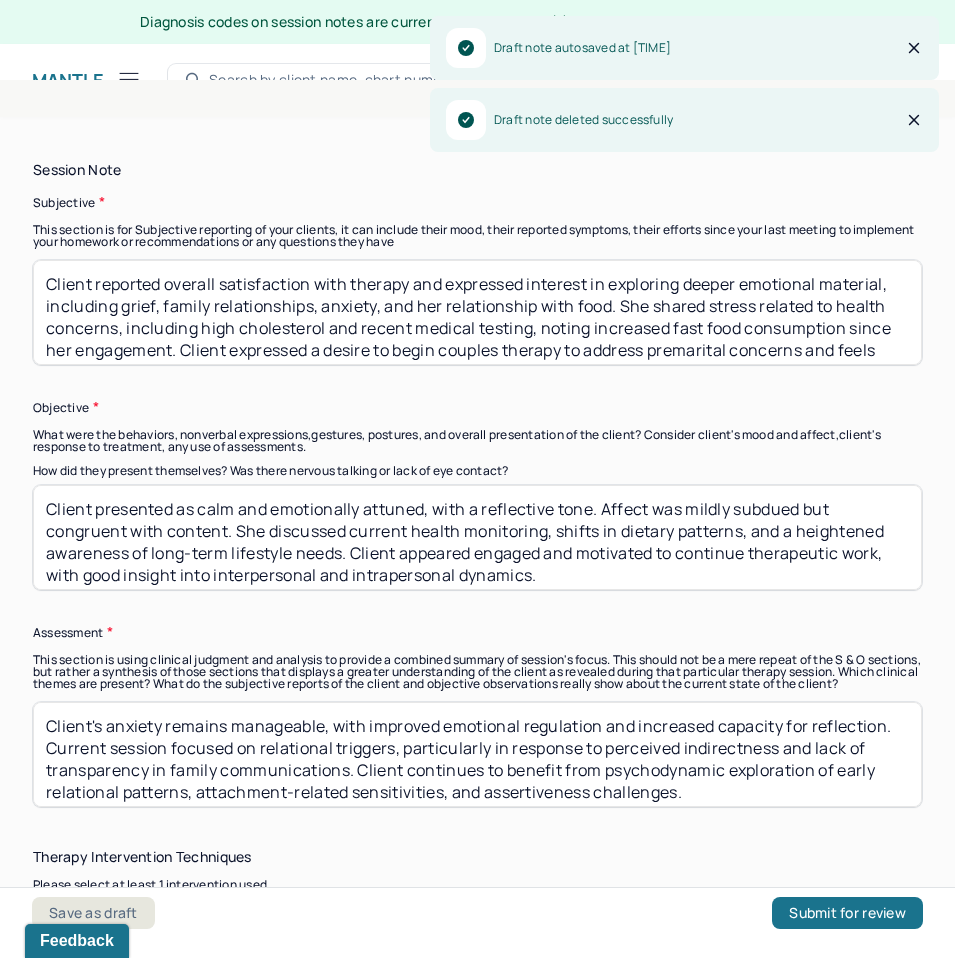 type on "Client reported wanting to address ongoing stress related to familial expectations and emotional burden. Client reported wanting to work through anticipatory anxiety around aging, health, and future caregiving roles." 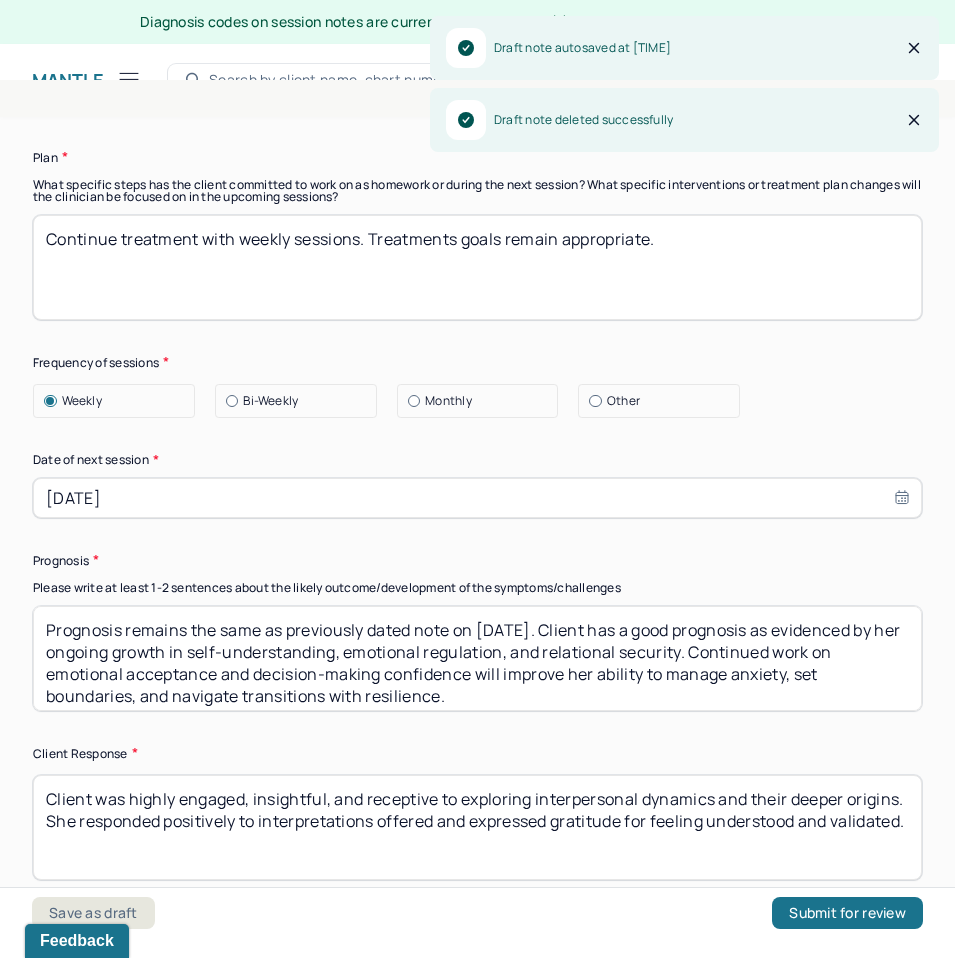 scroll, scrollTop: 2779, scrollLeft: 0, axis: vertical 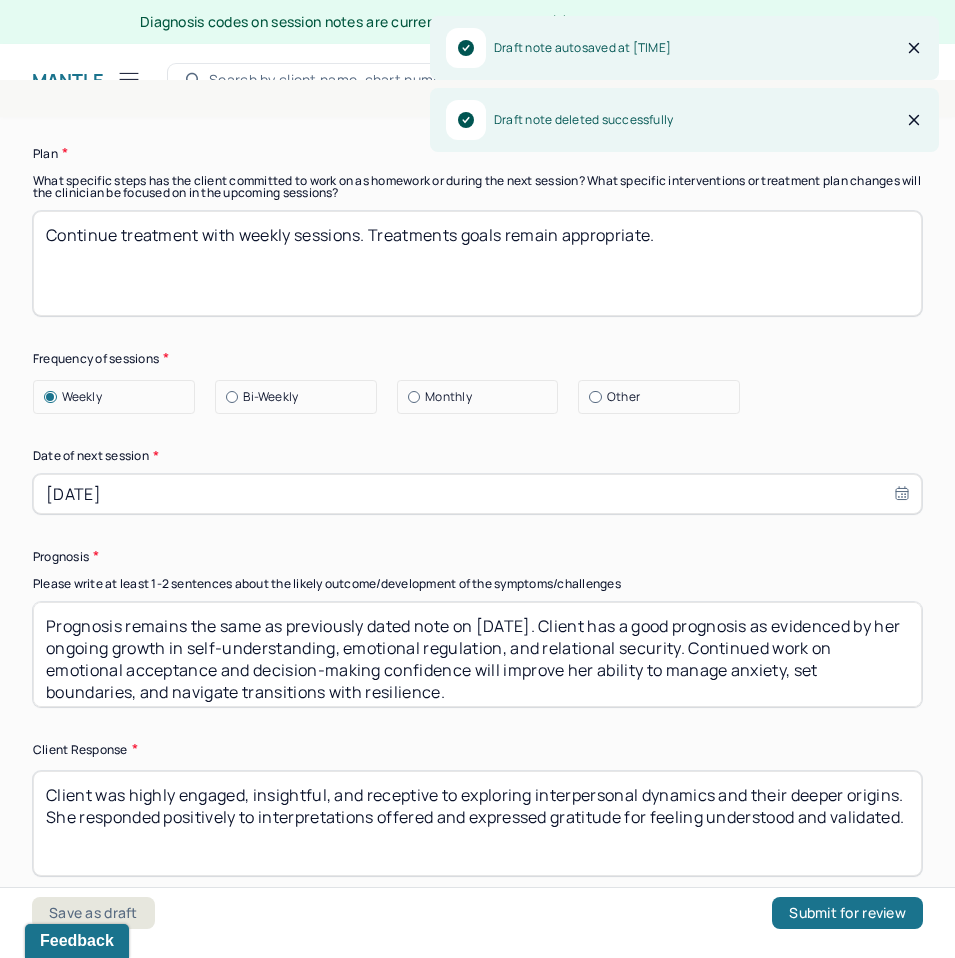 click on "Client was highly engaged, insightful, and receptive to exploring interpersonal dynamics and their deeper origins. She responded positively to interpretations offered and expressed gratitude for feeling understood and validated." at bounding box center [477, 823] 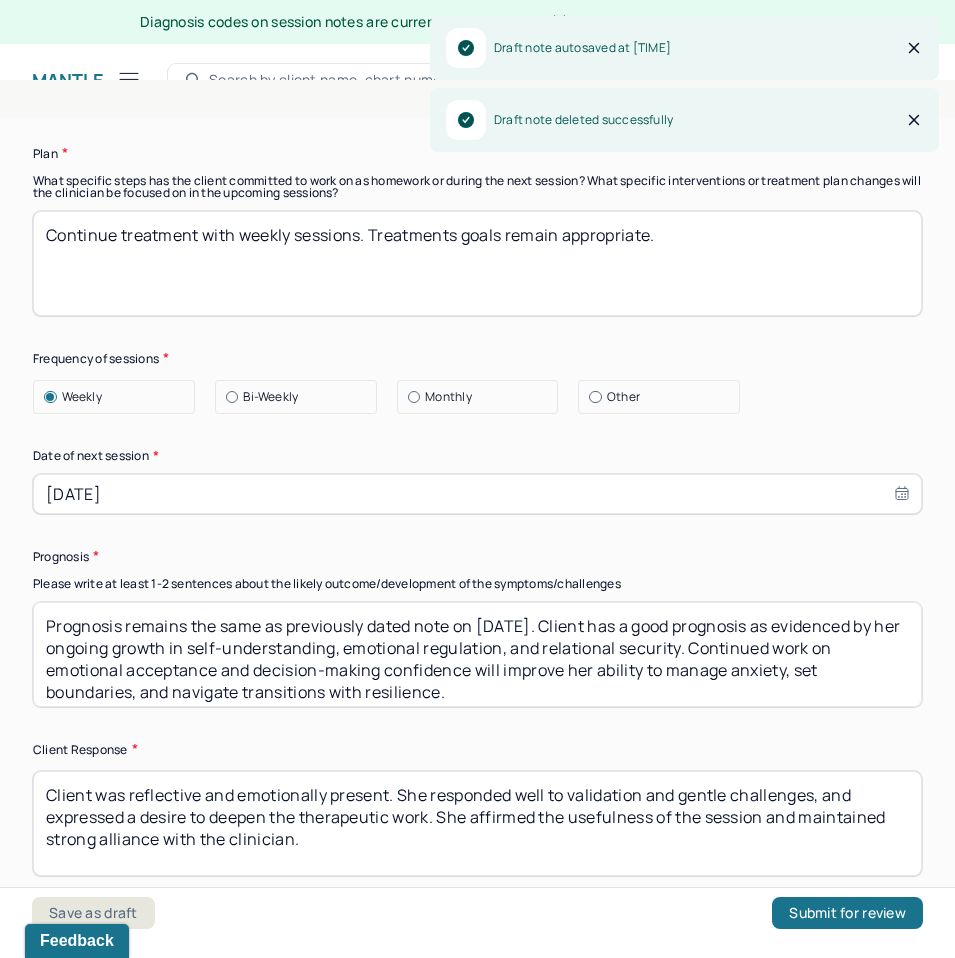 scroll, scrollTop: 18, scrollLeft: 0, axis: vertical 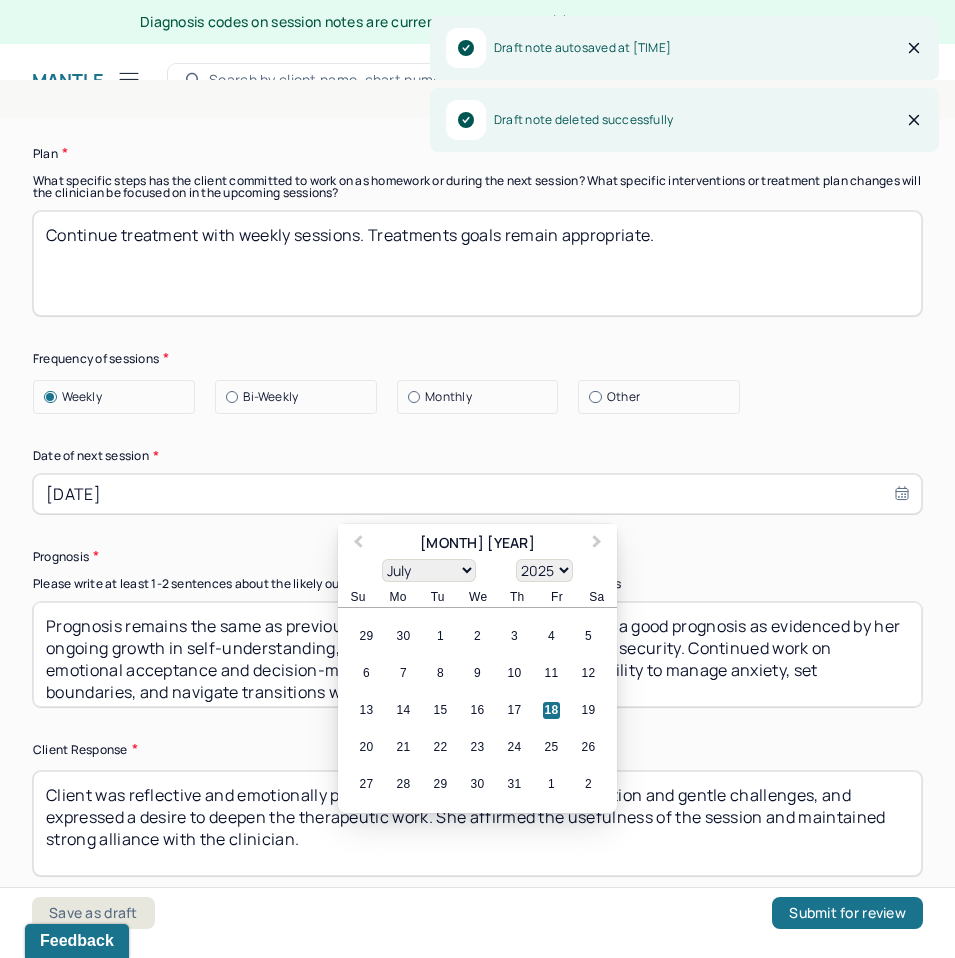 click on "[DATE]" at bounding box center [477, 494] 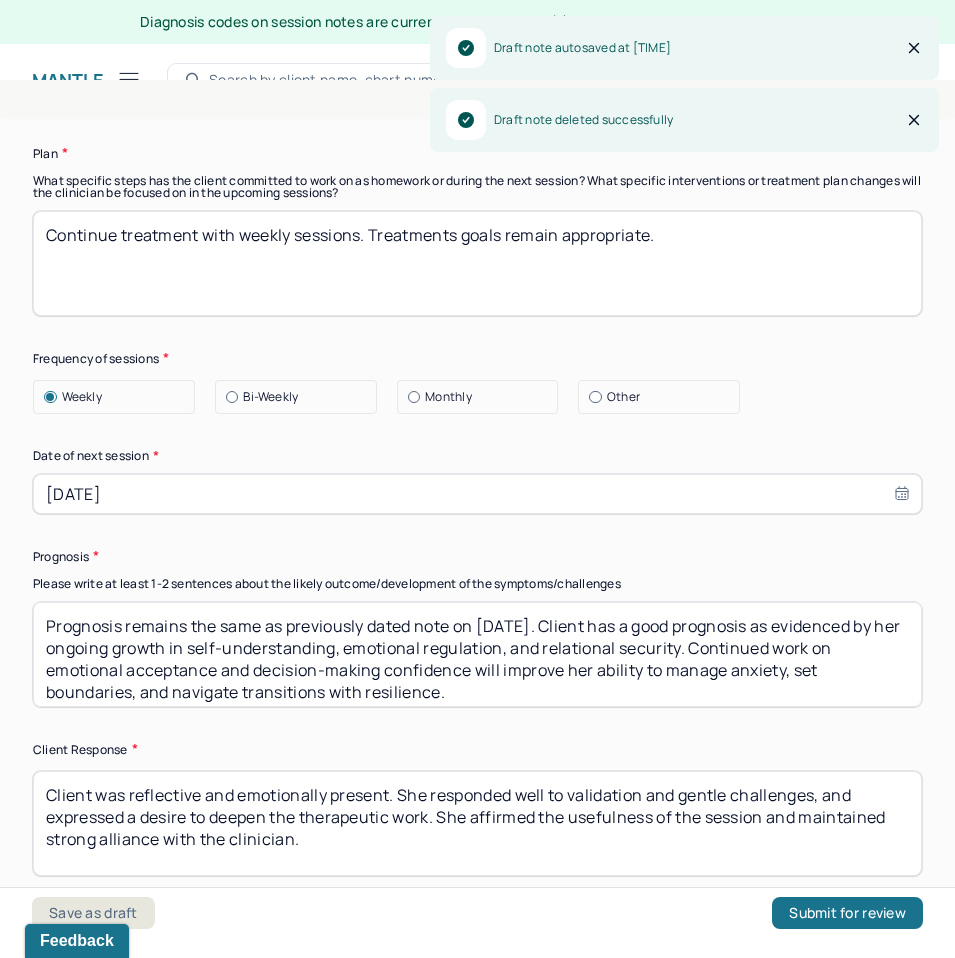 click on "Prognosis remains the same as previously dated note on [DATE]. Client has a good prognosis as evidenced by her ongoing growth in self-understanding, emotional regulation, and relational security. Continued work on emotional acceptance and decision-making confidence will improve her ability to manage anxiety, set boundaries, and navigate transitions with resilience." at bounding box center [477, 654] 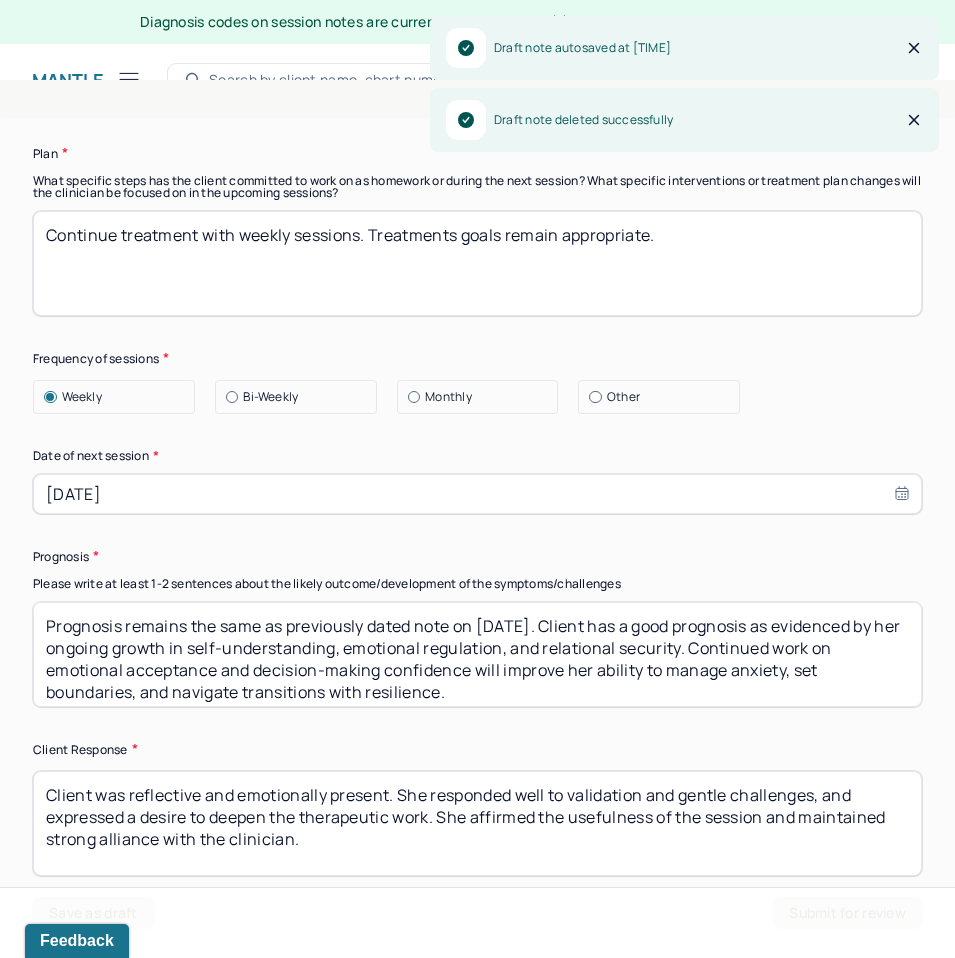 scroll, scrollTop: 8, scrollLeft: 0, axis: vertical 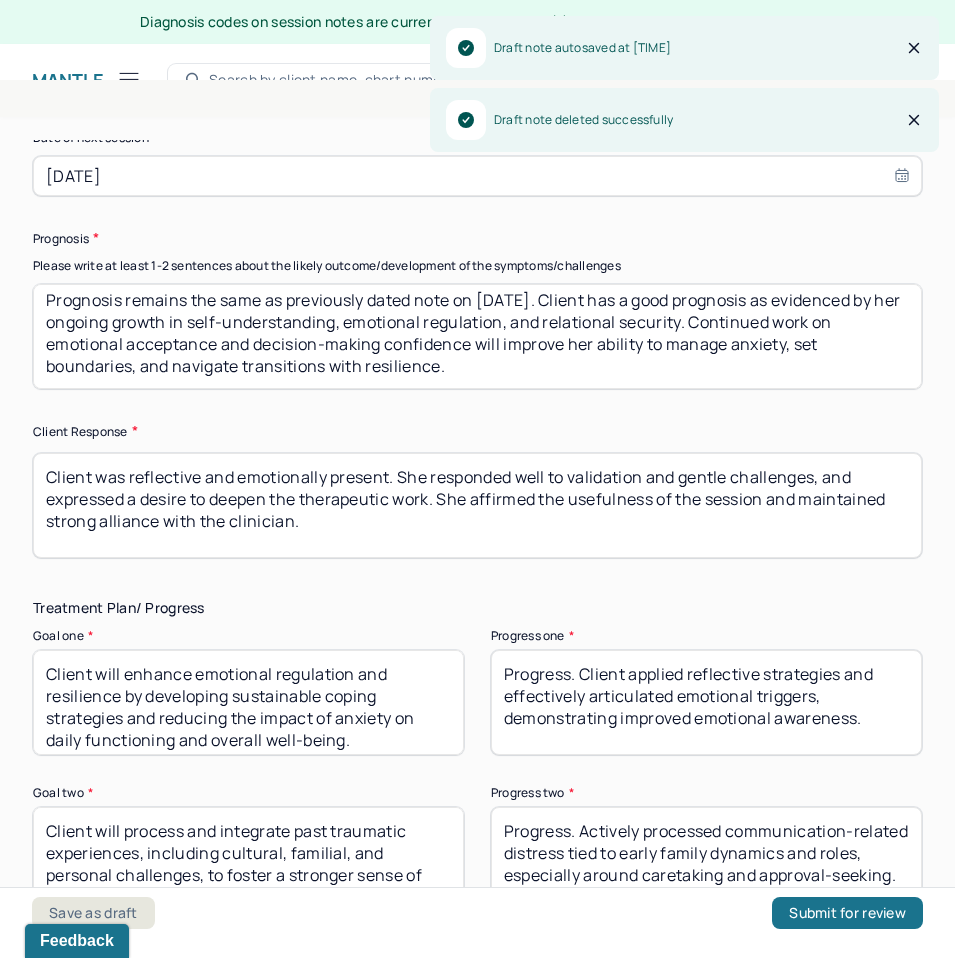 type on "Prognosis remains the same as previously dated note on [DATE]. Client has a good prognosis as evidenced by her ongoing growth in self-understanding, emotional regulation, and relational security. Continued work on emotional acceptance and decision-making confidence will improve her ability to manage anxiety, set boundaries, and navigate transitions with resilience." 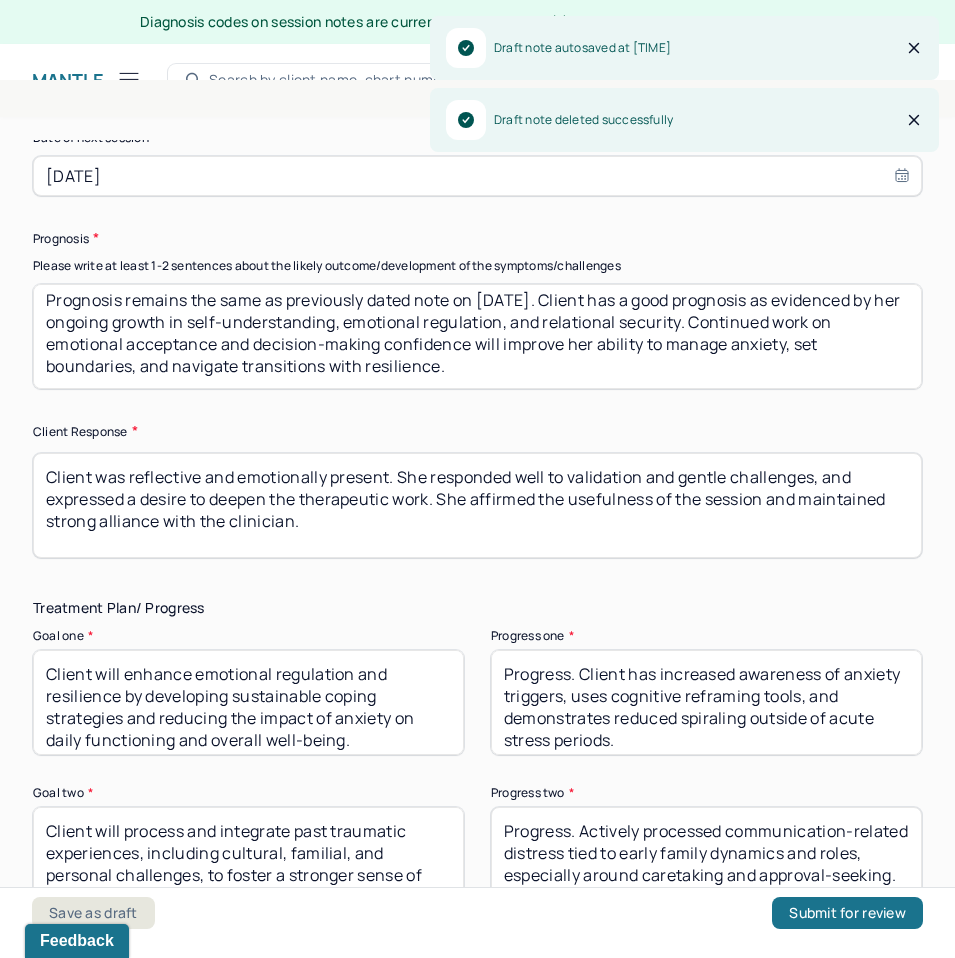 scroll, scrollTop: 8, scrollLeft: 0, axis: vertical 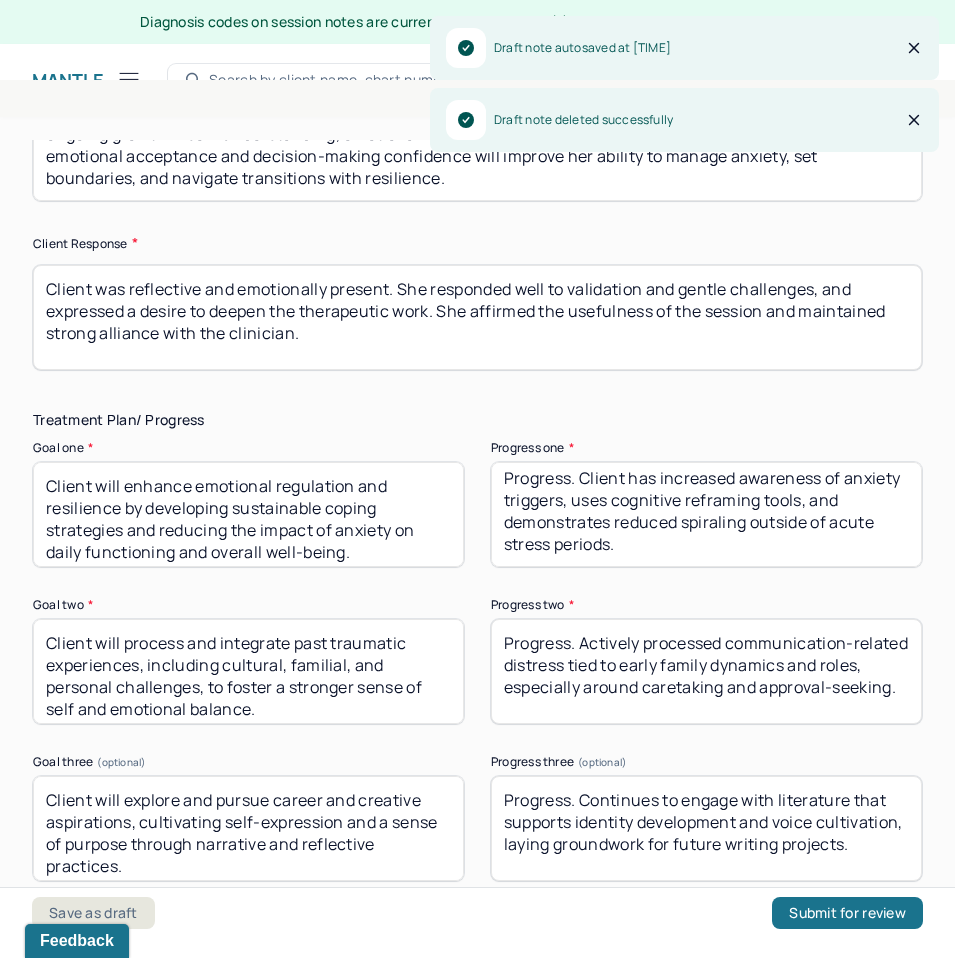 type on "Progress. Client has increased awareness of anxiety triggers, uses cognitive reframing tools, and demonstrates reduced spiraling outside of acute stress periods." 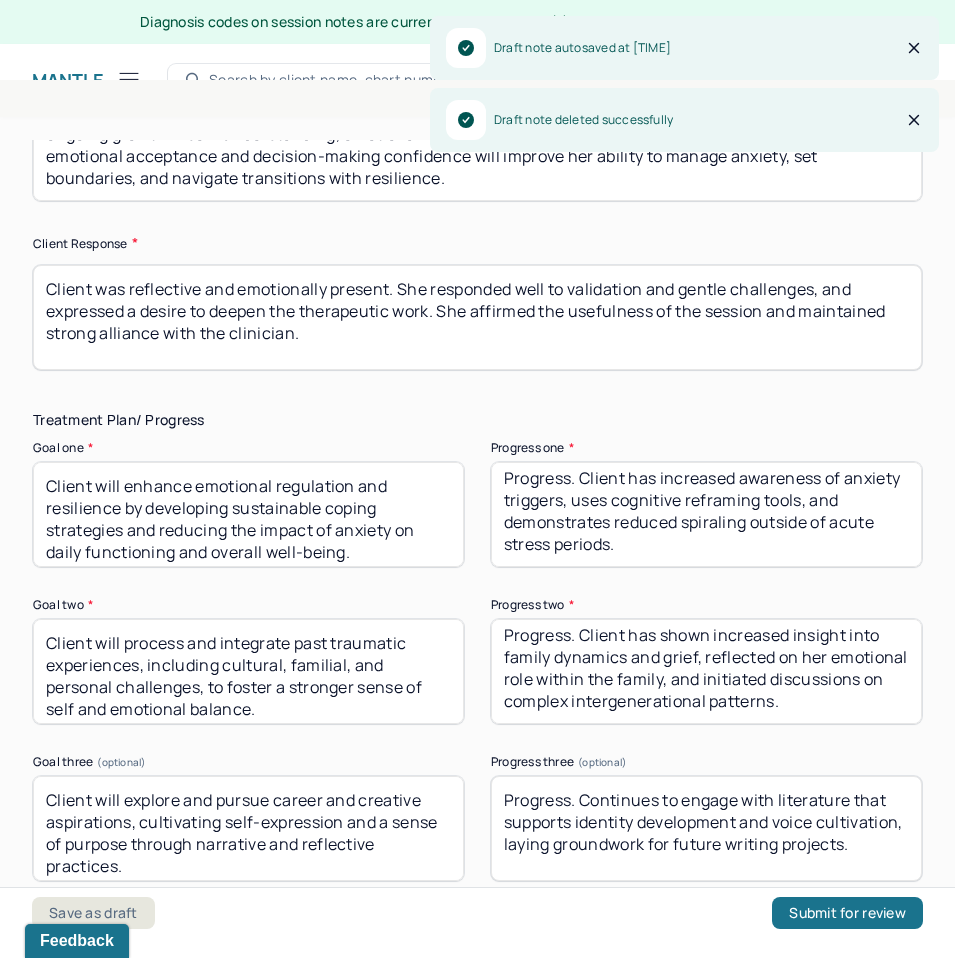type on "Progress. Client has shown increased insight into family dynamics and grief, reflected on her emotional role within the family, and initiated discussions on complex intergenerational patterns." 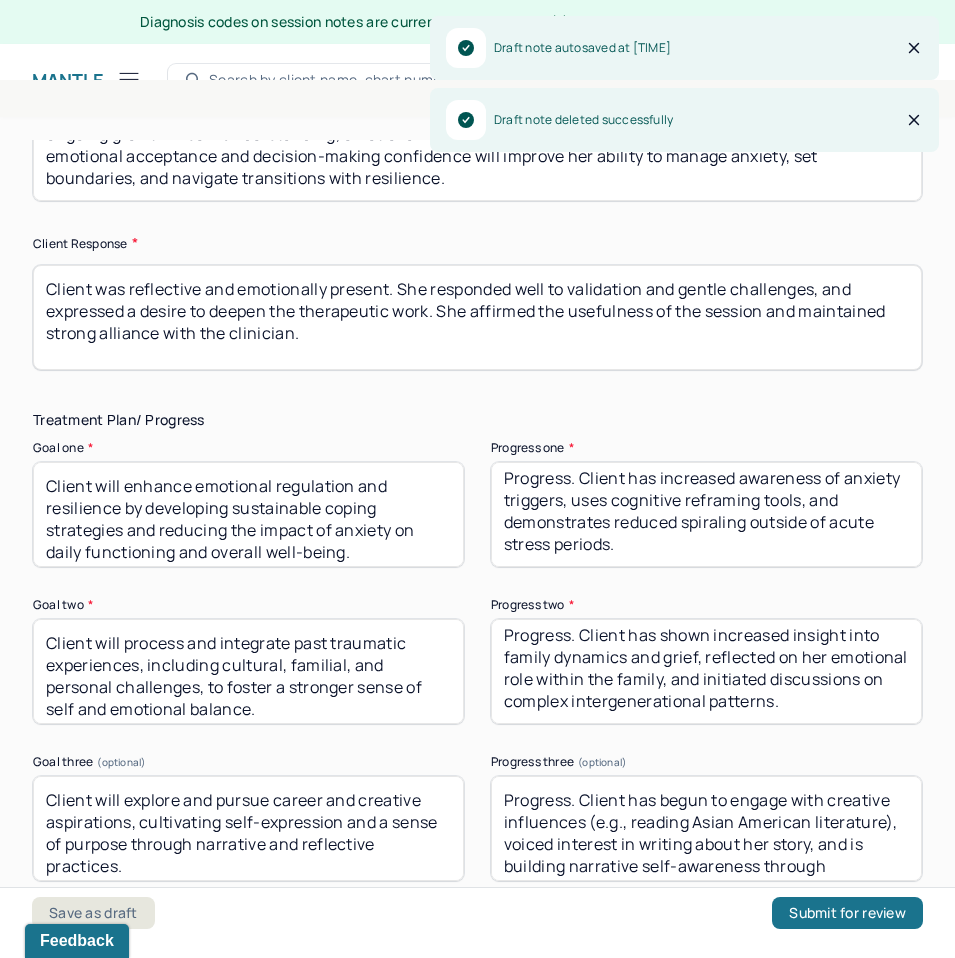 scroll, scrollTop: 62, scrollLeft: 0, axis: vertical 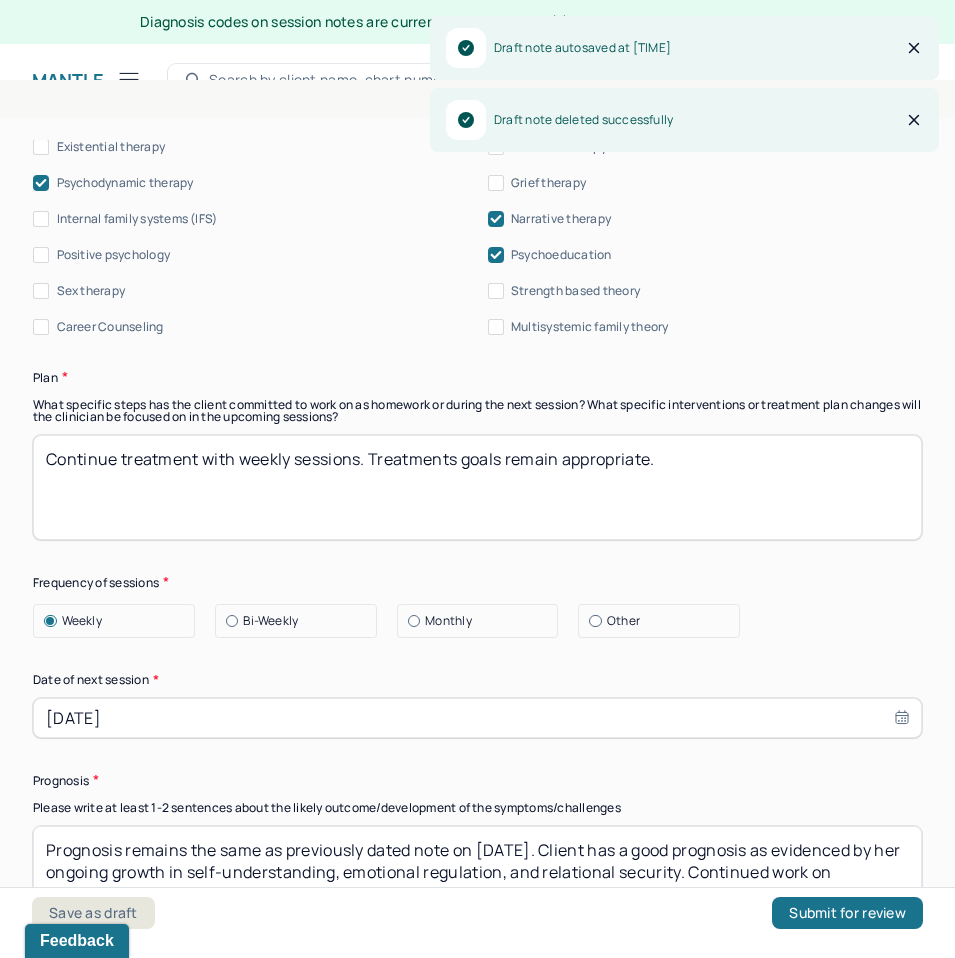 type on "Progress. Client has begun to engage with creative influences (e.g., reading Asian American literature), voiced interest in writing about her story, and is building narrative self-awareness through therapeutic dialogue." 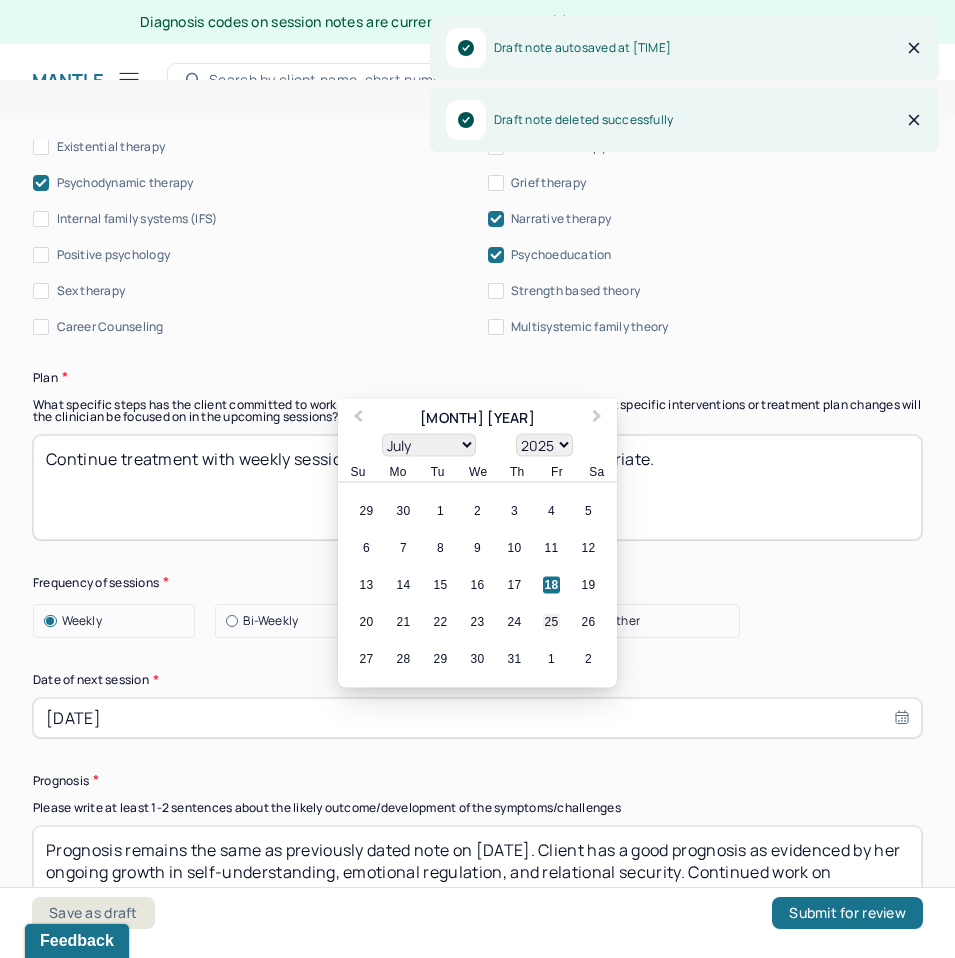 click on "25" at bounding box center [551, 621] 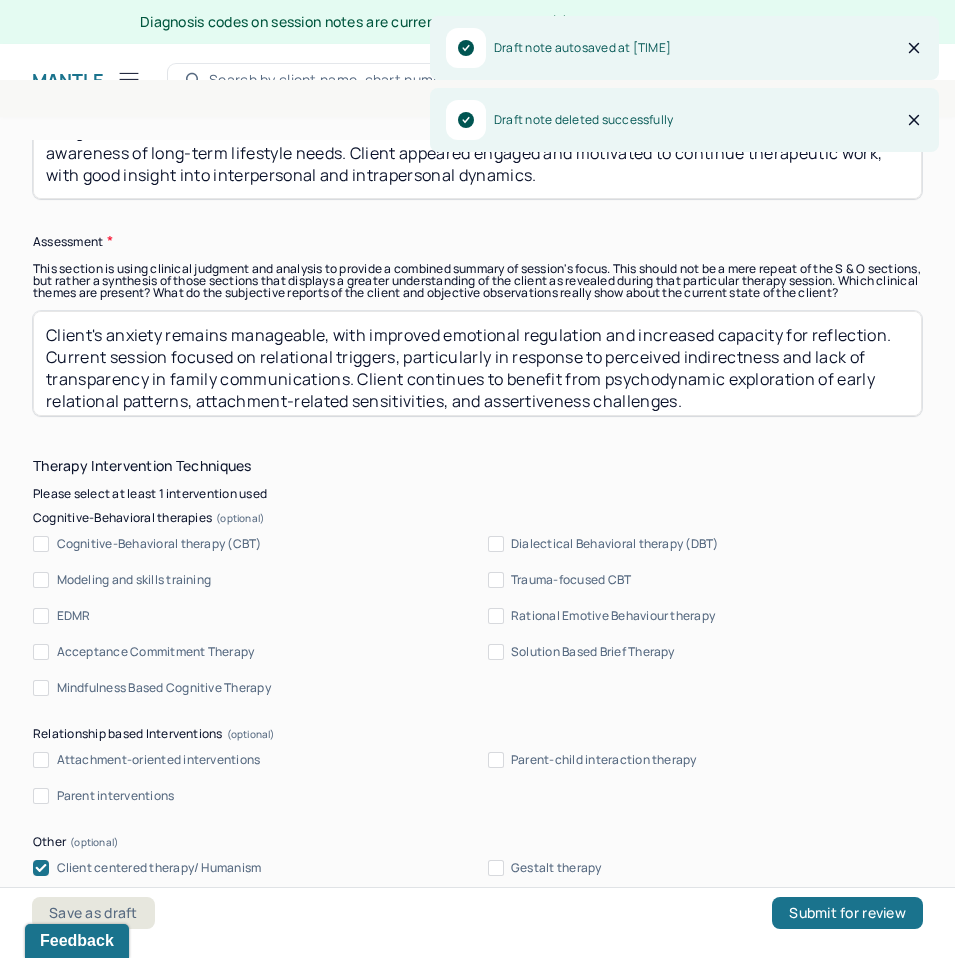 scroll, scrollTop: 1660, scrollLeft: 0, axis: vertical 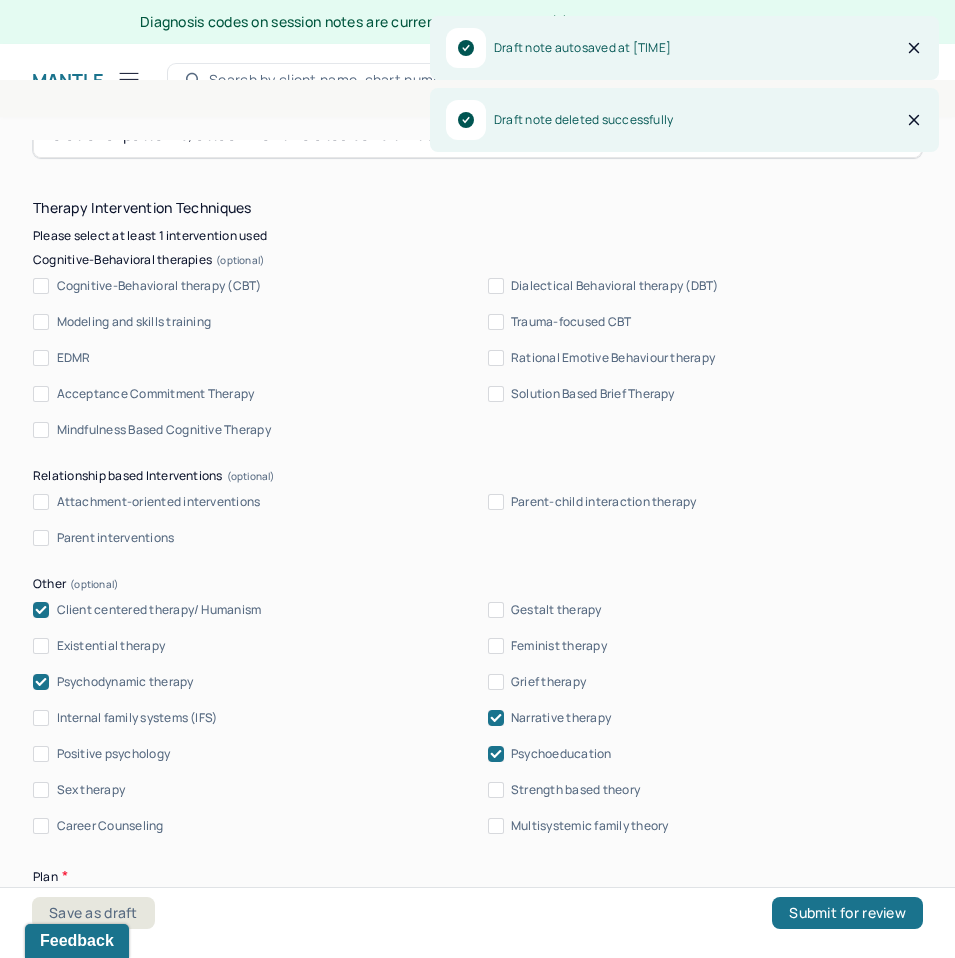 click 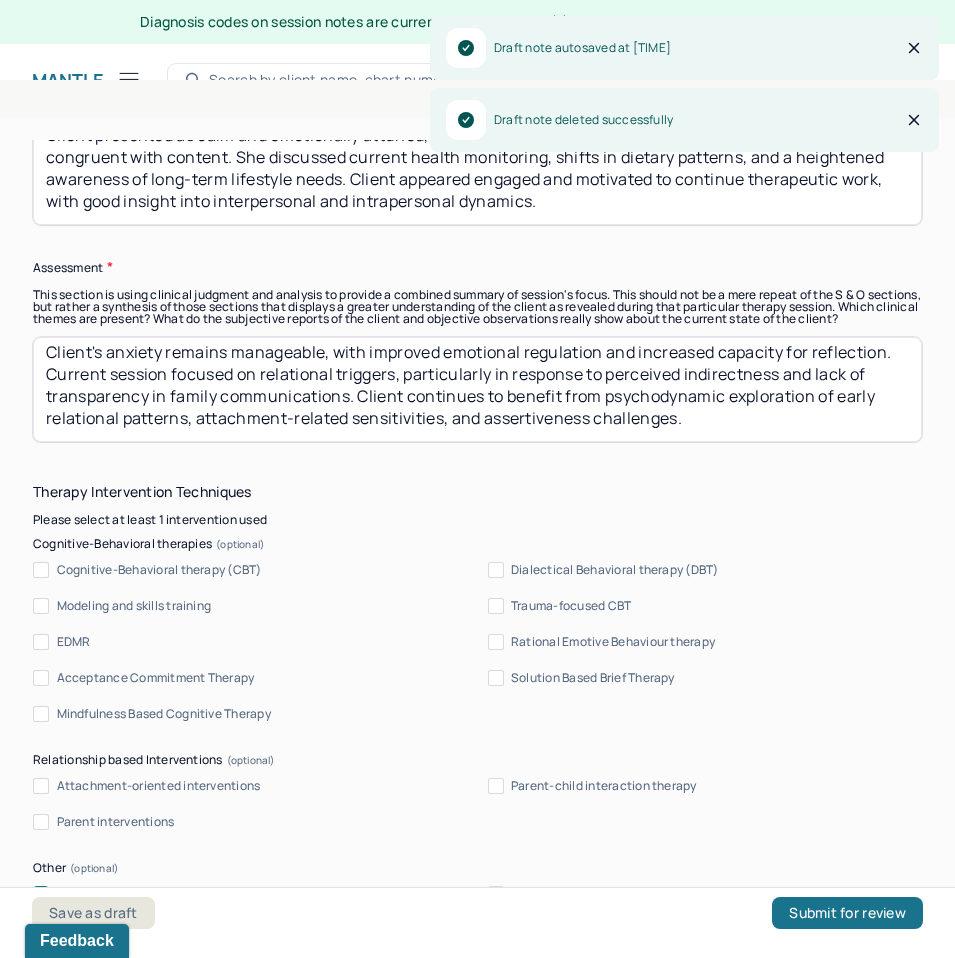 scroll, scrollTop: 1786, scrollLeft: 0, axis: vertical 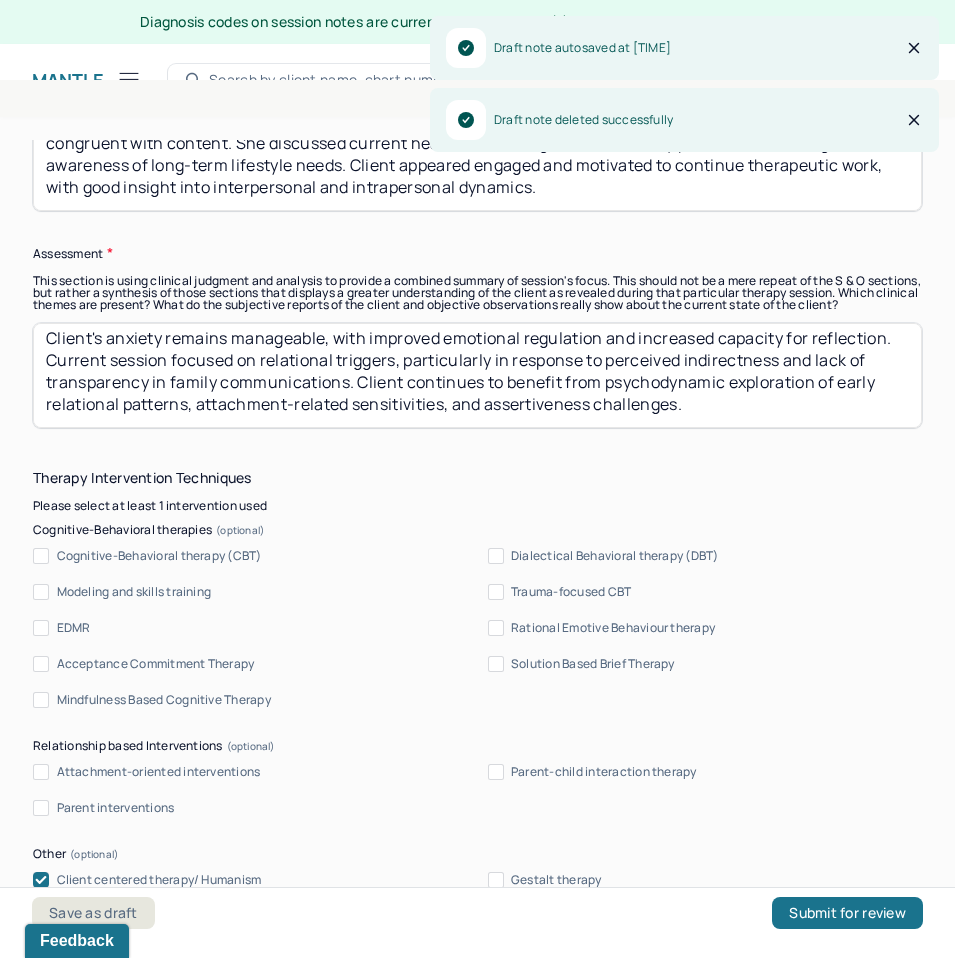 click on "Client's anxiety remains manageable, with improved emotional regulation and increased capacity for reflection. Current session focused on relational triggers, particularly in response to perceived indirectness and lack of transparency in family communications. Client continues to benefit from psychodynamic exploration of early relational patterns, attachment-related sensitivities, and assertiveness challenges." at bounding box center (477, 375) 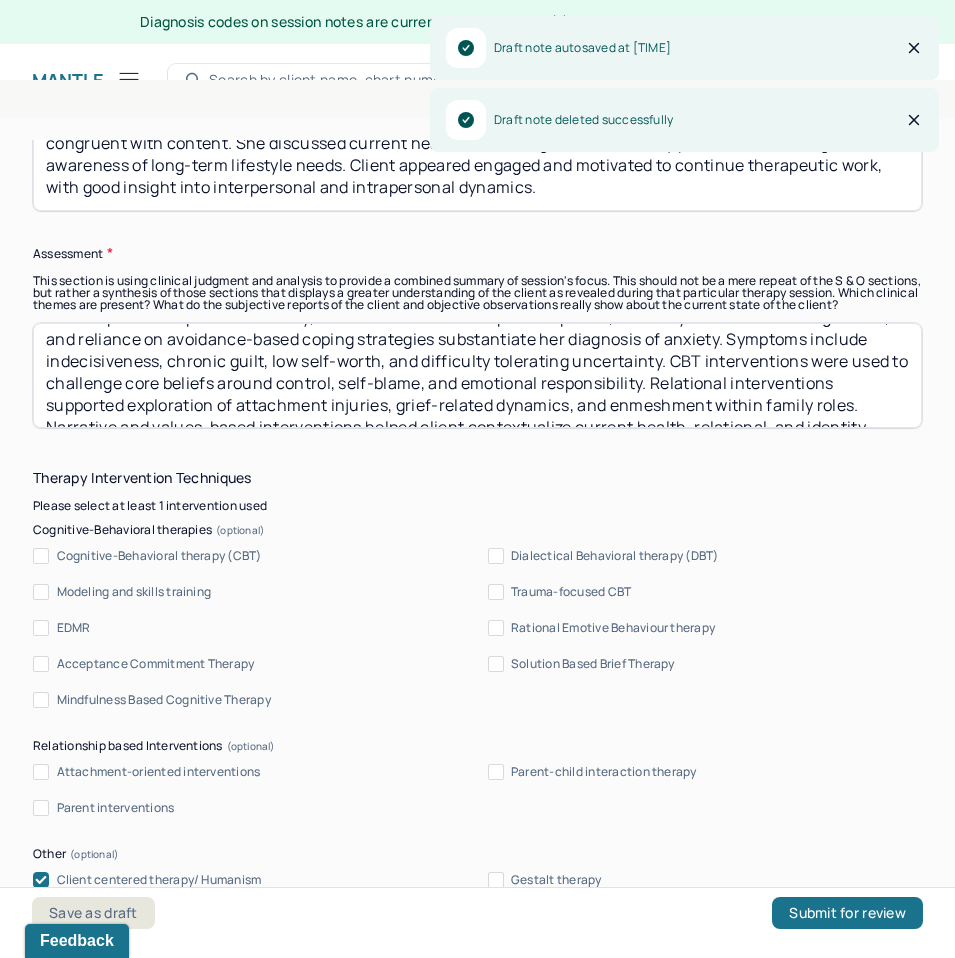 scroll, scrollTop: 0, scrollLeft: 0, axis: both 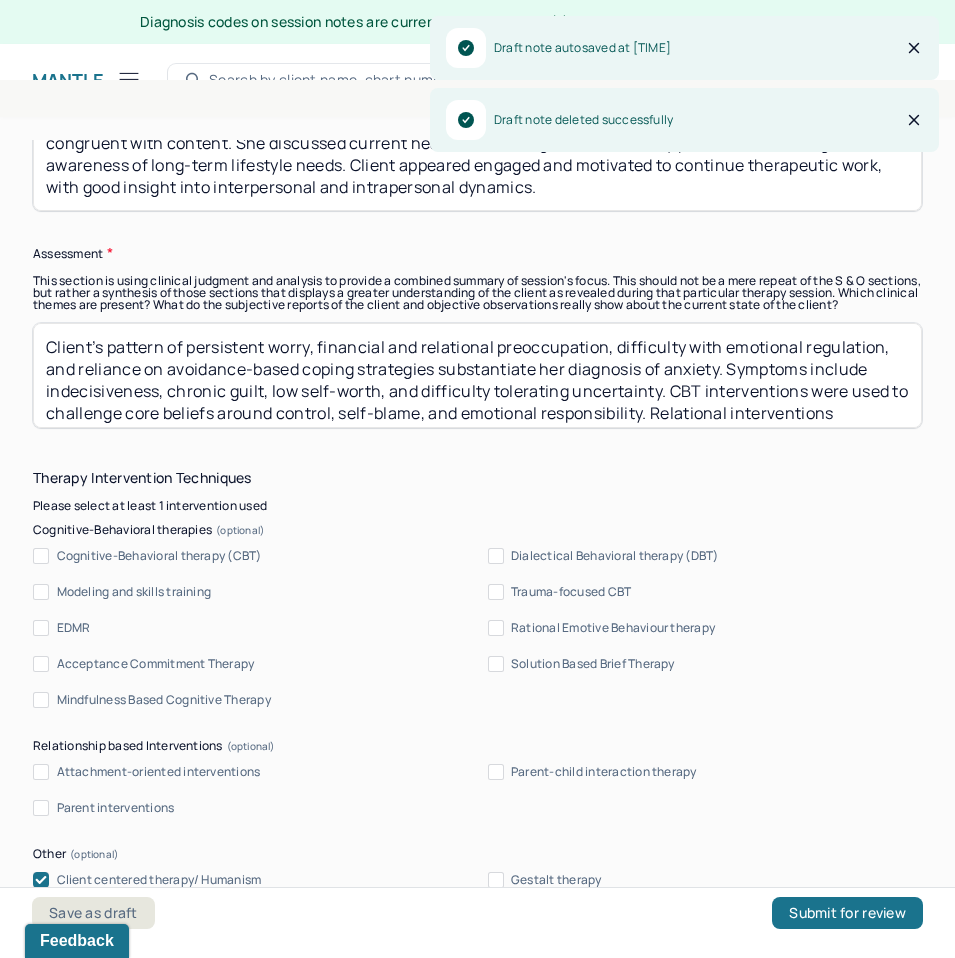 click on "Client’s pattern of persistent worry, financial and relational preoccupation, difficulty with emotional regulation, and reliance on avoidance-based coping strategies substantiate her diagnosis of anxiety. Symptoms include indecisiveness, chronic guilt, low self-worth, and difficulty tolerating uncertainty. CBT interventions were used to challenge core beliefs around control, self-blame, and emotional responsibility. Relational interventions supported exploration of attachment injuries, grief-related dynamics, and enmeshment within family roles. Narrative and values-based interventions helped client contextualize current health, relational, and identity challenges as part of a meaningful transition toward autonomy and integration. Client denied SI/HI, plan, or intent." at bounding box center (477, 375) 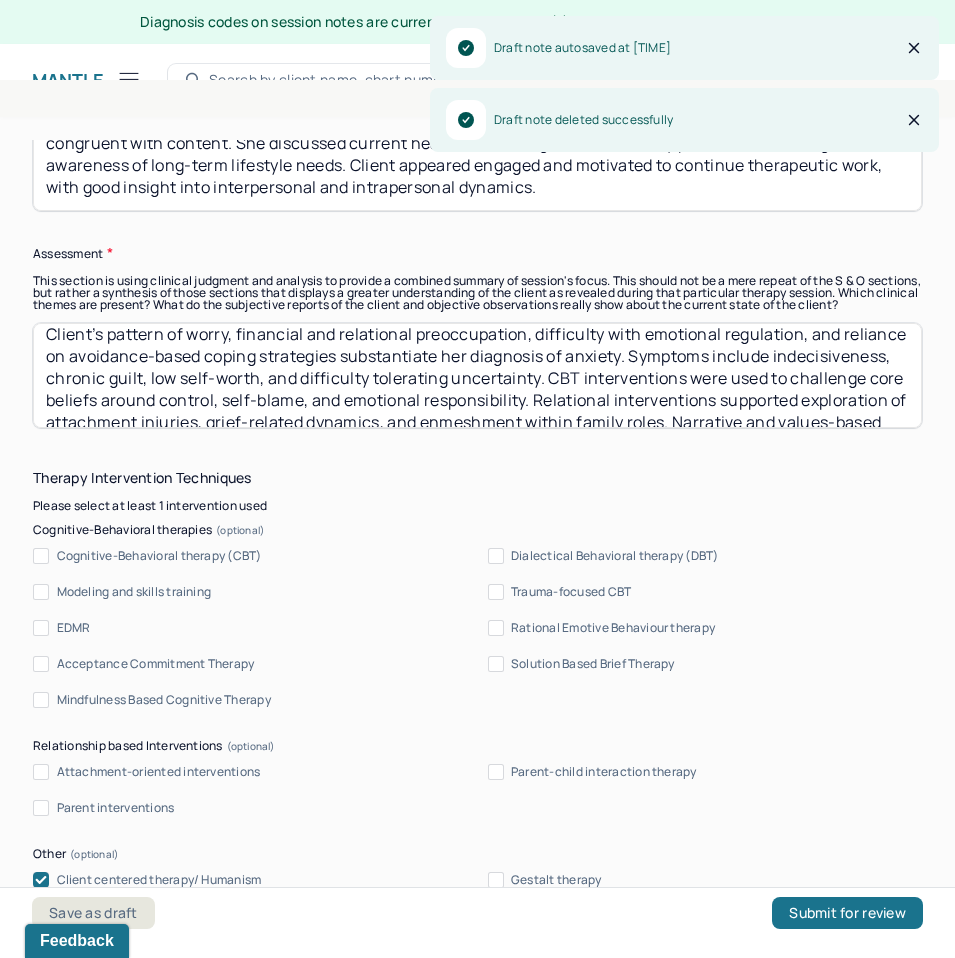 scroll, scrollTop: 0, scrollLeft: 0, axis: both 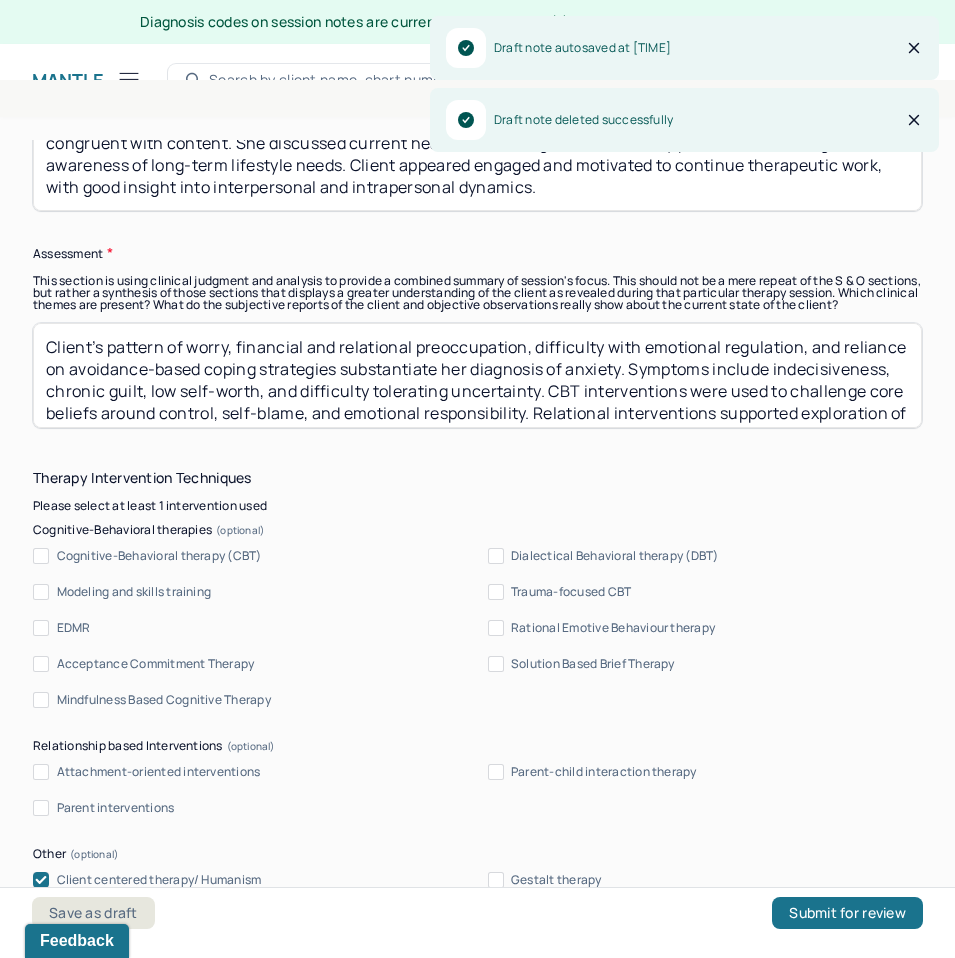 drag, startPoint x: 639, startPoint y: 356, endPoint x: 536, endPoint y: 353, distance: 103.04368 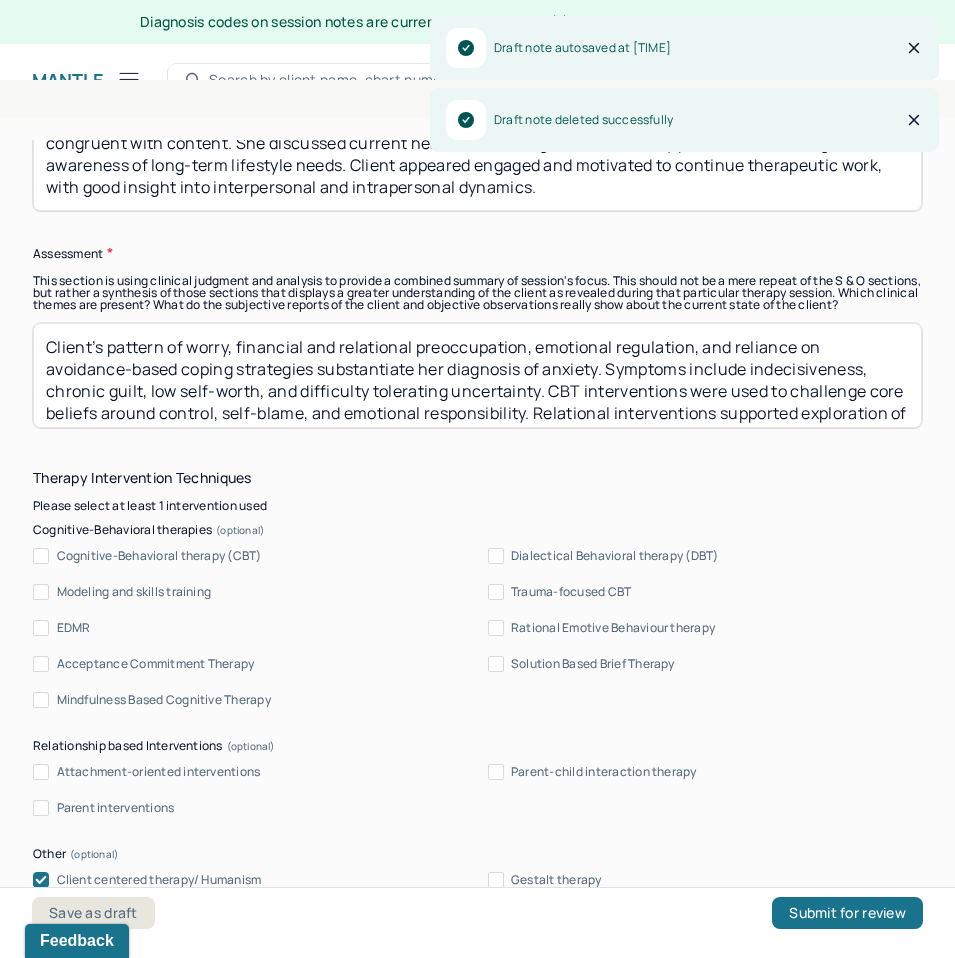 scroll, scrollTop: 23, scrollLeft: 0, axis: vertical 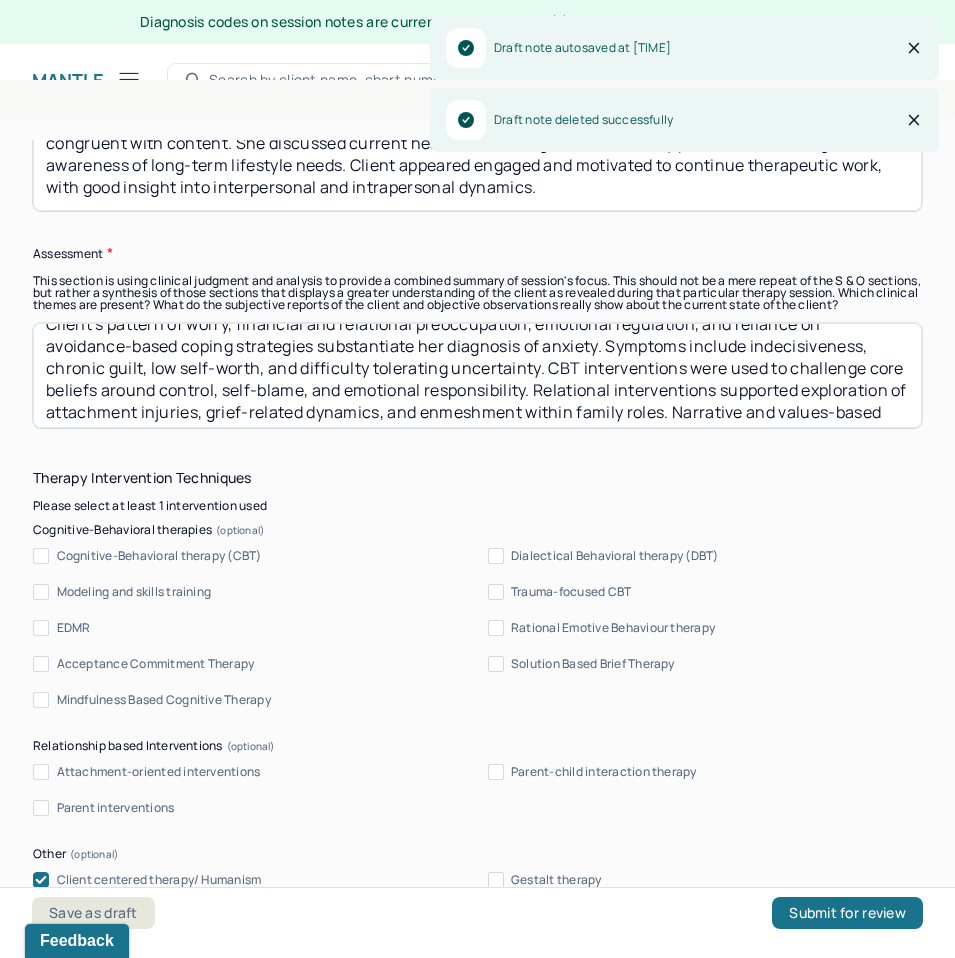click on "Client’s pattern of worry, financial and relational preoccupation, emotional regulation, and reliance on avoidance-based coping strategies substantiate her diagnosis of anxiety. Symptoms include indecisiveness, chronic guilt, low self-worth, and difficulty tolerating uncertainty. CBT interventions were used to challenge core beliefs around control, self-blame, and emotional responsibility. Relational interventions supported exploration of attachment injuries, grief-related dynamics, and enmeshment within family roles. Narrative and values-based interventions helped client contextualize current health, relational, and identity challenges as part of a meaningful transition toward autonomy and integration. Client denied SI/HI, plan, or intent." at bounding box center [477, 375] 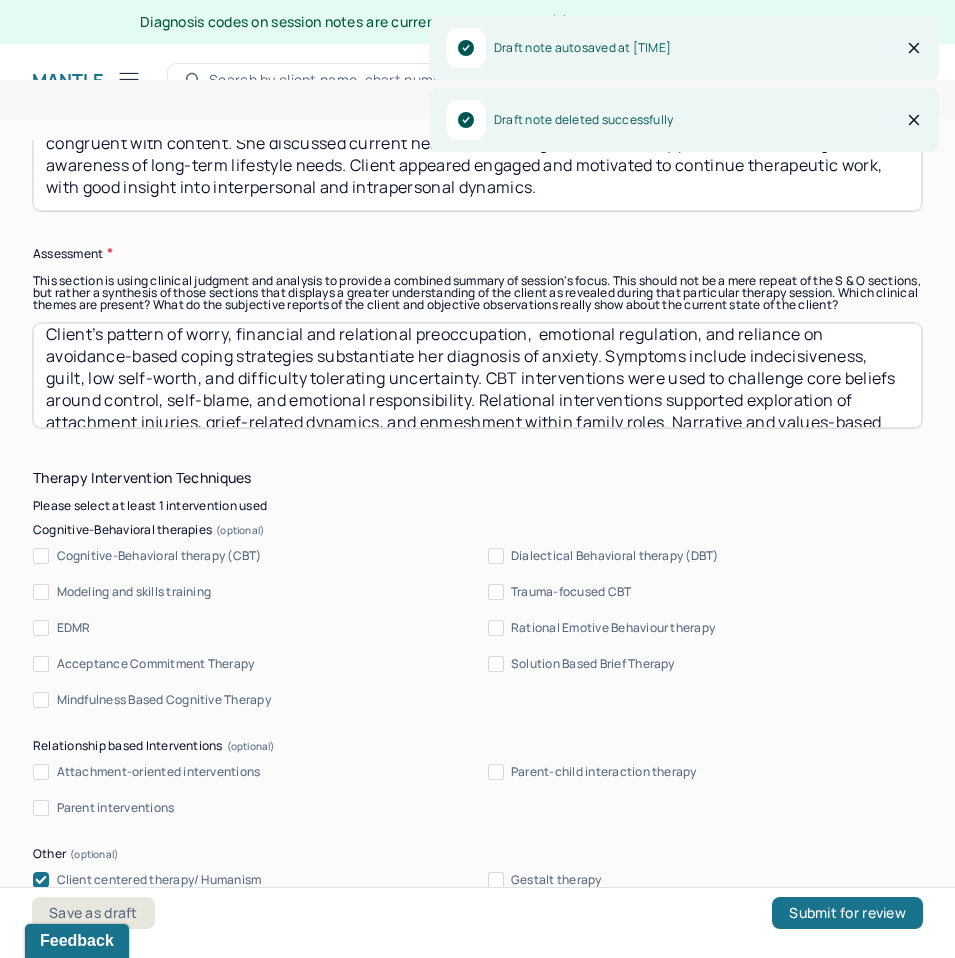 scroll, scrollTop: 0, scrollLeft: 0, axis: both 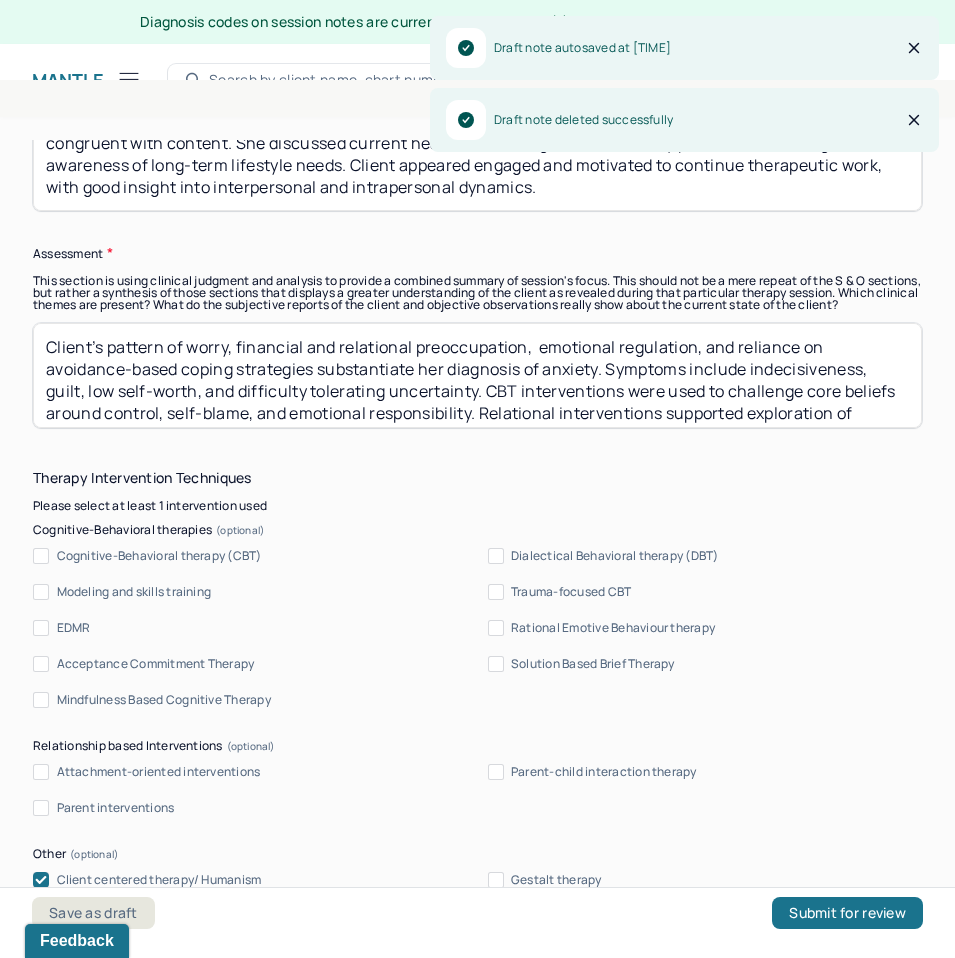 drag, startPoint x: 537, startPoint y: 358, endPoint x: 694, endPoint y: 358, distance: 157 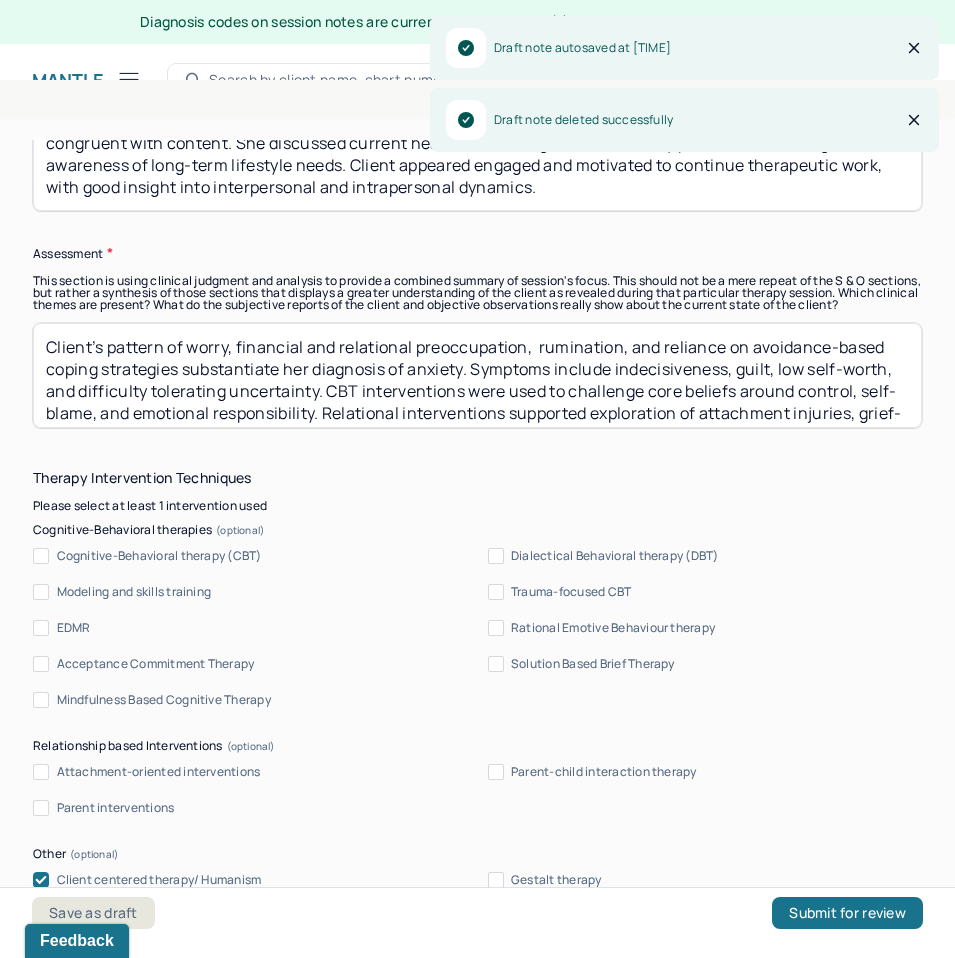 drag, startPoint x: 661, startPoint y: 348, endPoint x: 186, endPoint y: 372, distance: 475.60593 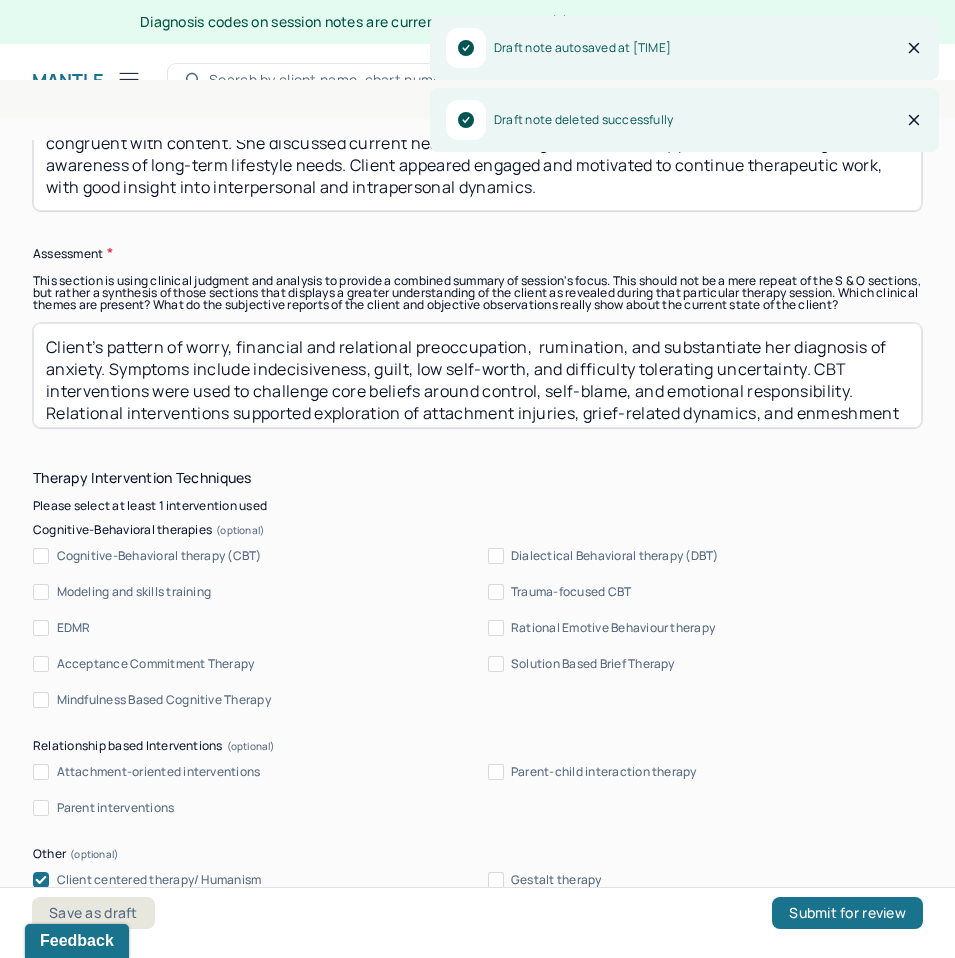 click on "Client’s pattern of worry, financial and relational preoccupation,  rumination, and substantiate her diagnosis of anxiety. Symptoms include indecisiveness, guilt, low self-worth, and difficulty tolerating uncertainty. CBT interventions were used to challenge core beliefs around control, self-blame, and emotional responsibility. Relational interventions supported exploration of attachment injuries, grief-related dynamics, and enmeshment within family roles. Narrative and values-based interventions helped client contextualize current health, relational, and identity challenges as part of a meaningful transition toward autonomy and integration. Client denied SI/HI, plan, or intent." at bounding box center (477, 375) 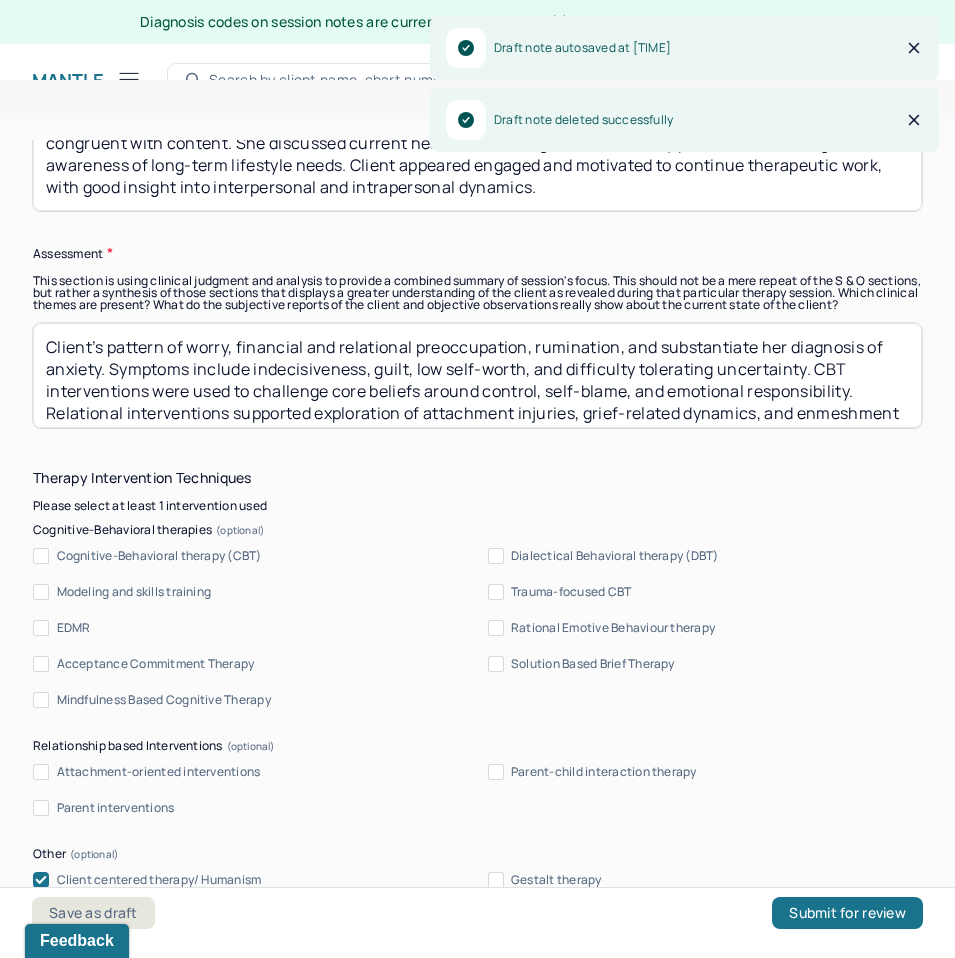 click on "Client’s pattern of worry, financial and relational preoccupation, rumination, and substantiate her diagnosis of anxiety. Symptoms include indecisiveness, guilt, low self-worth, and difficulty tolerating uncertainty. CBT interventions were used to challenge core beliefs around control, self-blame, and emotional responsibility. Relational interventions supported exploration of attachment injuries, grief-related dynamics, and enmeshment within family roles. Narrative and values-based interventions helped client contextualize current health, relational, and identity challenges as part of a meaningful transition toward autonomy and integration. Client denied SI/HI, plan, or intent." at bounding box center [477, 375] 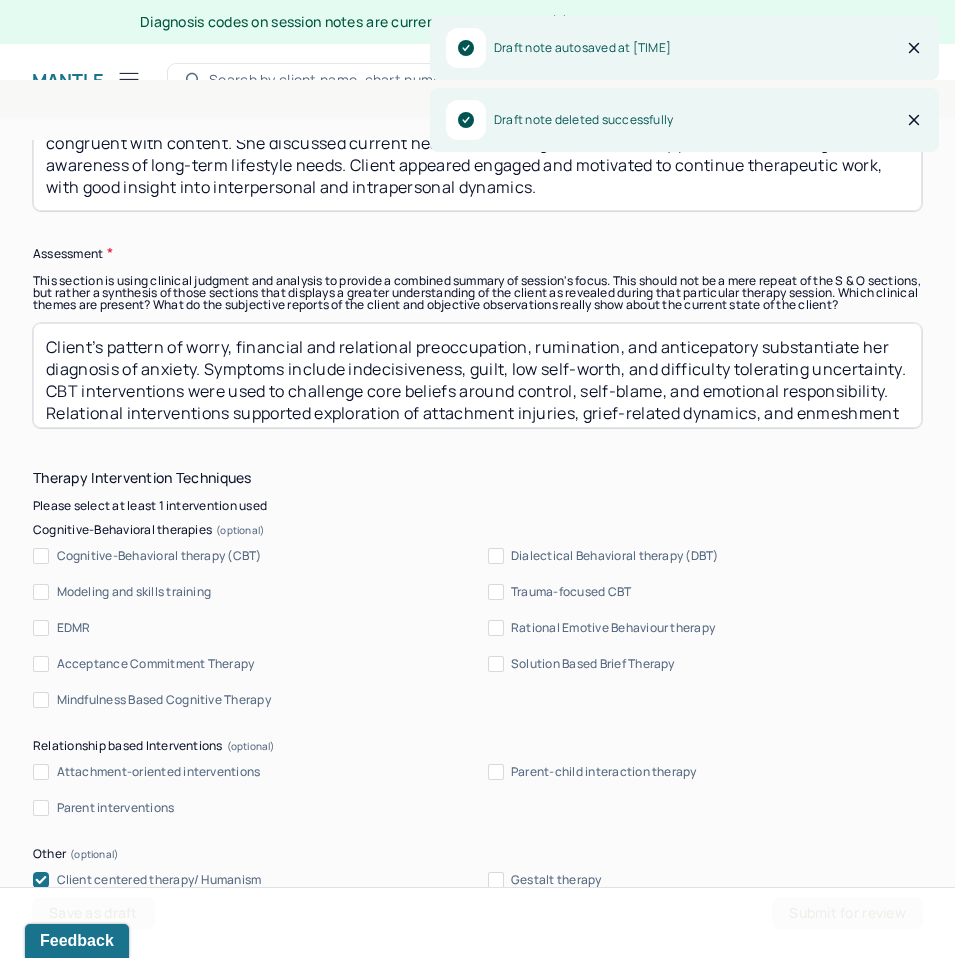 click on "Client’s pattern of worry, financial and relational preoccupation, rumination, and substantiate her diagnosis of anxiety. Symptoms include indecisiveness, guilt, low self-worth, and difficulty tolerating uncertainty. CBT interventions were used to challenge core beliefs around control, self-blame, and emotional responsibility. Relational interventions supported exploration of attachment injuries, grief-related dynamics, and enmeshment within family roles. Narrative and values-based interventions helped client contextualize current health, relational, and identity challenges as part of a meaningful transition toward autonomy and integration. Client denied SI/HI, plan, or intent." at bounding box center [477, 375] 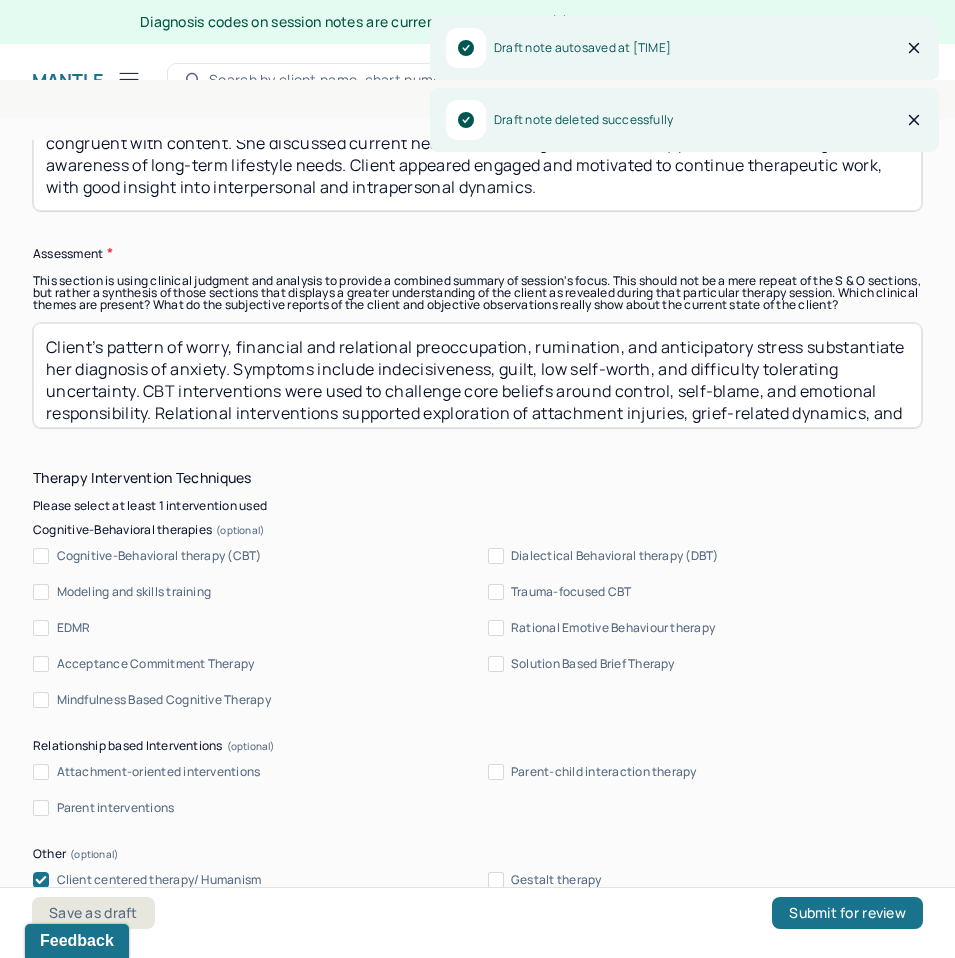 click on "Client’s pattern of worry, financial and relational preoccupation, rumination, and anticipatory stress substantiate her diagnosis of anxiety. Symptoms include indecisiveness, guilt, low self-worth, and difficulty tolerating uncertainty. CBT interventions were used to challenge core beliefs around control, self-blame, and emotional responsibility. Relational interventions supported exploration of attachment injuries, grief-related dynamics, and enmeshment within family roles. Narrative and values-based interventions helped client contextualize current health, relational, and identity challenges as part of a meaningful transition toward autonomy and integration. Client denied SI/HI, plan, or intent." at bounding box center (477, 375) 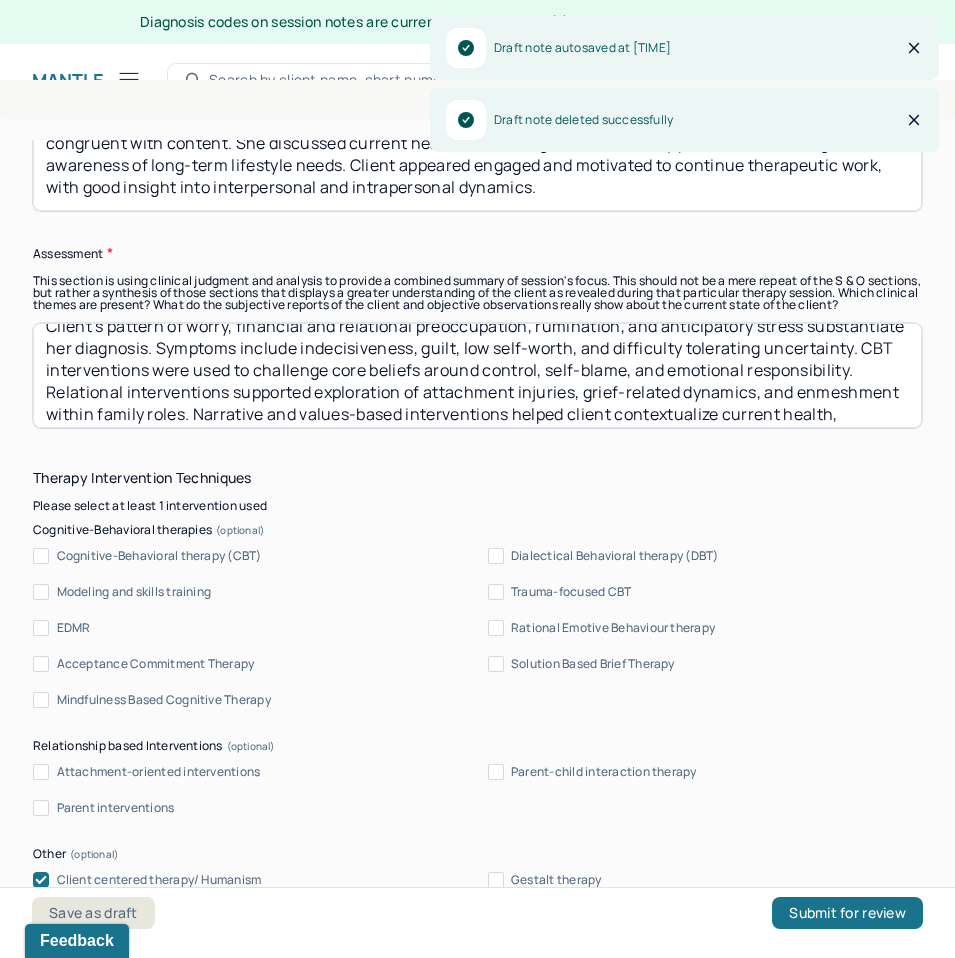 scroll, scrollTop: 0, scrollLeft: 0, axis: both 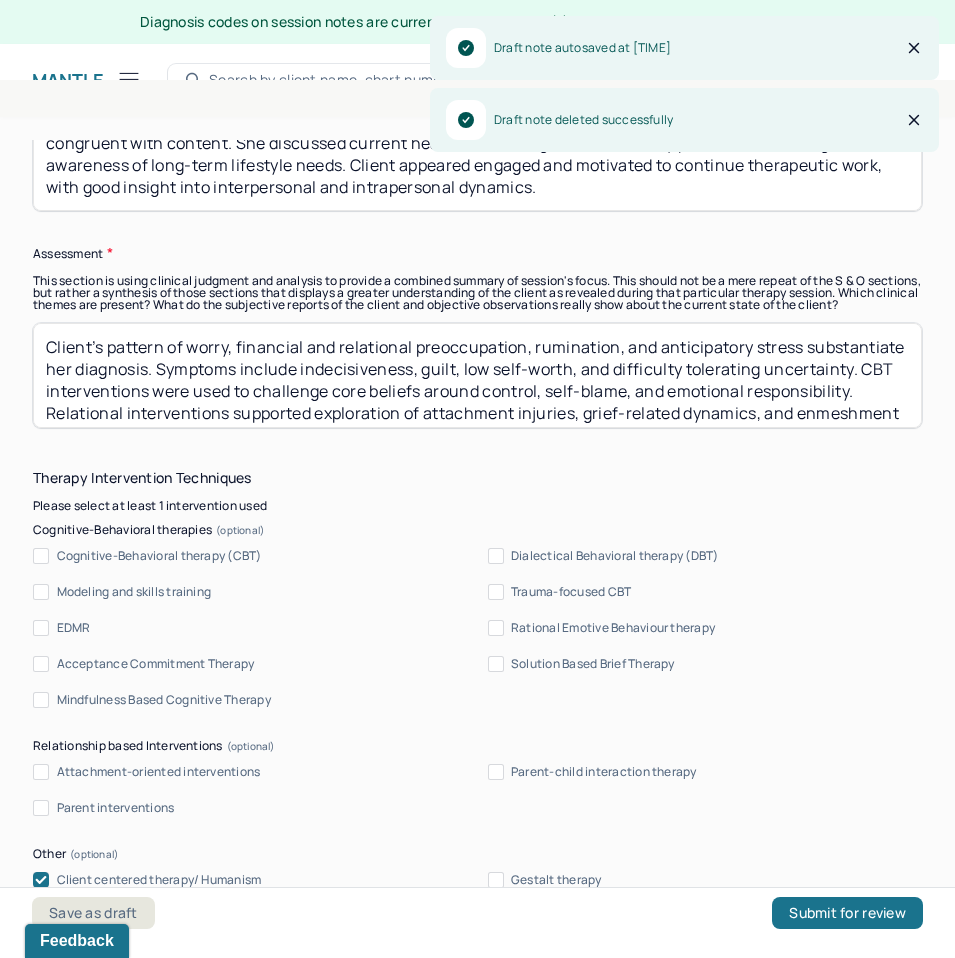 drag, startPoint x: 301, startPoint y: 374, endPoint x: 575, endPoint y: 378, distance: 274.0292 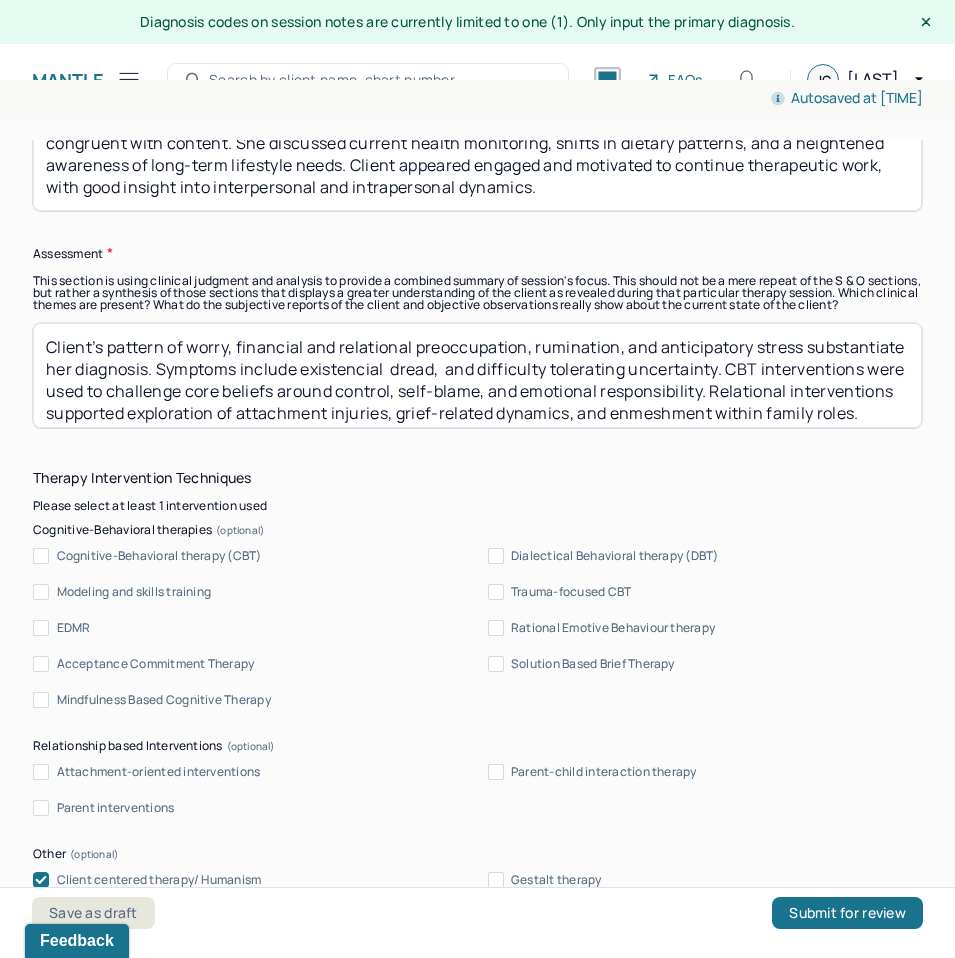 paste on "t" 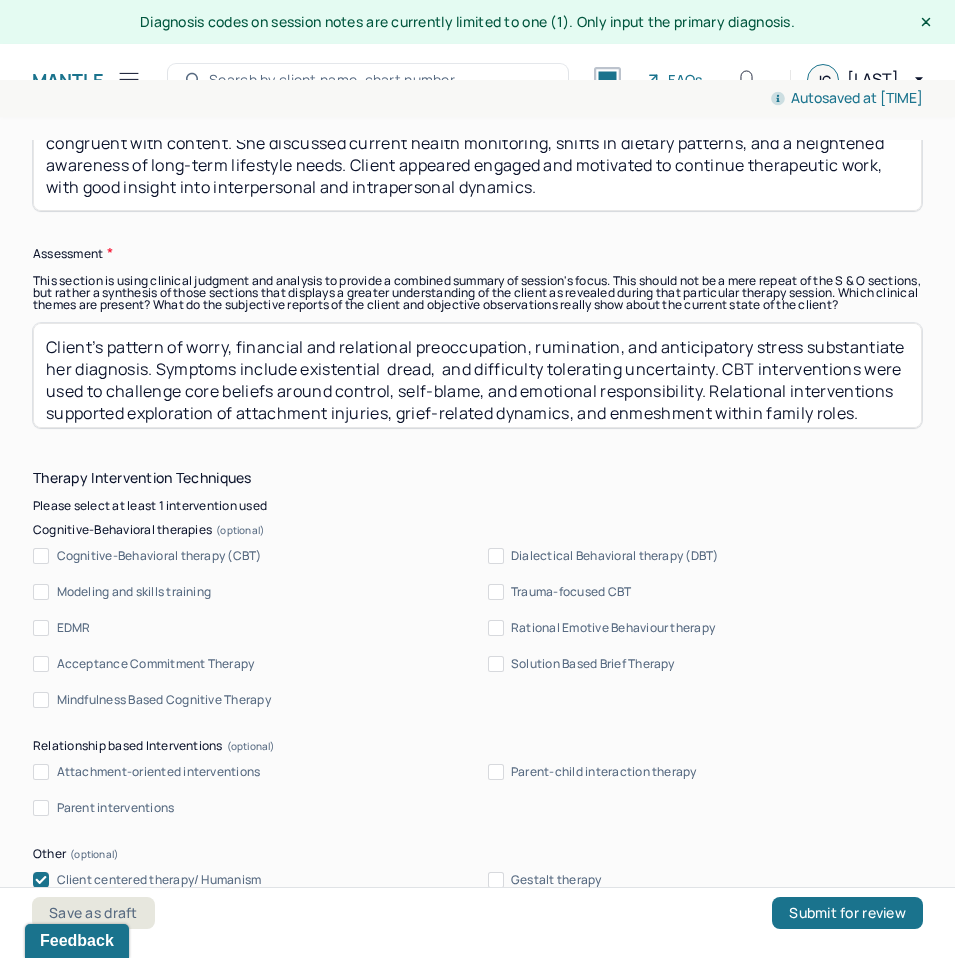 click on "Client’s pattern of worry, financial and relational preoccupation, rumination, and anticipatory stress substantiate her diagnosis. Symptoms include existential  dread,  and difficulty tolerating uncertainty. CBT interventions were used to challenge core beliefs around control, self-blame, and emotional responsibility. Relational interventions supported exploration of attachment injuries, grief-related dynamics, and enmeshment within family roles. Narrative and values-based interventions helped client contextualize current health, relational, and identity challenges as part of a meaningful transition toward autonomy and integration. Client denied SI/HI, plan, or intent." at bounding box center [477, 375] 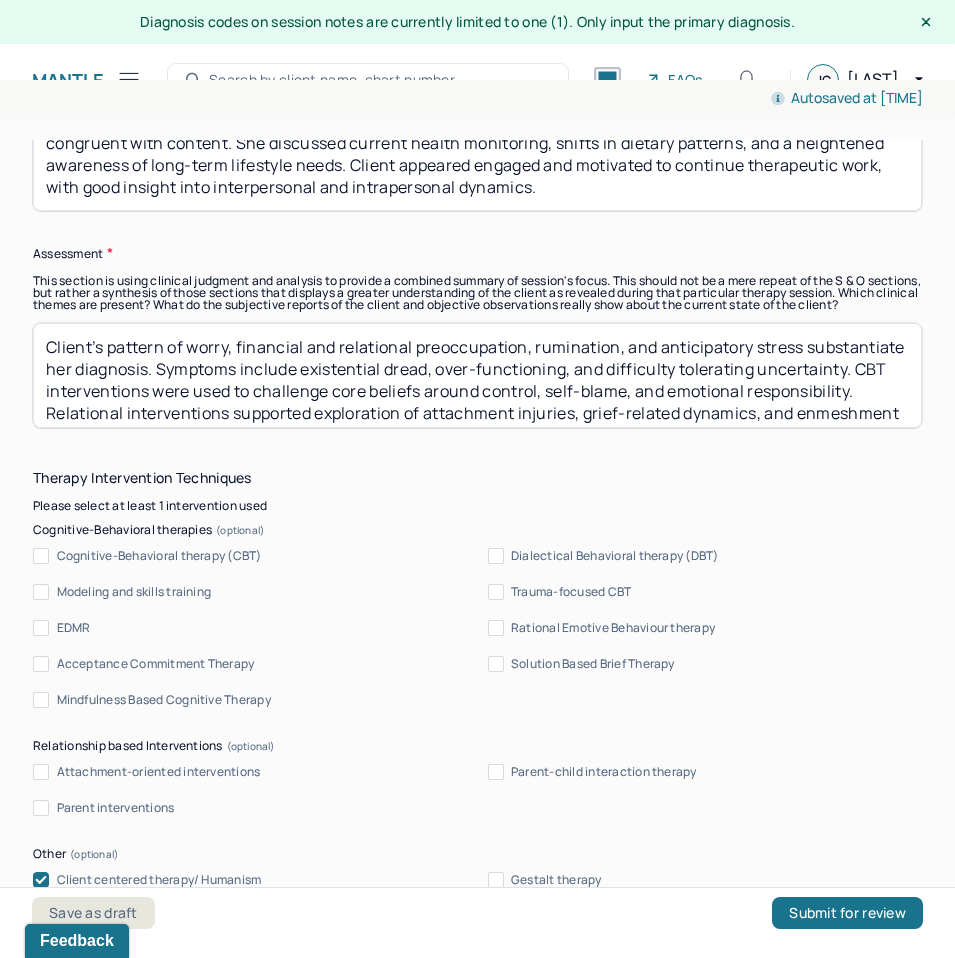 click on "Client’s pattern of worry, financial and relational preoccupation, rumination, and anticipatory stress substantiate her diagnosis. Symptoms include existential dread,over-functioning, and difficulty tolerating uncertainty. CBT interventions were used to challenge core beliefs around control, self-blame, and emotional responsibility. Relational interventions supported exploration of attachment injuries, grief-related dynamics, and enmeshment within family roles. Narrative and values-based interventions helped client contextualize current health, relational, and identity challenges as part of a meaningful transition toward autonomy and integration. Client denied SI/HI, plan, or intent." at bounding box center (477, 375) 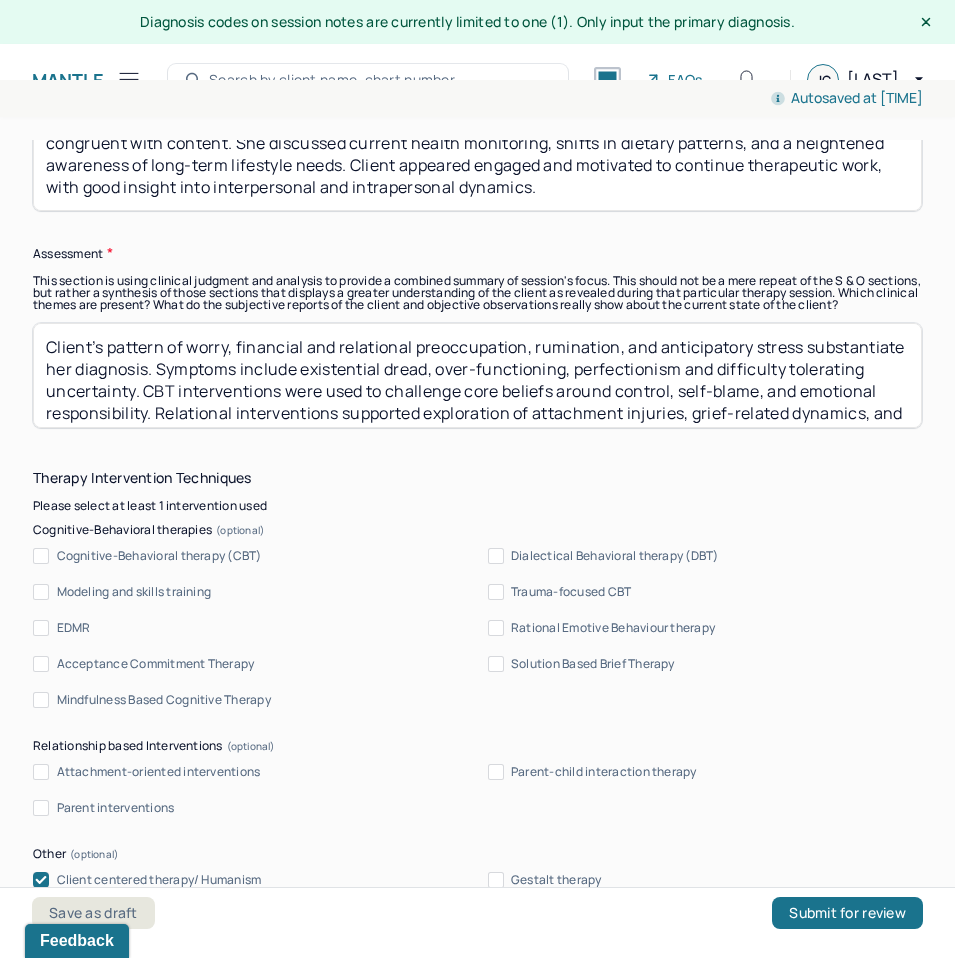 click on "Client’s pattern of worry, financial and relational preoccupation, rumination, and anticipatory stress substantiate her diagnosis. Symptoms include existential dread, over-functioning, perfectionism and difficulty tolerating uncertainty. CBT interventions were used to challenge core beliefs around control, self-blame, and emotional responsibility. Relational interventions supported exploration of attachment injuries, grief-related dynamics, and enmeshment within family roles. Narrative and values-based interventions helped client contextualize current health, relational, and identity challenges as part of a meaningful transition toward autonomy and integration. Client denied SI/HI, plan, or intent." at bounding box center (477, 375) 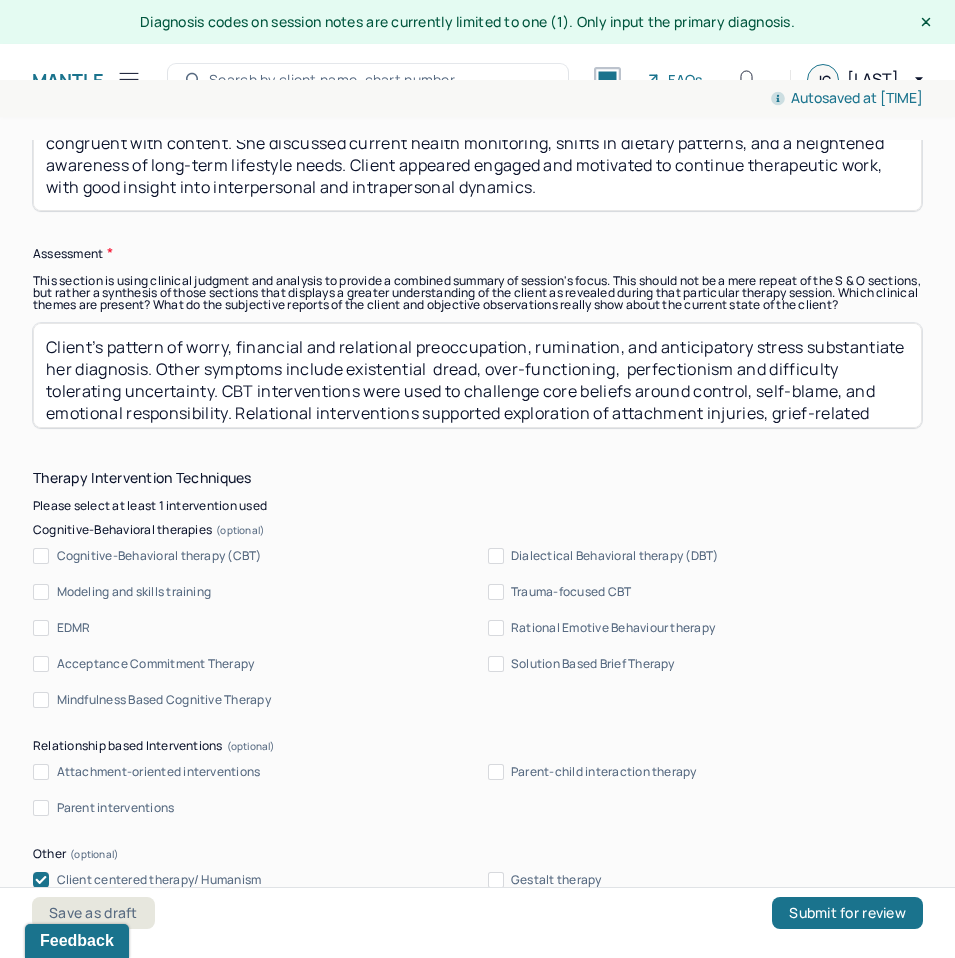 click on "Client’s pattern of worry, financial and relational preoccupation, rumination, and anticipatory stress substantiate her diagnosis. Other symptoms include existential  dread, over-functioning,  perfectionism and difficulty tolerating uncertainty. CBT interventions were used to challenge core beliefs around control, self-blame, and emotional responsibility. Relational interventions supported exploration of attachment injuries, grief-related dynamics, and enmeshment within family roles. Narrative and values-based interventions helped client contextualize current health, relational, and identity challenges as part of a meaningful transition toward autonomy and integration. Client denied SI/HI, plan, or intent." at bounding box center [477, 375] 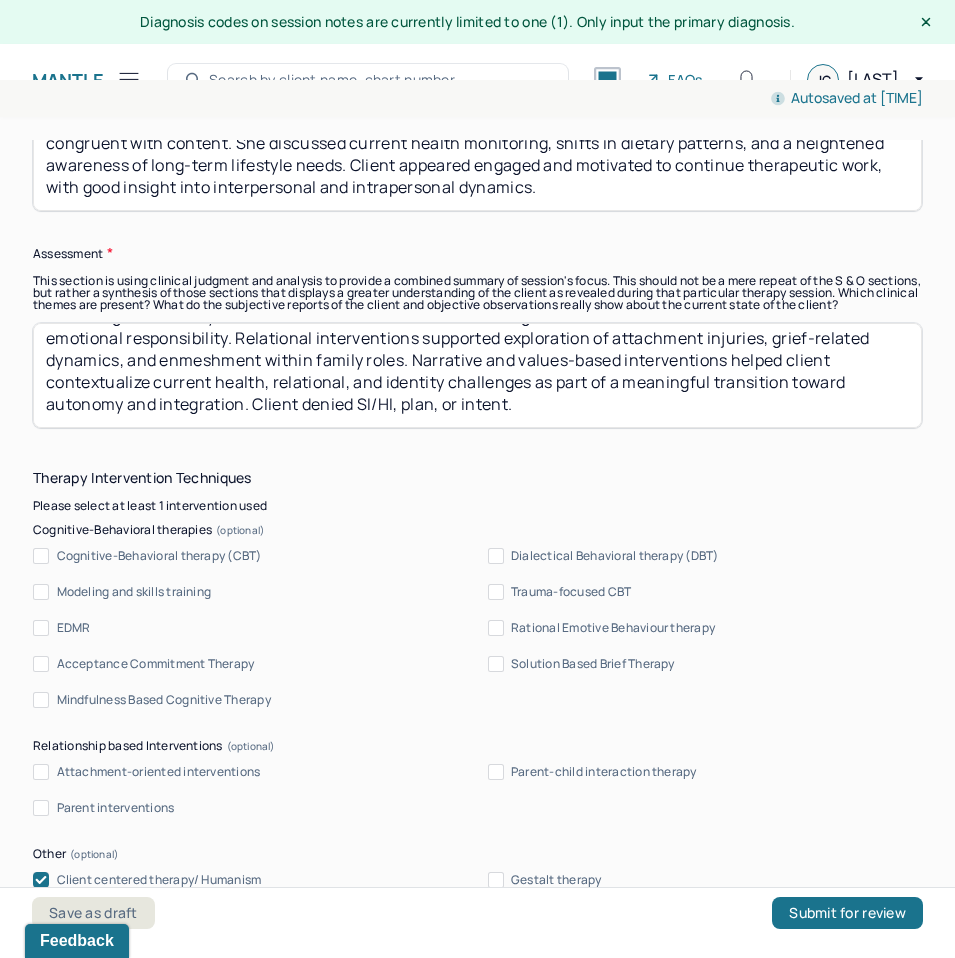 scroll, scrollTop: 118, scrollLeft: 0, axis: vertical 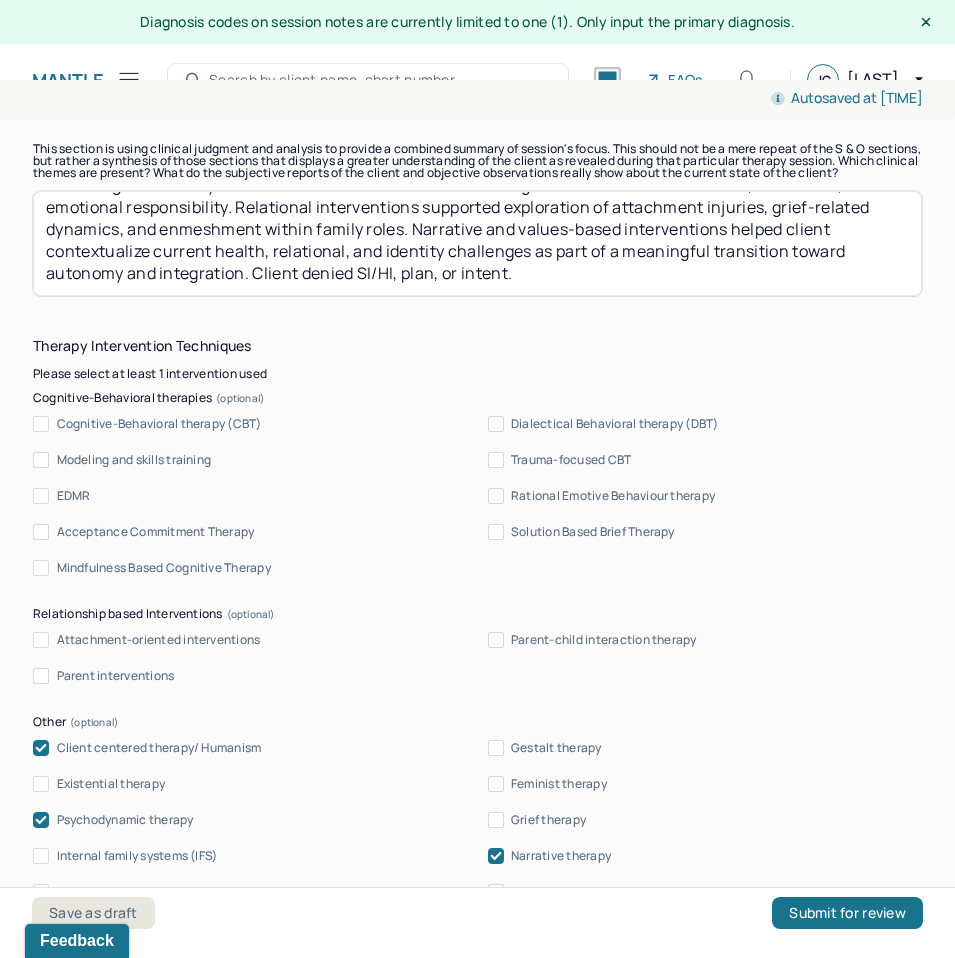 type on "Client’s pattern of worry, financial and relational preoccupation, rumination, and anticipatory stress substantiate her diagnosis. Other symptoms include existential  dread, over-functioning,  perfectionism and difficulty tolerating uncertainty. CBT interventions were used to challenge core beliefs around control, self-blame, and emotional responsibility. Relational interventions supported exploration of attachment injuries, grief-related dynamics, and enmeshment within family roles. Narrative and values-based interventions helped client contextualize current health, relational, and identity challenges as part of a meaningful transition toward autonomy and integration. Client denied SI/HI, plan, or intent." 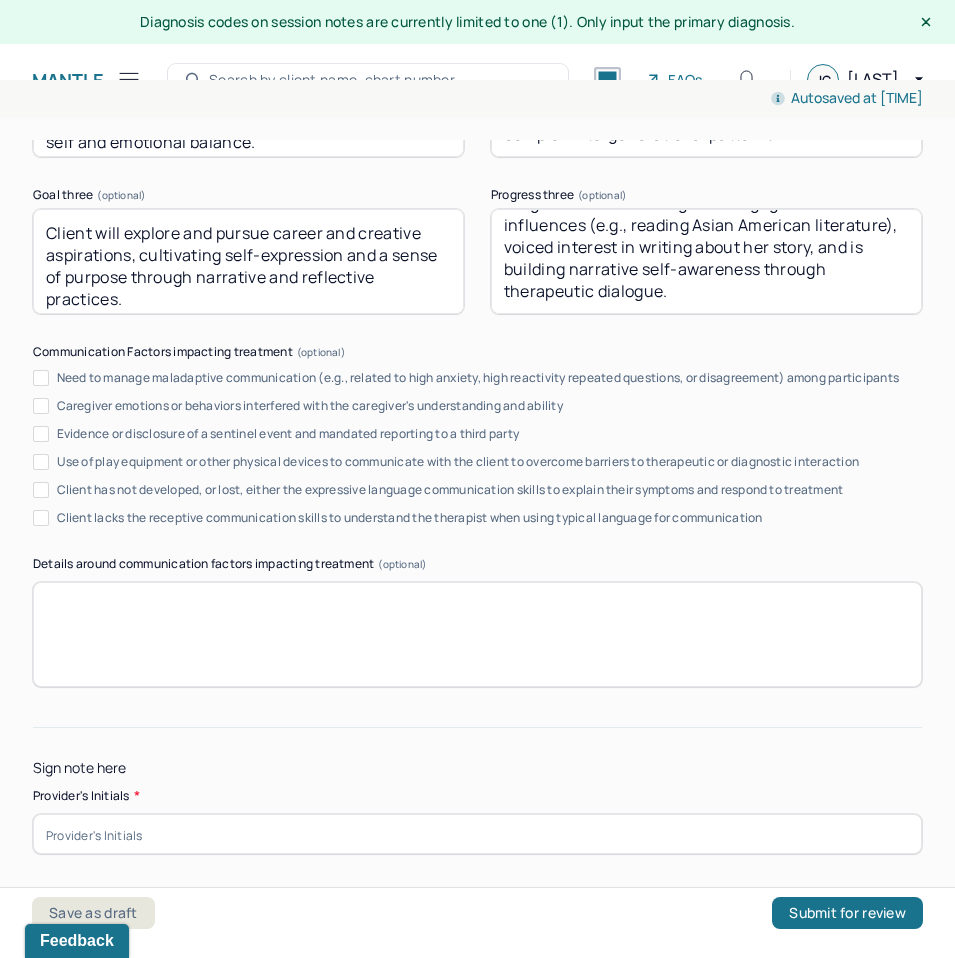 scroll, scrollTop: 3893, scrollLeft: 0, axis: vertical 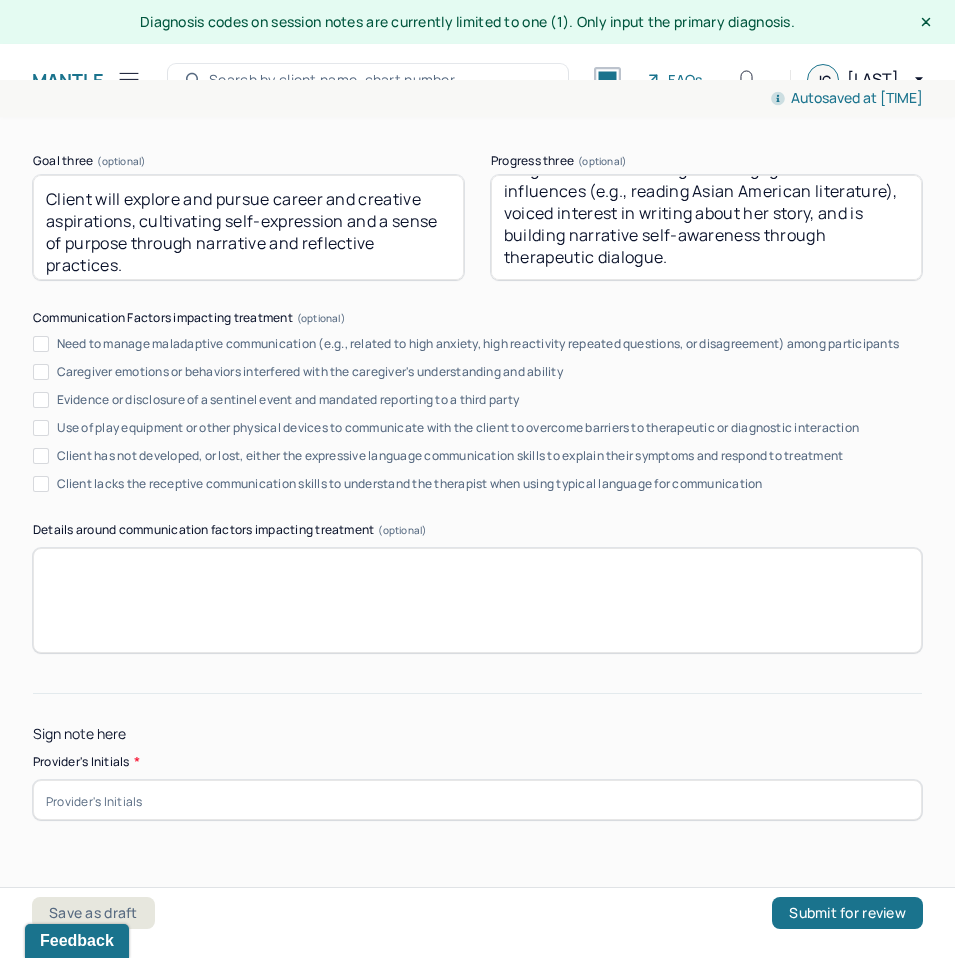 click at bounding box center (477, 800) 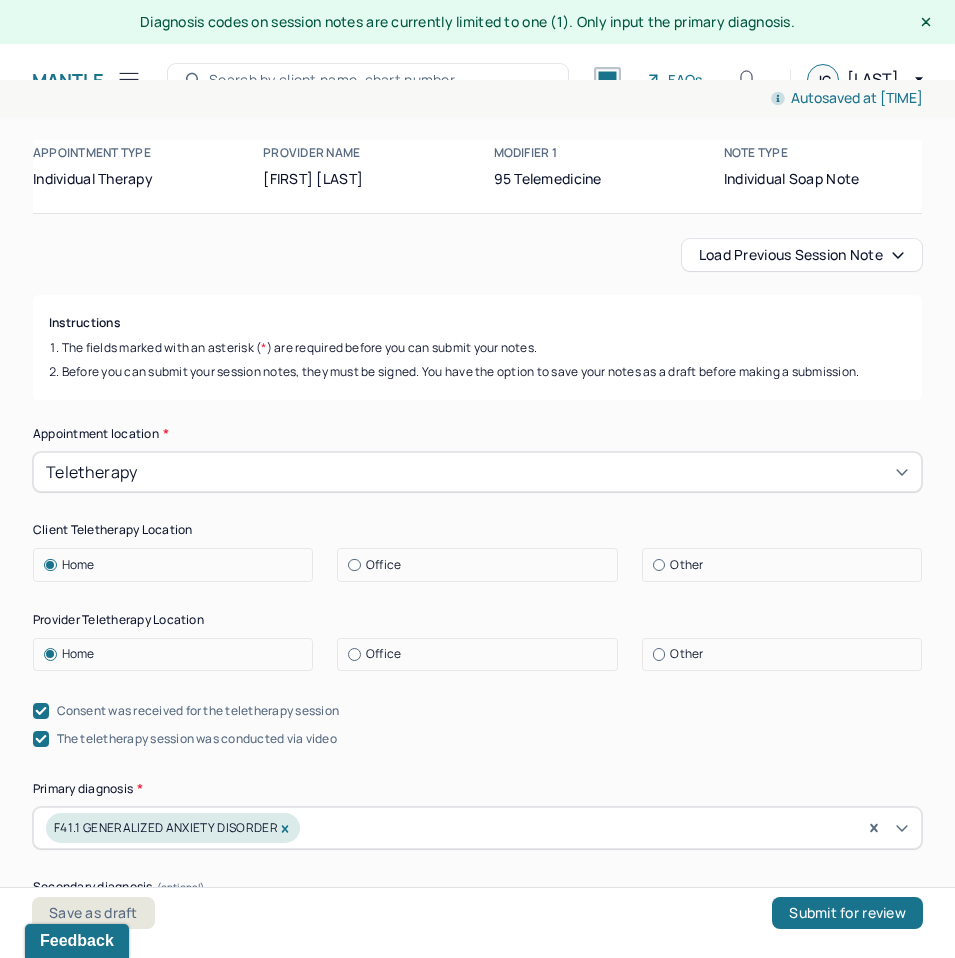 scroll, scrollTop: 0, scrollLeft: 0, axis: both 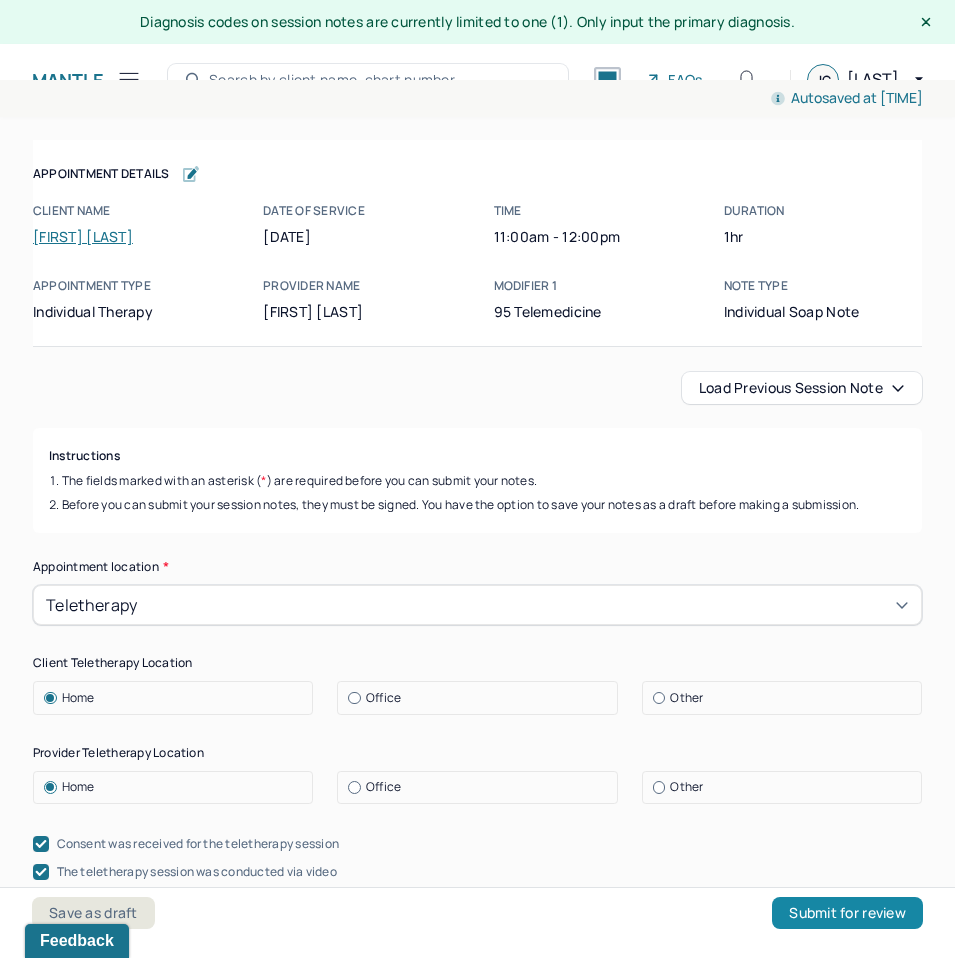type on "Jc" 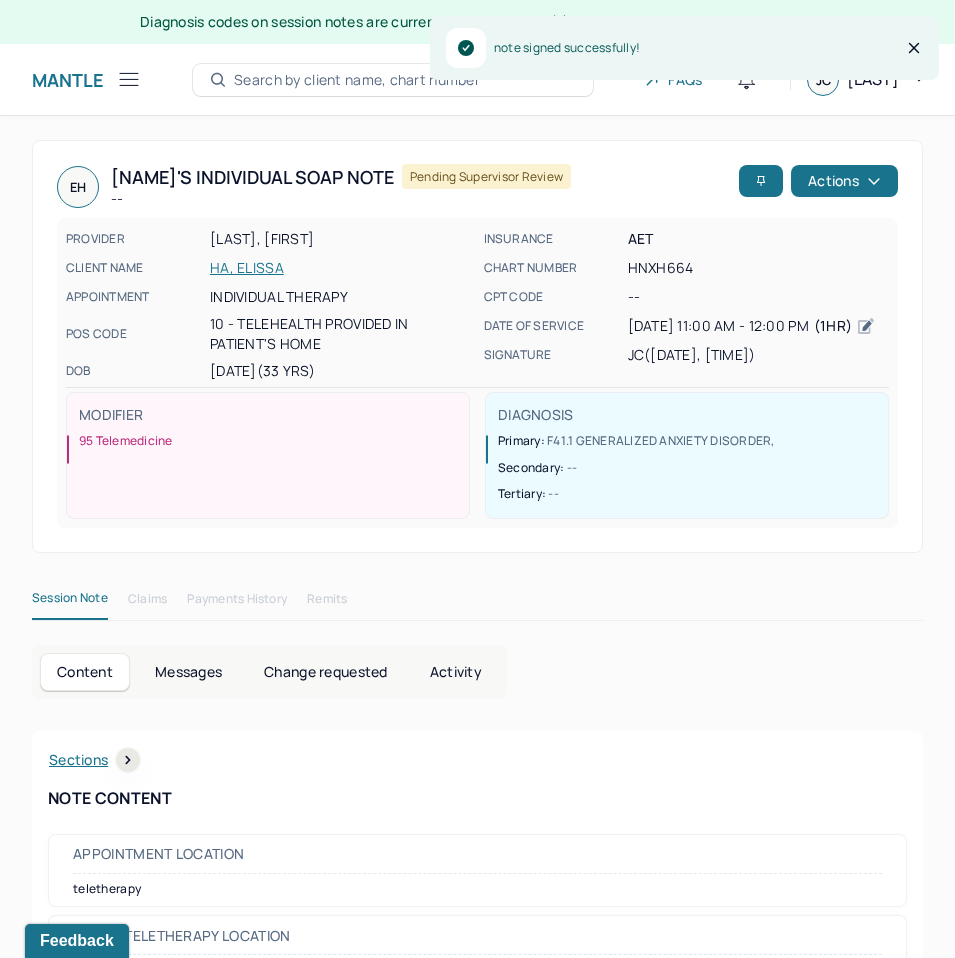 click 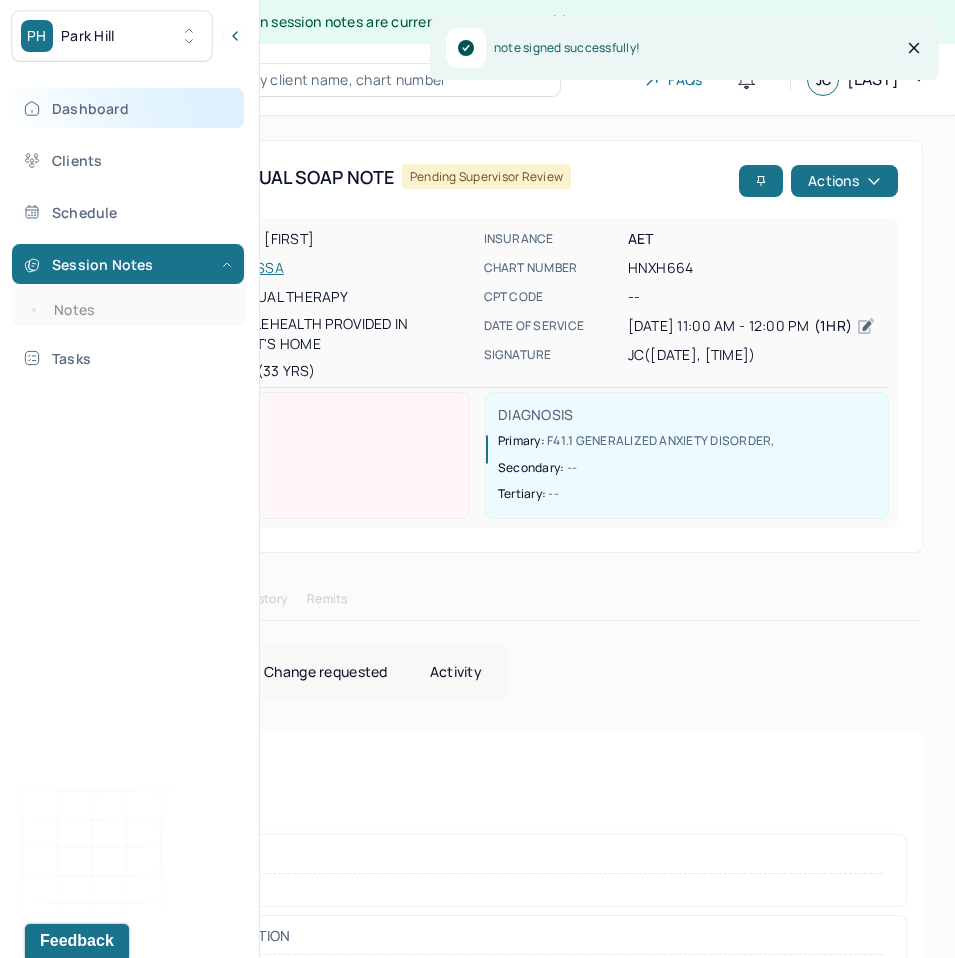 click on "Dashboard" at bounding box center (128, 108) 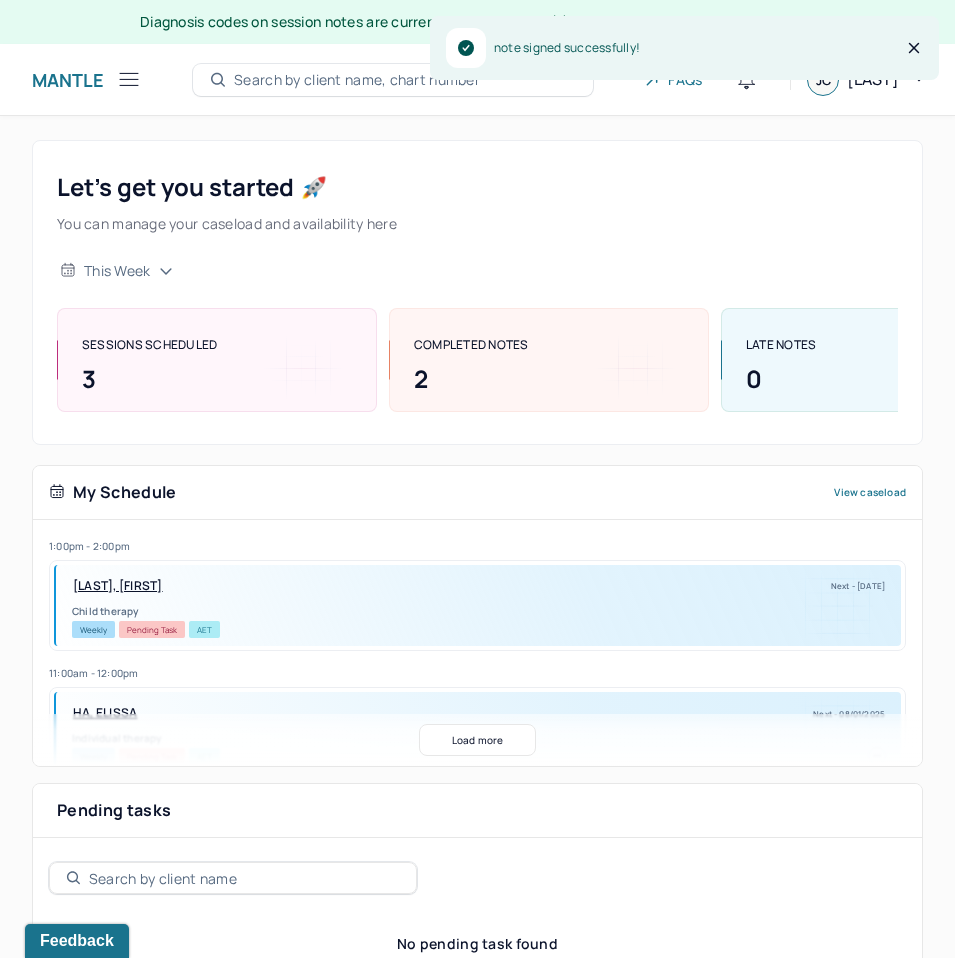 scroll, scrollTop: 88, scrollLeft: 0, axis: vertical 